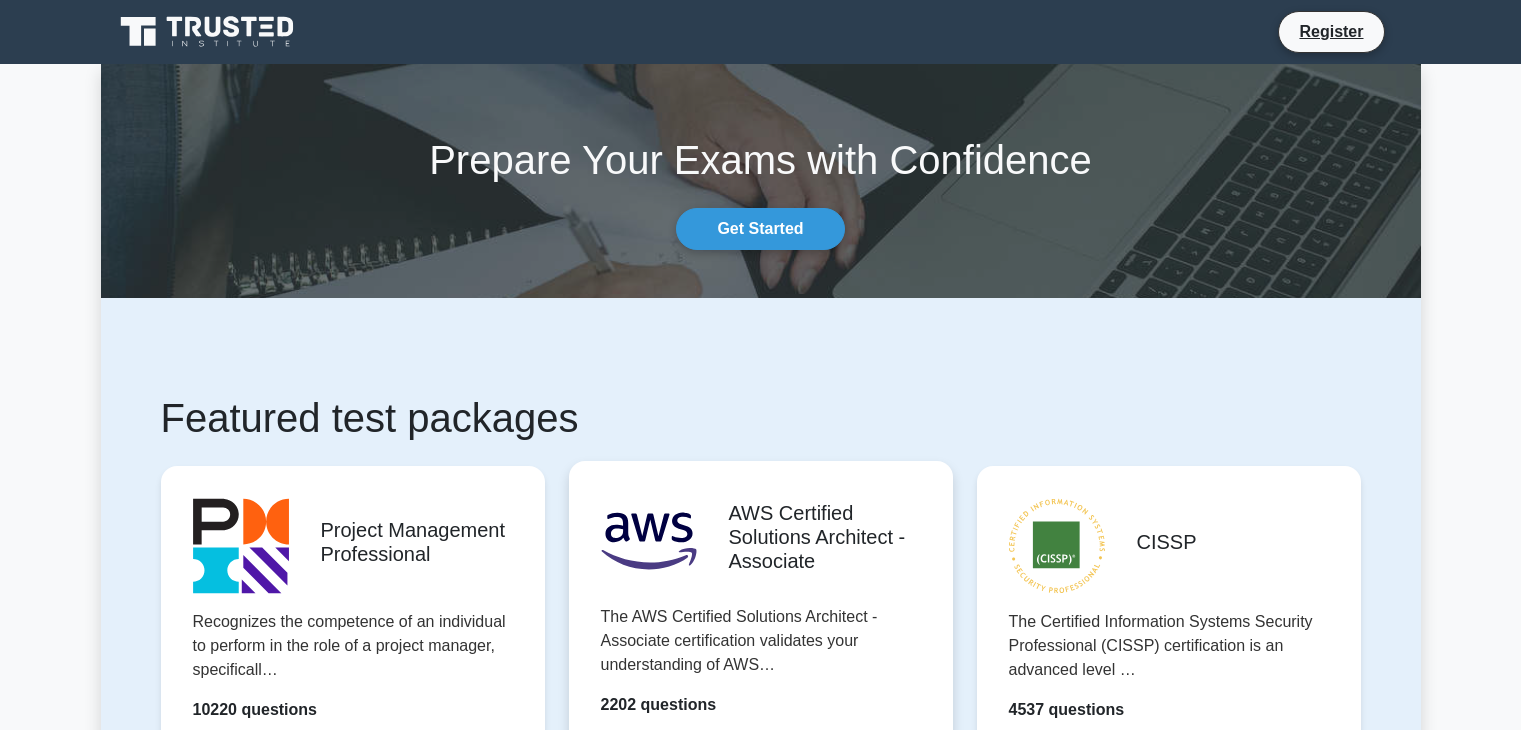 scroll, scrollTop: 0, scrollLeft: 0, axis: both 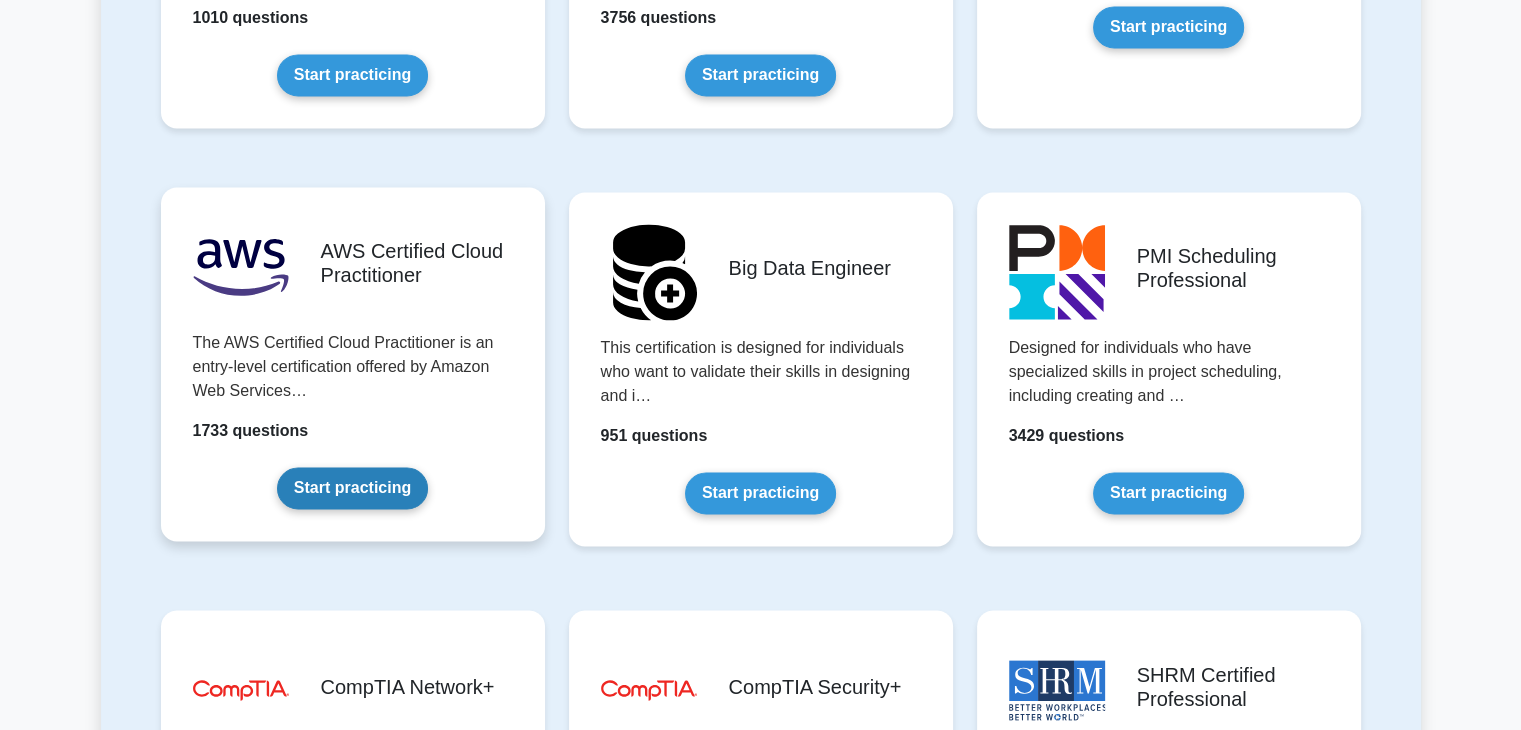 click on "Start practicing" at bounding box center [352, 488] 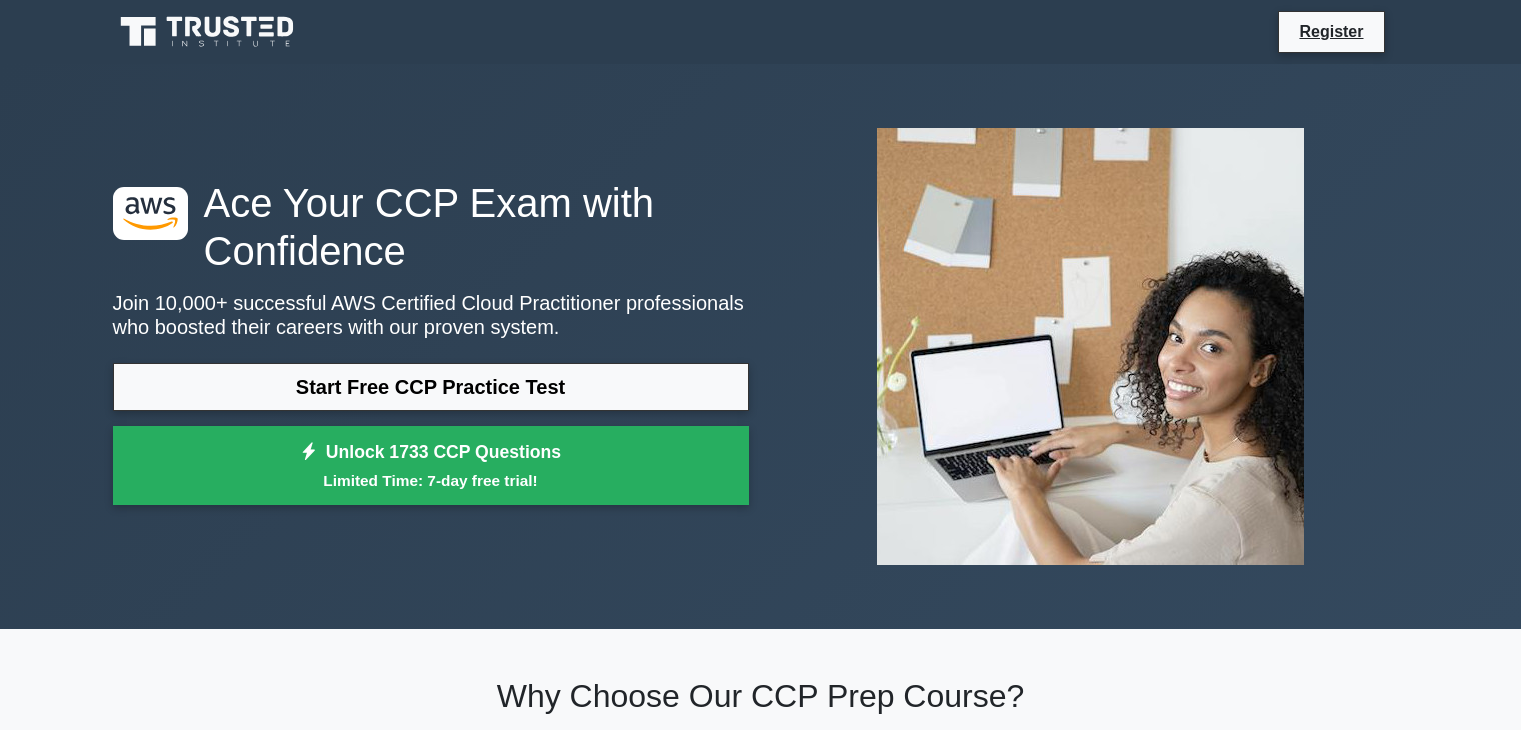 scroll, scrollTop: 0, scrollLeft: 0, axis: both 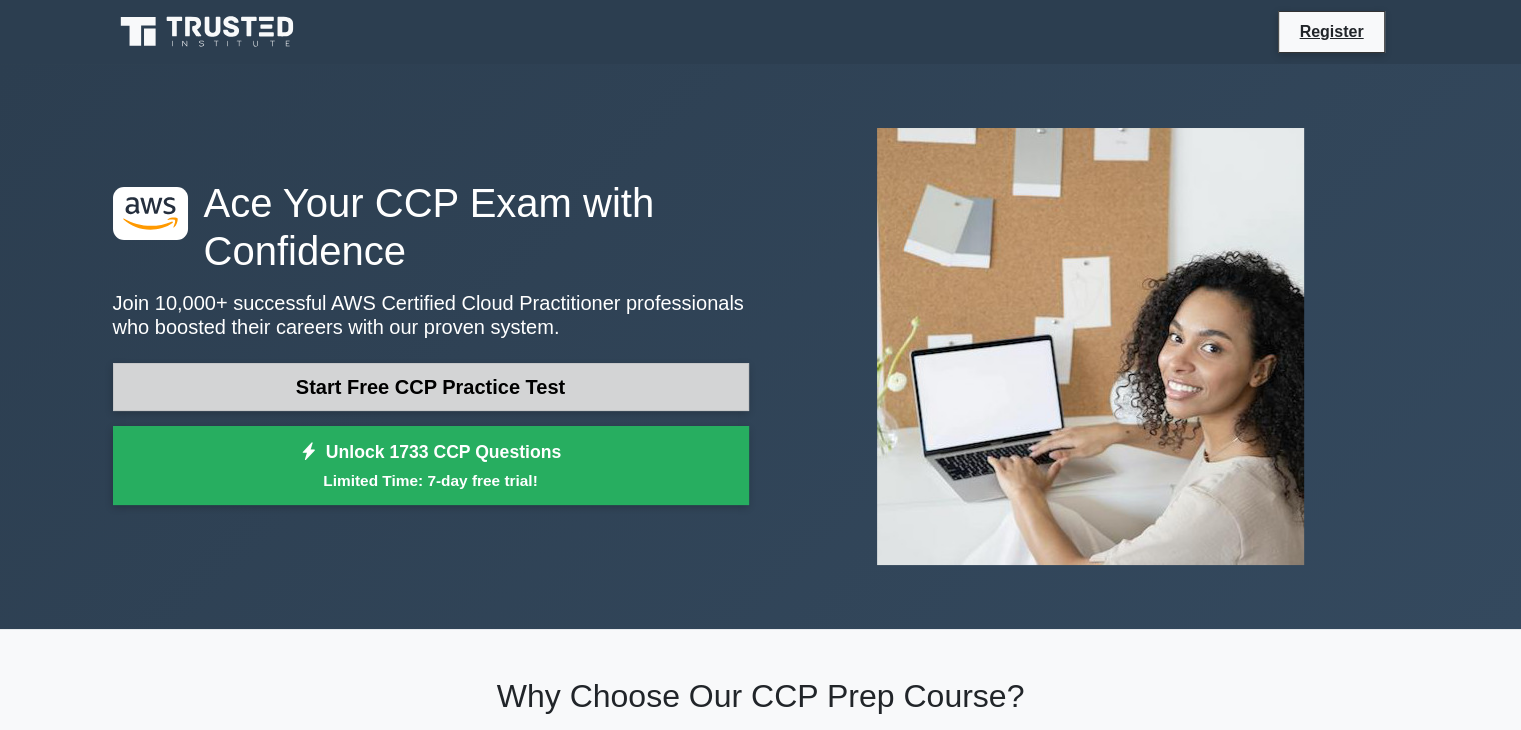 click on "Start Free CCP Practice Test" at bounding box center [431, 387] 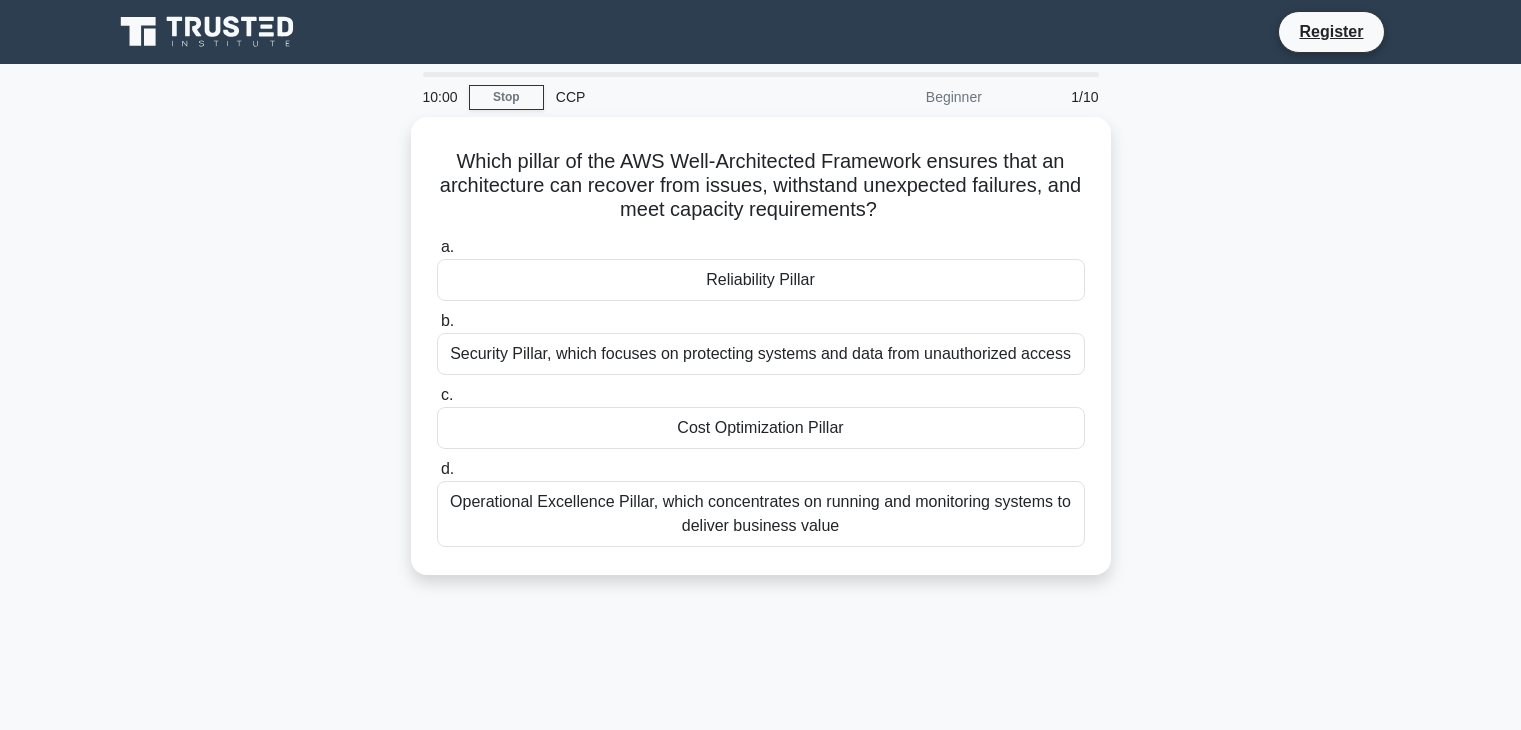 scroll, scrollTop: 0, scrollLeft: 0, axis: both 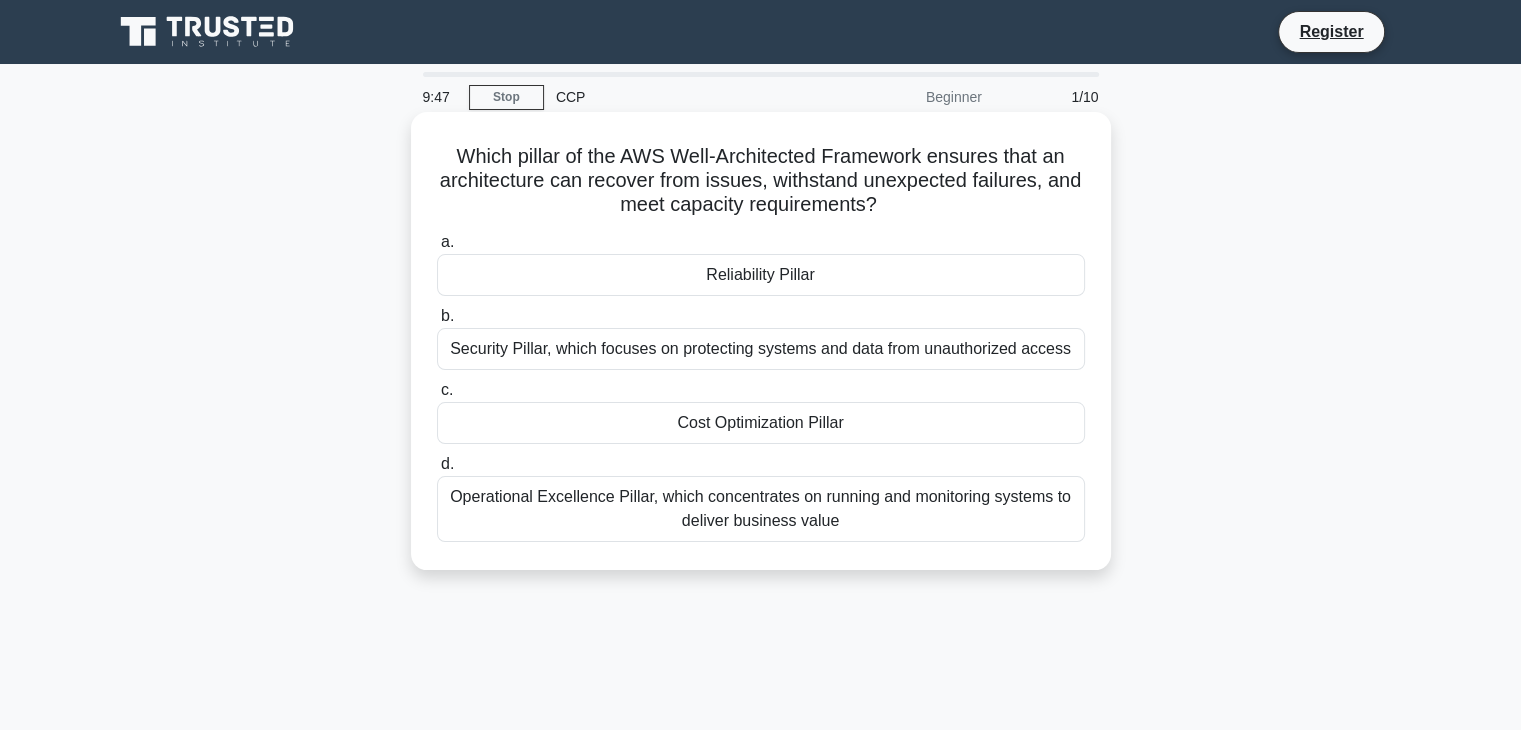 click on "Reliability Pillar" at bounding box center (761, 275) 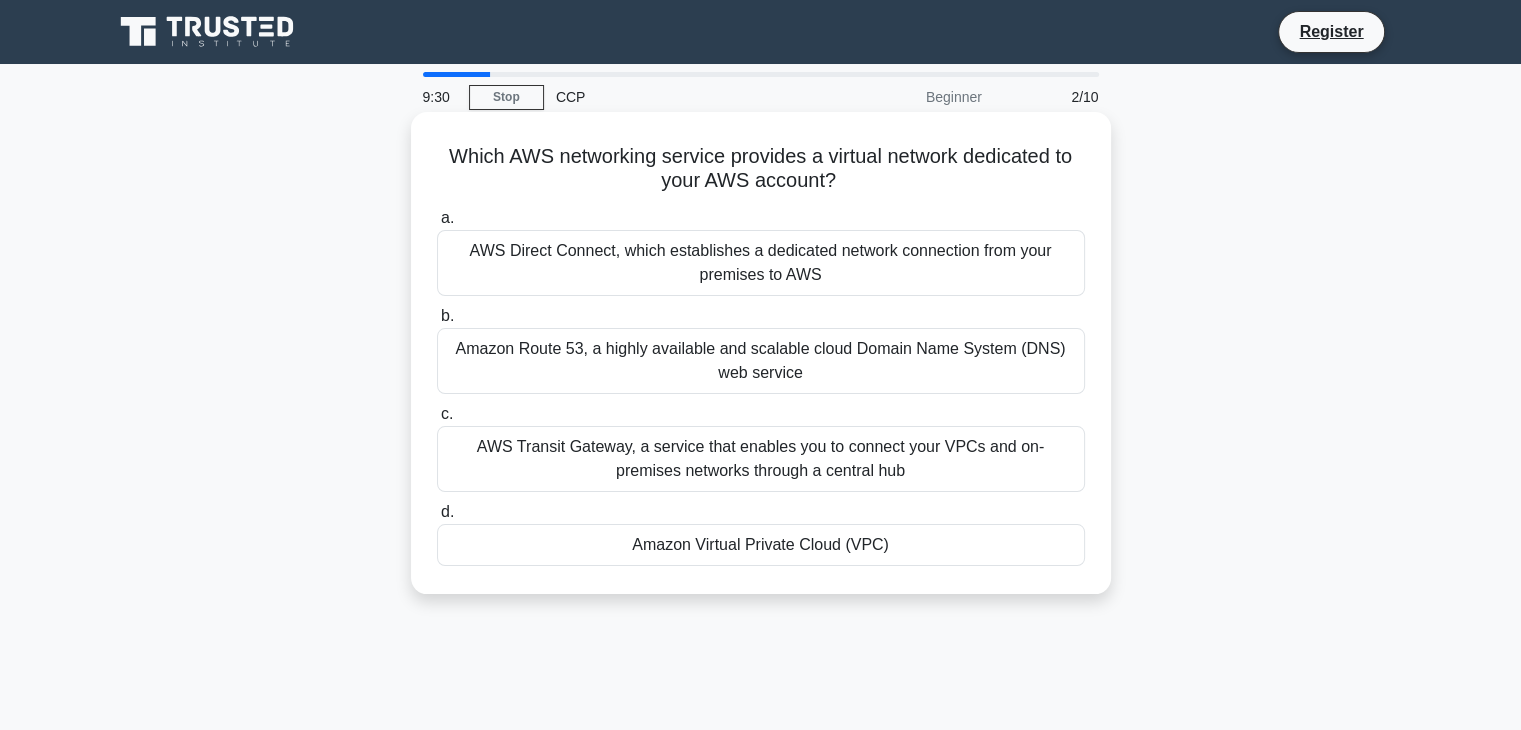 click on "Amazon Virtual Private Cloud (VPC)" at bounding box center (761, 545) 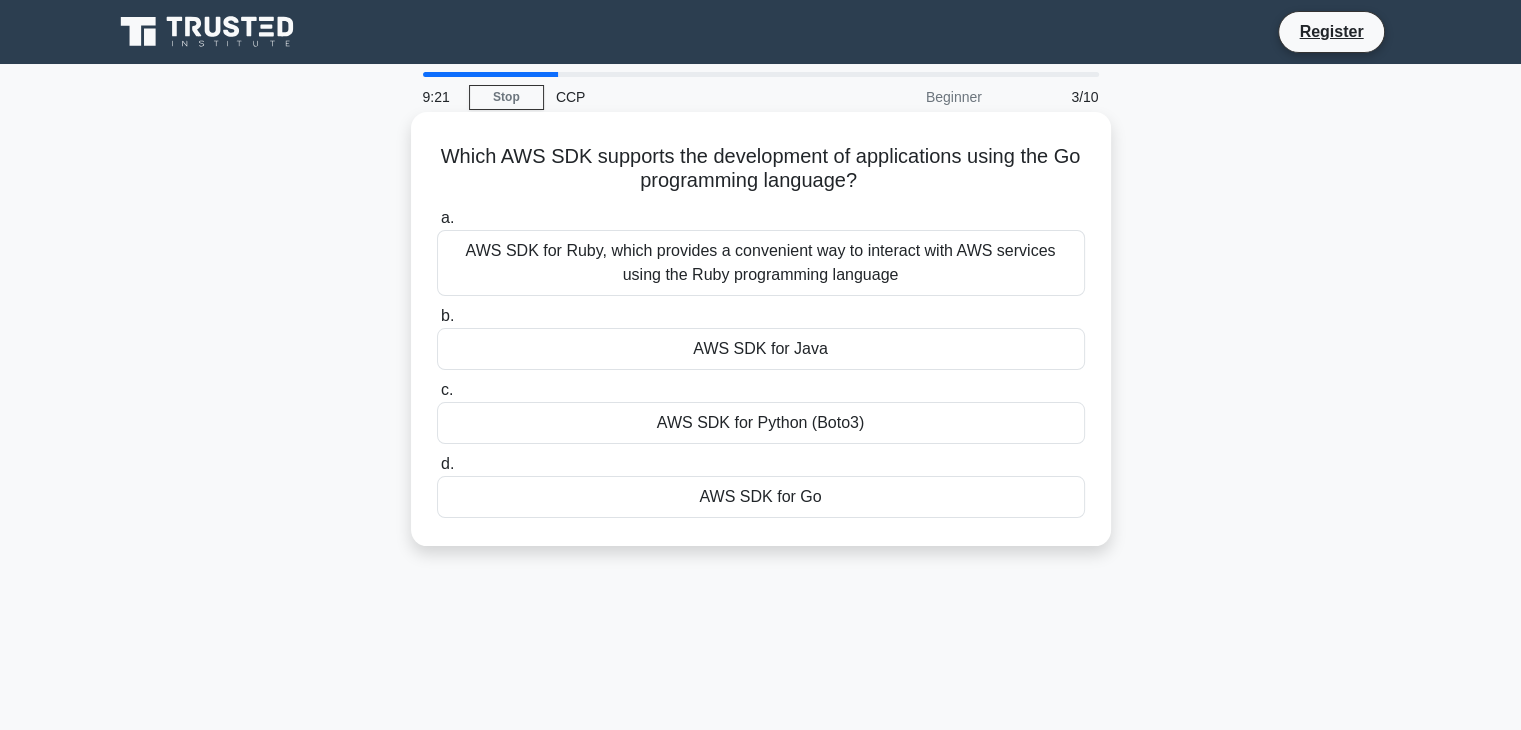 click on "AWS SDK for Go" at bounding box center [761, 497] 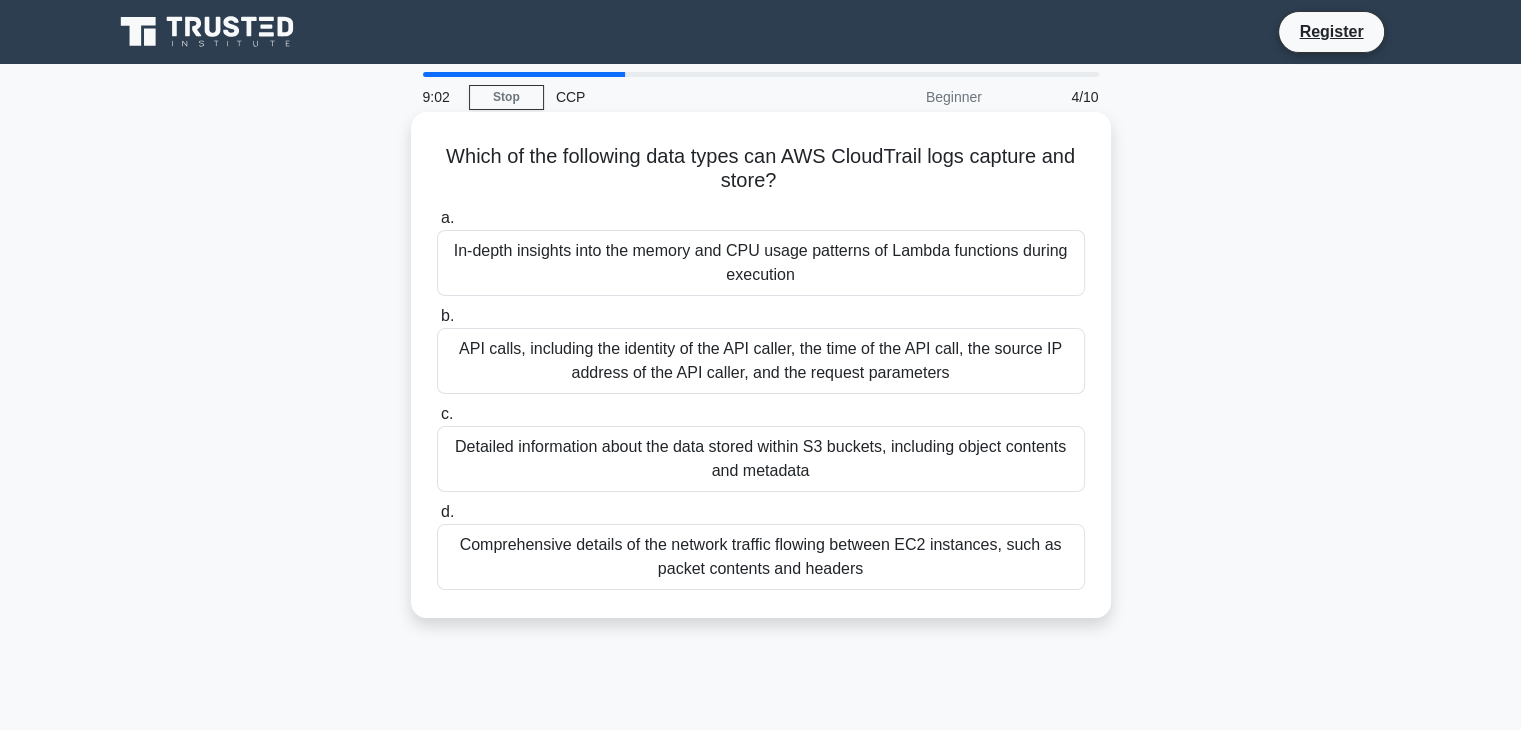 click on "API calls, including the identity of the API caller, the time of the API call, the source IP address of the API caller, and the request parameters" at bounding box center (761, 361) 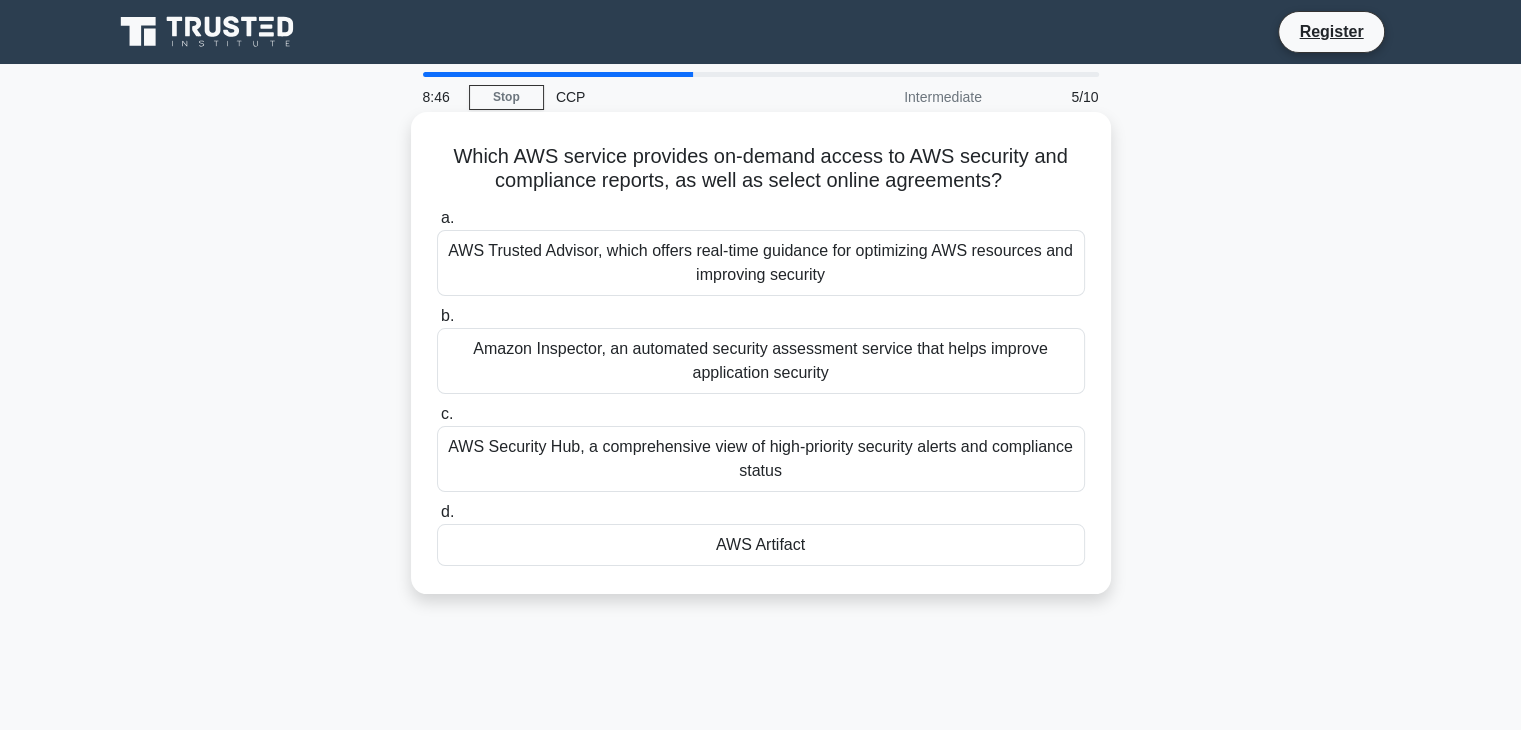 click on "AWS Artifact" at bounding box center [761, 545] 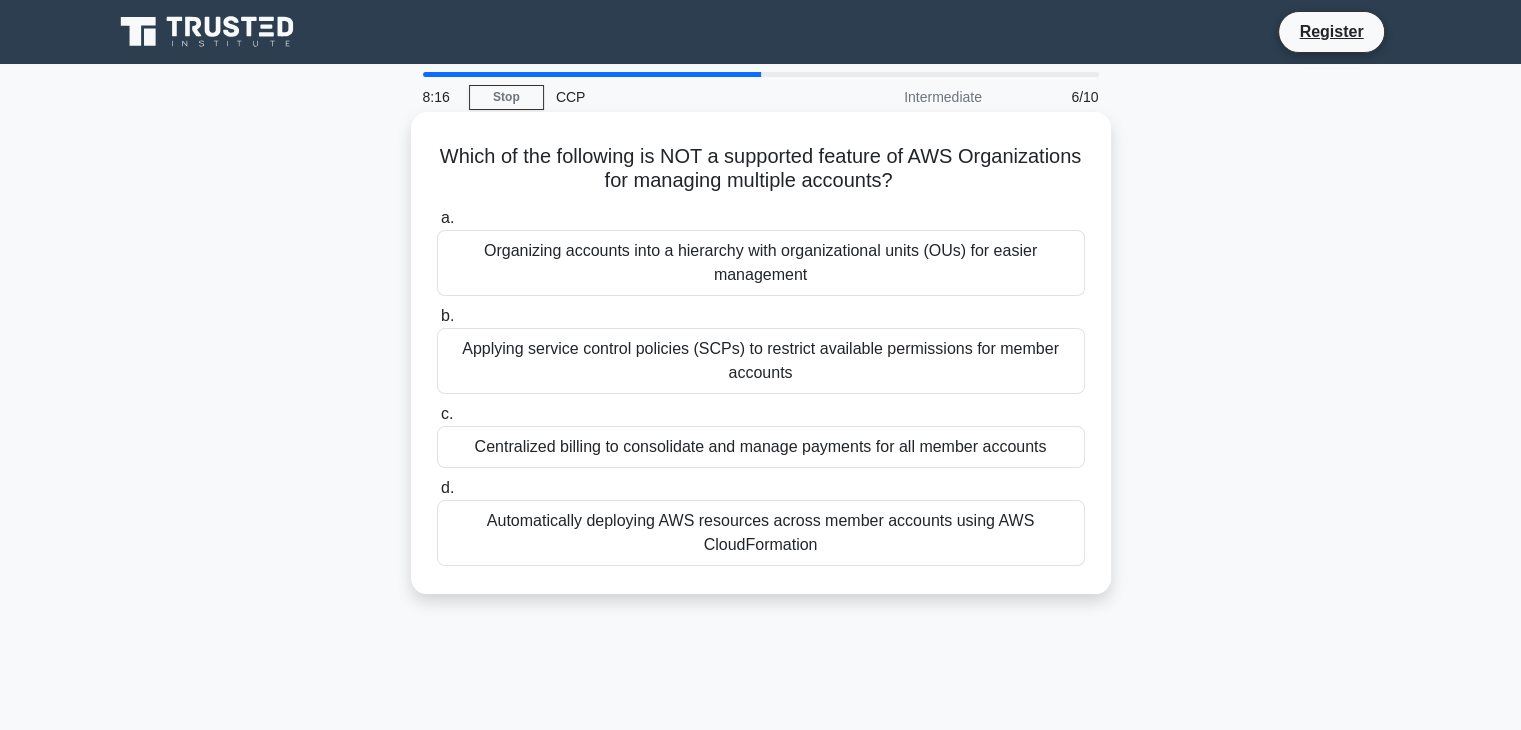 click on "Applying service control policies (SCPs) to restrict available permissions for member accounts" at bounding box center (761, 361) 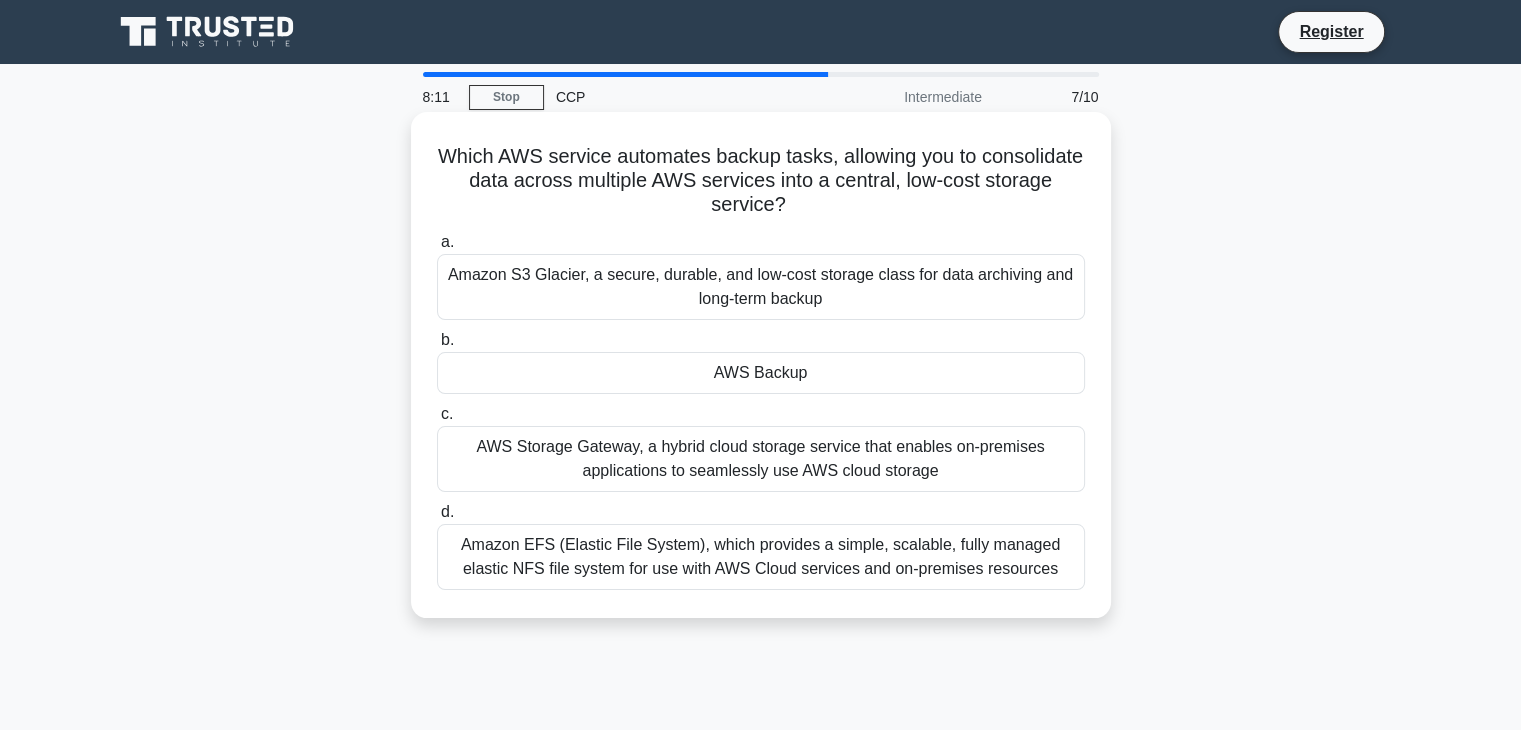 click on "AWS Backup" at bounding box center (761, 373) 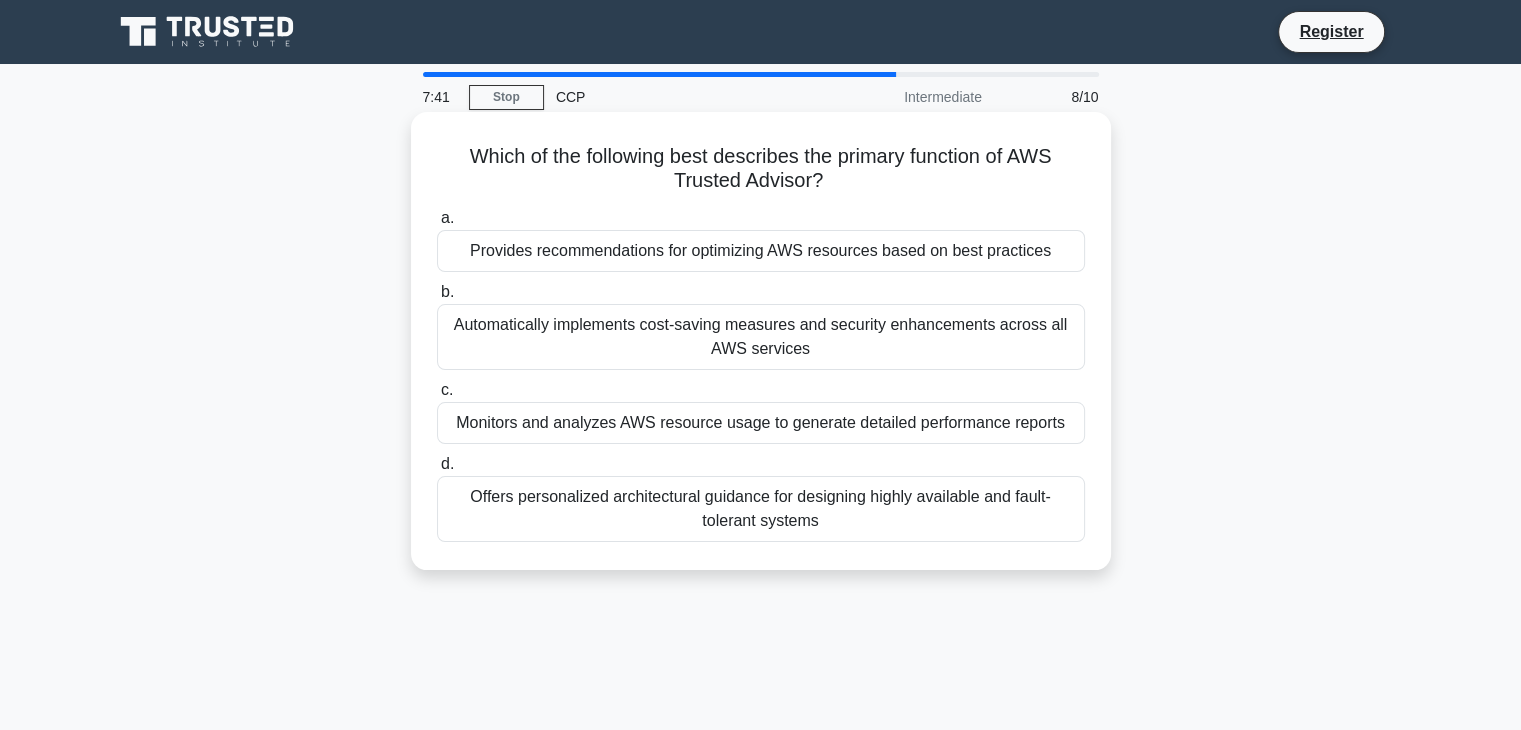 click on "Provides recommendations for optimizing AWS resources based on best practices" at bounding box center [761, 251] 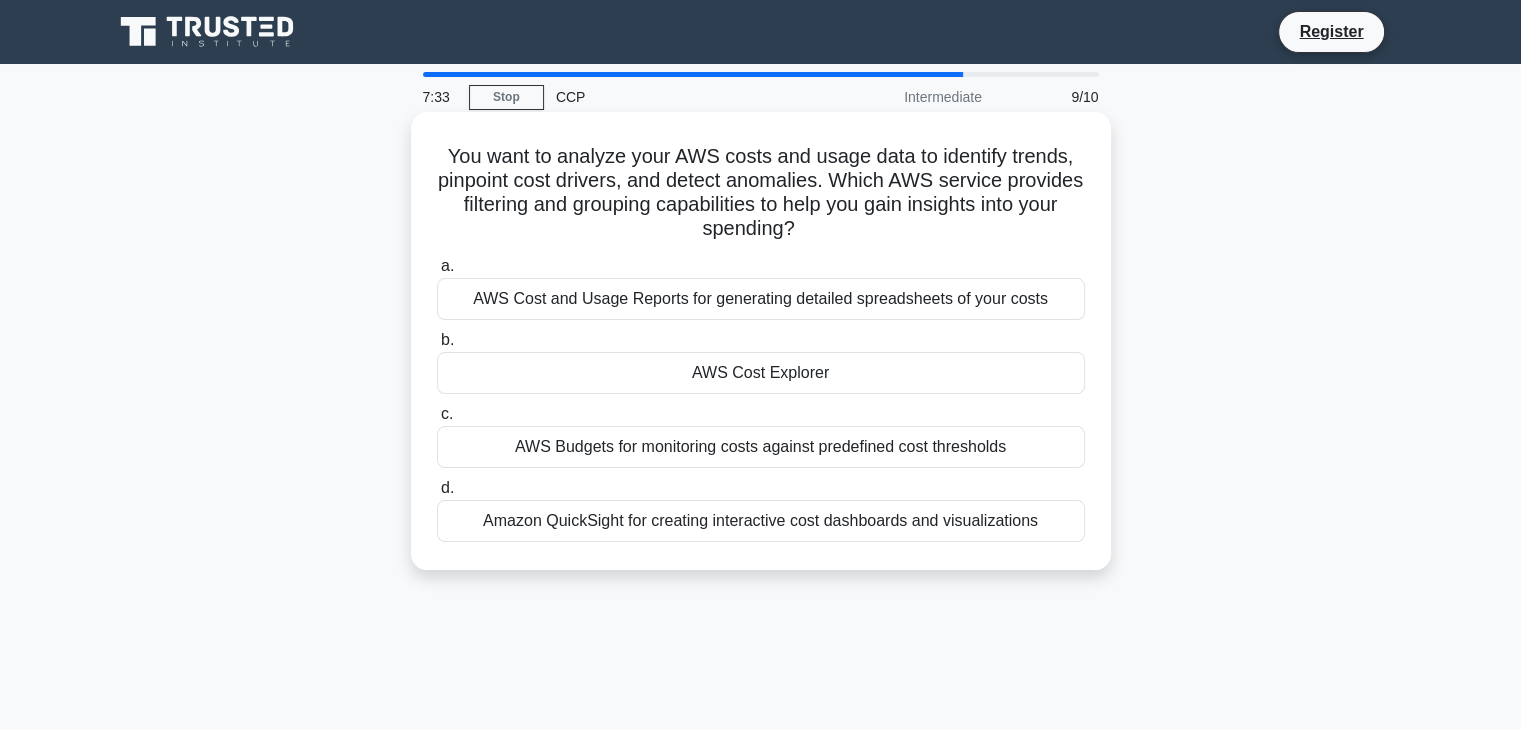 click on "AWS Cost Explorer" at bounding box center [761, 373] 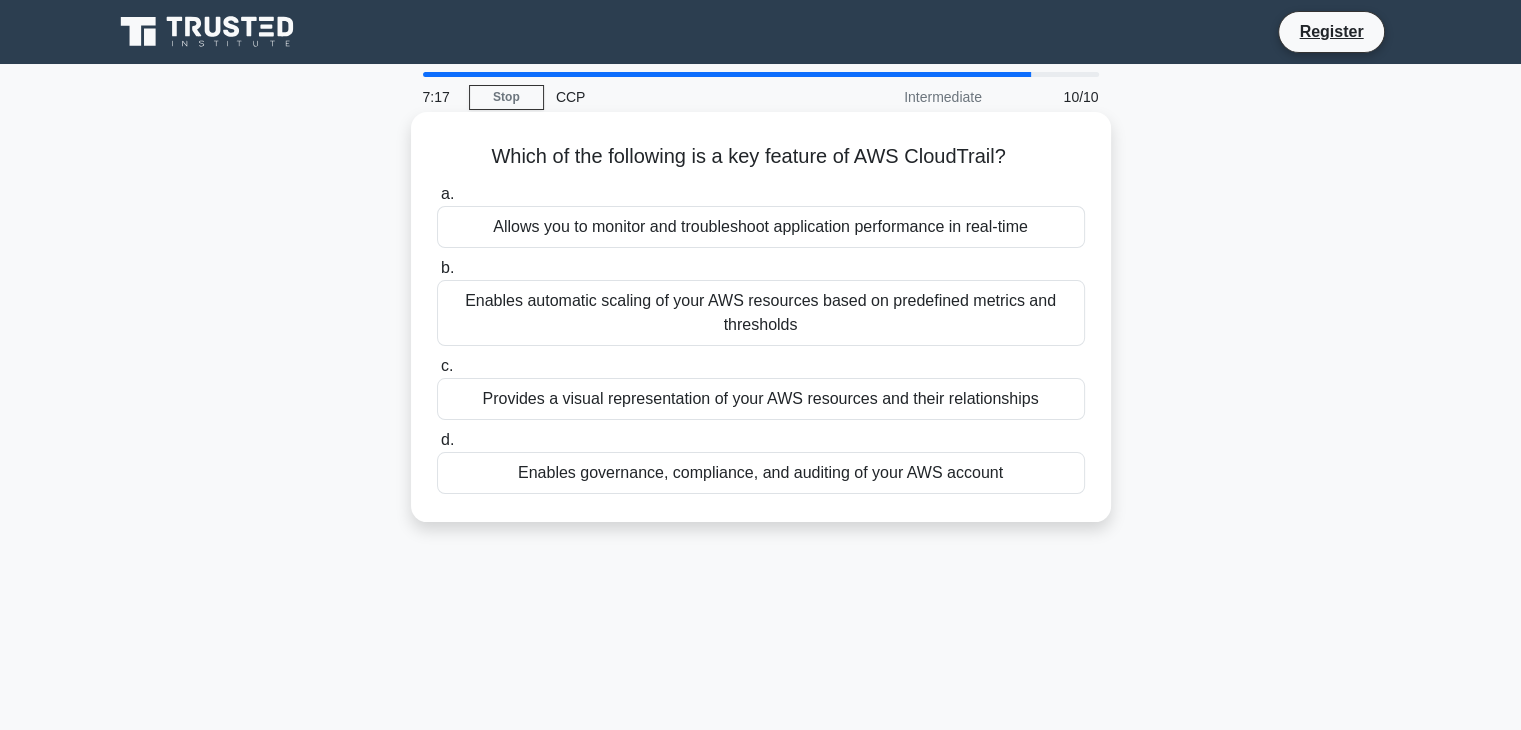 click on "Allows you to monitor and troubleshoot application performance in real-time" at bounding box center [761, 227] 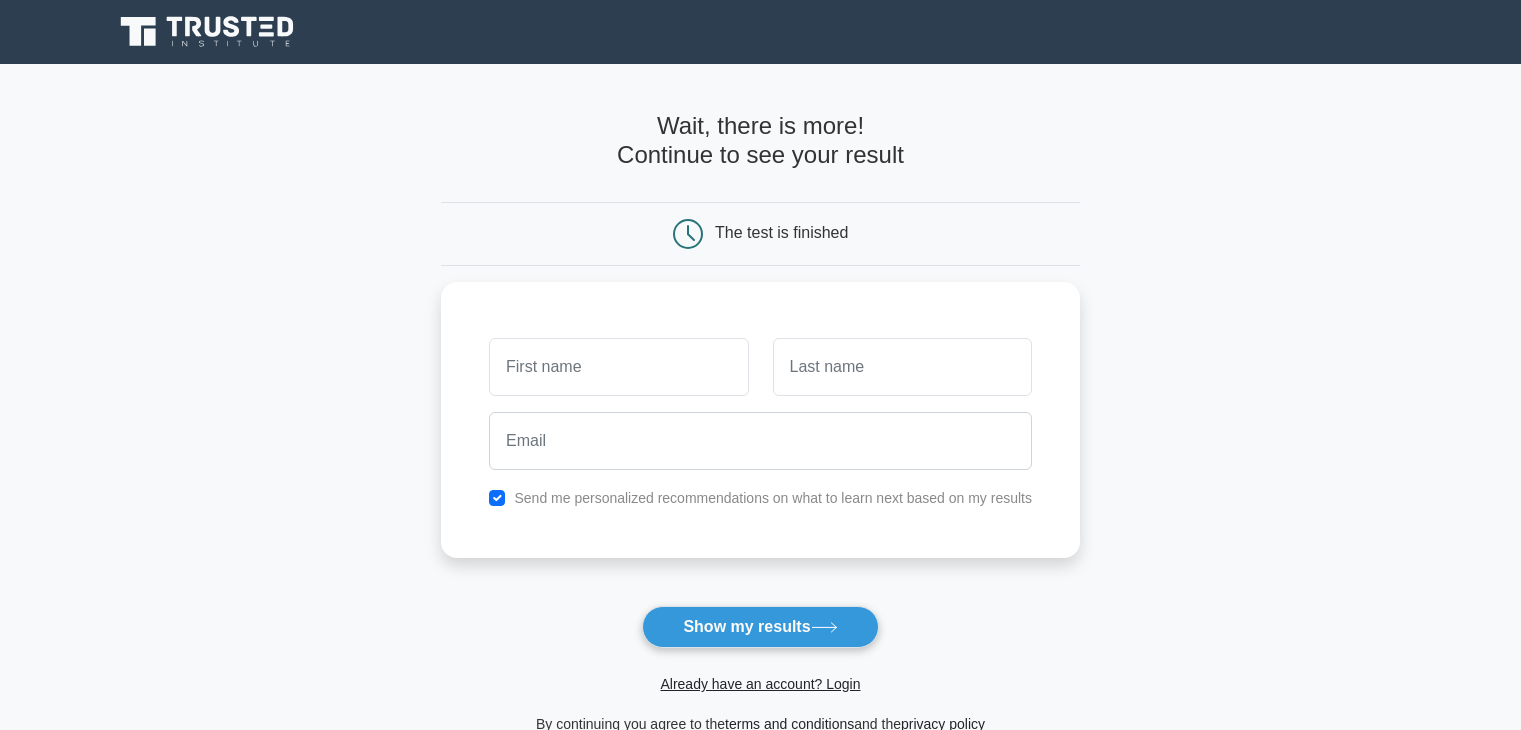 scroll, scrollTop: 0, scrollLeft: 0, axis: both 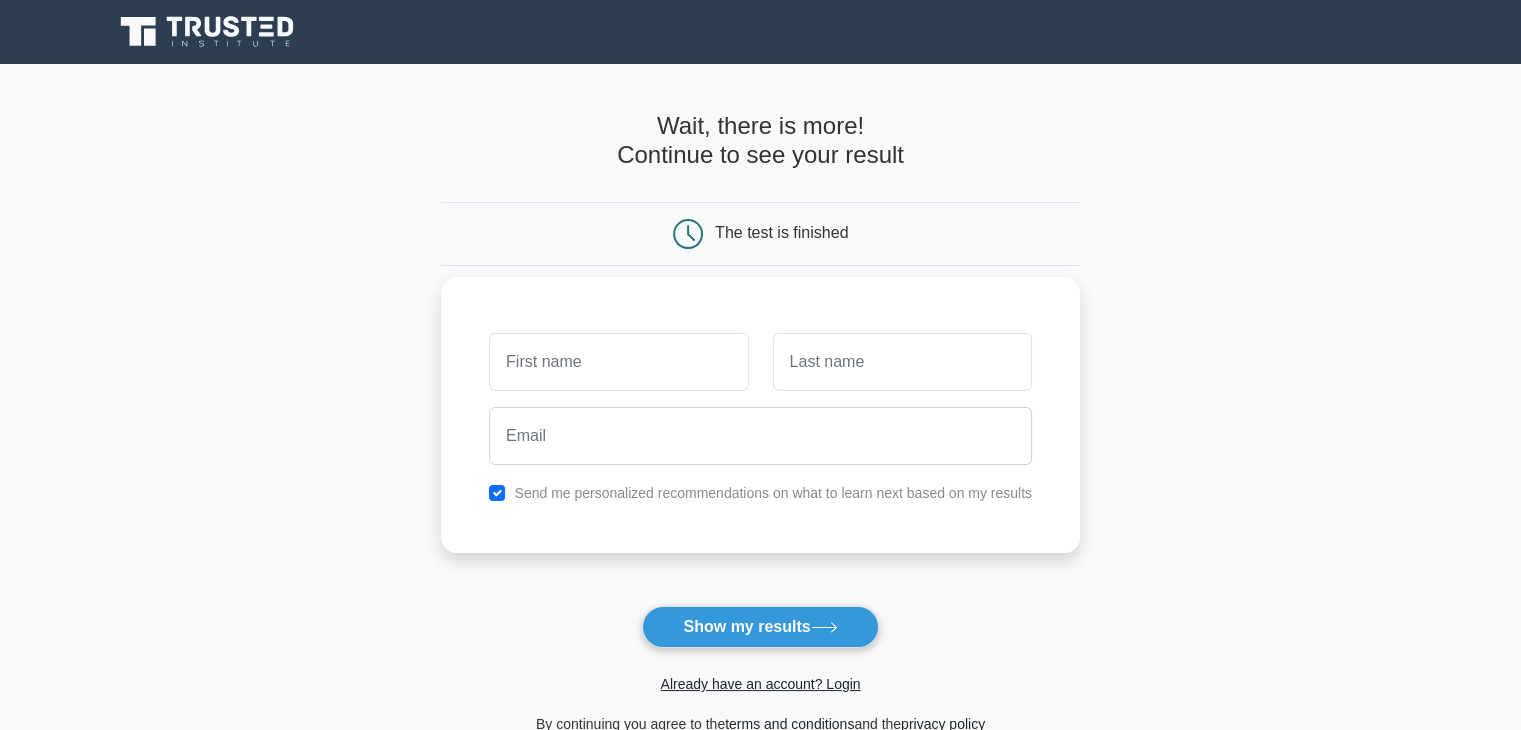 click at bounding box center (618, 362) 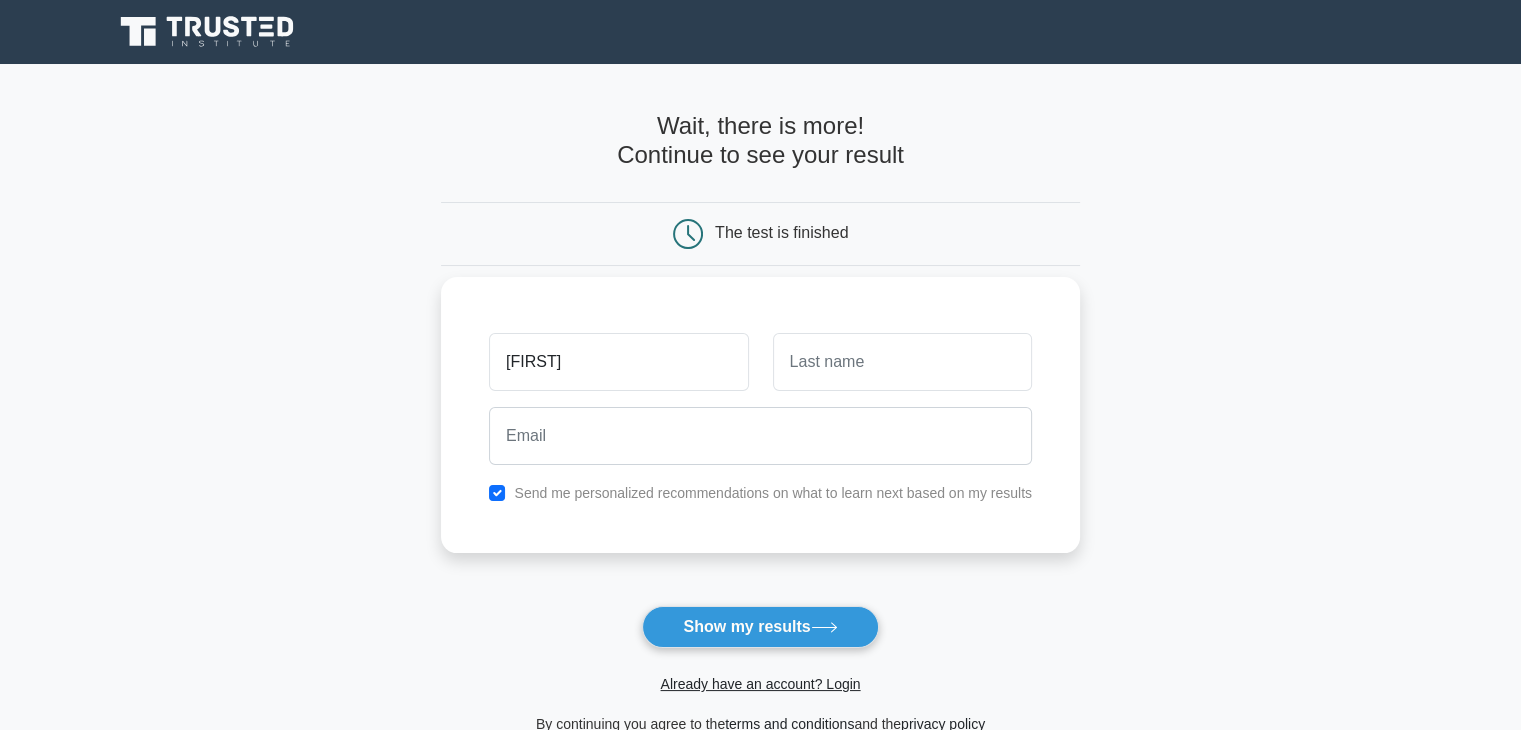 click at bounding box center [902, 362] 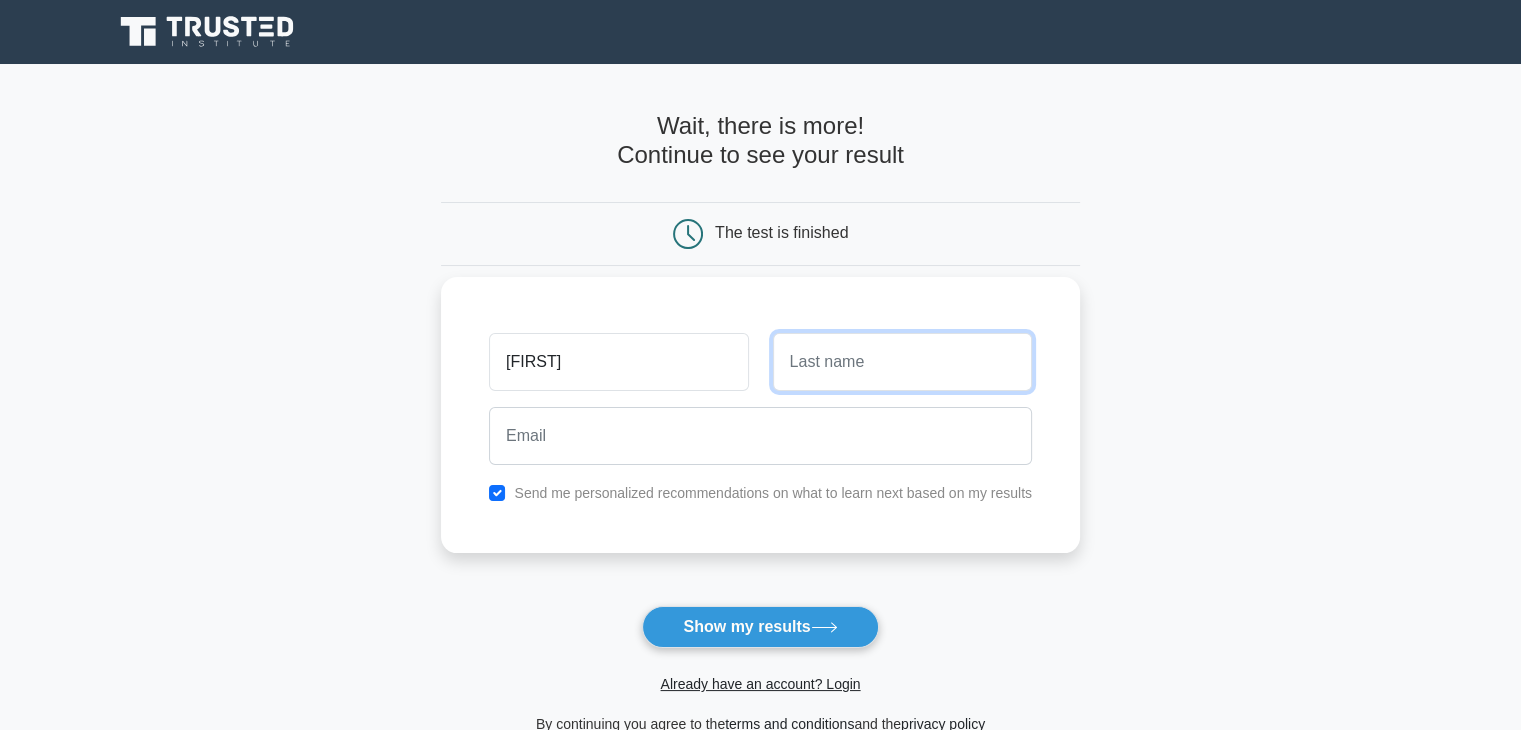 click at bounding box center [902, 362] 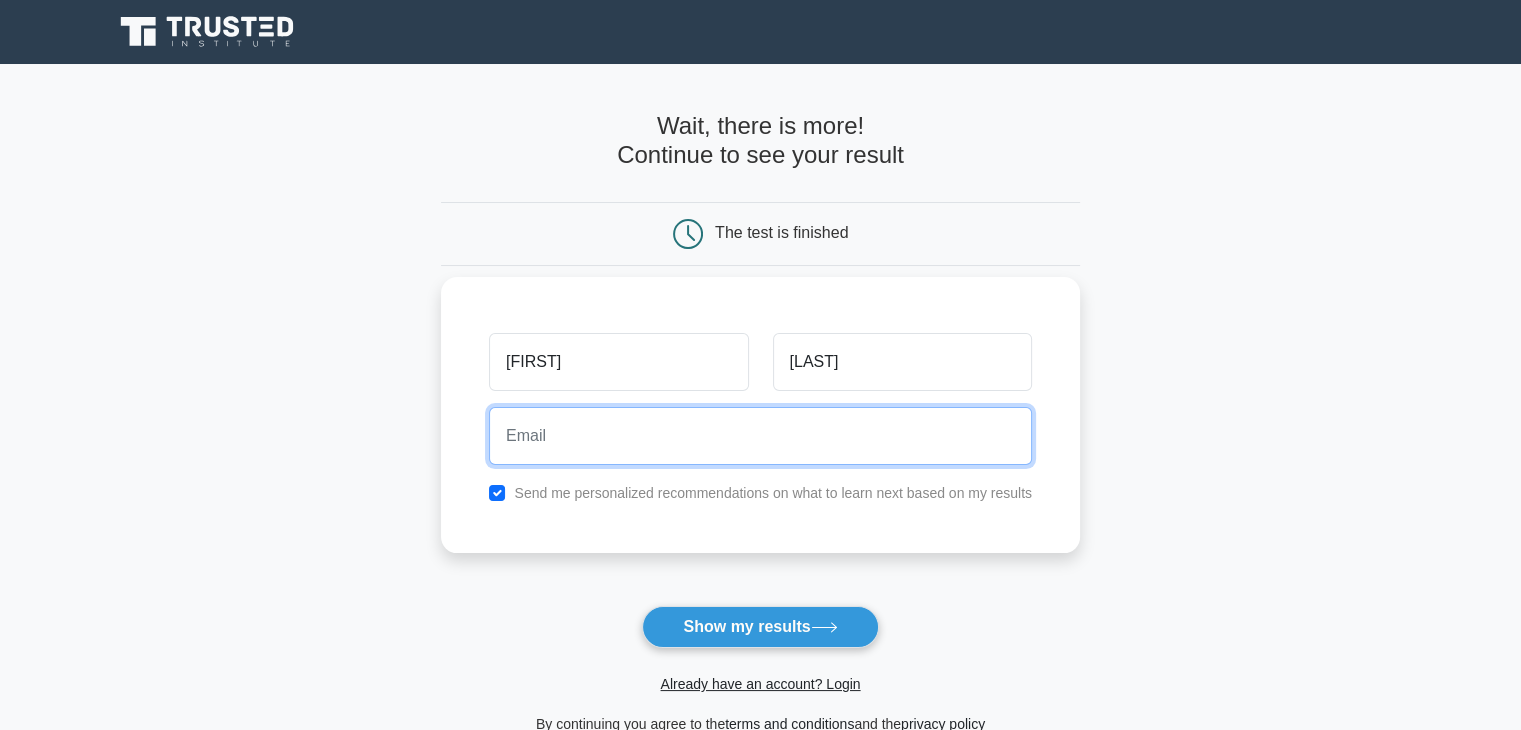 click at bounding box center (760, 436) 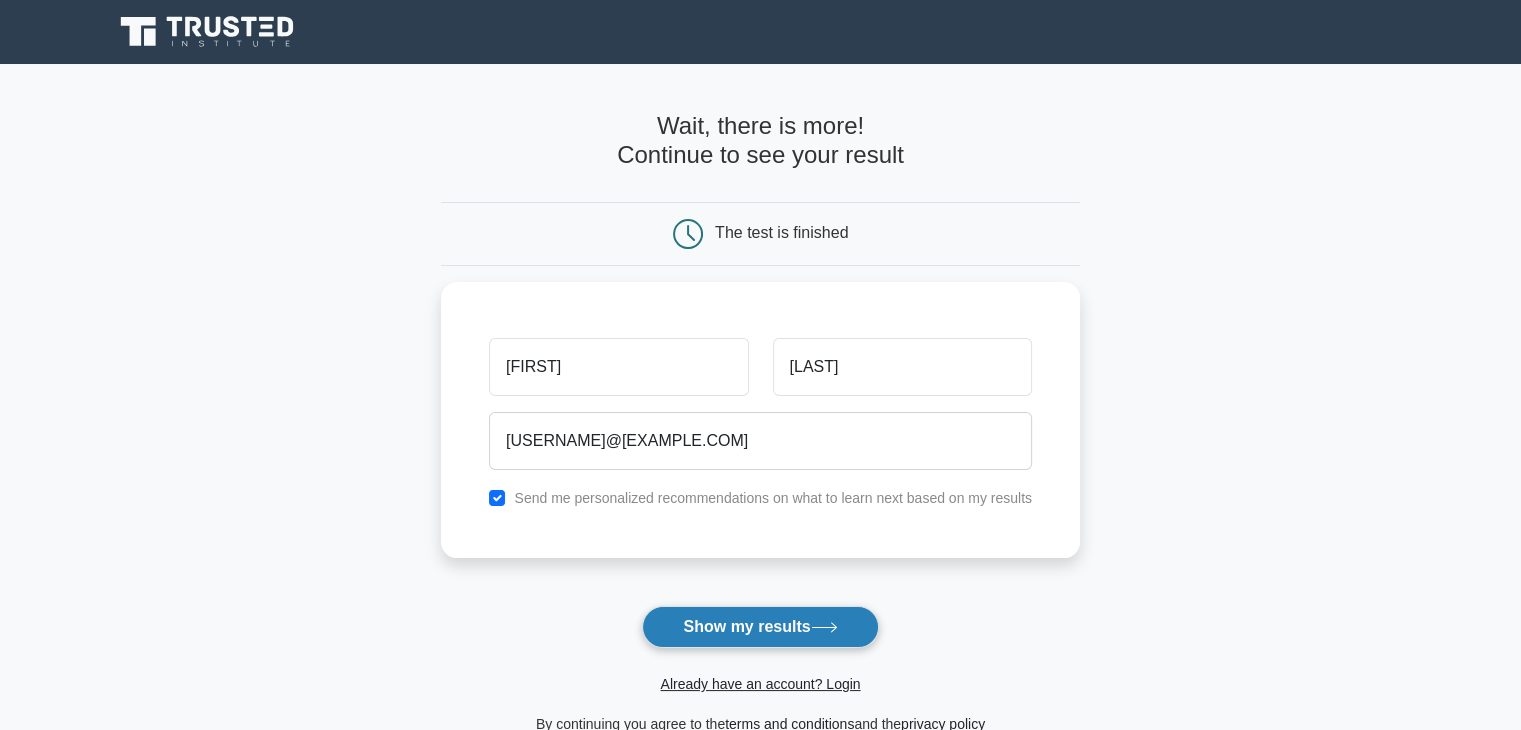 click on "Show my results" at bounding box center [760, 627] 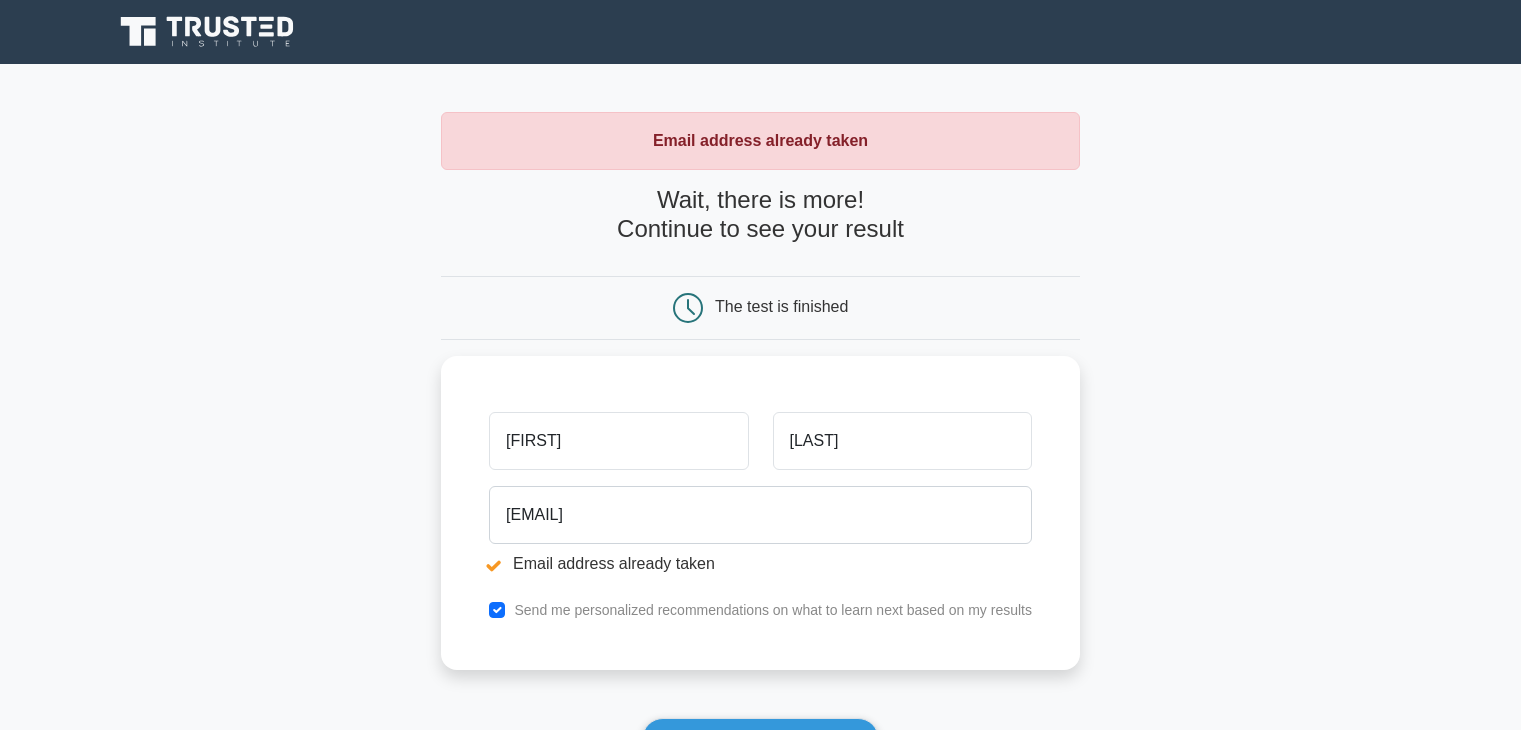 scroll, scrollTop: 0, scrollLeft: 0, axis: both 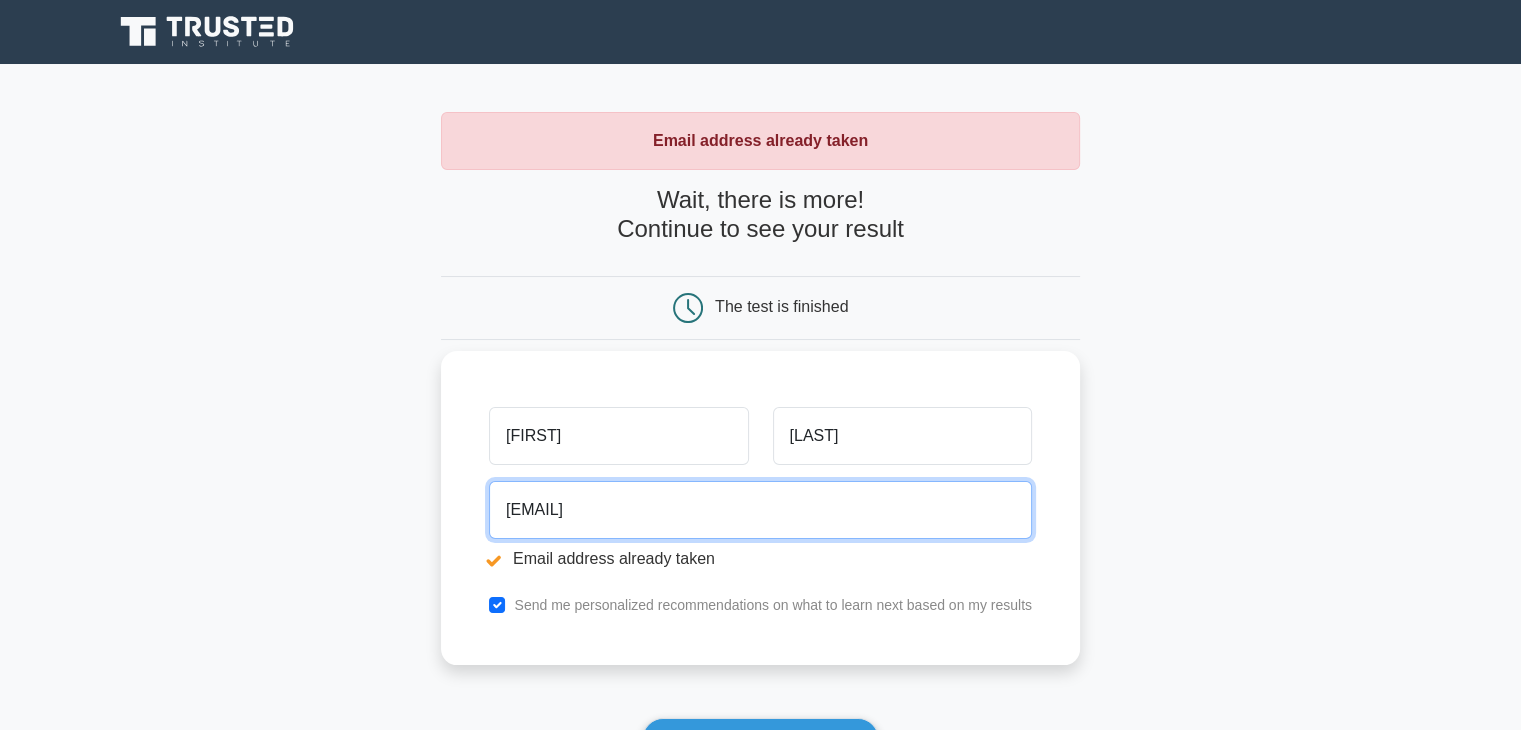 click on "[EMAIL]" at bounding box center (760, 510) 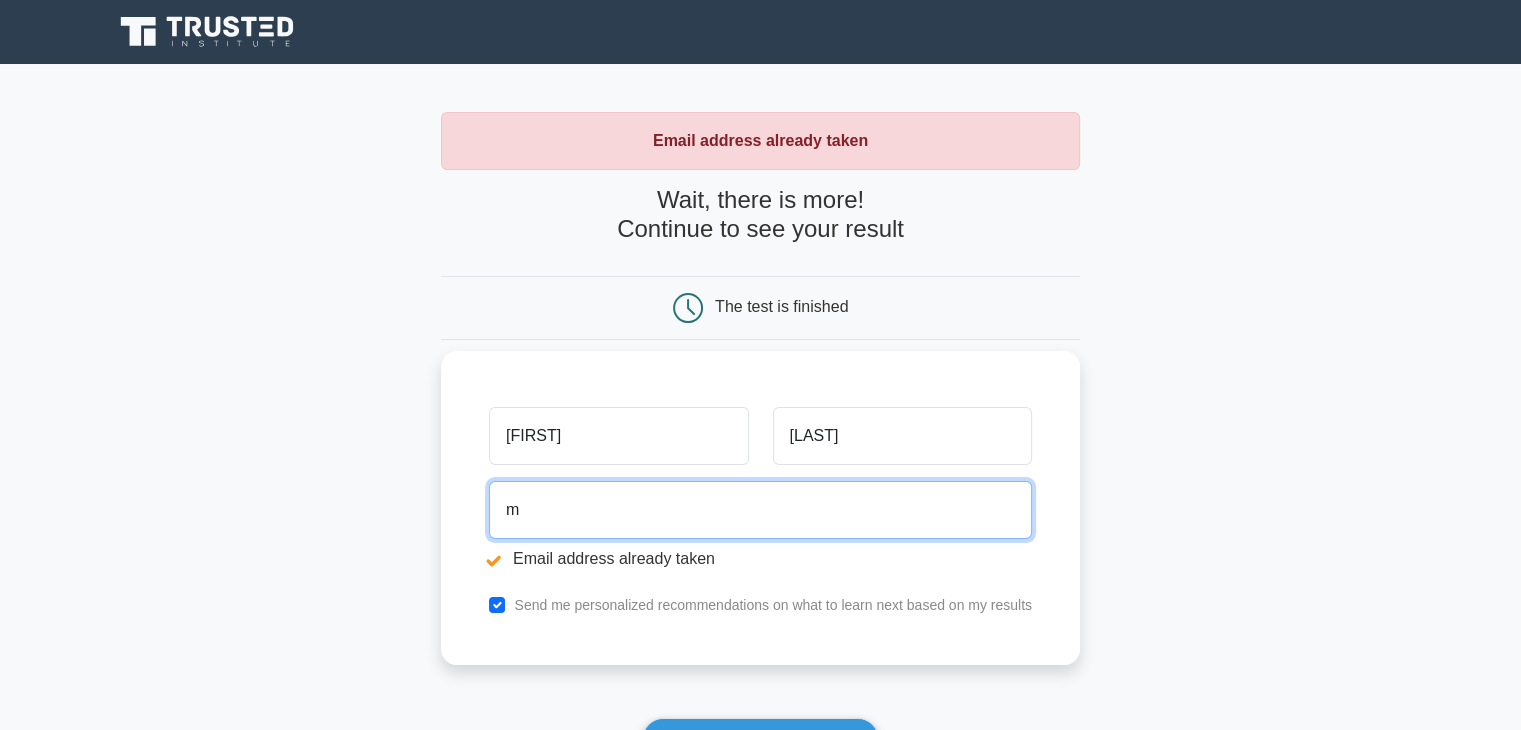type on "mangalgagan4@gmail.com" 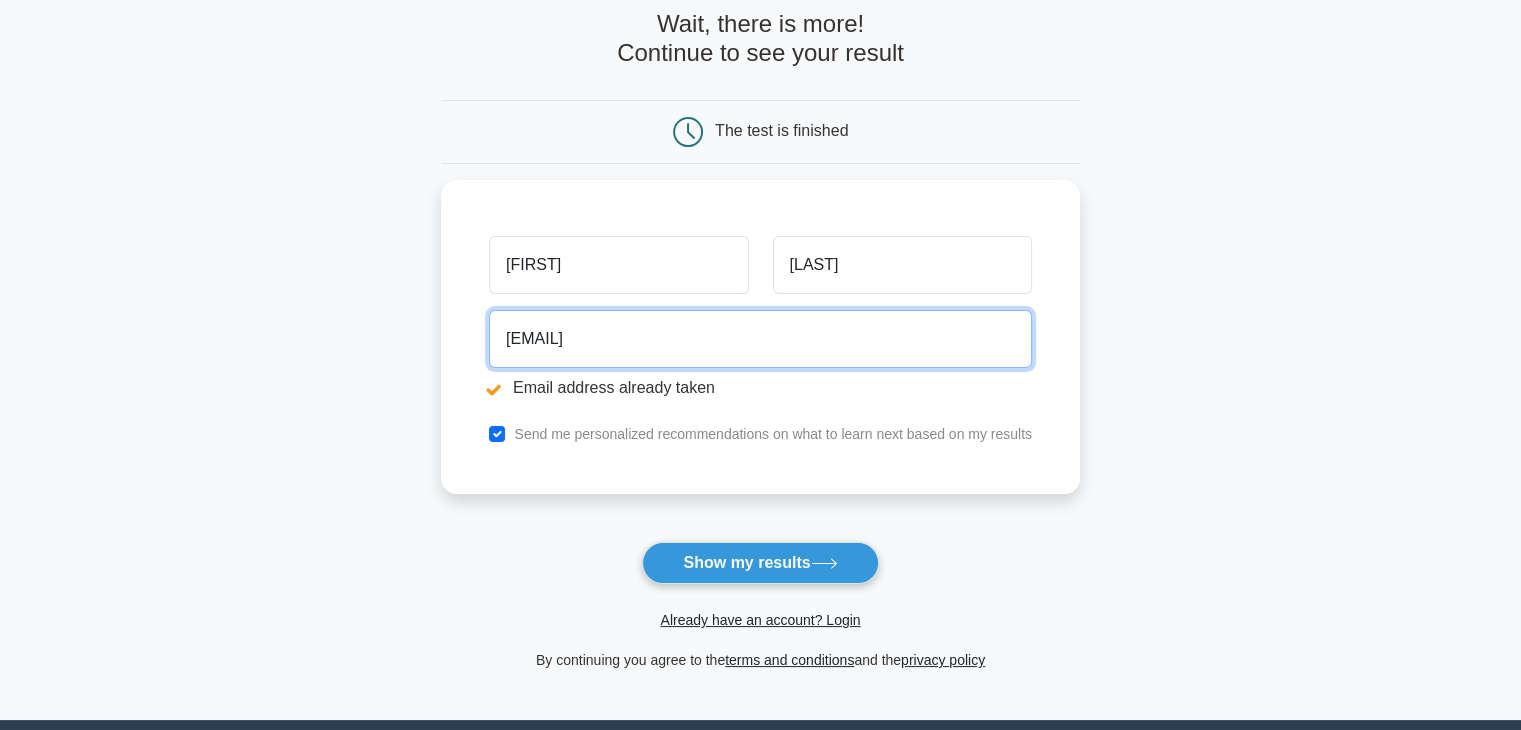 scroll, scrollTop: 266, scrollLeft: 0, axis: vertical 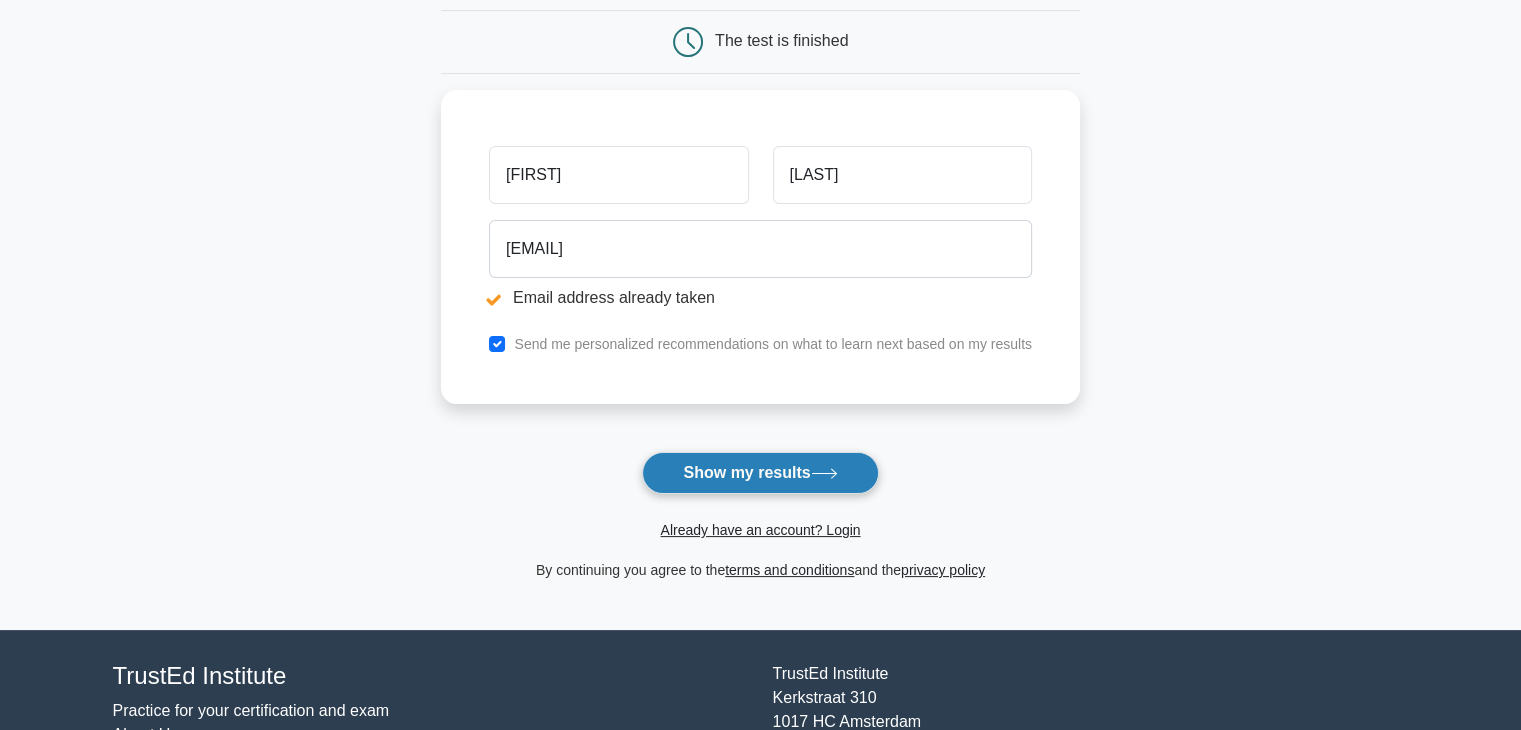 click on "Show my results" at bounding box center [760, 473] 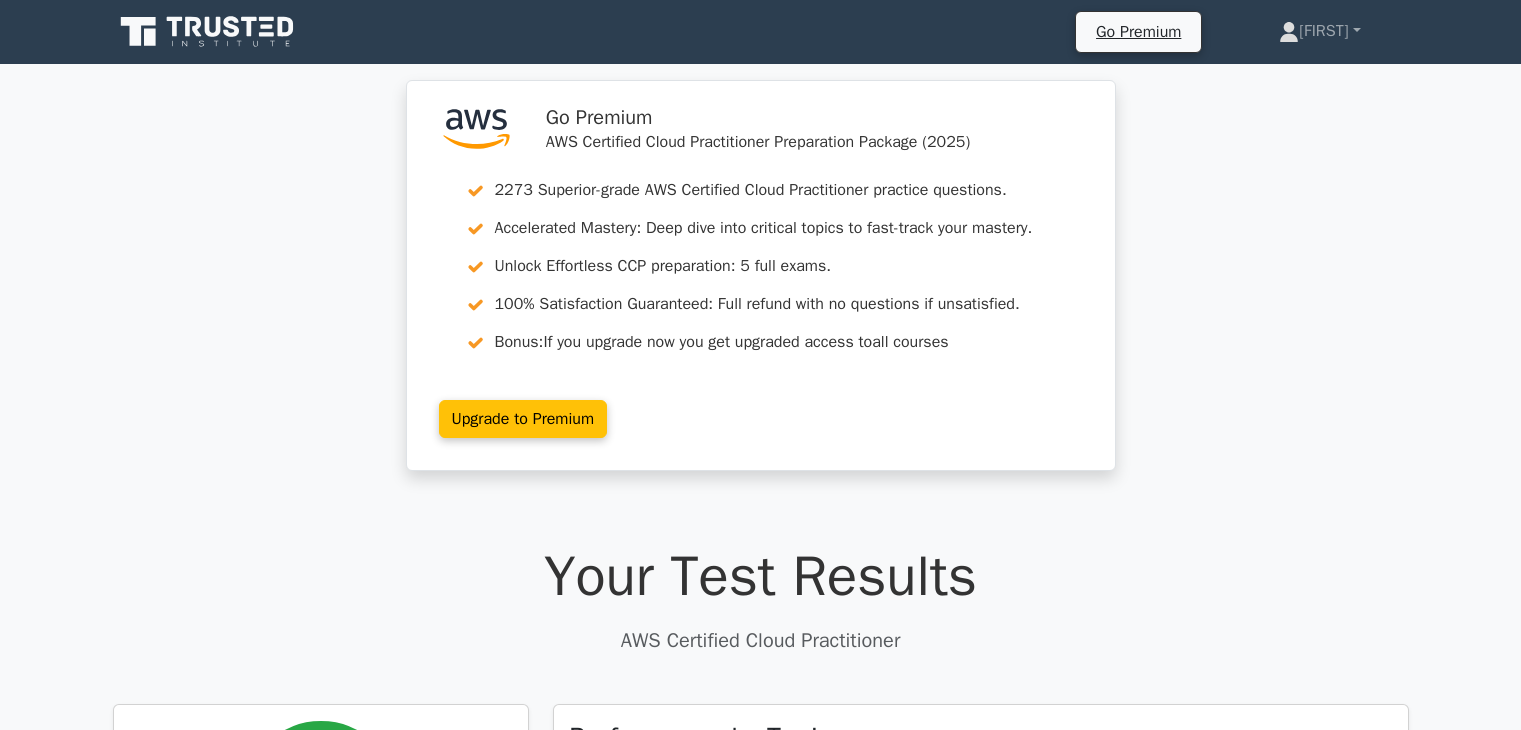 scroll, scrollTop: 0, scrollLeft: 0, axis: both 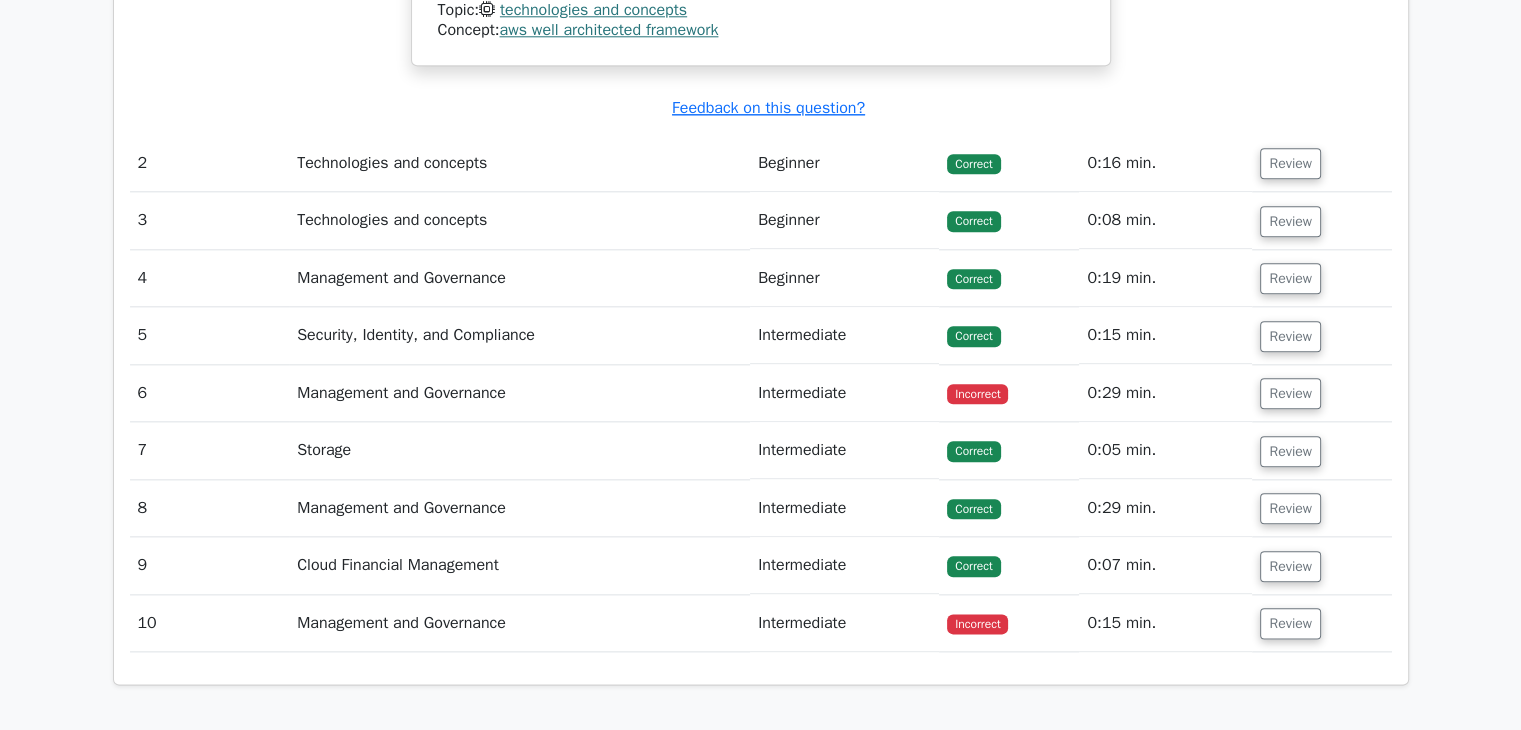click on "Management and Governance" at bounding box center (519, 623) 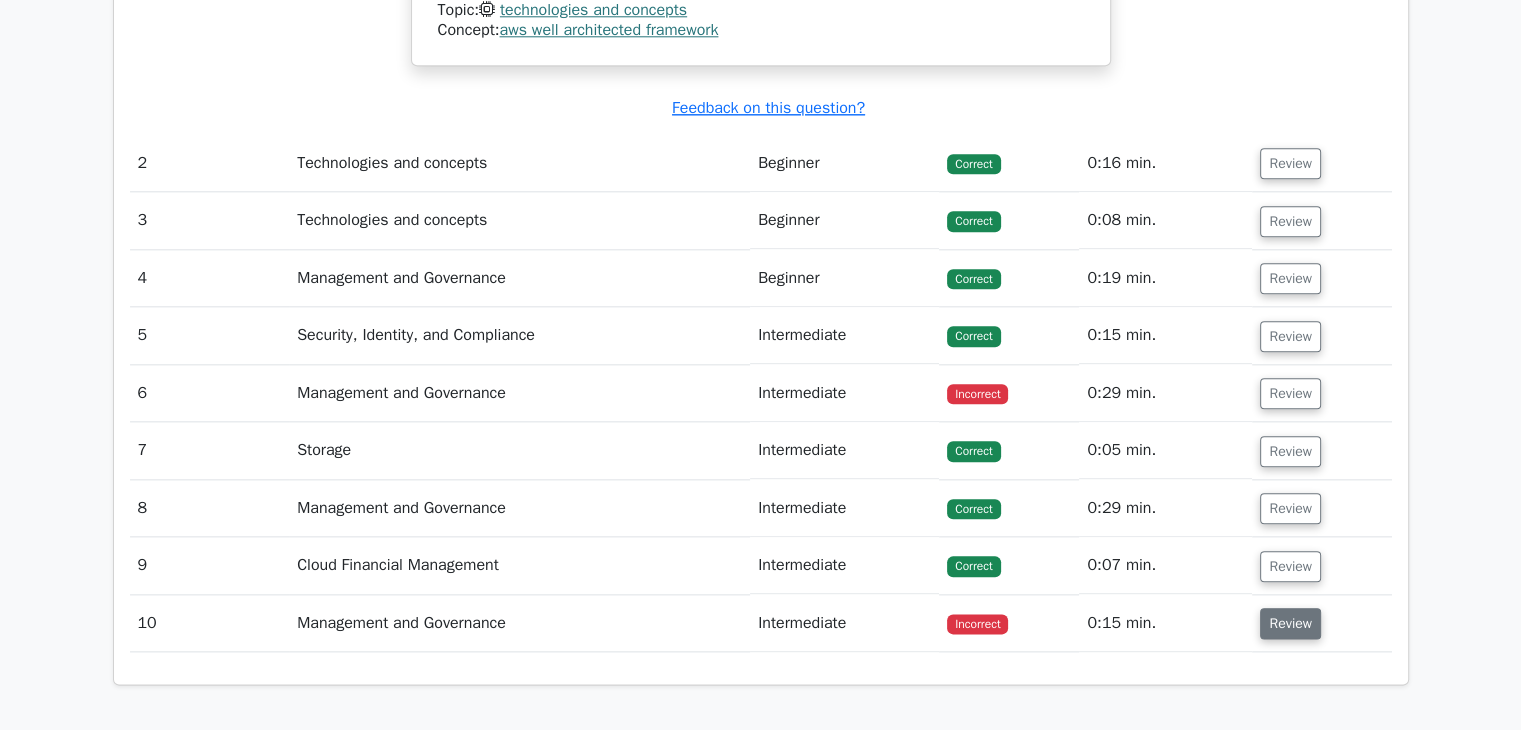 click on "Review" at bounding box center (1290, 623) 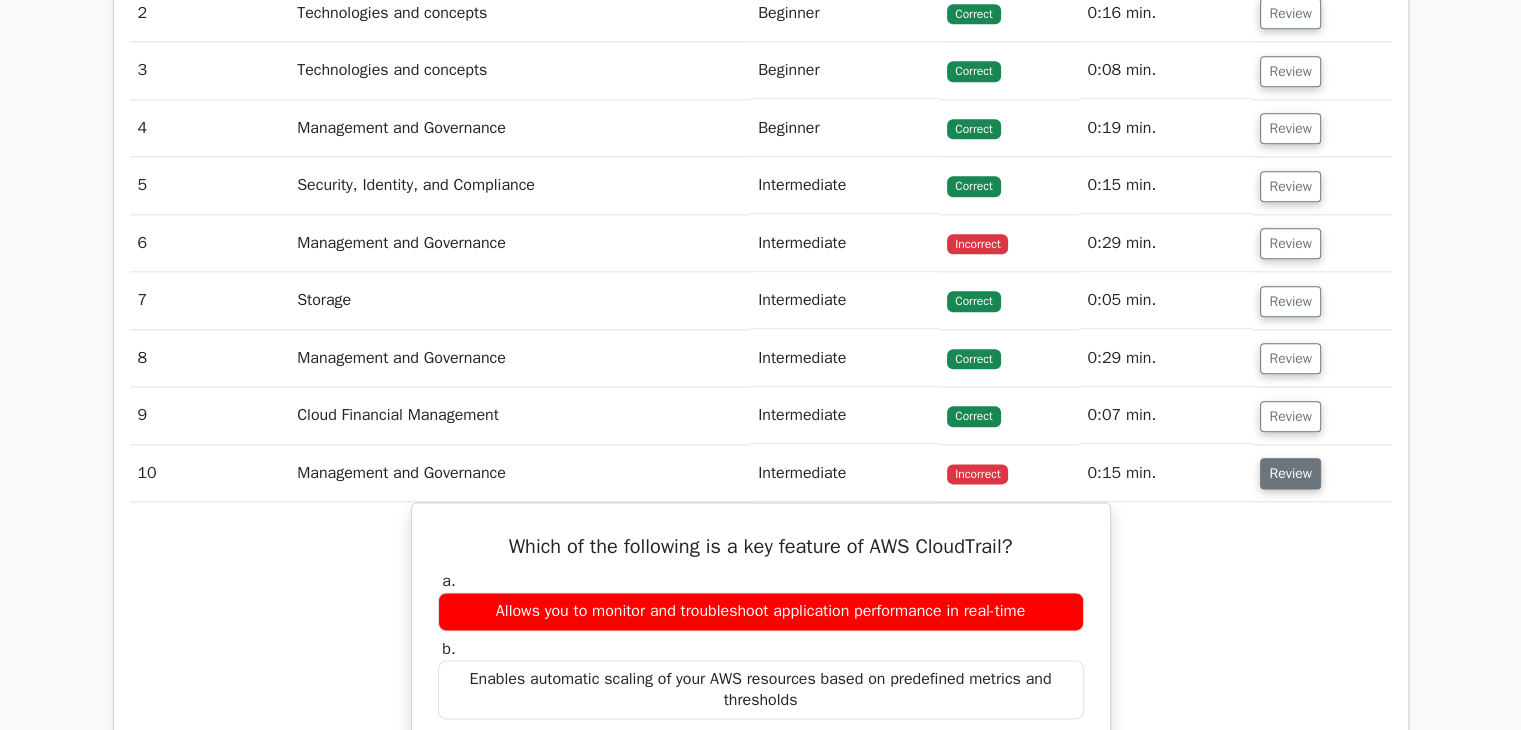 scroll, scrollTop: 2393, scrollLeft: 0, axis: vertical 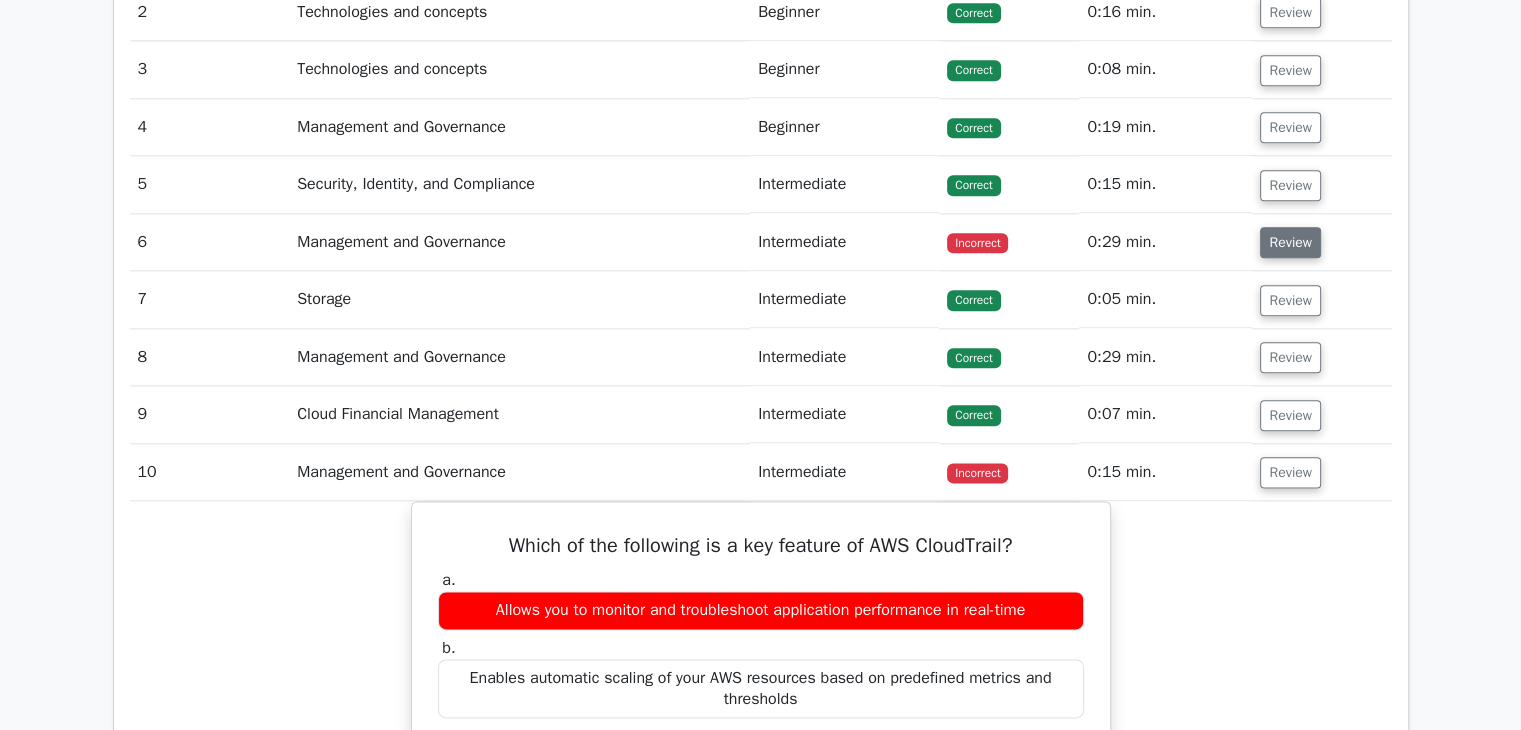 click on "Review" at bounding box center [1290, 242] 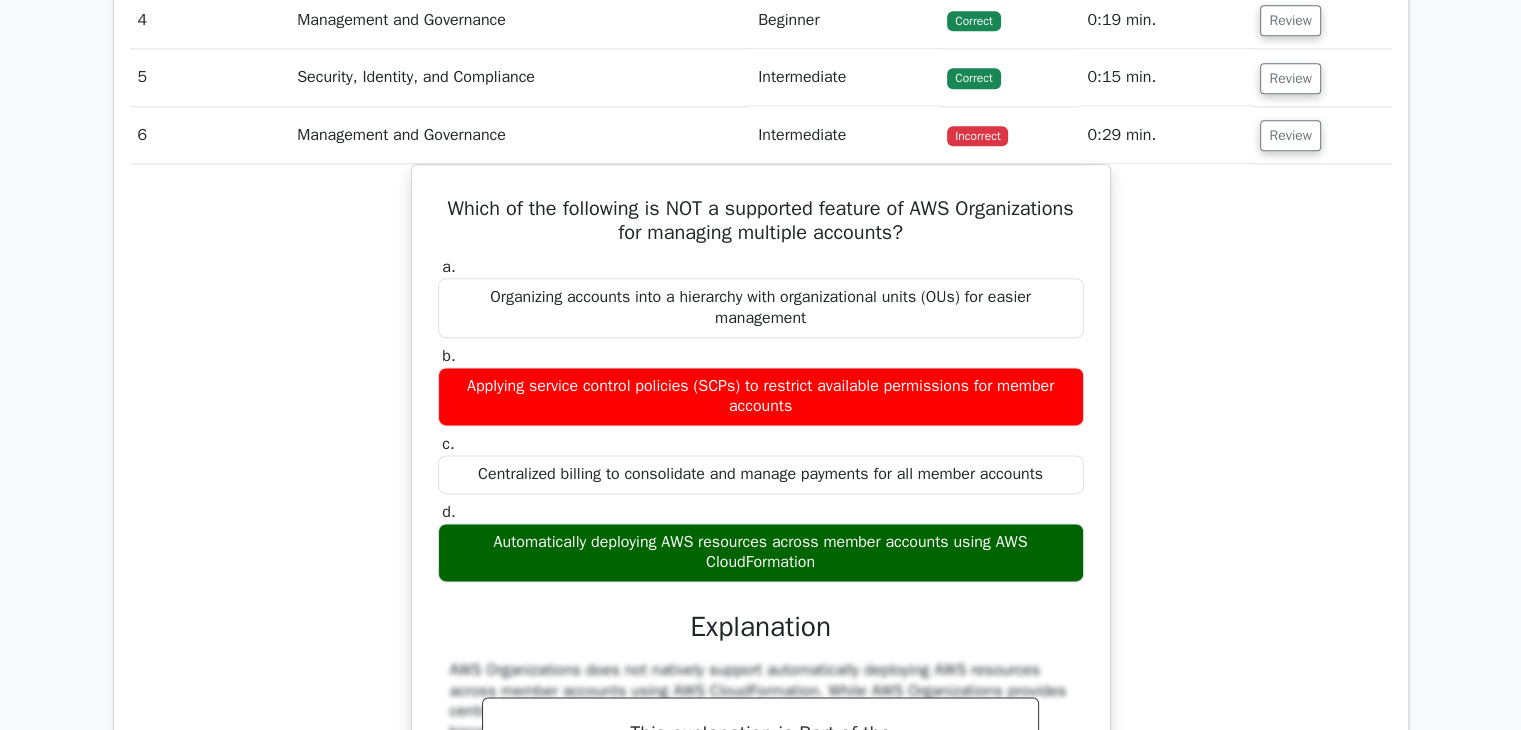scroll, scrollTop: 2501, scrollLeft: 0, axis: vertical 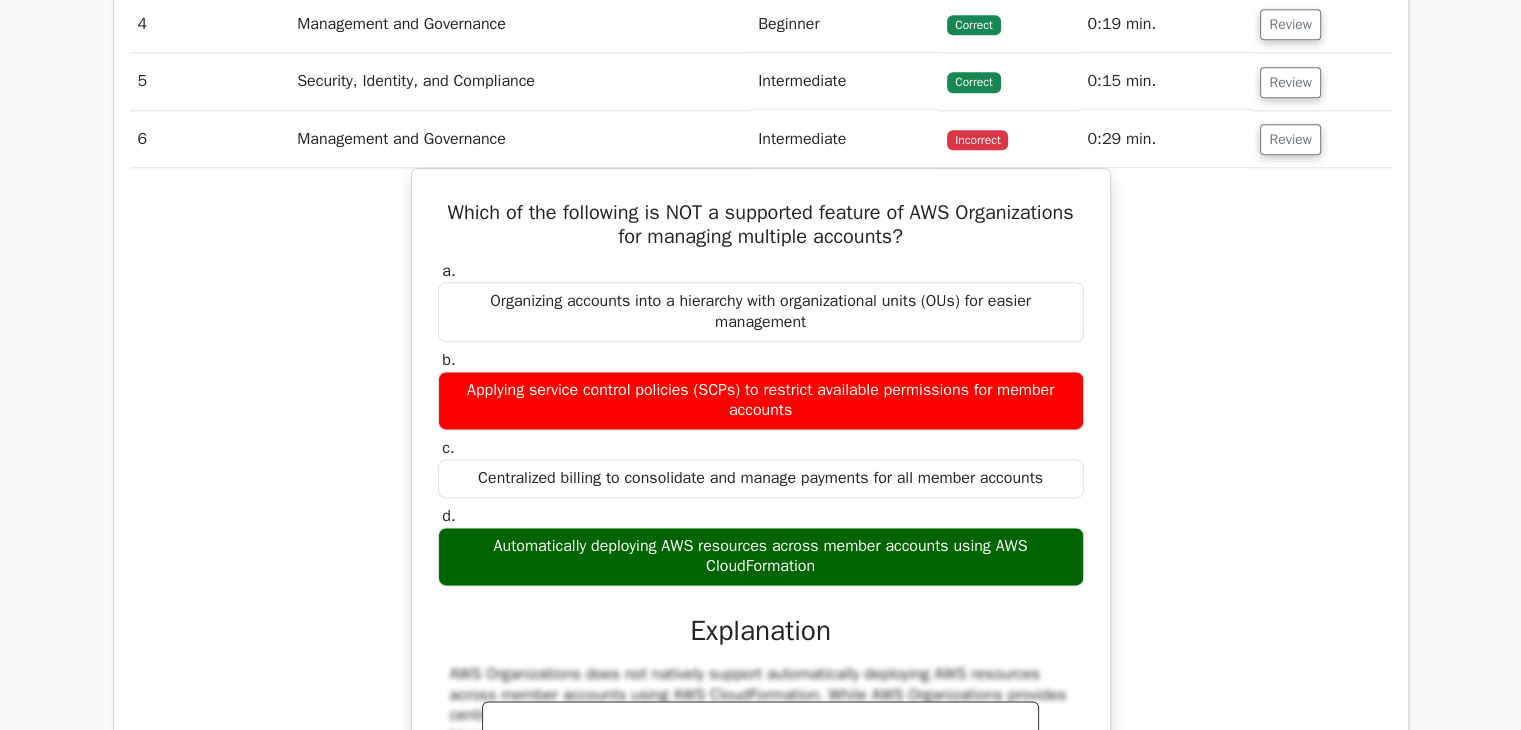 click on ".st0{fill:#252F3E;} .st1{fill-rule:evenodd;clip-rule:evenodd;fill:#FF9900;}
Go Premium
AWS Certified Cloud Practitioner Preparation Package (2025)
2273 Superior-grade  AWS Certified Cloud Practitioner practice questions.
Accelerated Mastery: Deep dive into critical topics to fast-track your mastery.
Unlock Effortless CCP preparation: 5 full exams.
100% Satisfaction Guaranteed: Full refund with no questions if unsatisfied." at bounding box center (760, 143) 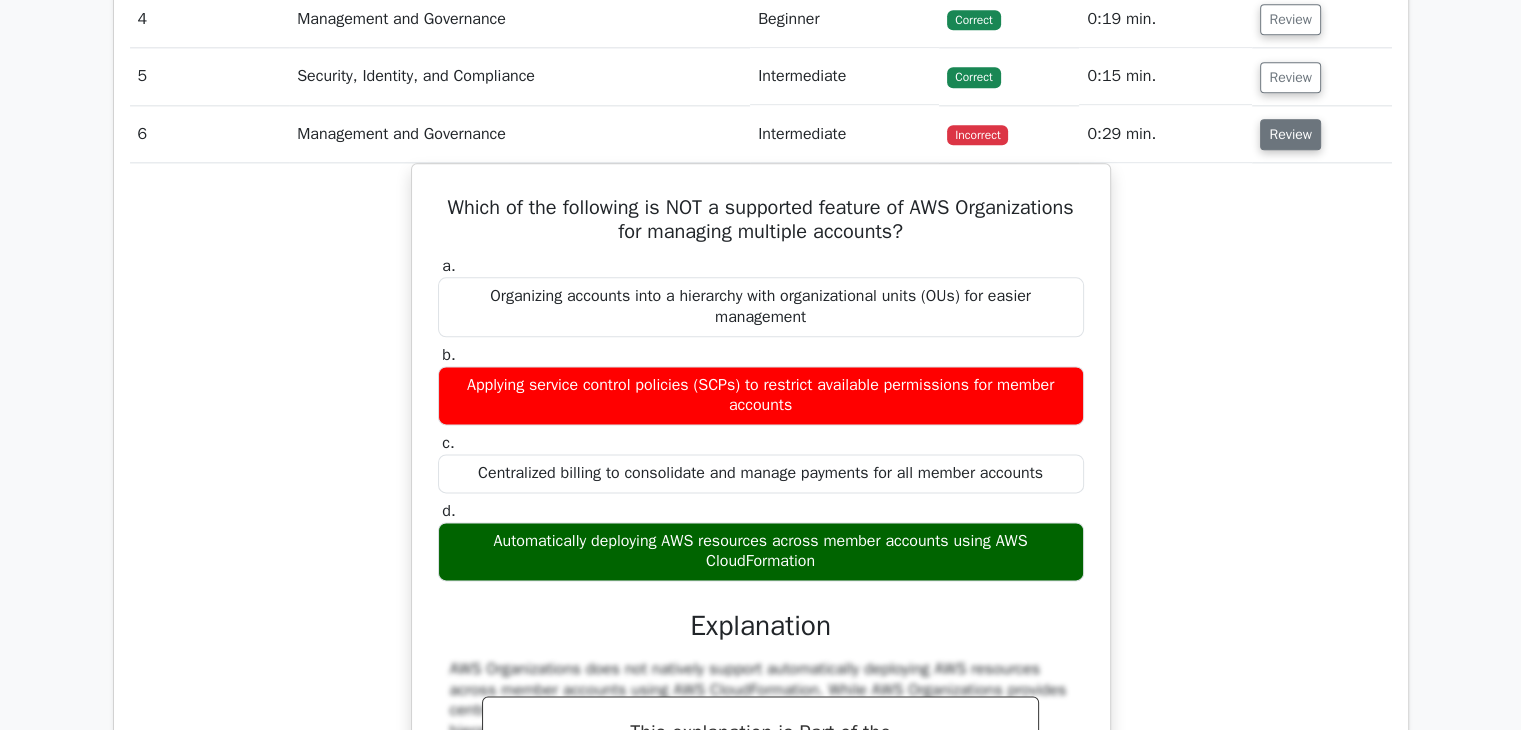 click on "Review" at bounding box center [1290, 134] 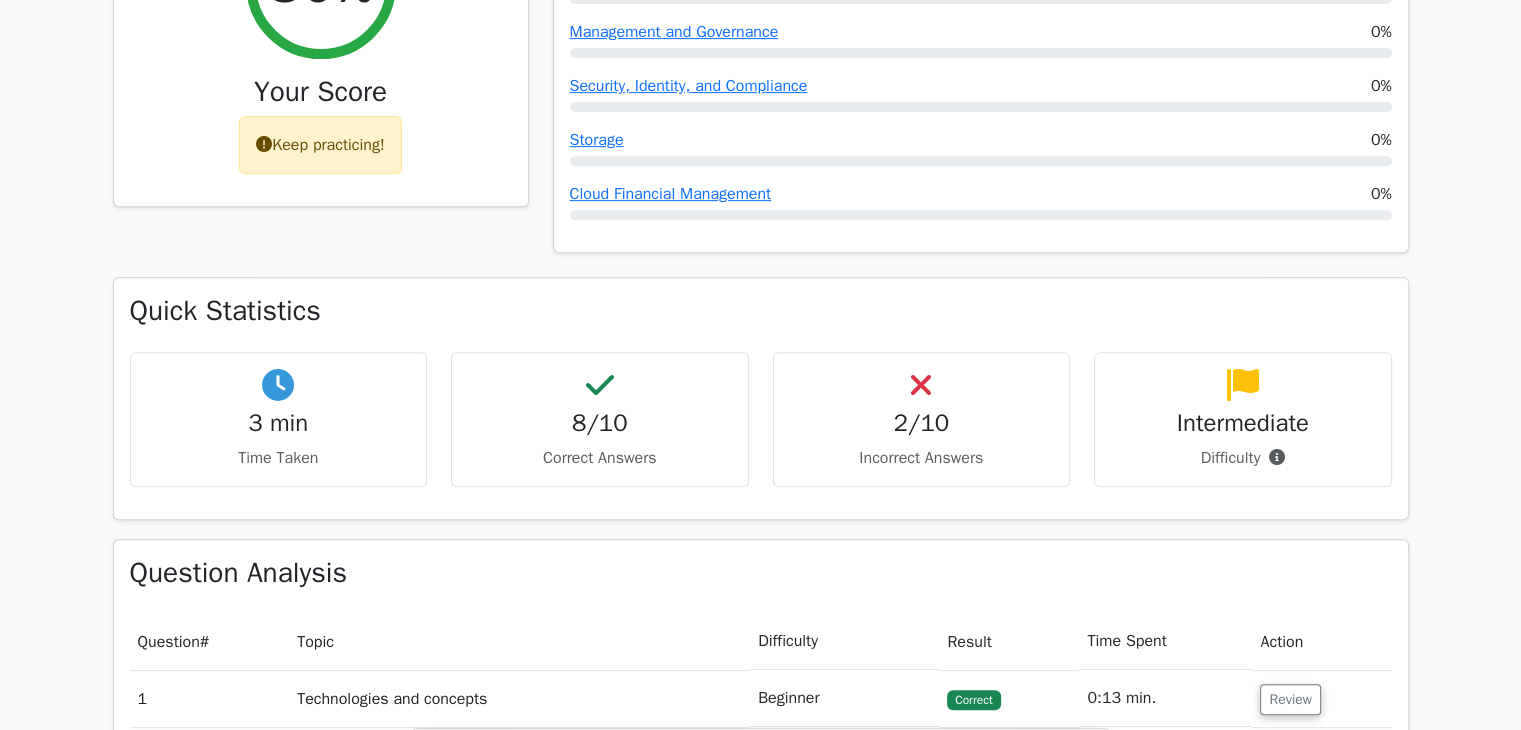 scroll, scrollTop: 810, scrollLeft: 0, axis: vertical 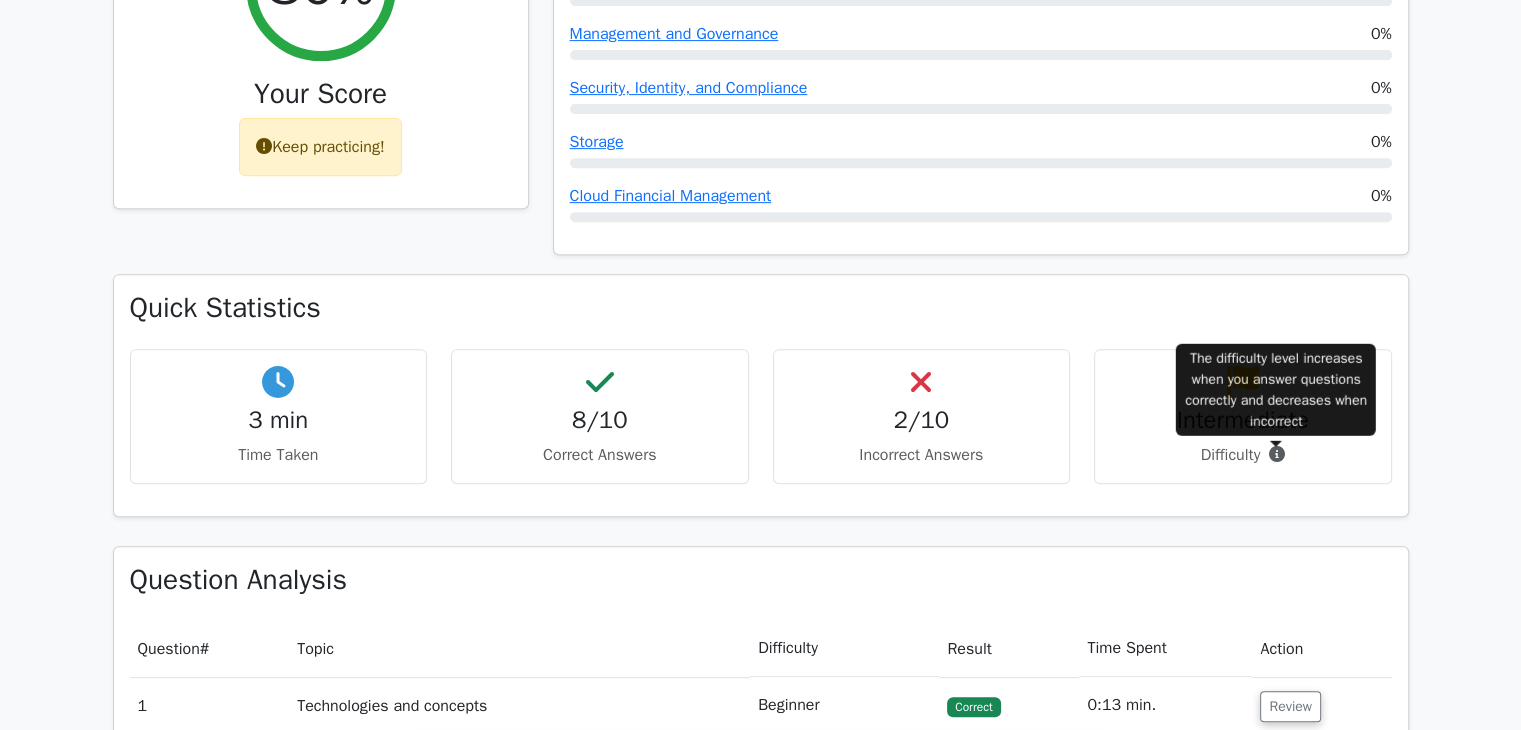 click at bounding box center (1277, 454) 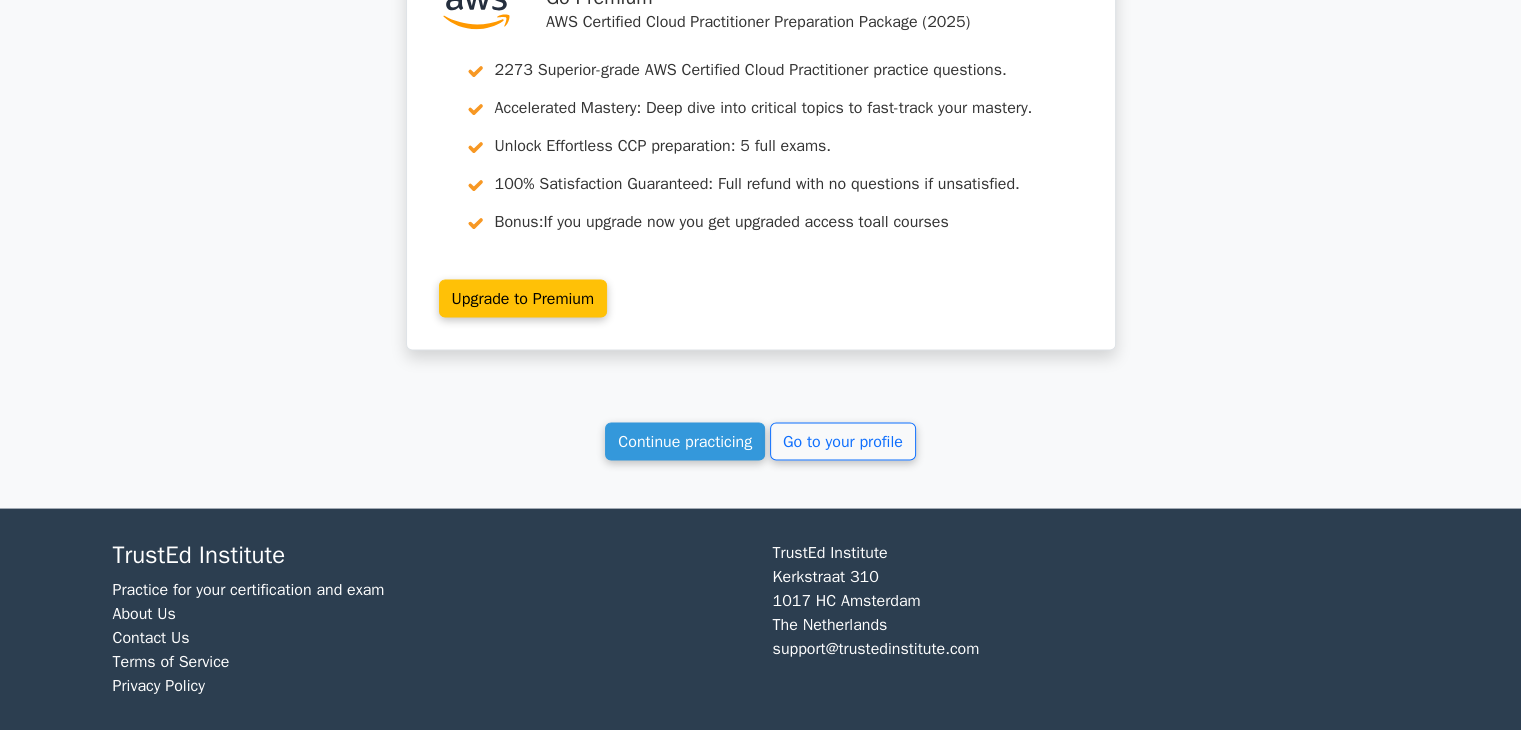 scroll, scrollTop: 3848, scrollLeft: 0, axis: vertical 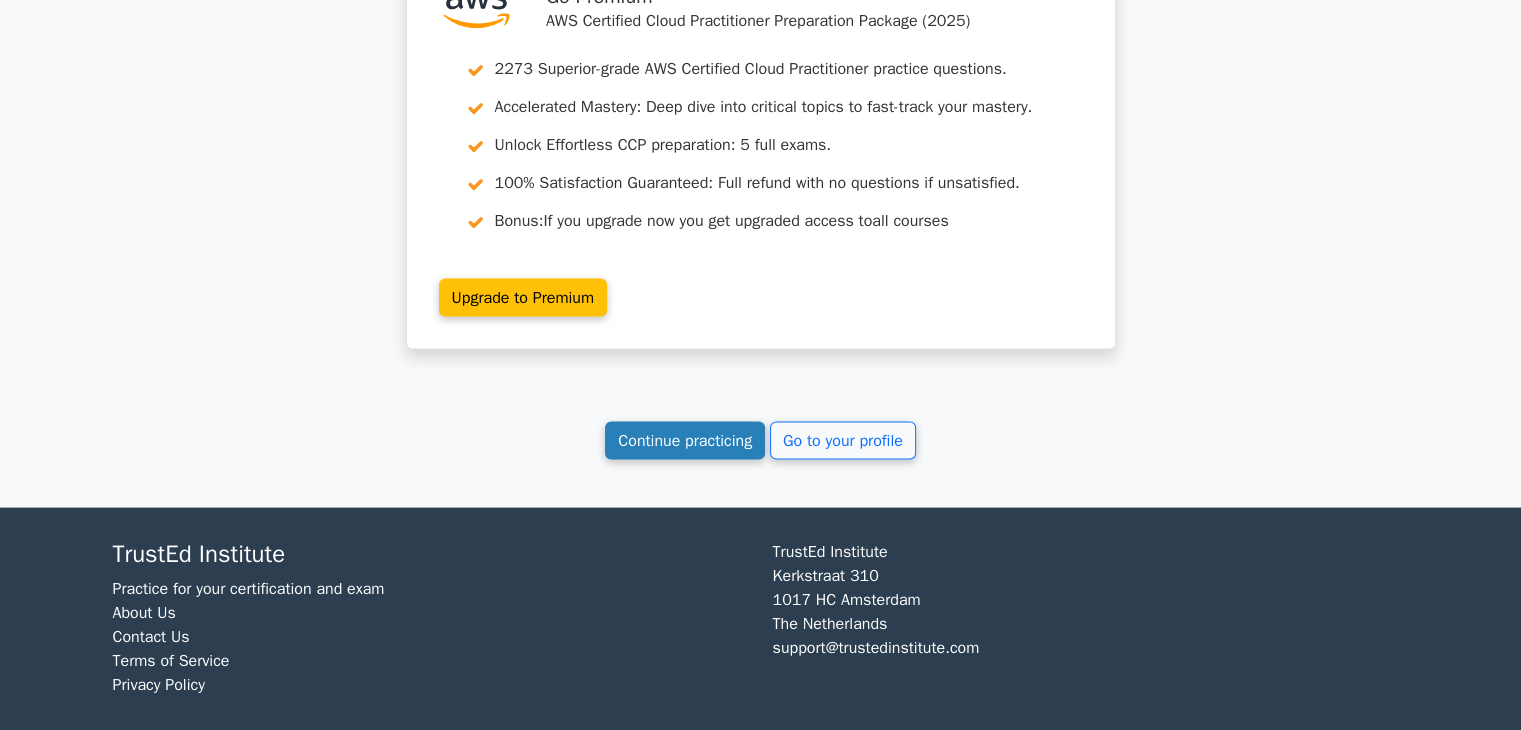 click on "Continue practicing" at bounding box center (685, 441) 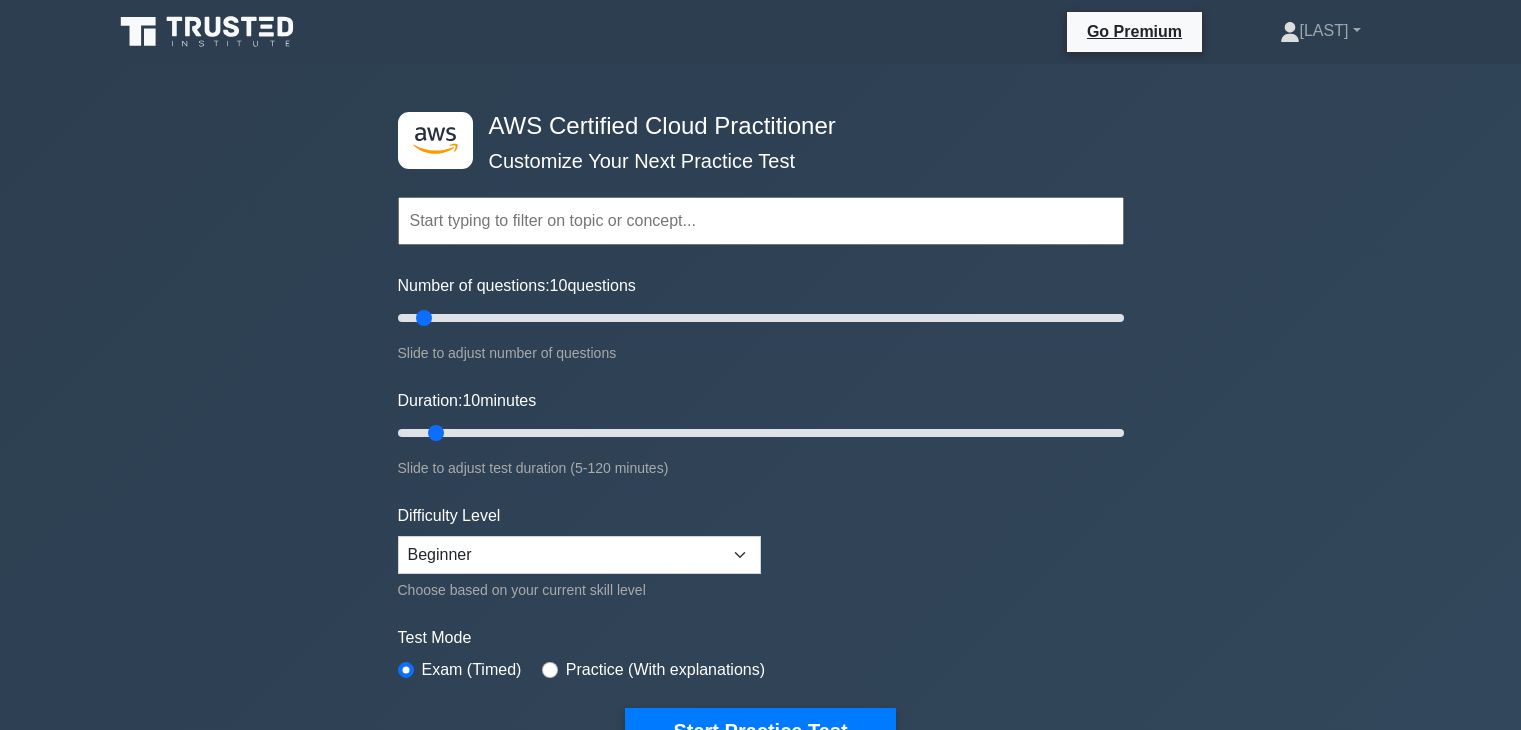 scroll, scrollTop: 0, scrollLeft: 0, axis: both 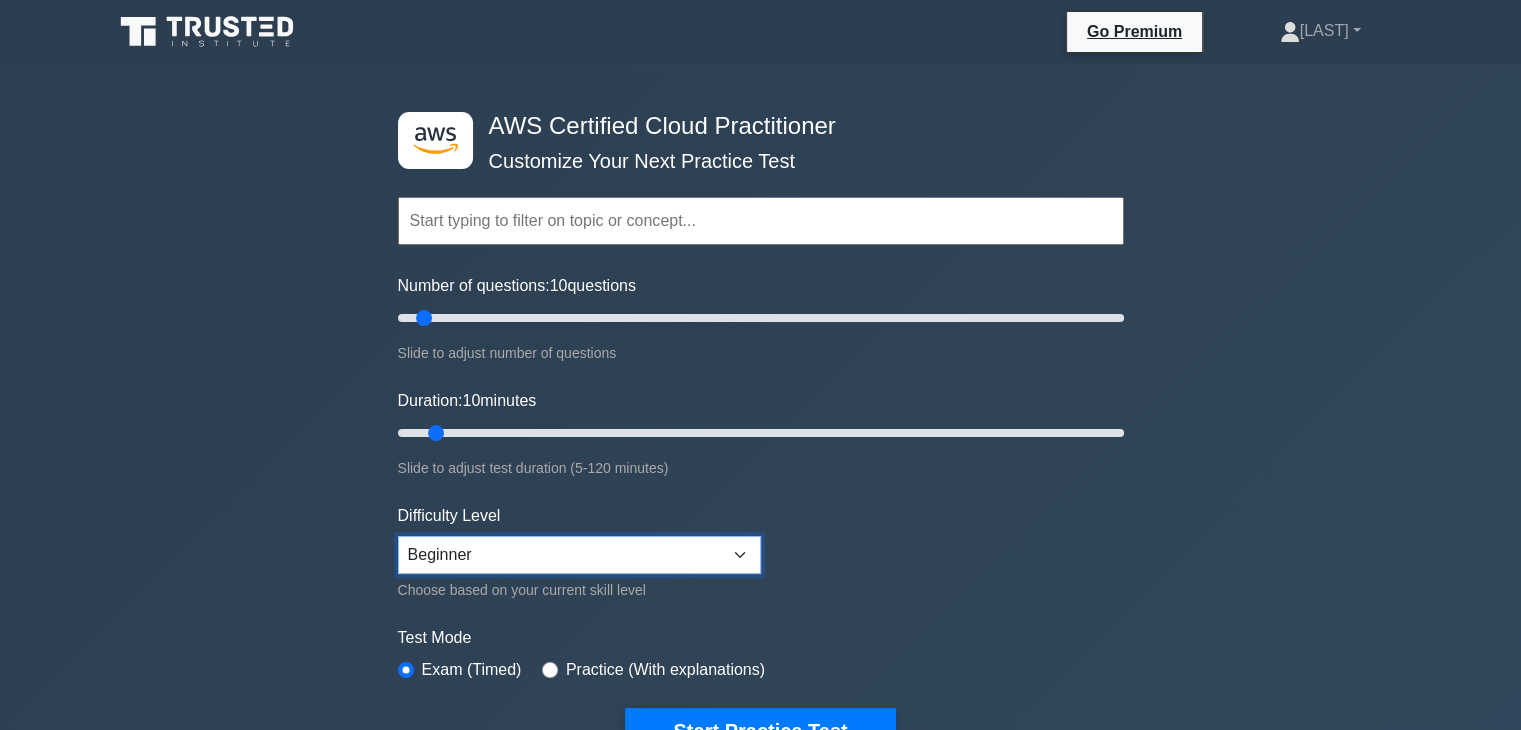 click on "Beginner
Intermediate
Expert" at bounding box center (579, 555) 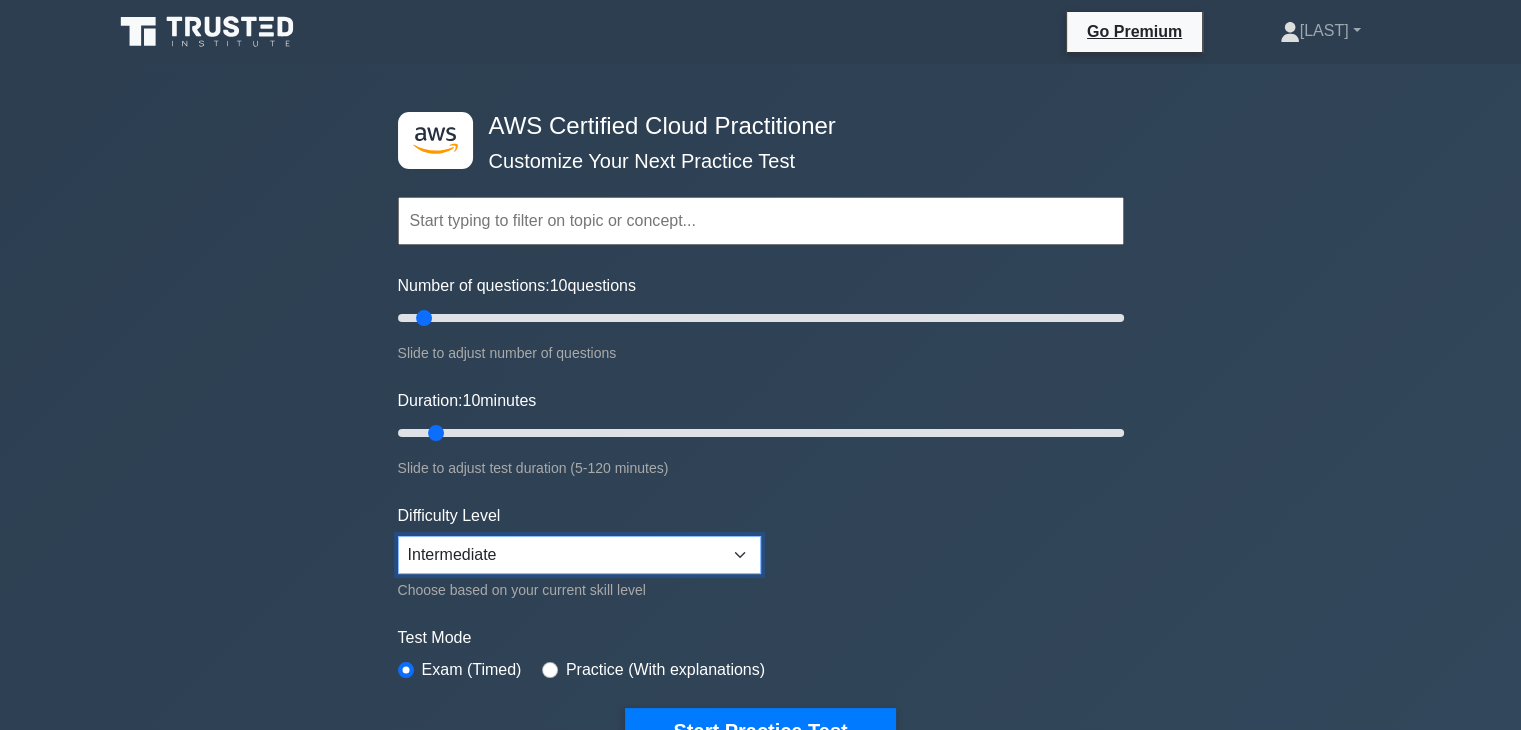 click on "Beginner
Intermediate
Expert" at bounding box center (579, 555) 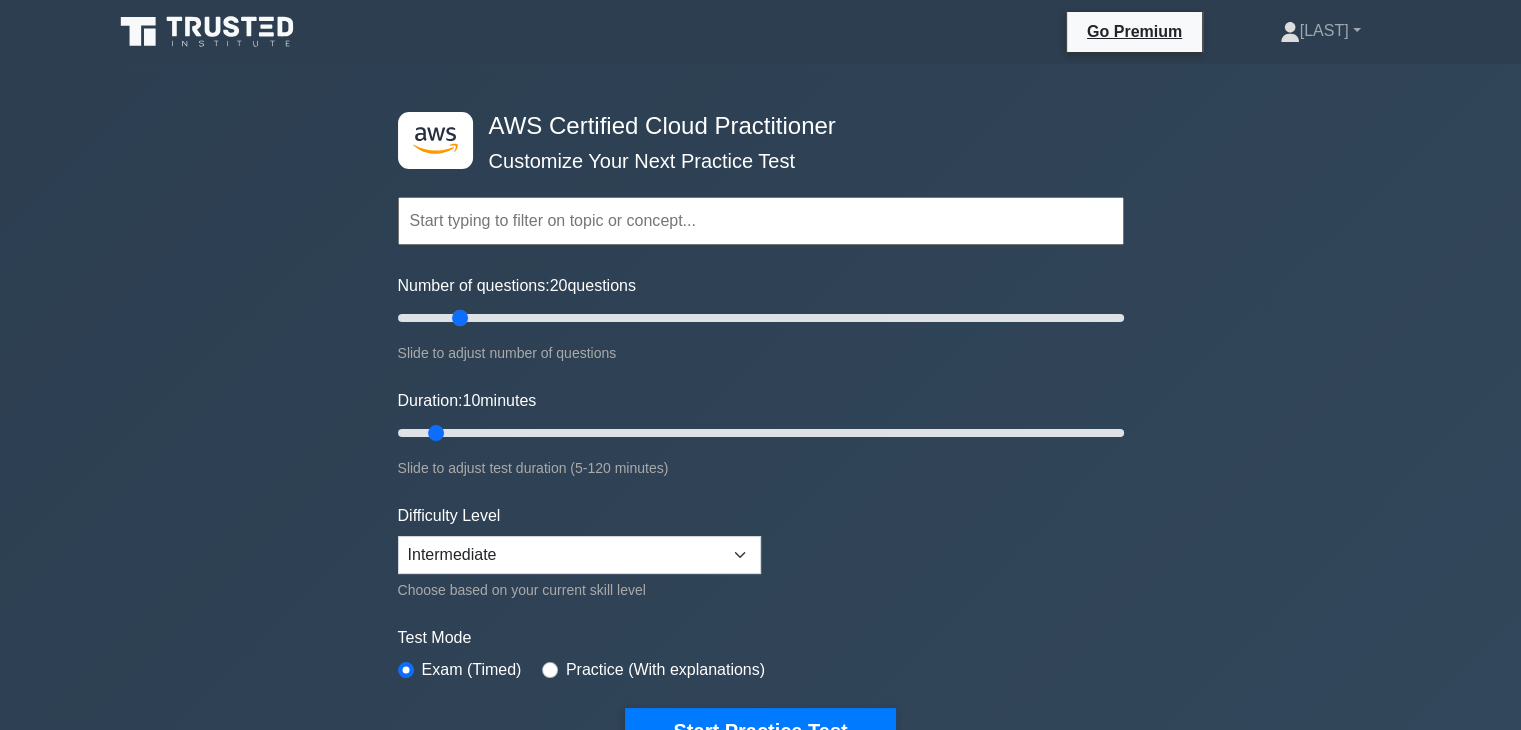 drag, startPoint x: 480, startPoint y: 317, endPoint x: 457, endPoint y: 326, distance: 24.698177 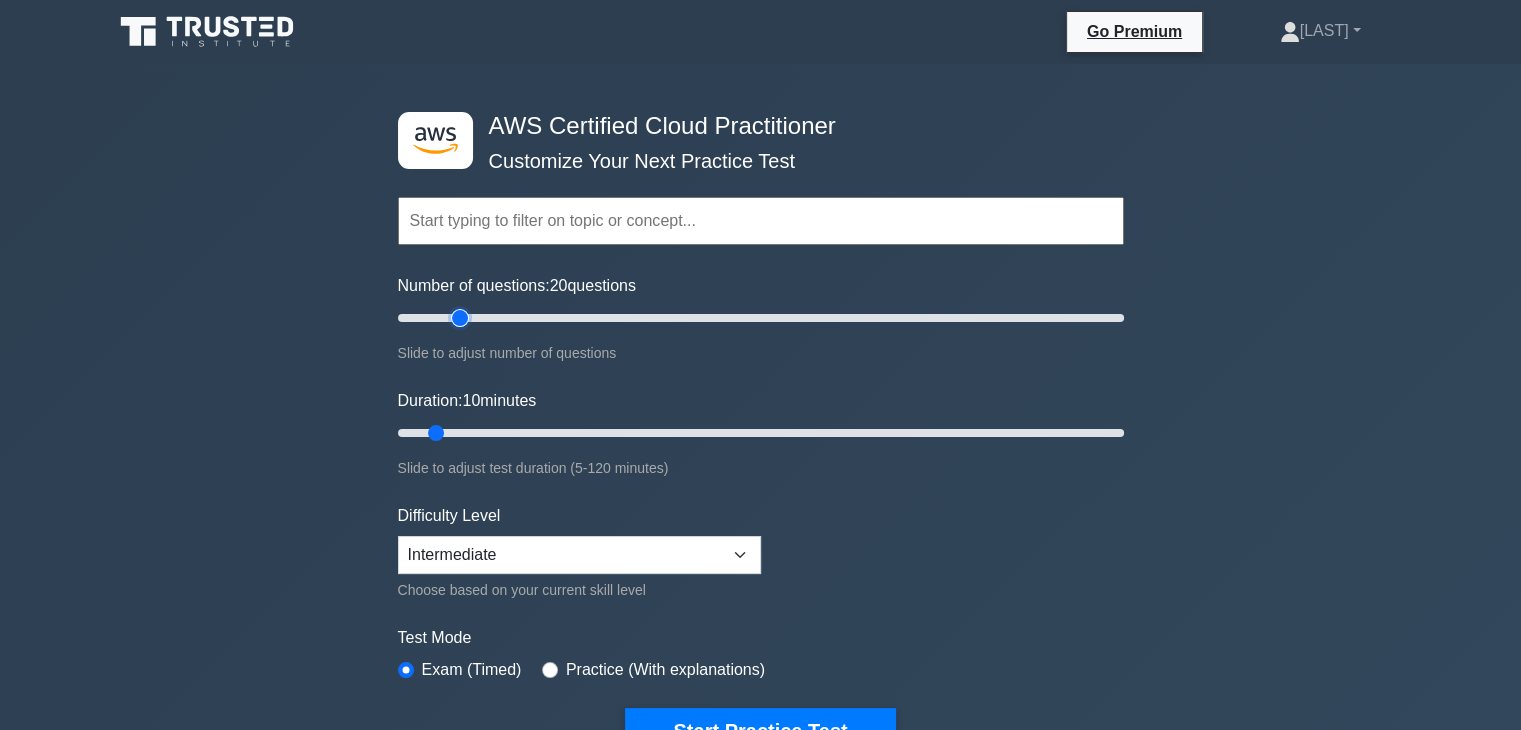type on "20" 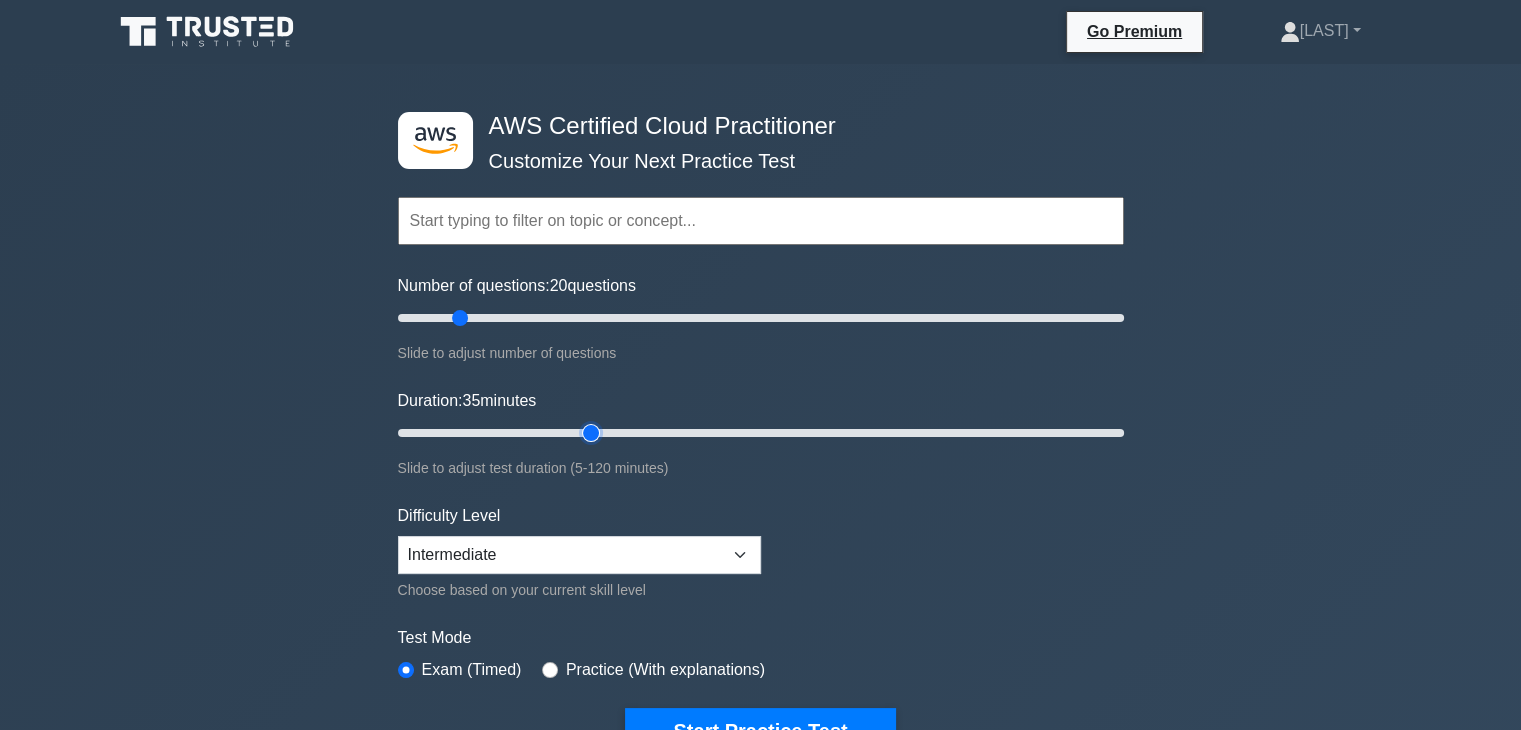 type on "35" 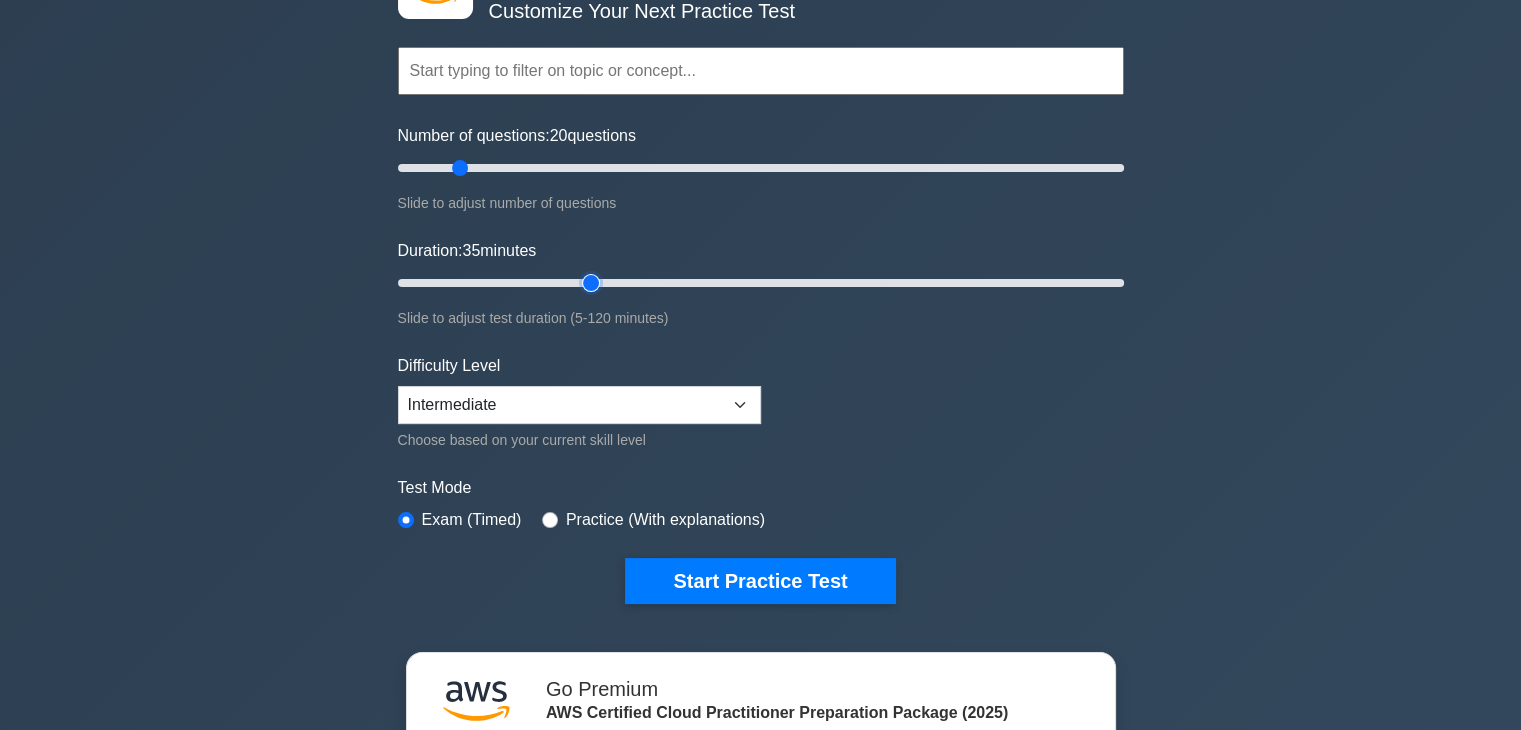 scroll, scrollTop: 152, scrollLeft: 0, axis: vertical 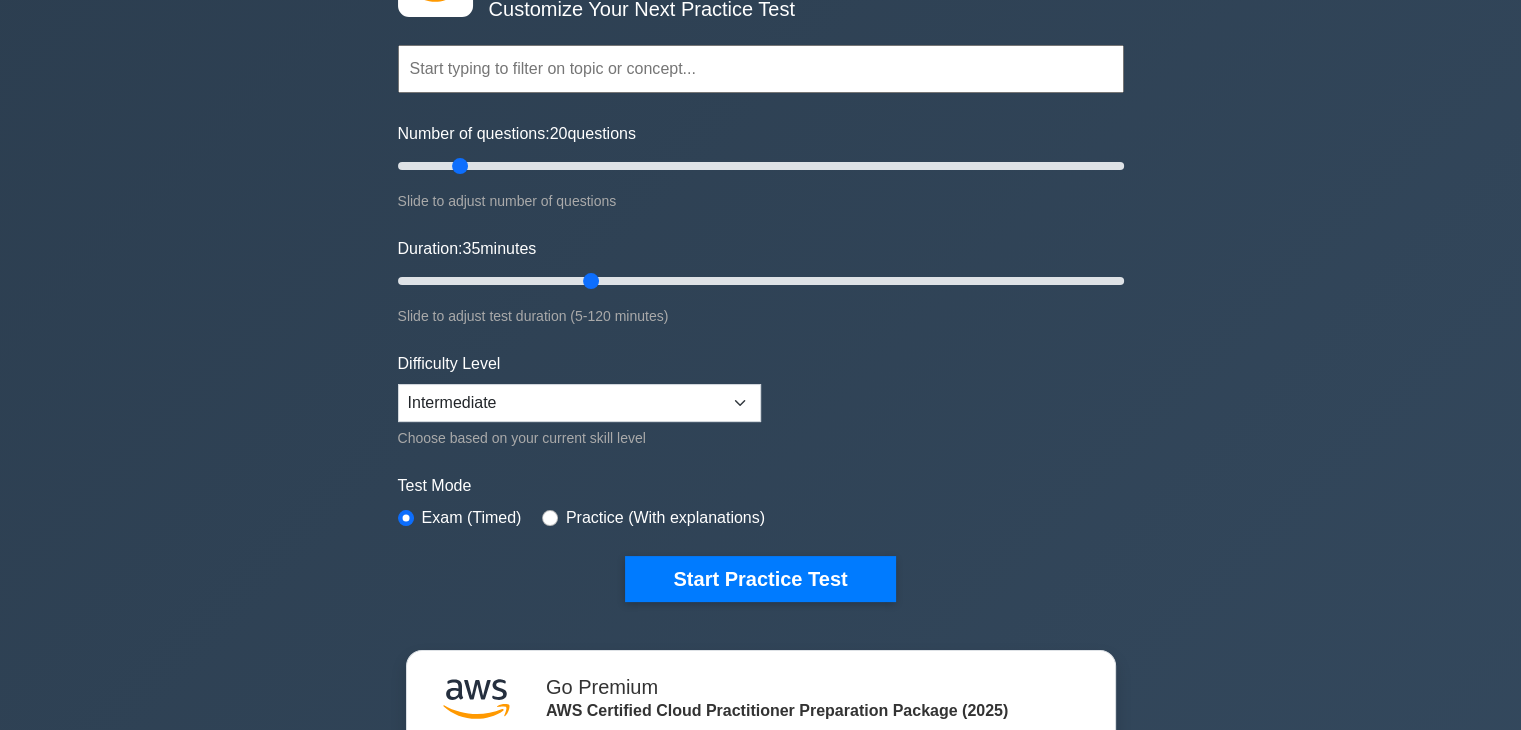 click on "Practice (With explanations)" at bounding box center (665, 518) 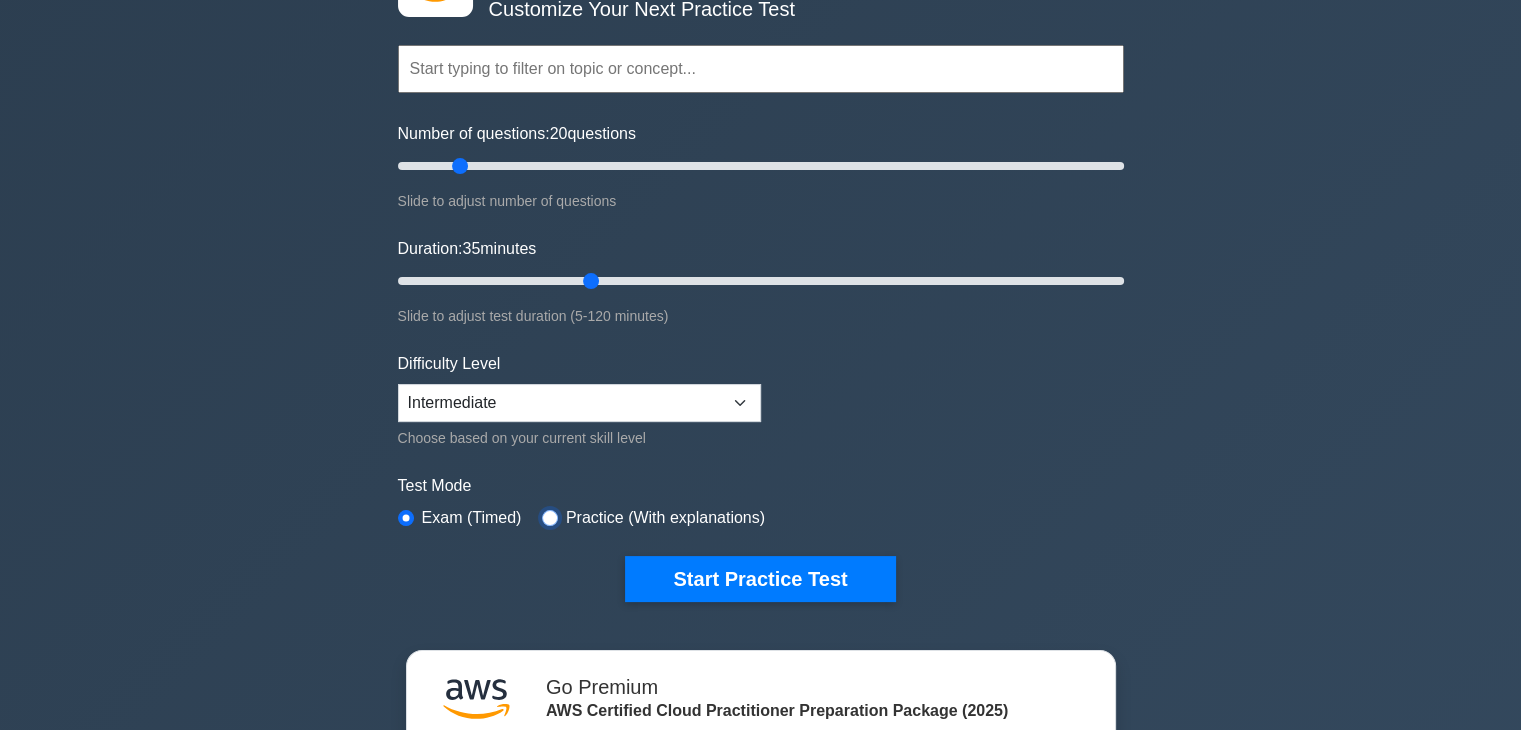 click at bounding box center [550, 518] 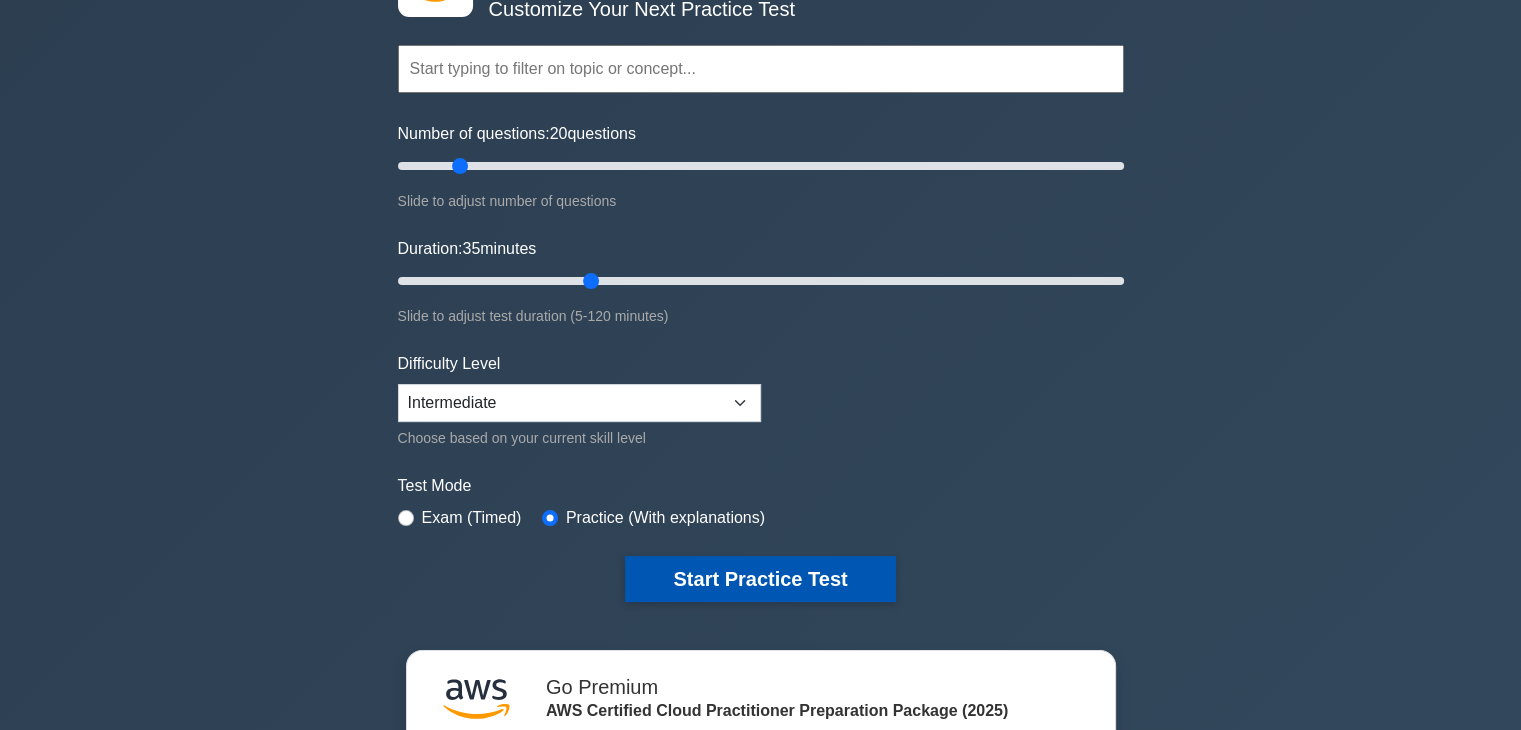 click on "Start Practice Test" at bounding box center [760, 579] 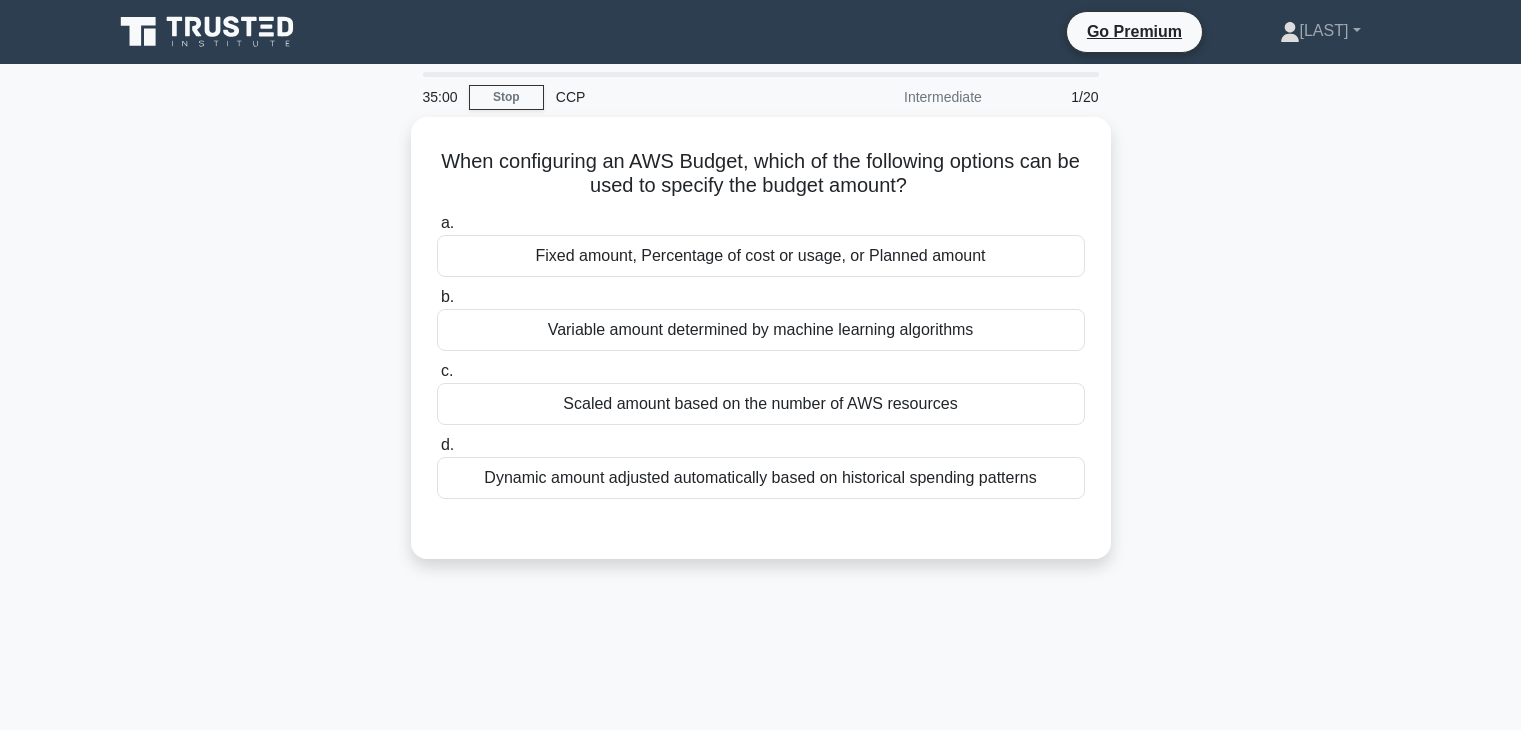 scroll, scrollTop: 0, scrollLeft: 0, axis: both 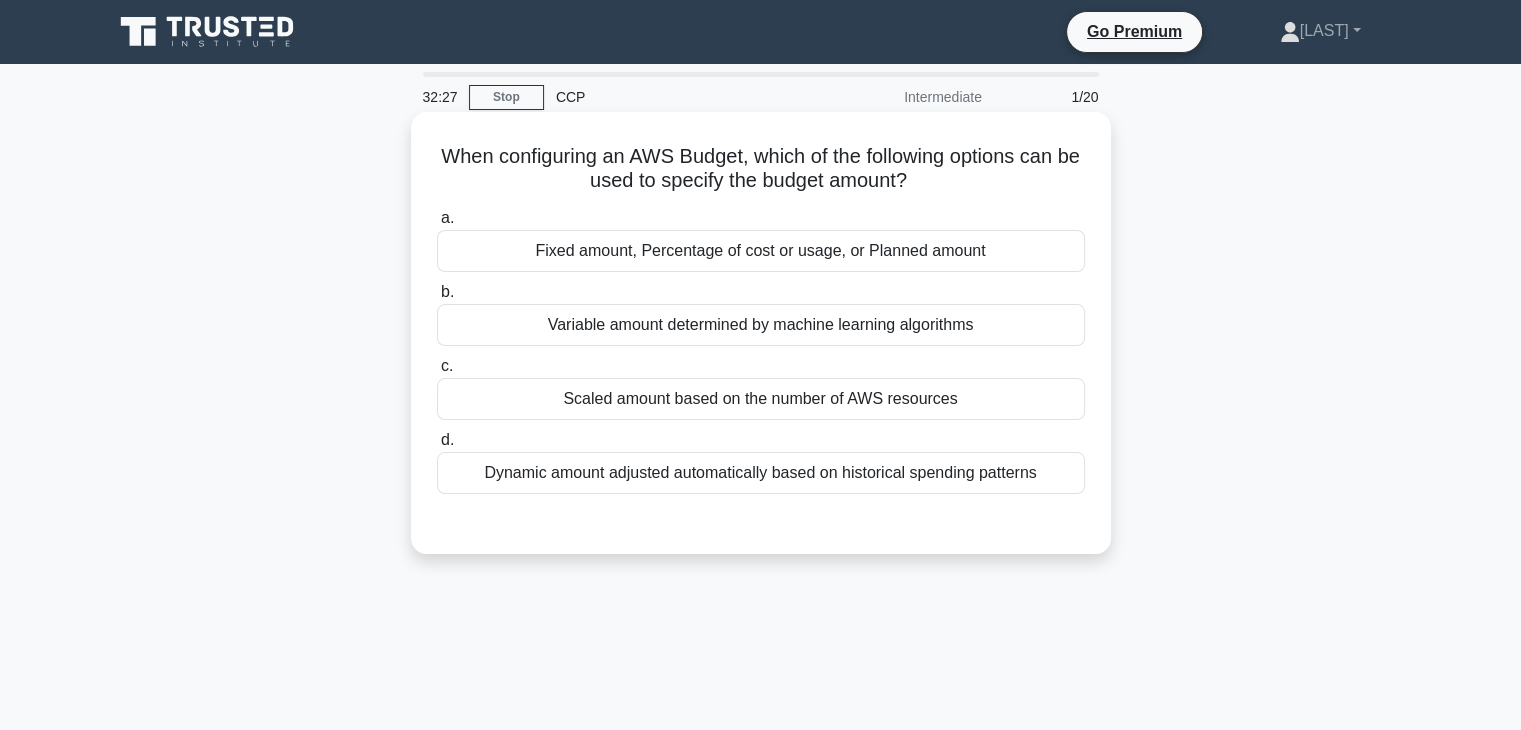 click on "Fixed amount, Percentage of cost or usage, or Planned amount" at bounding box center [761, 251] 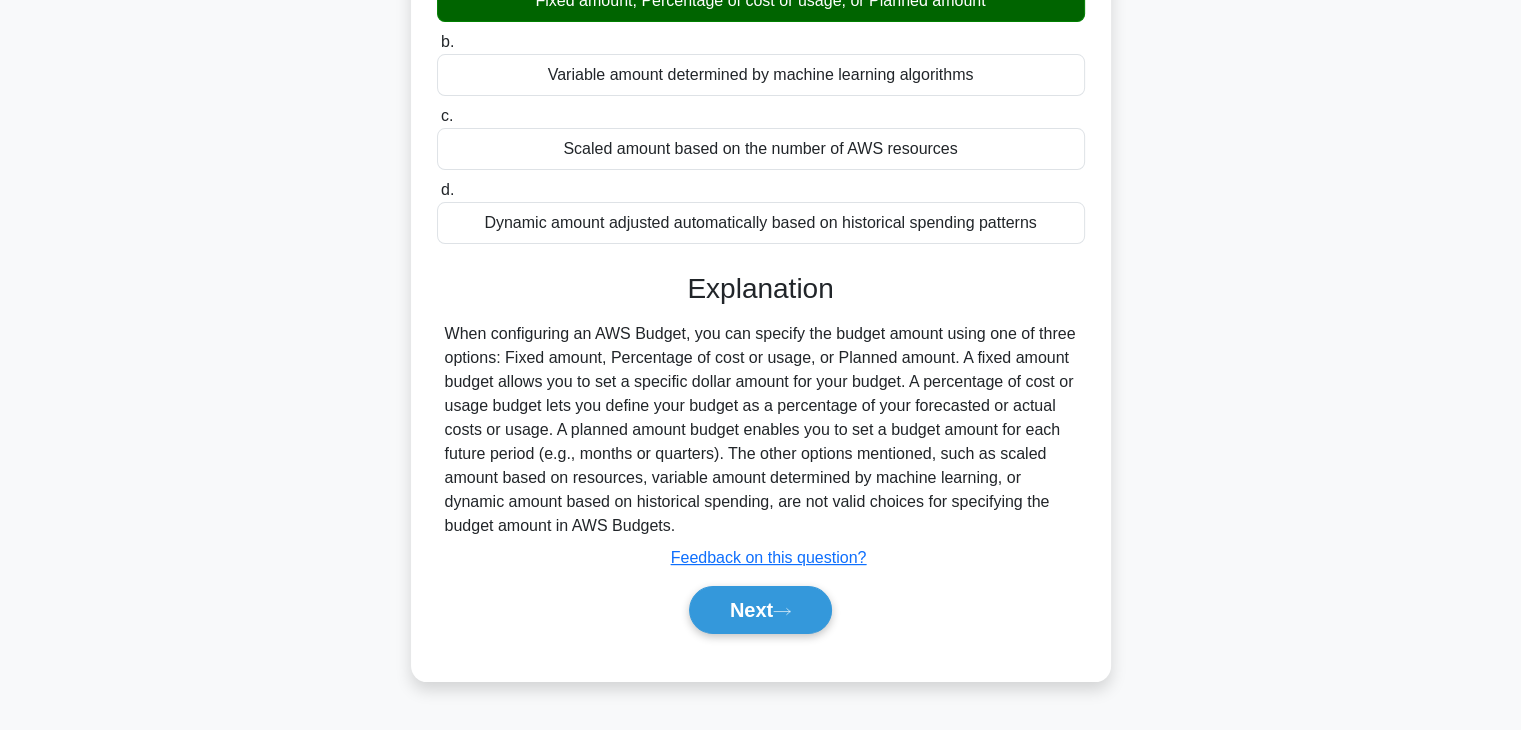 scroll, scrollTop: 351, scrollLeft: 0, axis: vertical 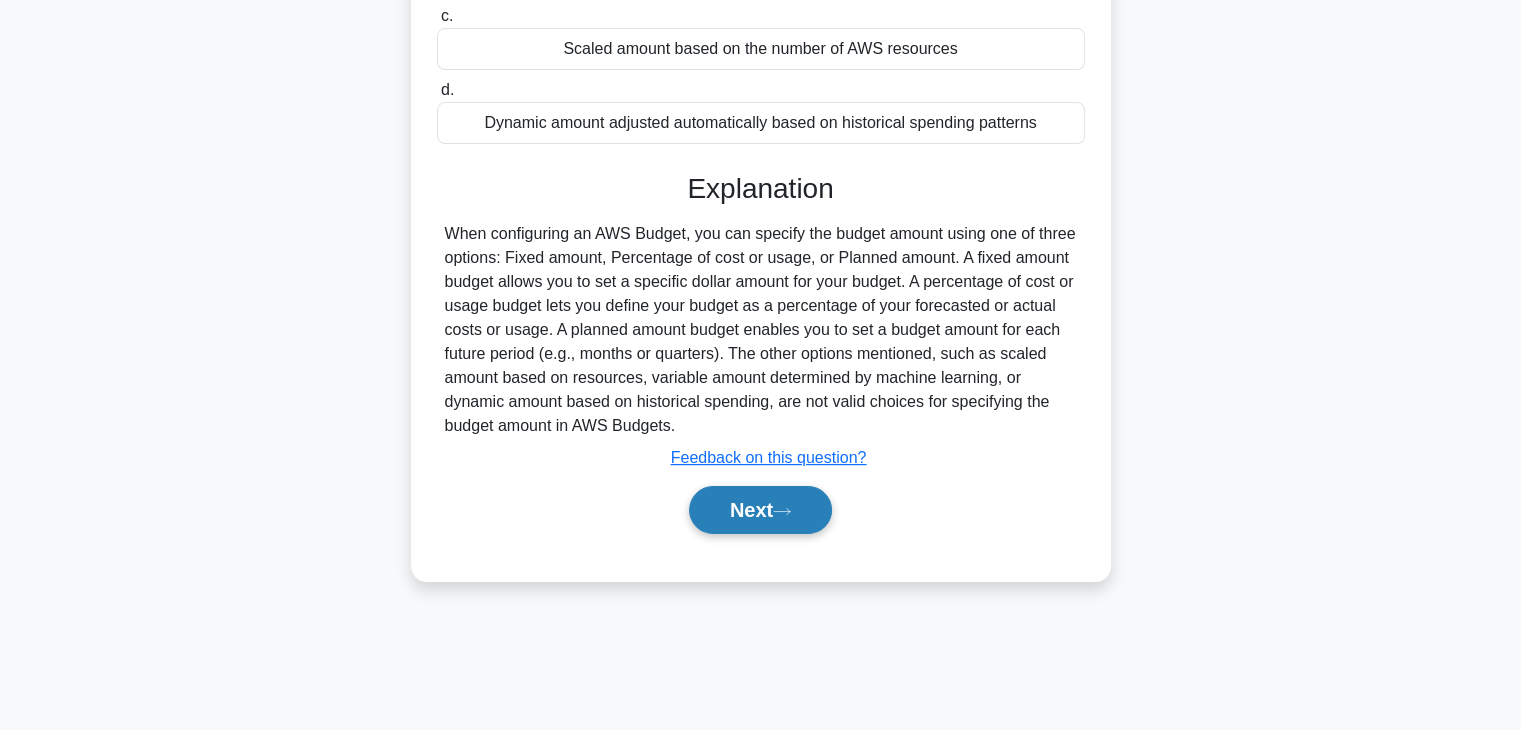 click 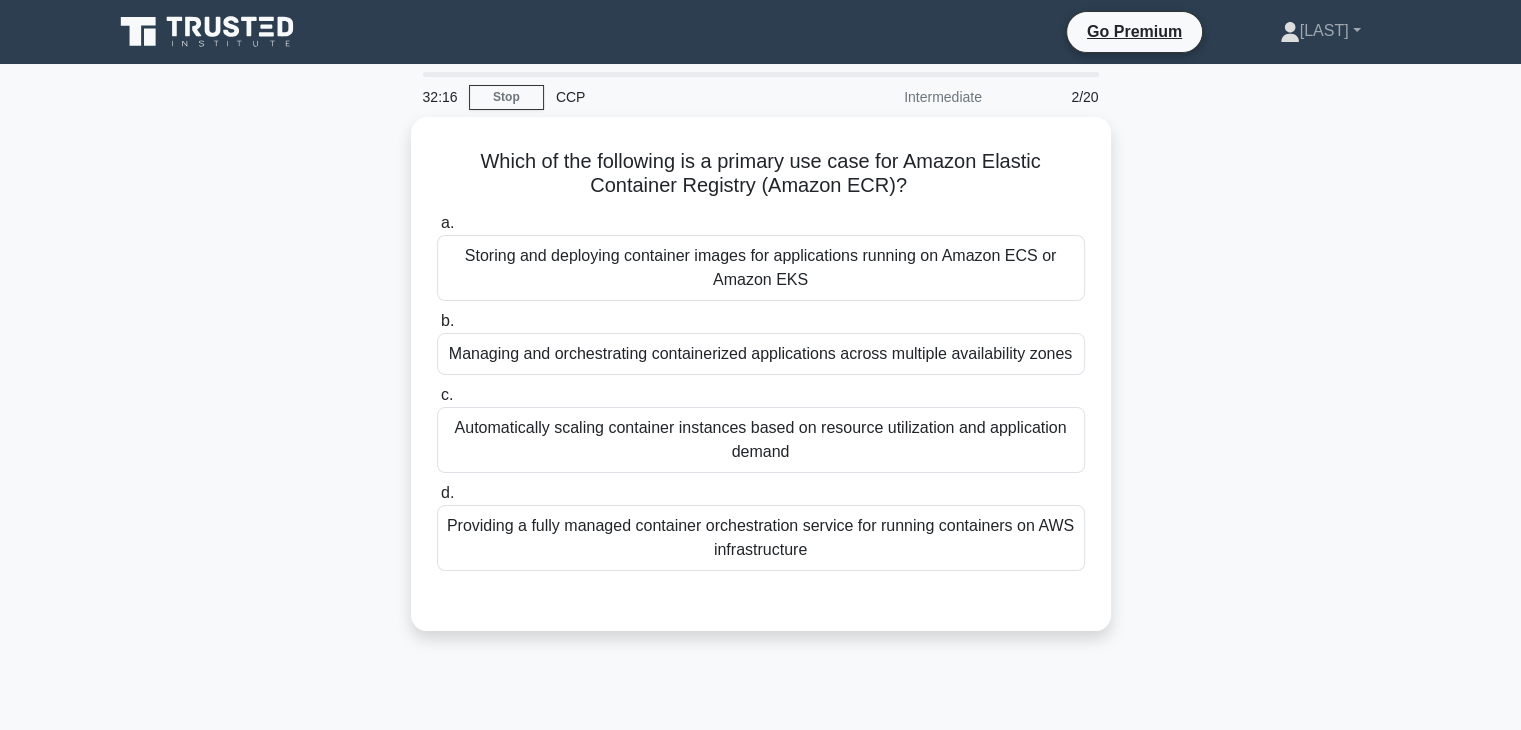 scroll, scrollTop: 0, scrollLeft: 0, axis: both 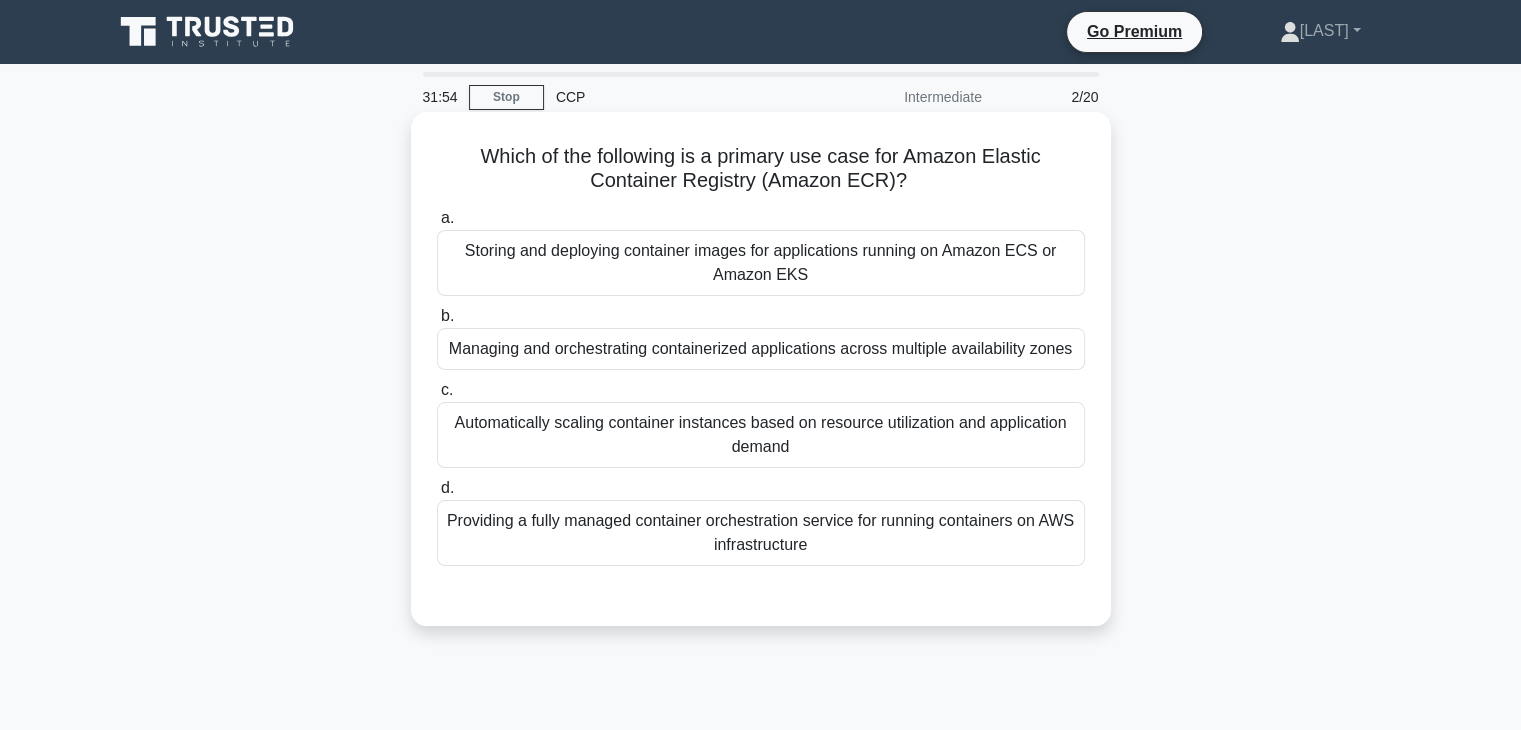 click on "Storing and deploying container images for applications running on Amazon ECS or Amazon EKS" at bounding box center (761, 263) 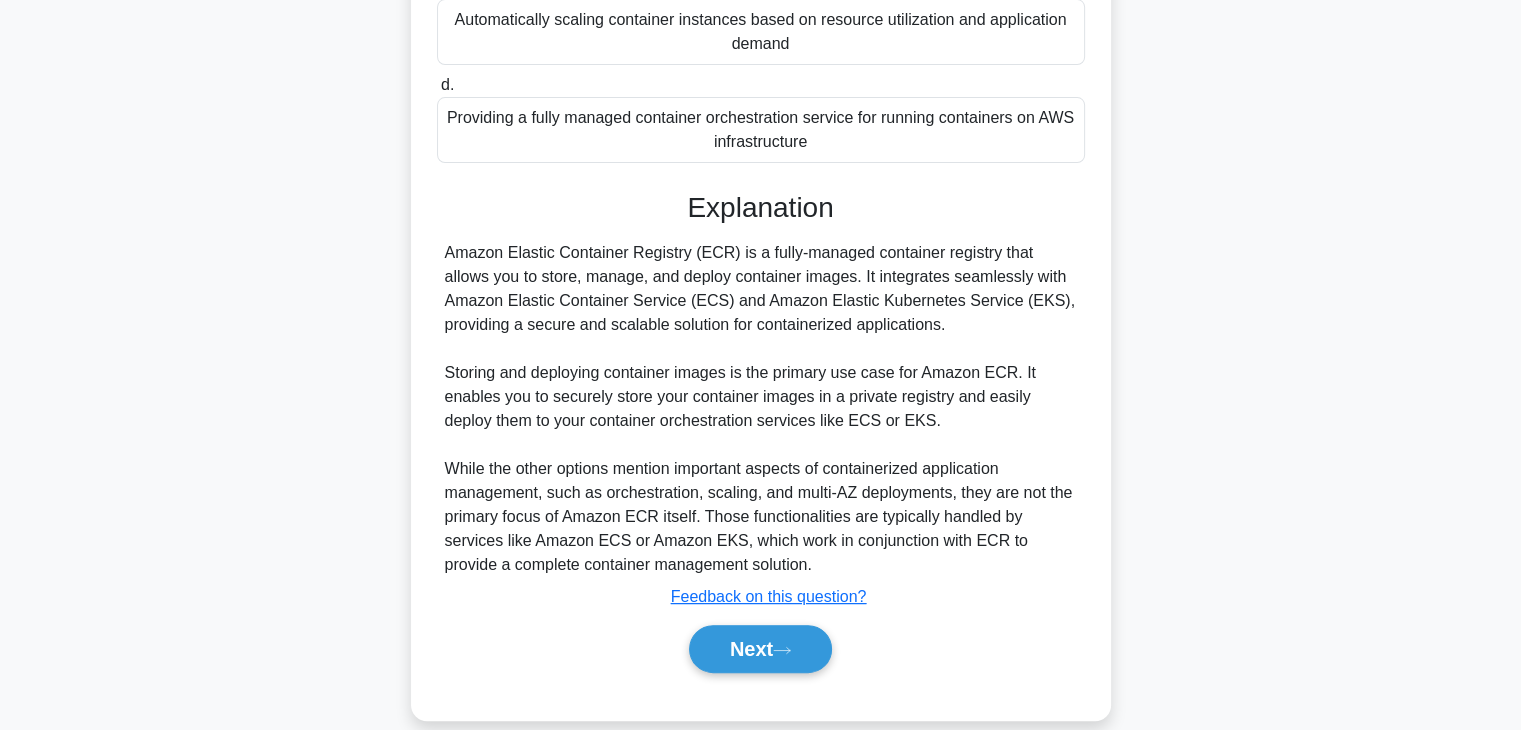 scroll, scrollTop: 430, scrollLeft: 0, axis: vertical 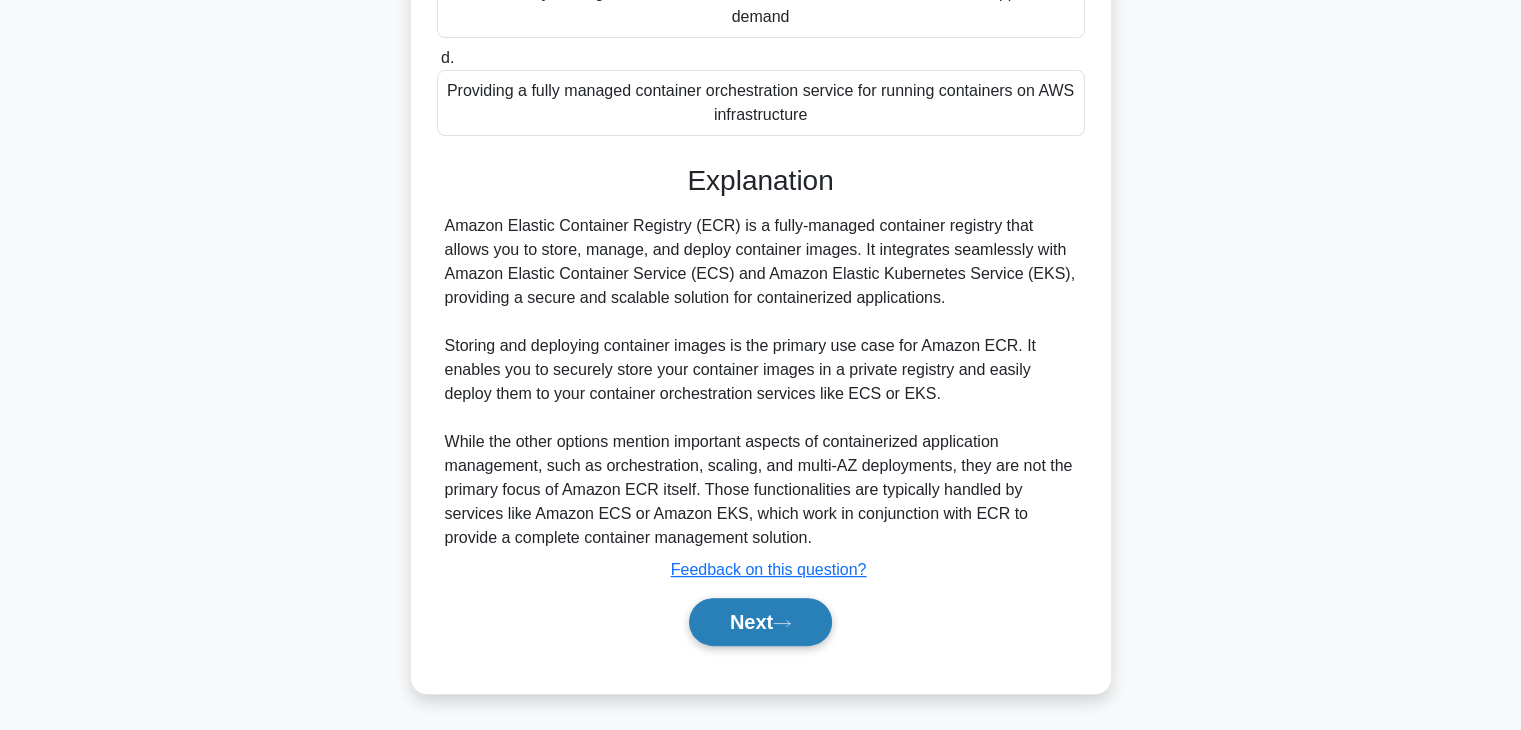 click 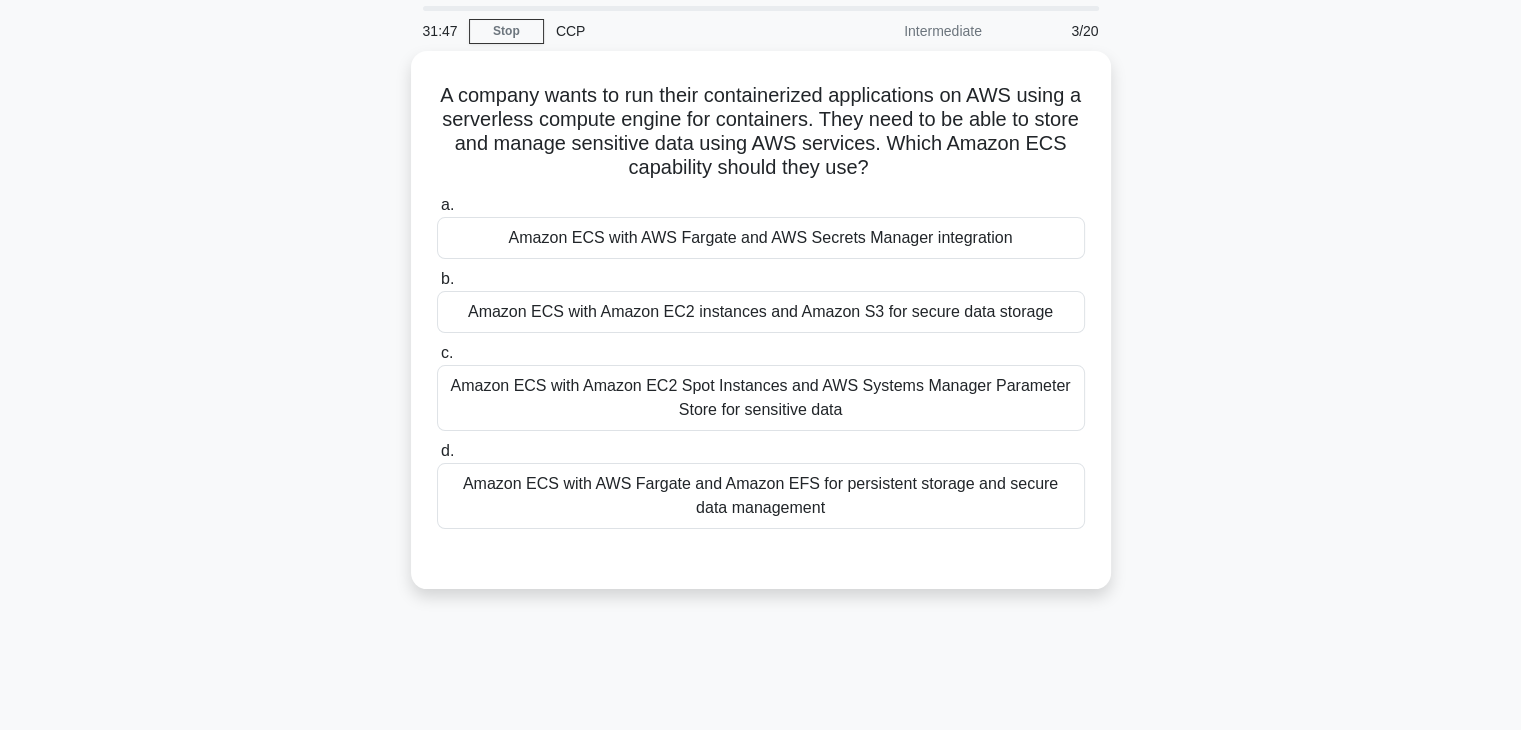 scroll, scrollTop: 0, scrollLeft: 0, axis: both 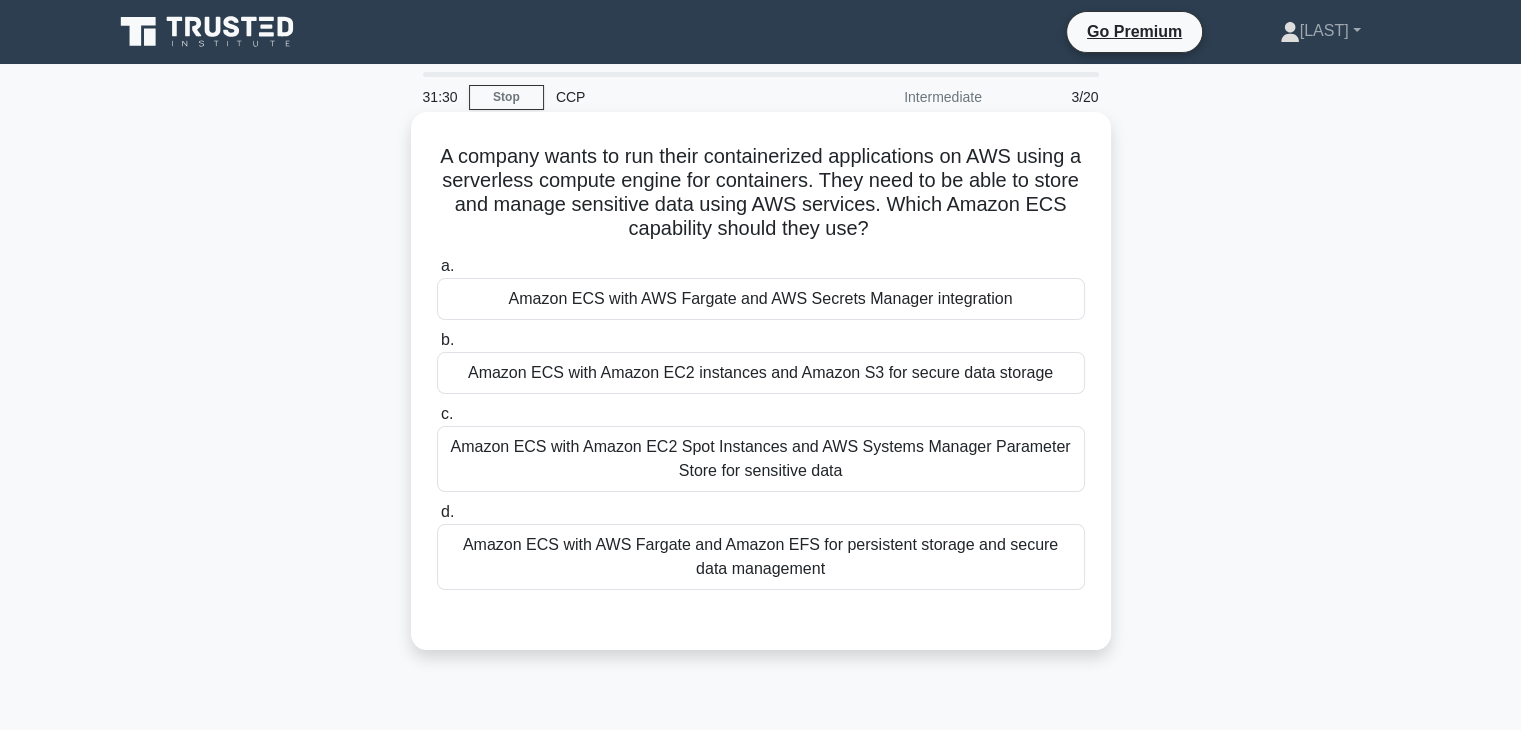 click on "Amazon ECS with AWS Fargate and AWS Secrets Manager integration" at bounding box center (761, 299) 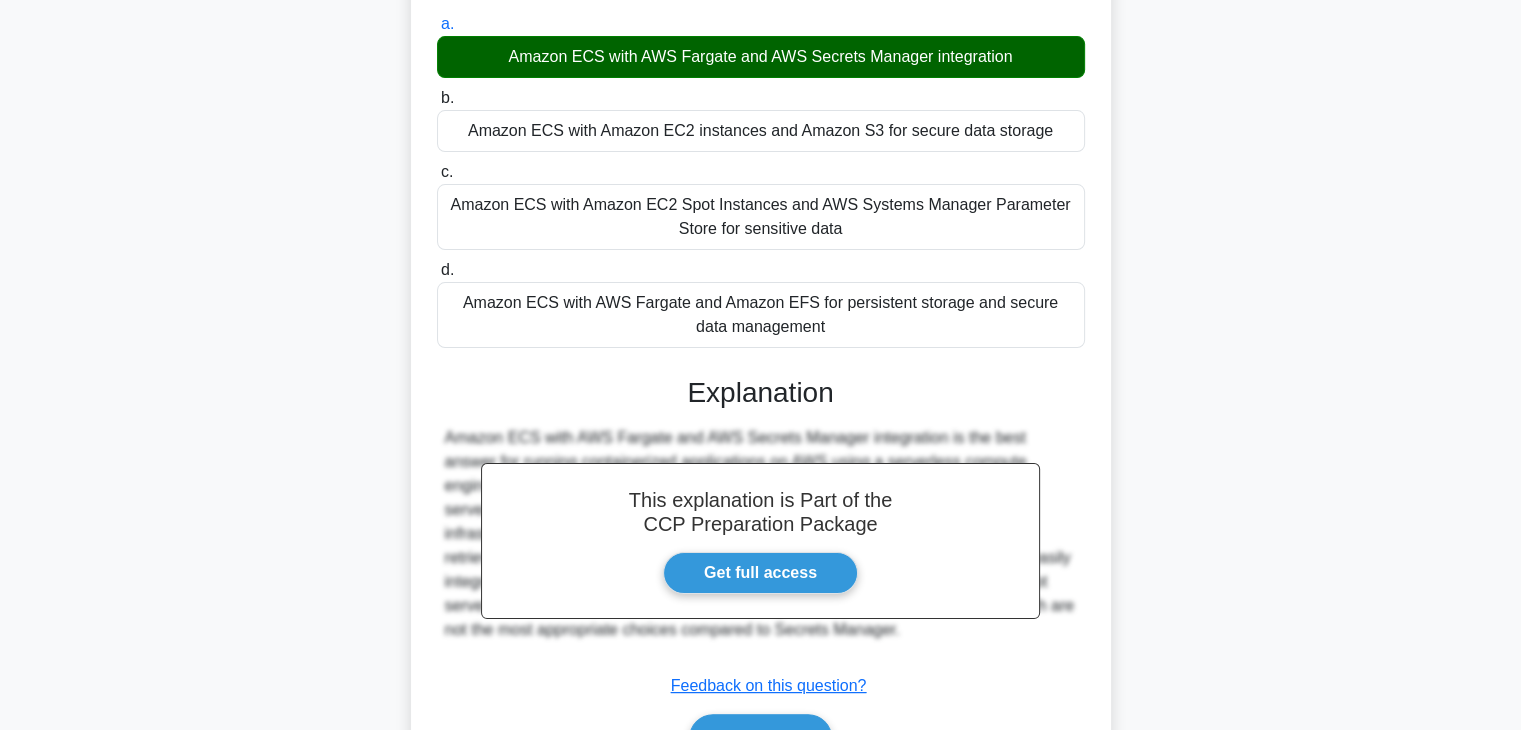 scroll, scrollTop: 358, scrollLeft: 0, axis: vertical 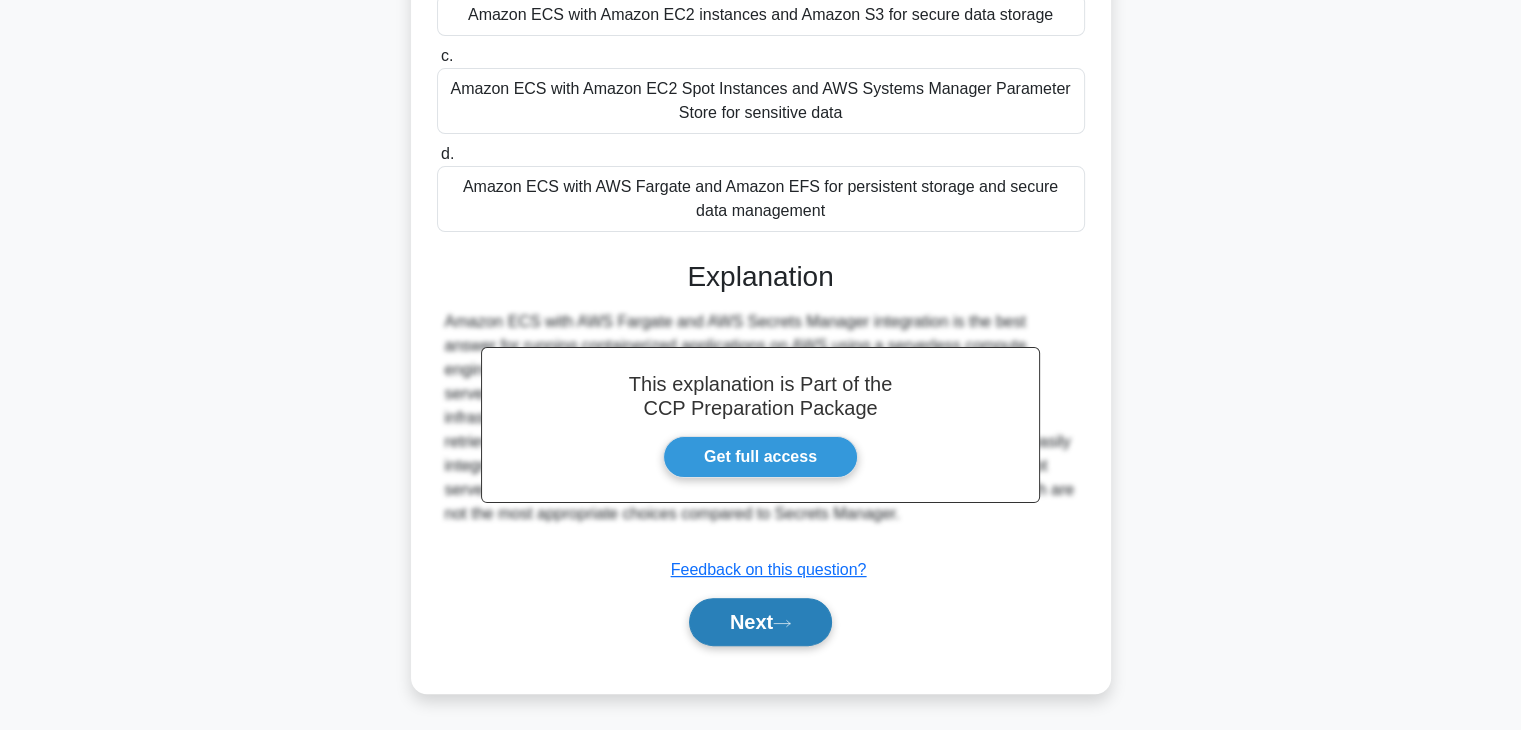 click on "Next" at bounding box center (760, 622) 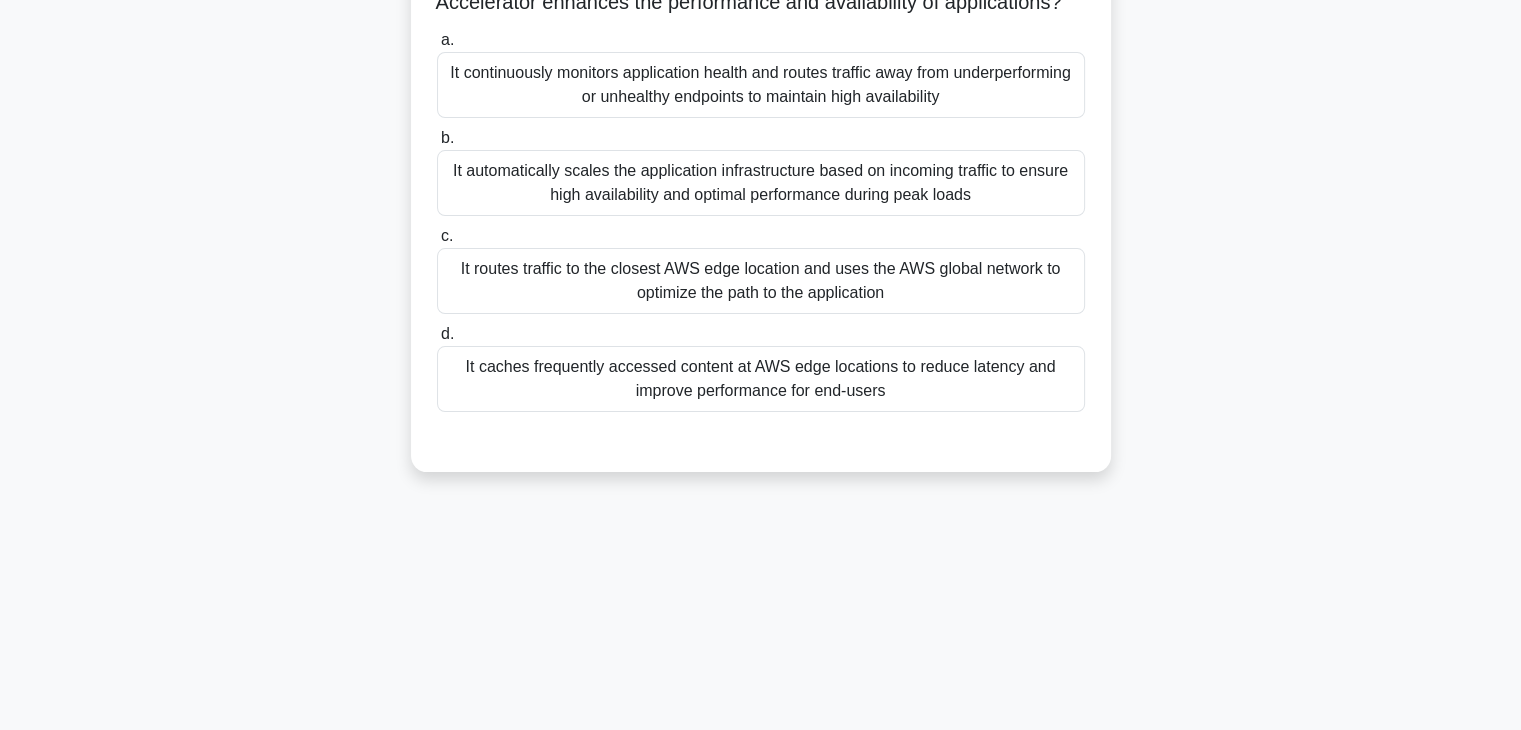 scroll, scrollTop: 84, scrollLeft: 0, axis: vertical 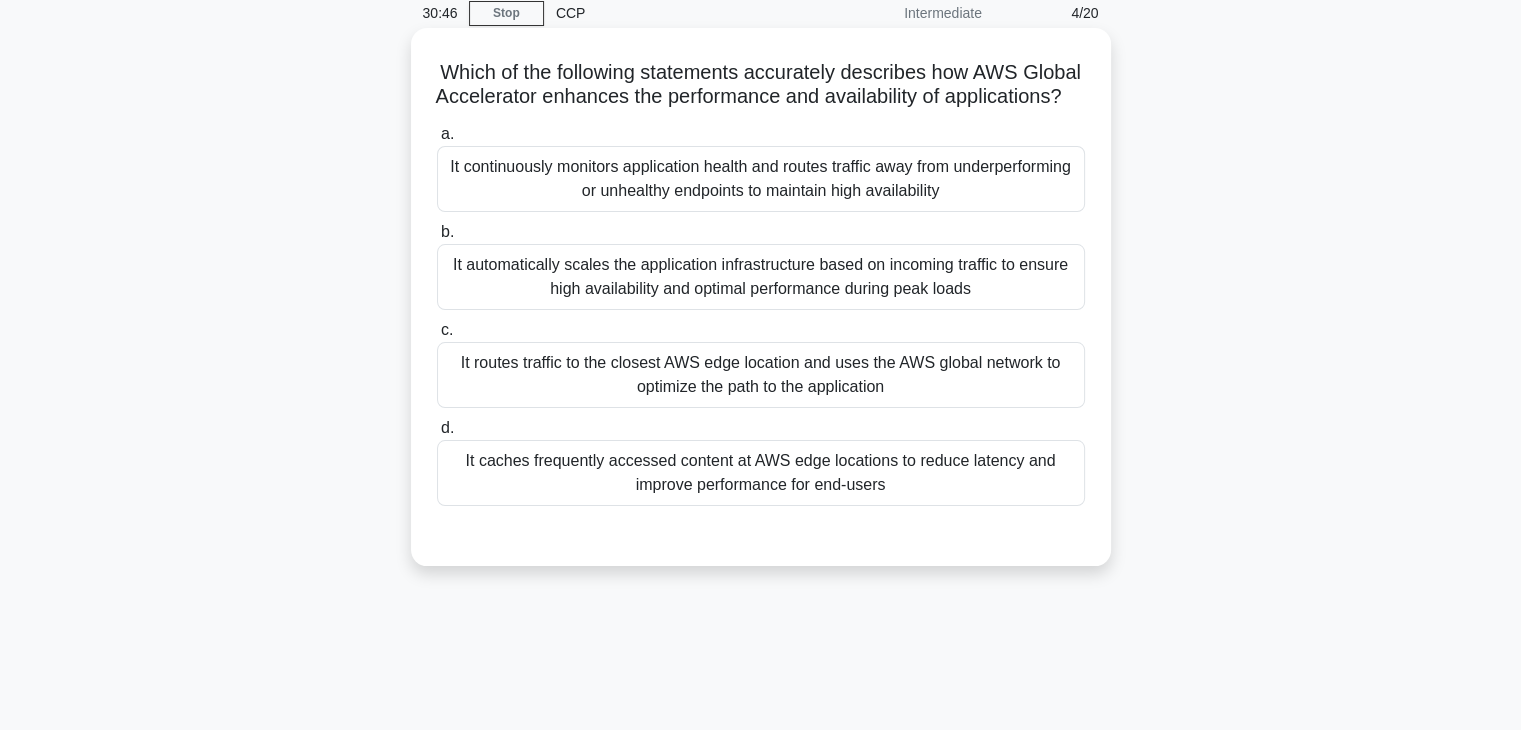 click on "It routes traffic to the closest AWS edge location and uses the AWS global network to optimize the path to the application" at bounding box center (761, 375) 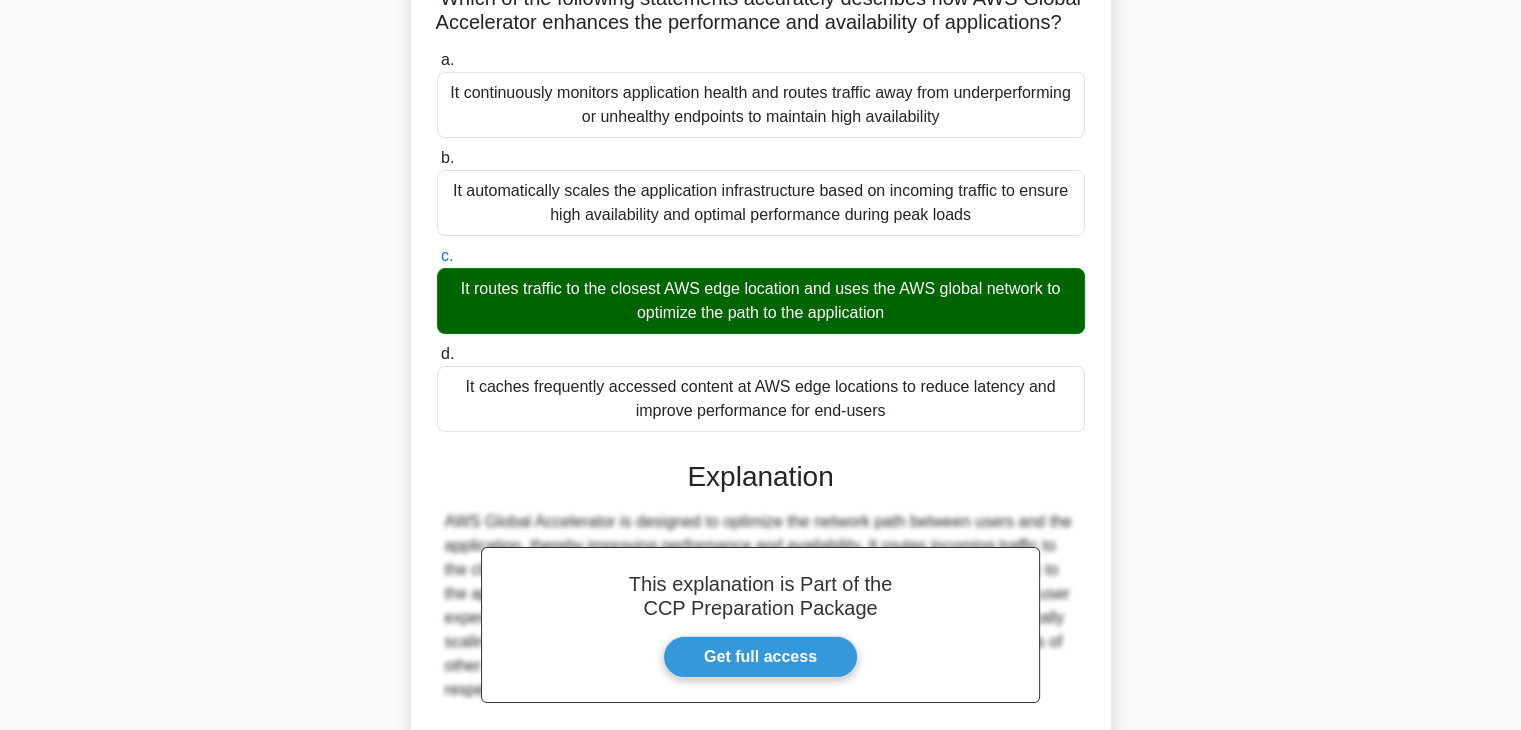 scroll, scrollTop: 382, scrollLeft: 0, axis: vertical 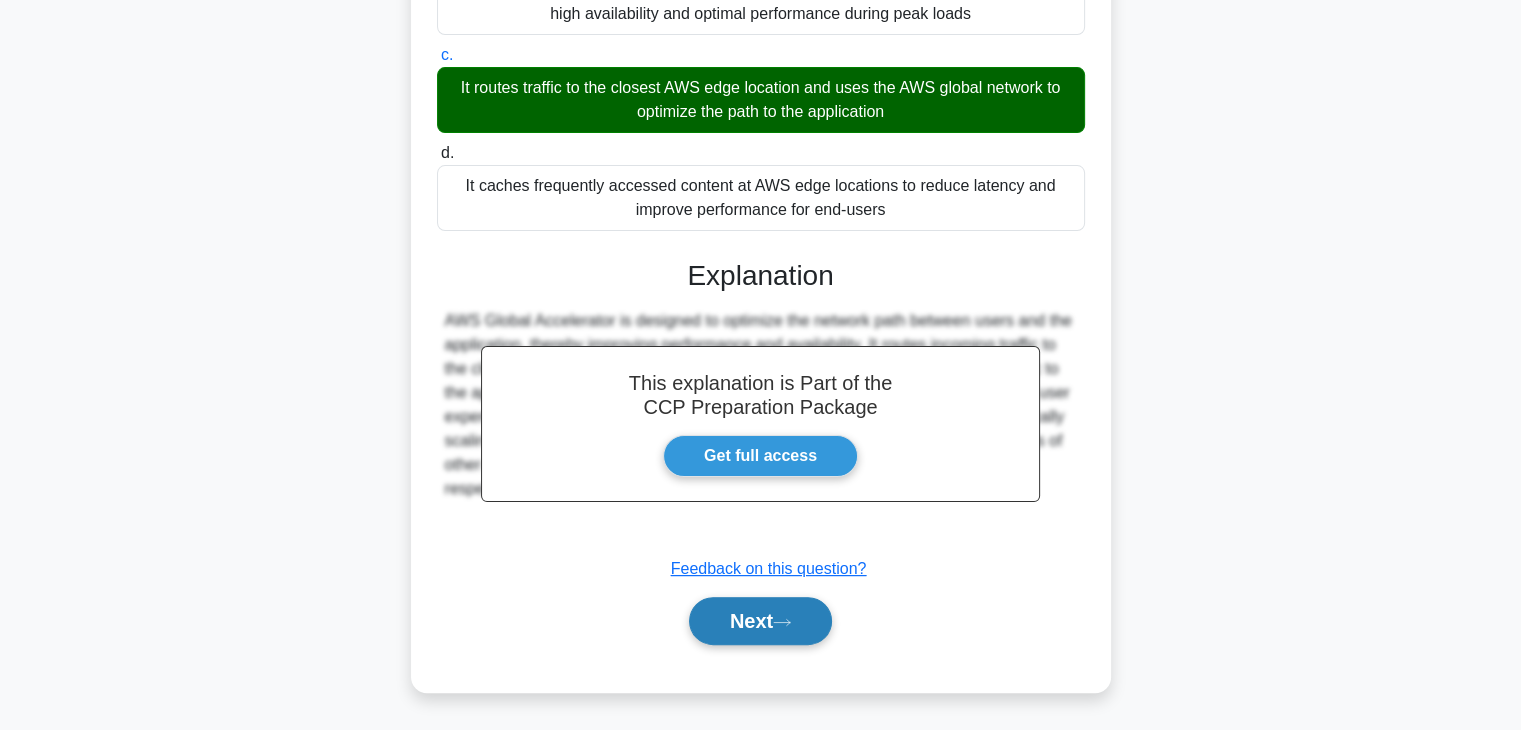 click on "Next" at bounding box center (760, 621) 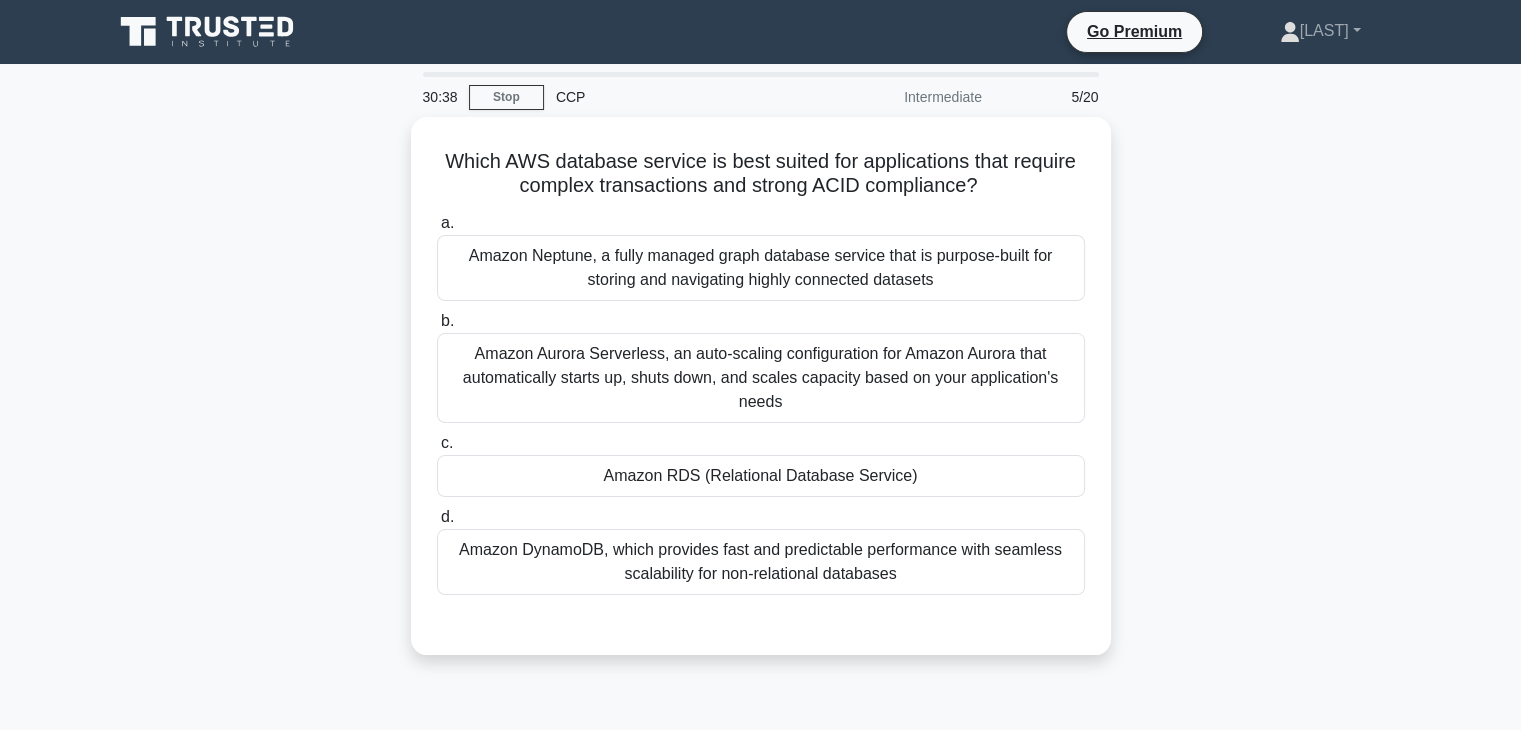 scroll, scrollTop: 0, scrollLeft: 0, axis: both 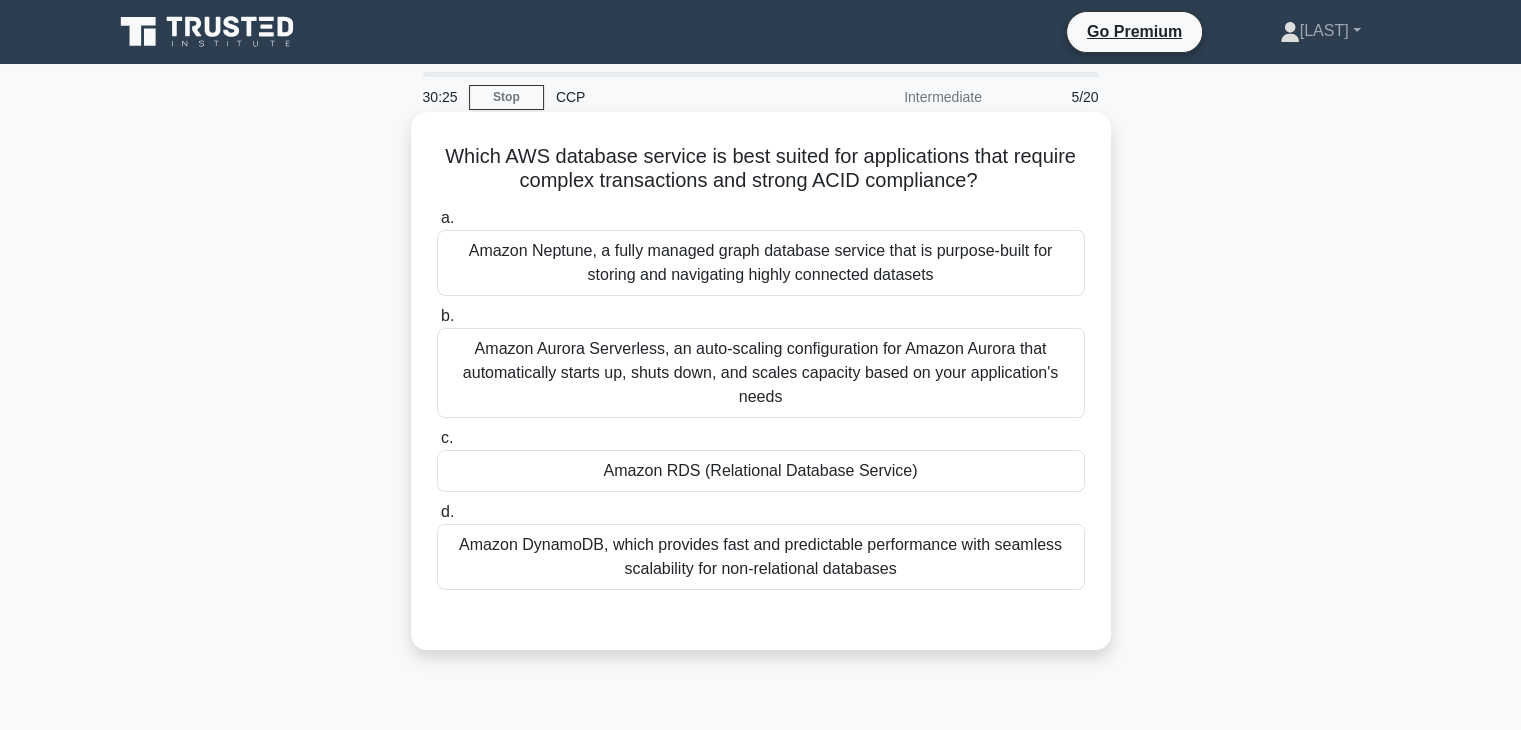 click on "Amazon RDS (Relational Database Service)" at bounding box center [761, 471] 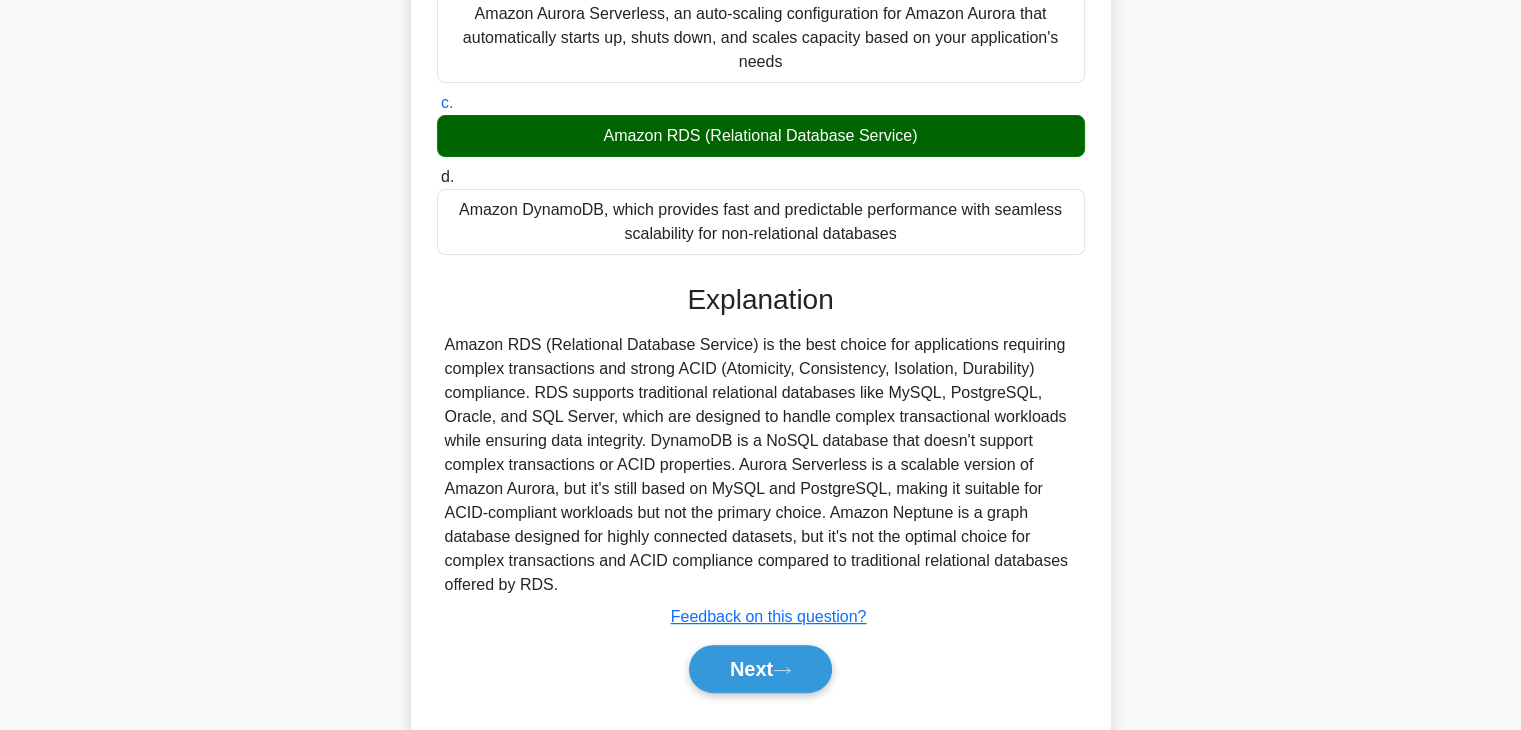 scroll, scrollTop: 382, scrollLeft: 0, axis: vertical 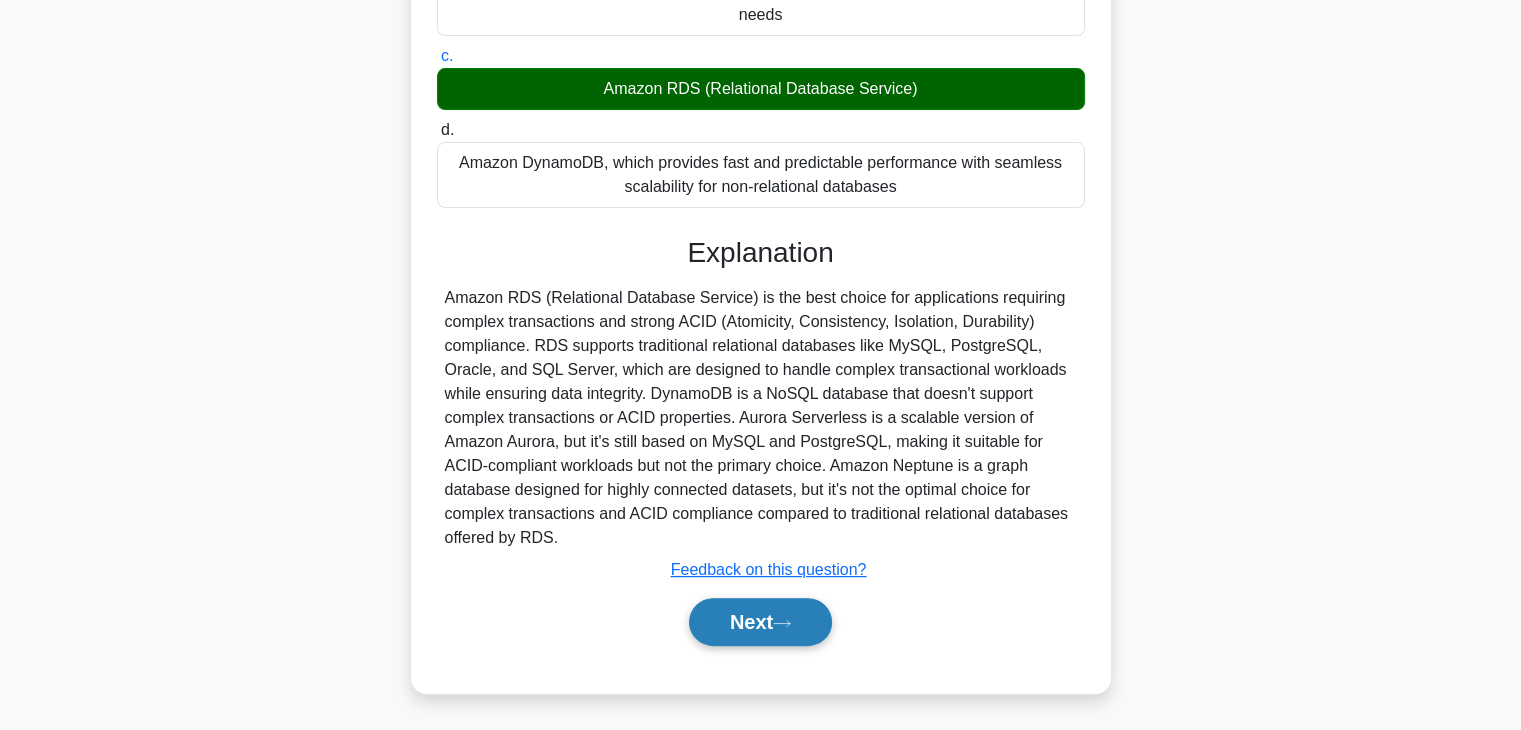 click 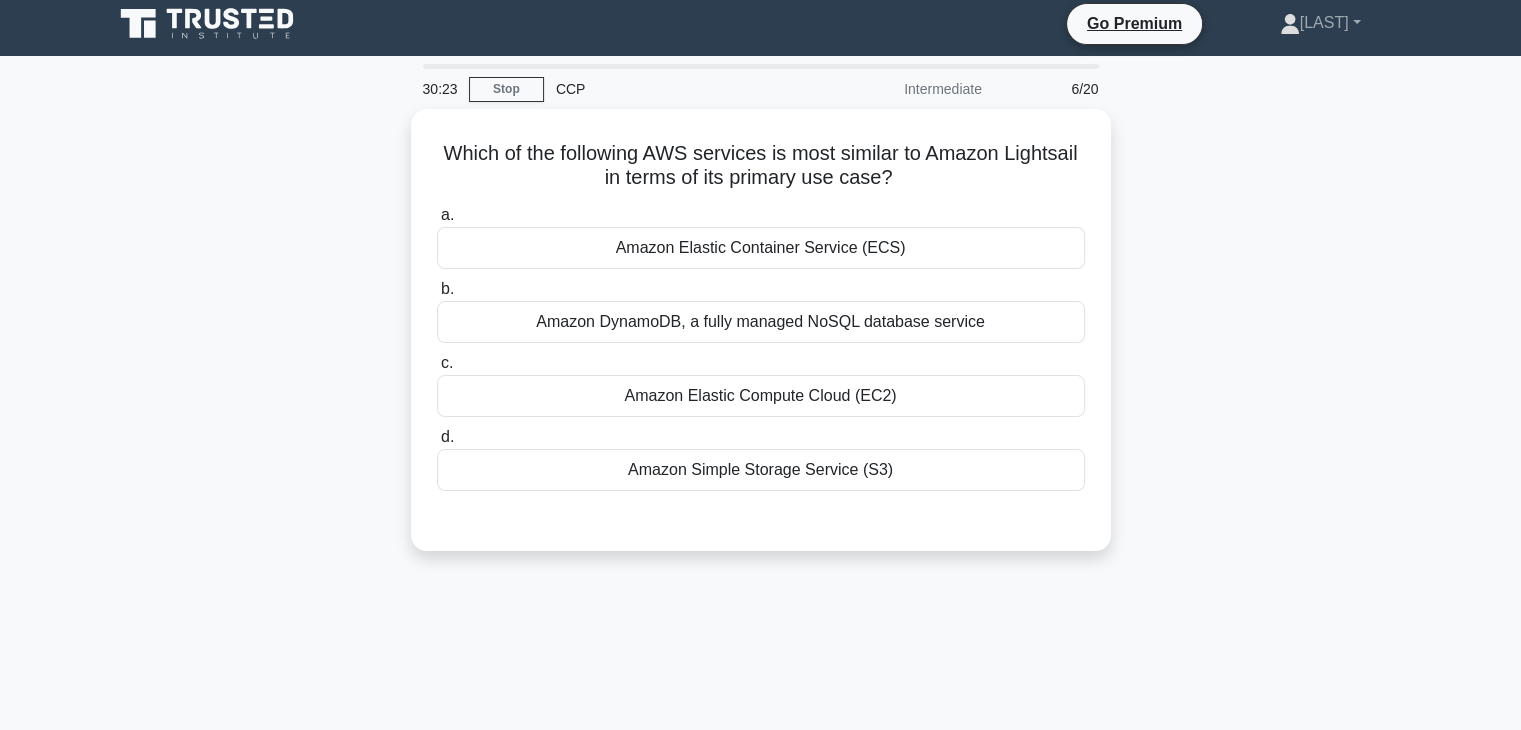 scroll, scrollTop: 0, scrollLeft: 0, axis: both 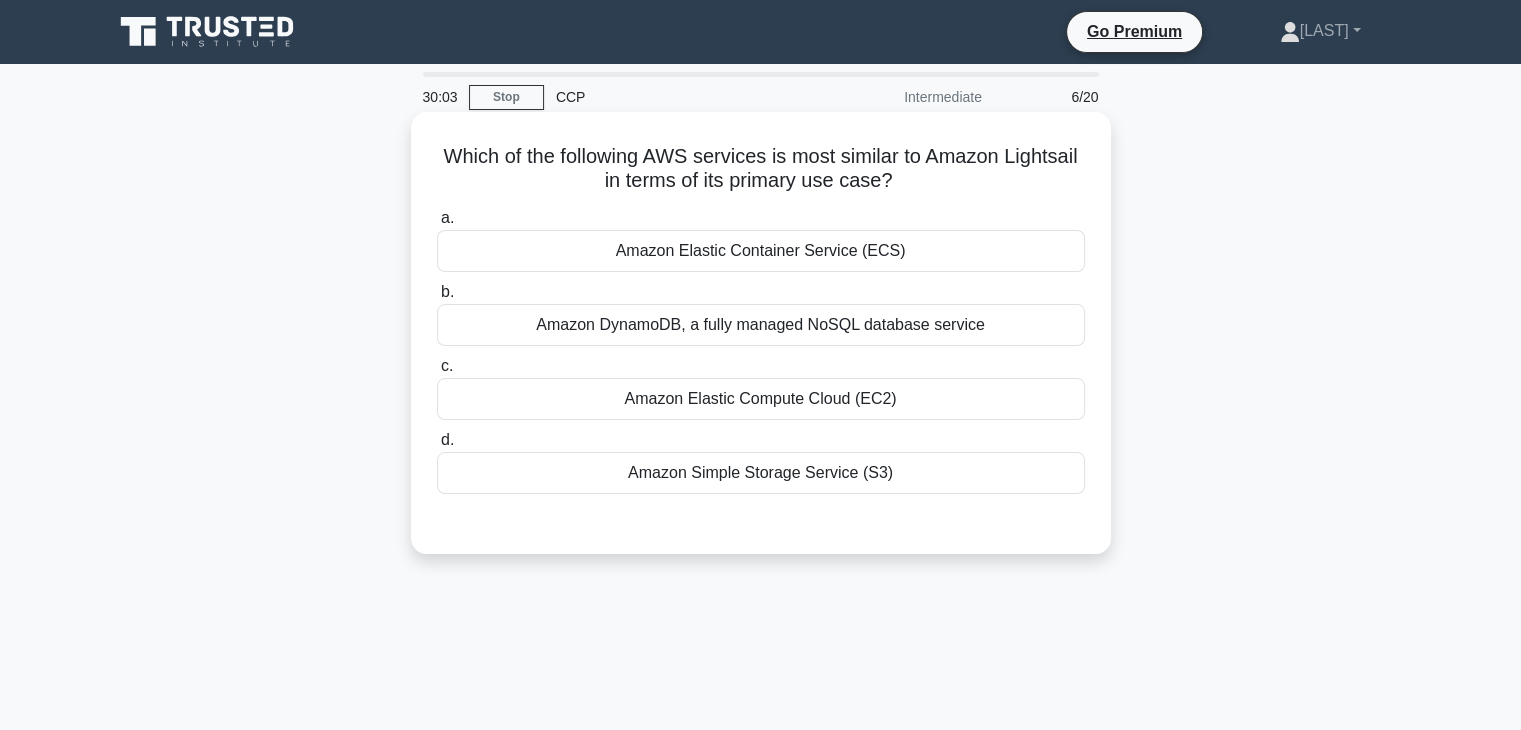 click on "Amazon Elastic Container Service (ECS)" at bounding box center [761, 251] 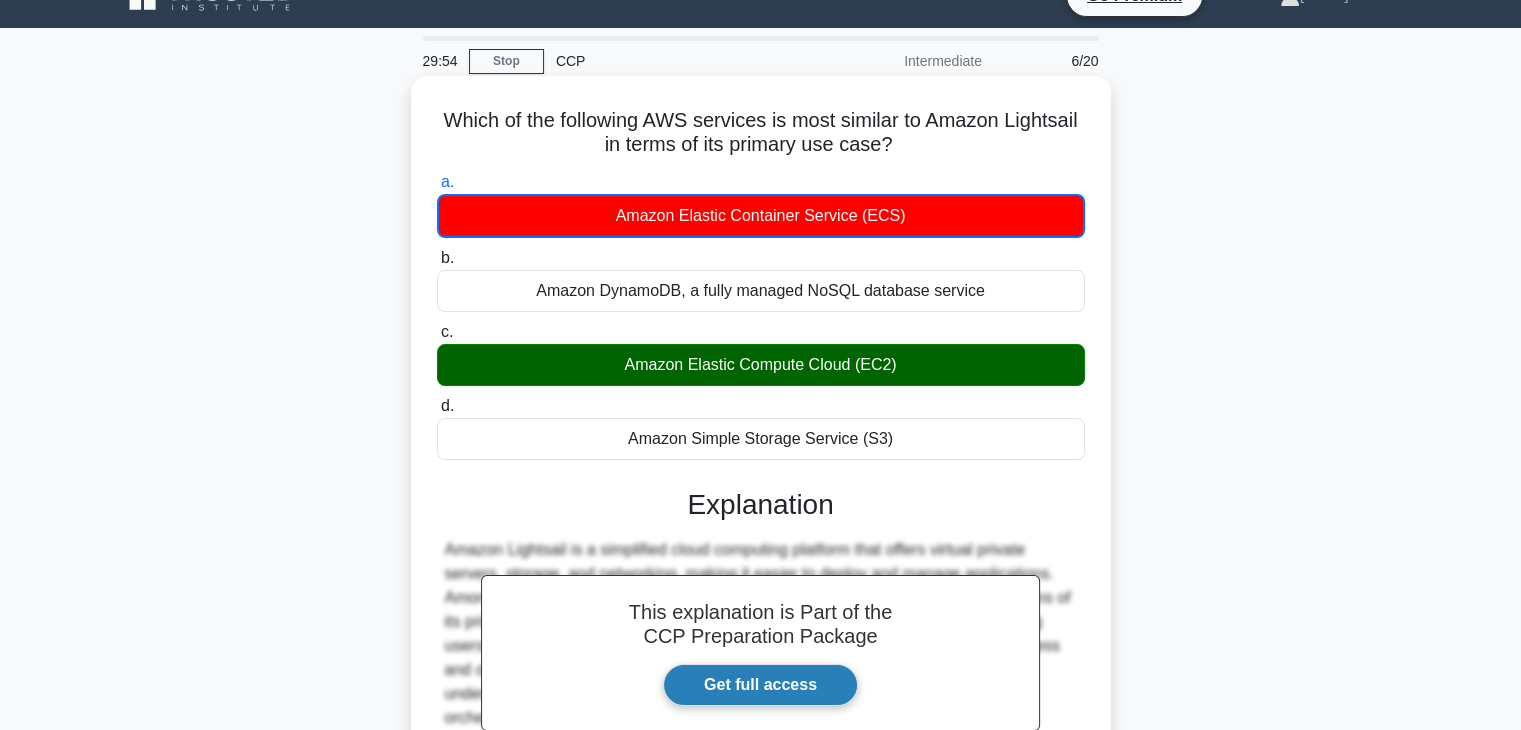 scroll, scrollTop: 0, scrollLeft: 0, axis: both 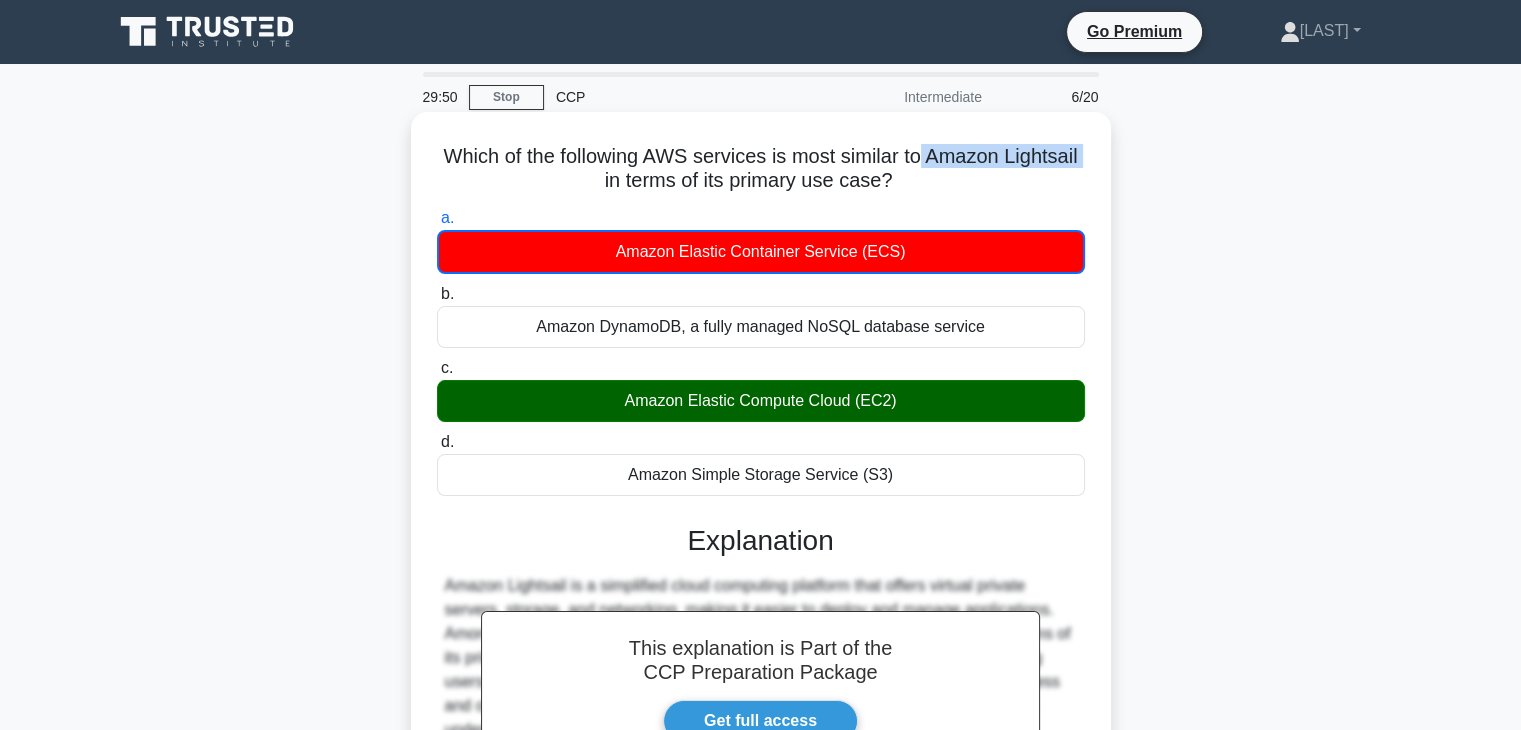 drag, startPoint x: 965, startPoint y: 163, endPoint x: 643, endPoint y: 193, distance: 323.3945 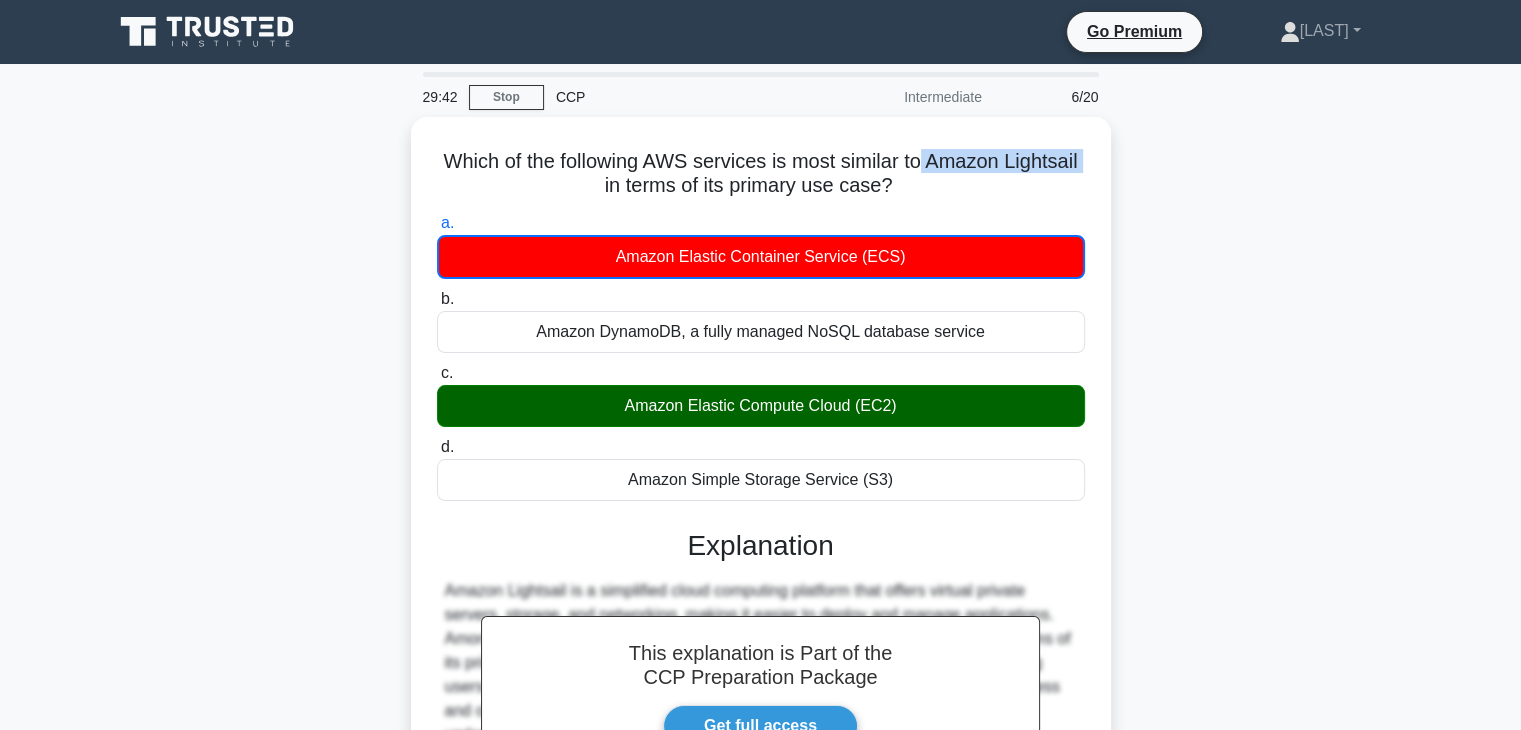 scroll, scrollTop: 351, scrollLeft: 0, axis: vertical 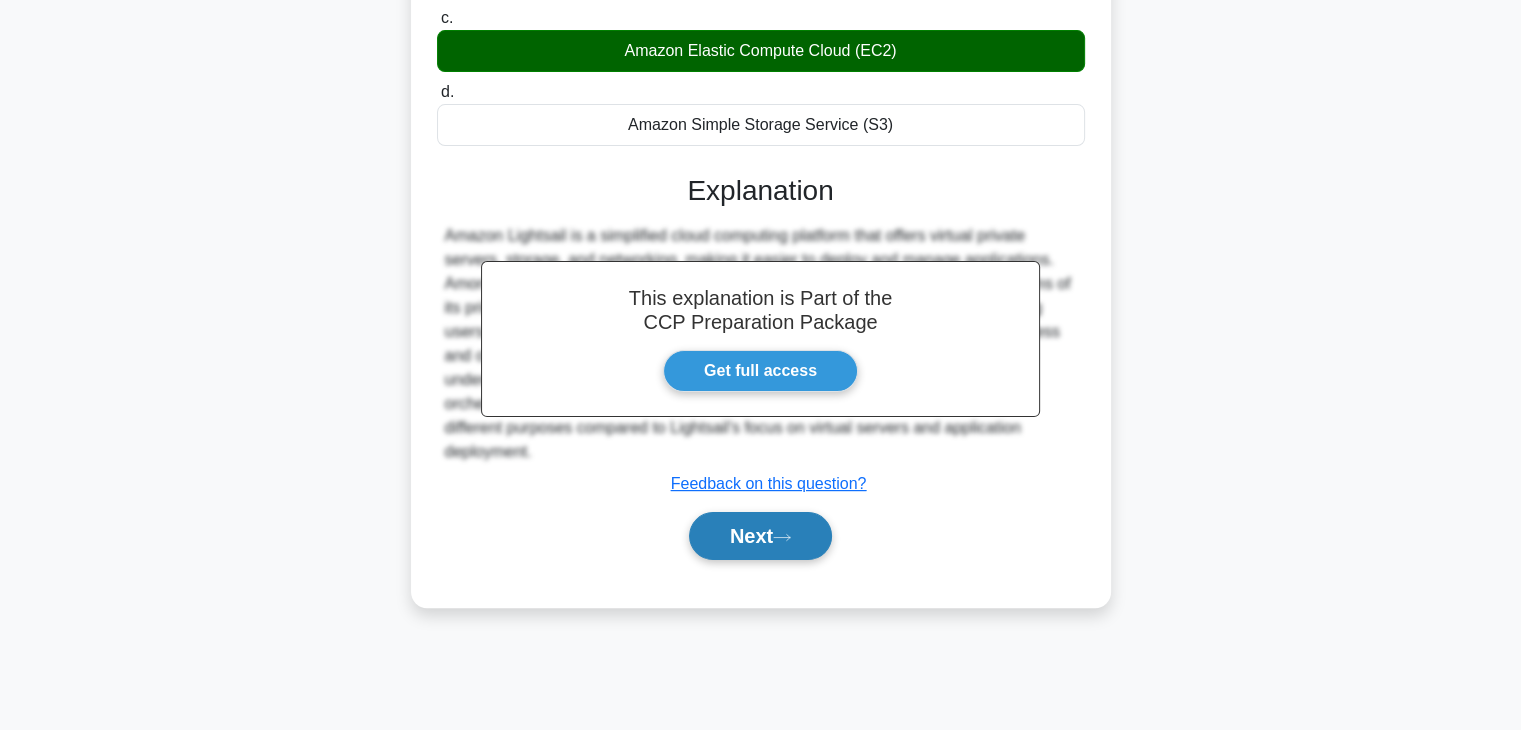 click on "Next" at bounding box center [760, 536] 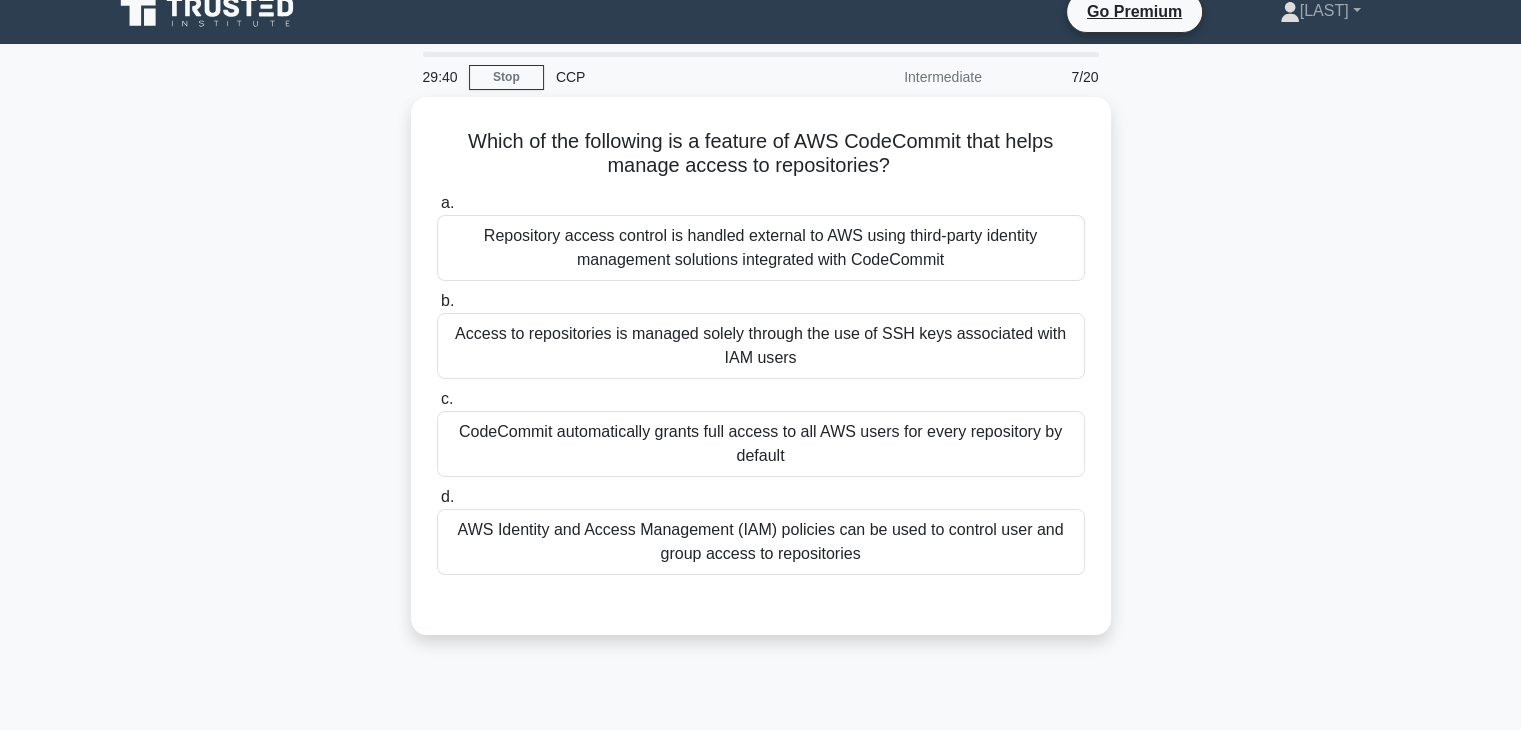 scroll, scrollTop: 0, scrollLeft: 0, axis: both 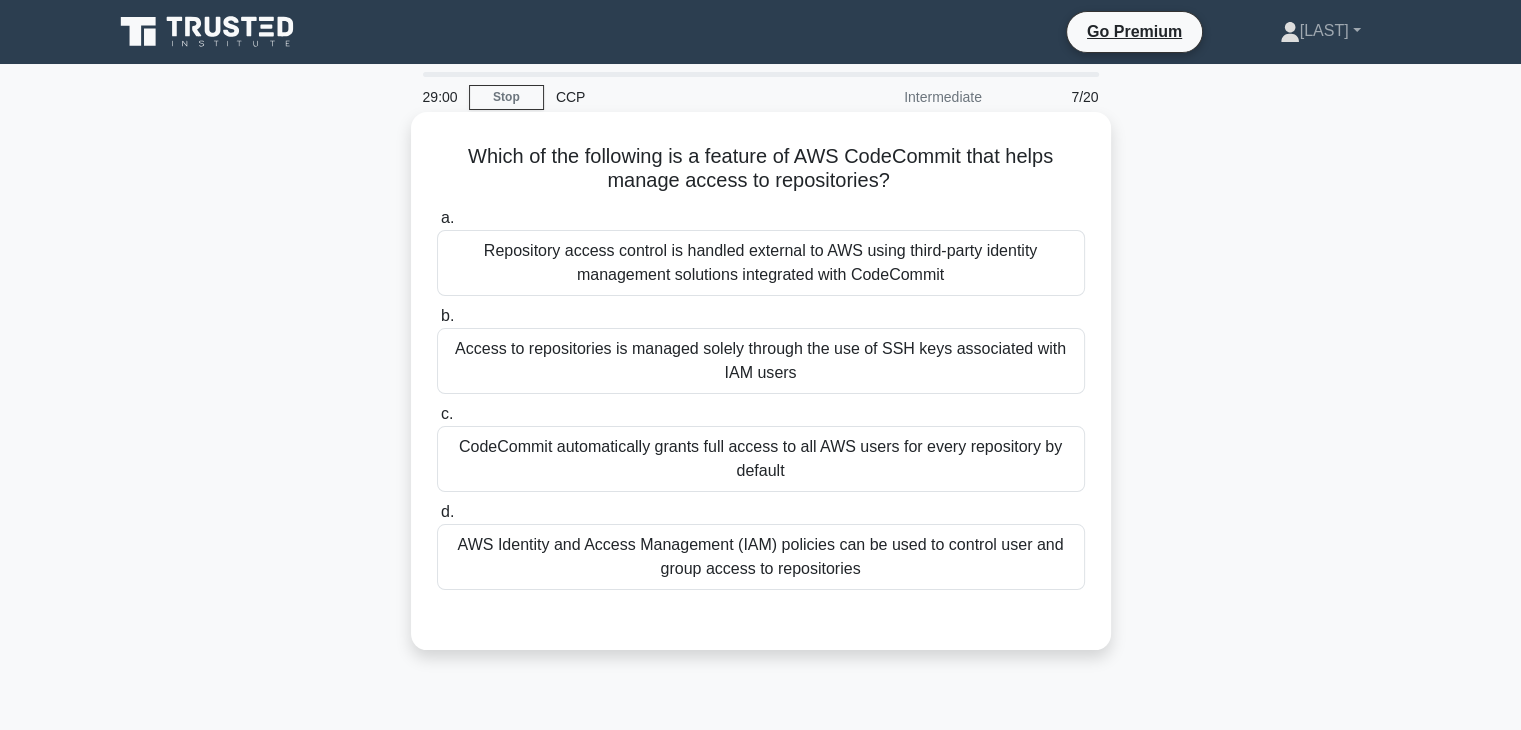 click on "AWS Identity and Access Management (IAM) policies can be used to control user and group access to repositories" at bounding box center (761, 557) 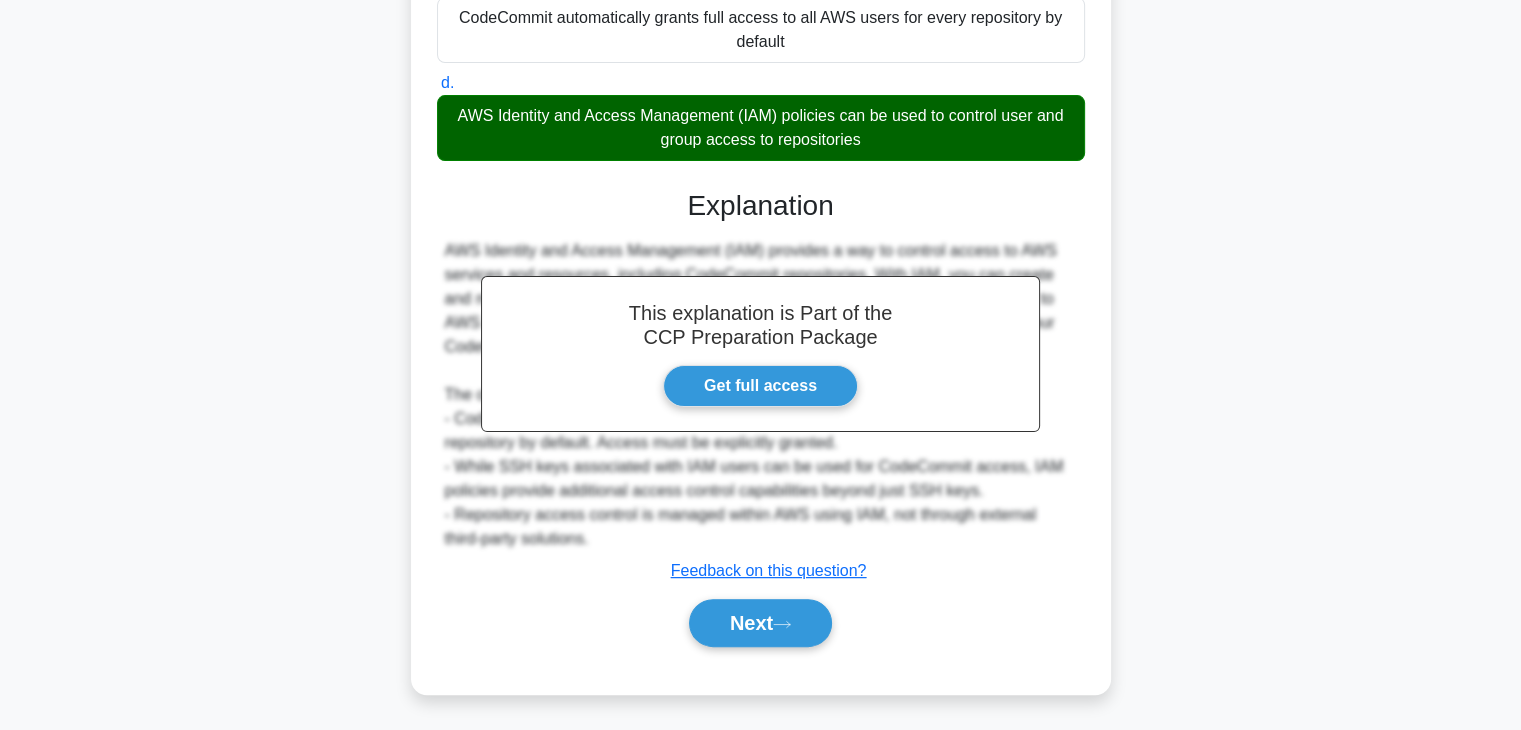 scroll, scrollTop: 430, scrollLeft: 0, axis: vertical 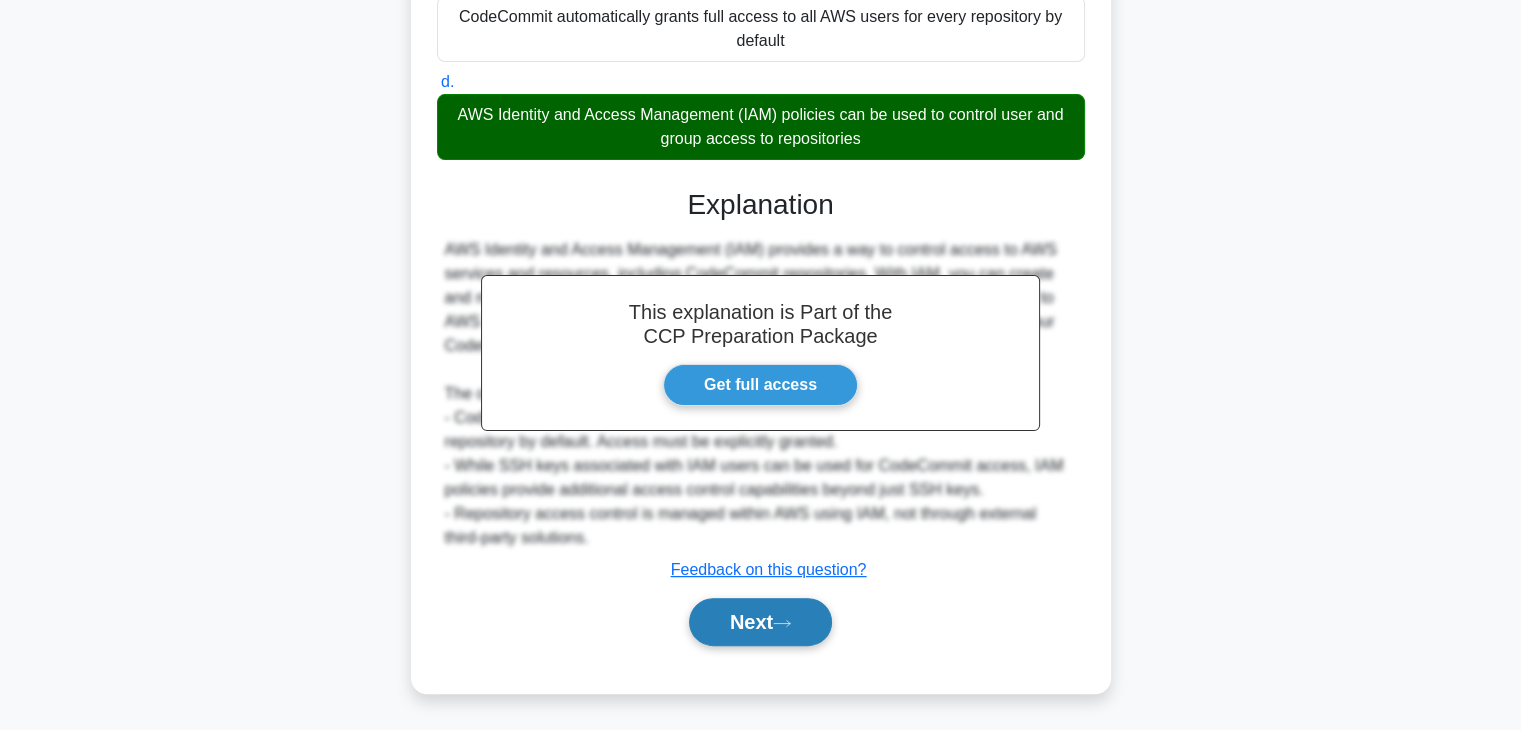 click 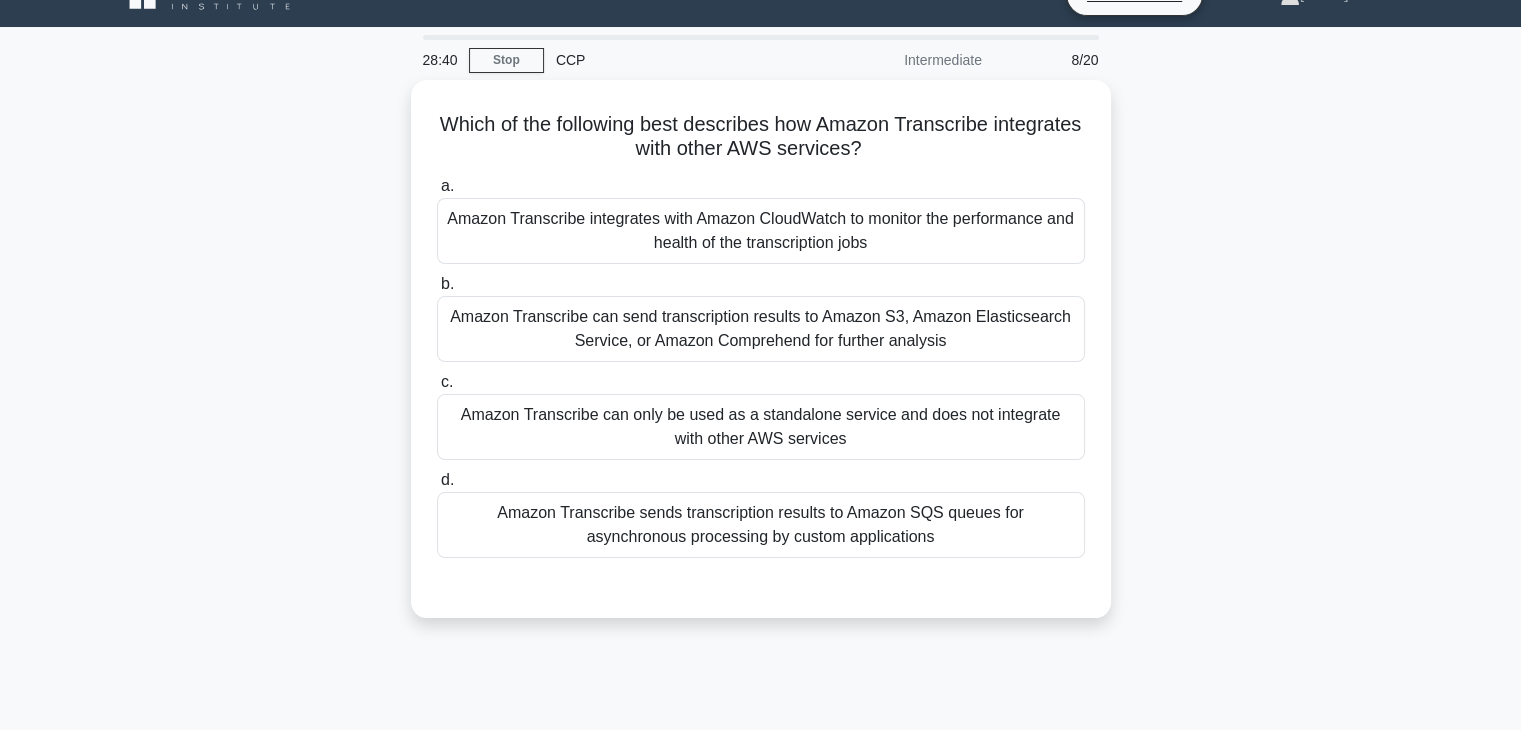 scroll, scrollTop: 0, scrollLeft: 0, axis: both 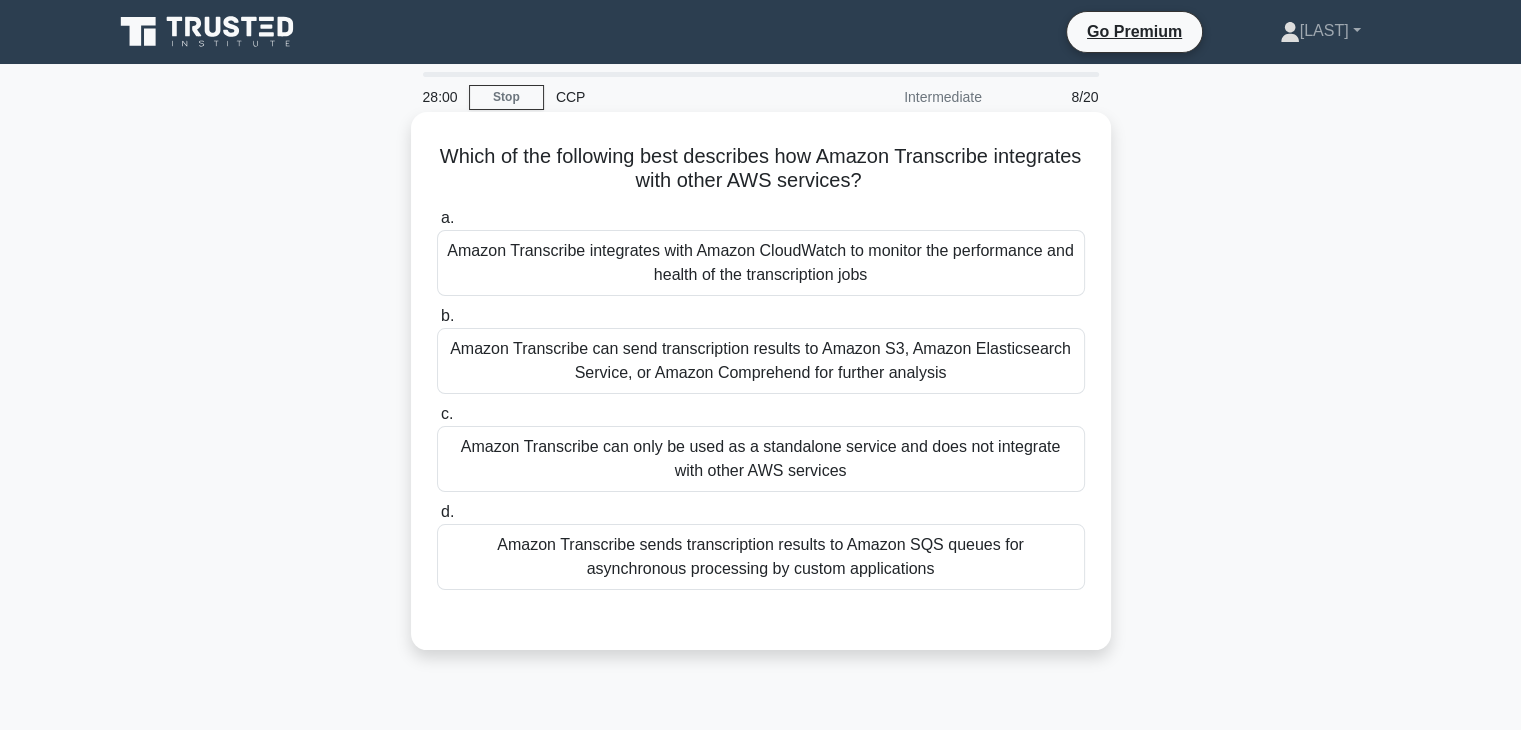 click on "Amazon Transcribe sends transcription results to Amazon SQS queues for asynchronous processing by custom applications" at bounding box center (761, 557) 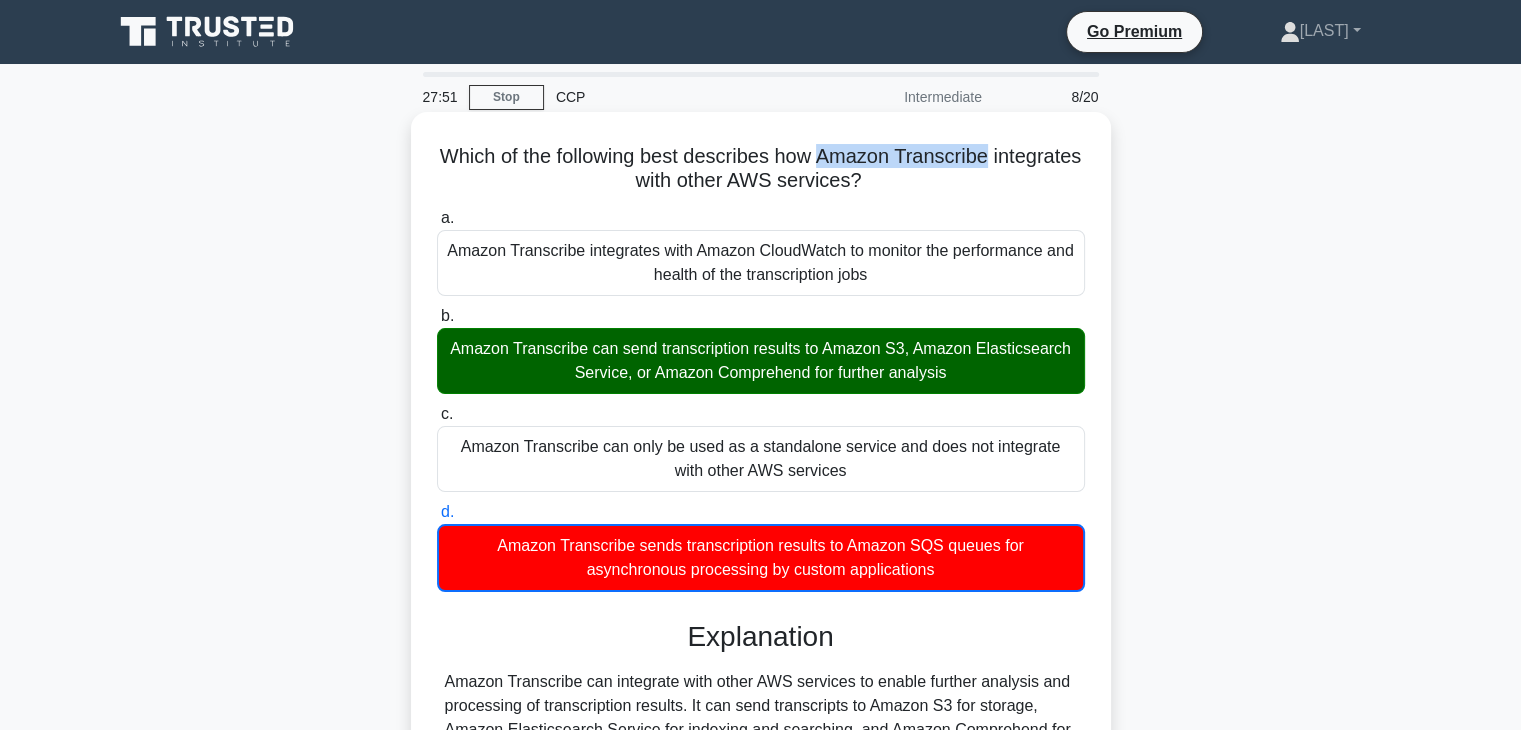 drag, startPoint x: 873, startPoint y: 155, endPoint x: 1059, endPoint y: 149, distance: 186.09676 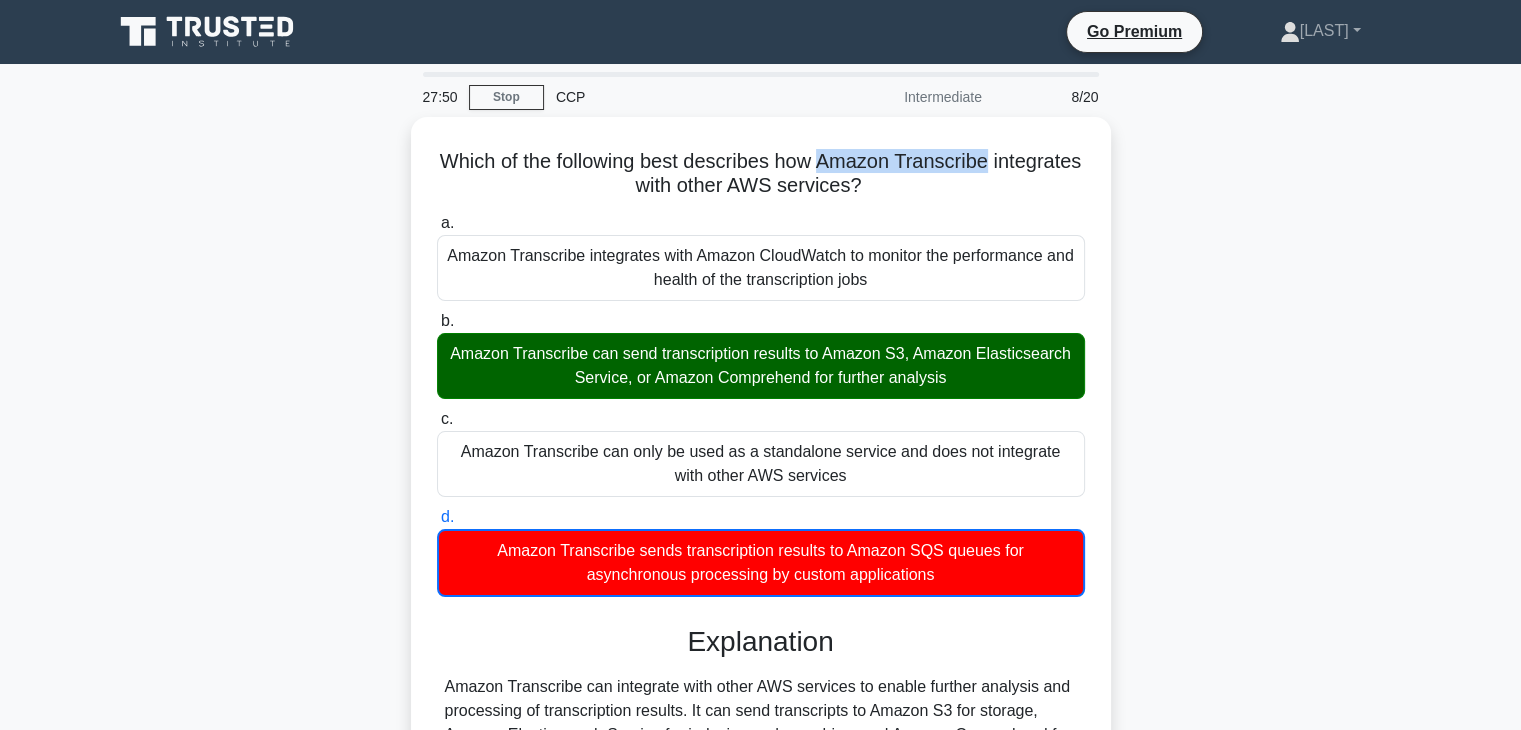copy on "Amazon Transcribe" 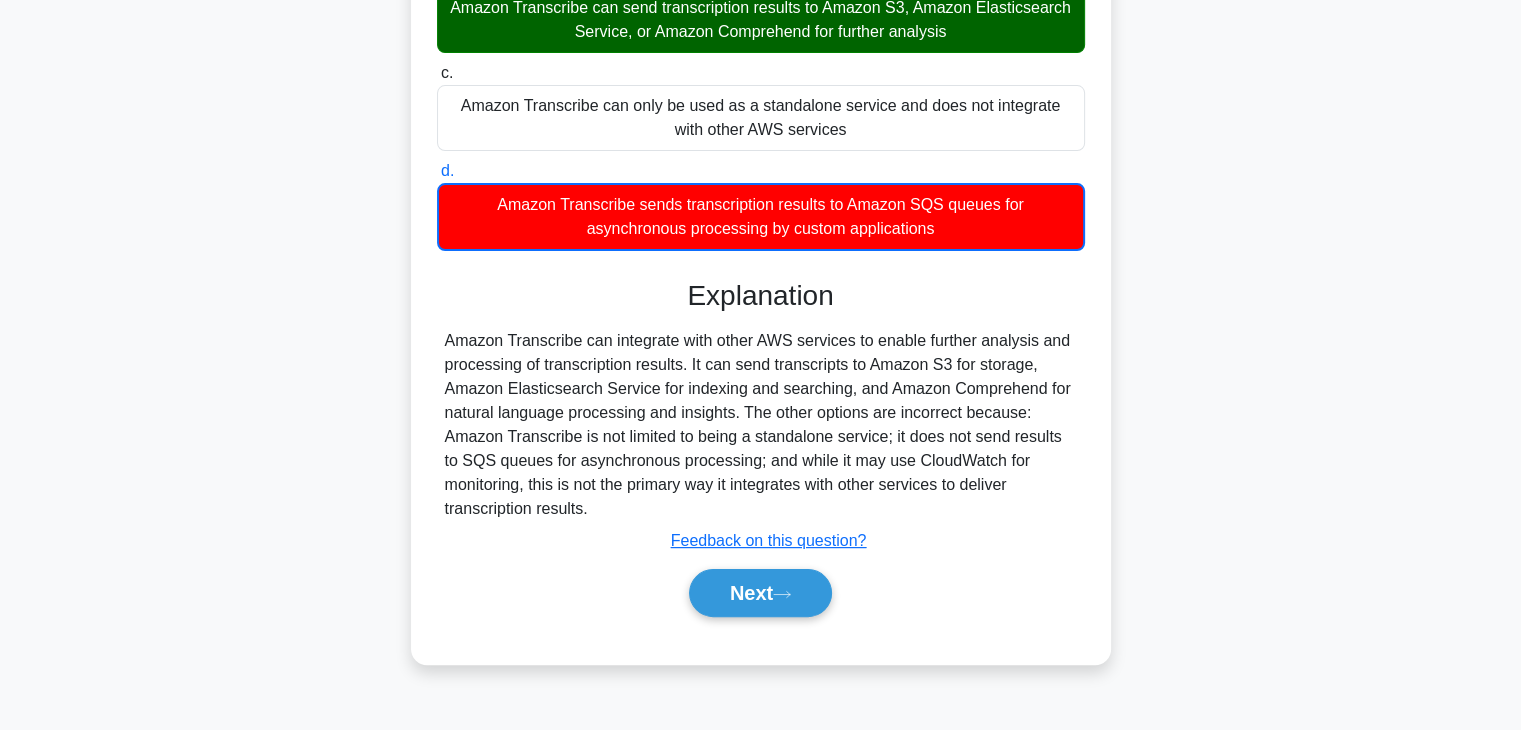 scroll, scrollTop: 351, scrollLeft: 0, axis: vertical 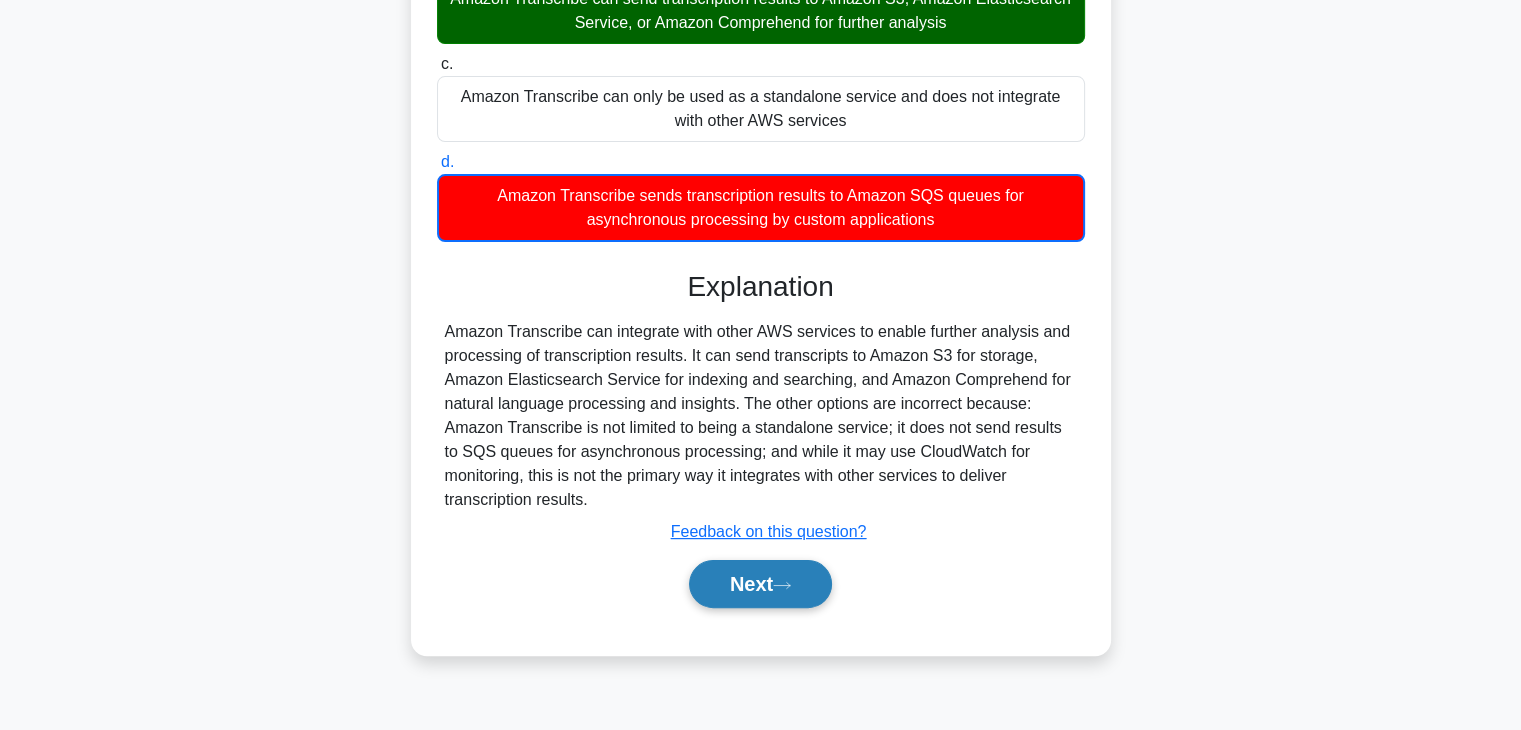click on "Next" at bounding box center [760, 584] 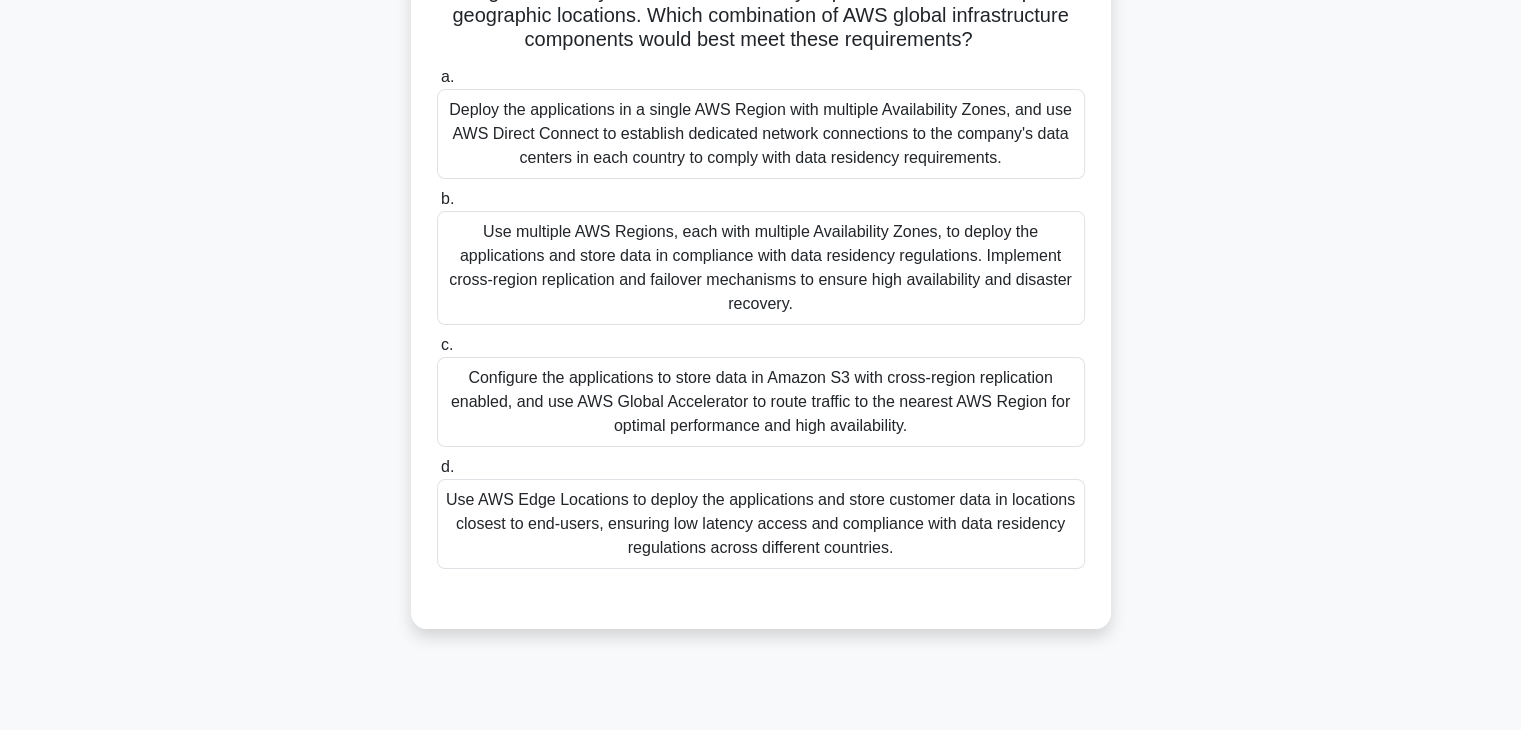 scroll, scrollTop: 266, scrollLeft: 0, axis: vertical 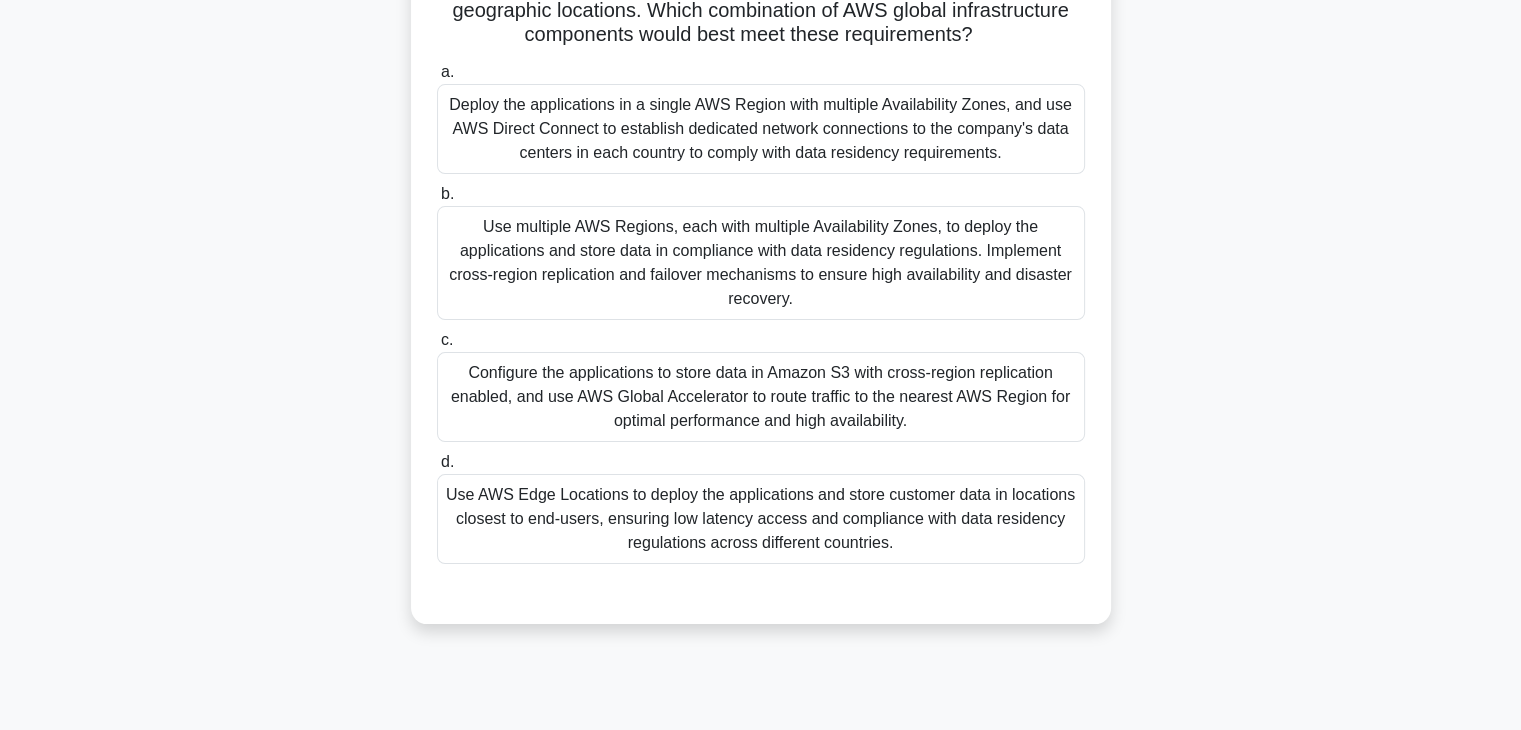 click on "Use AWS Edge Locations to deploy the applications and store customer data in locations closest to end-users, ensuring low latency access and compliance with data residency regulations across different countries." at bounding box center (761, 519) 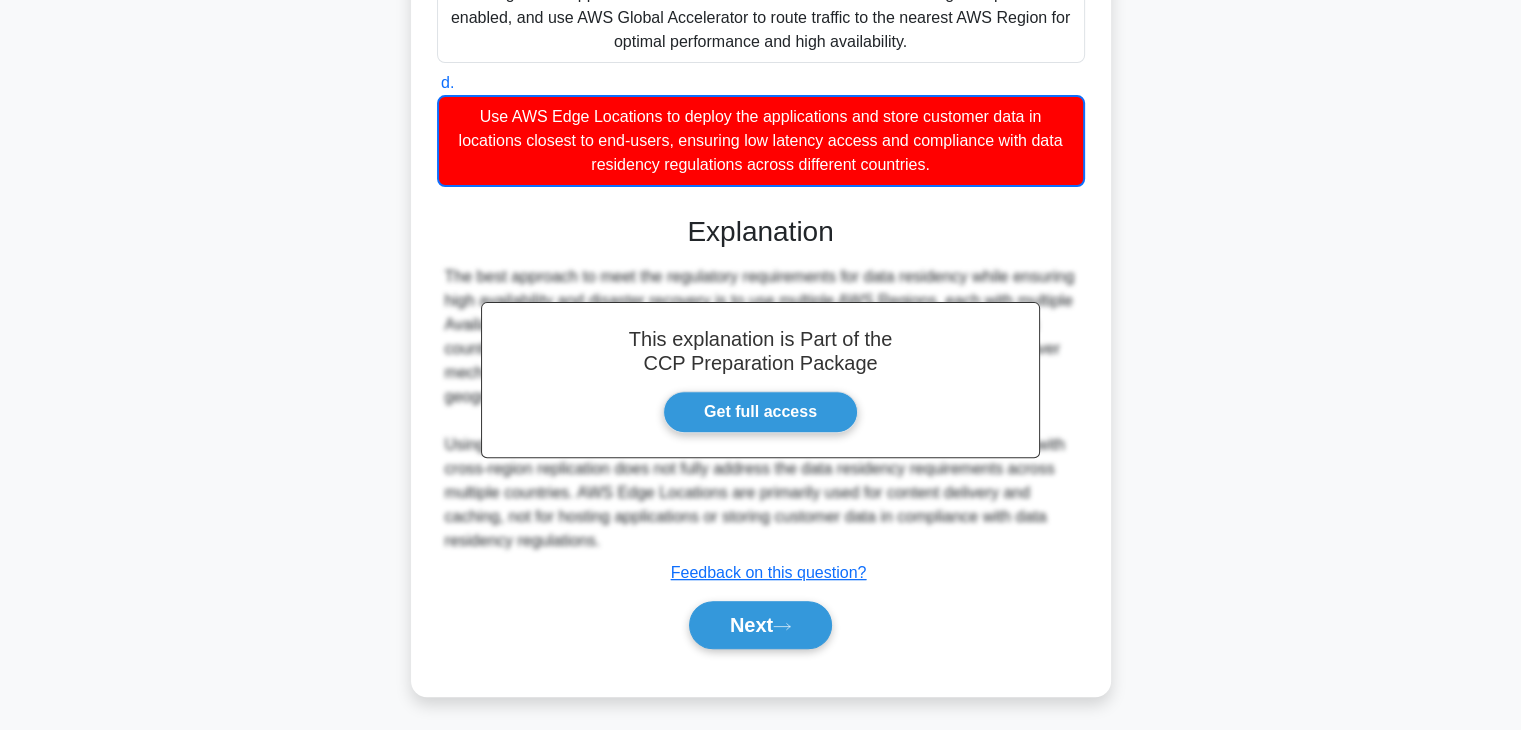 scroll, scrollTop: 648, scrollLeft: 0, axis: vertical 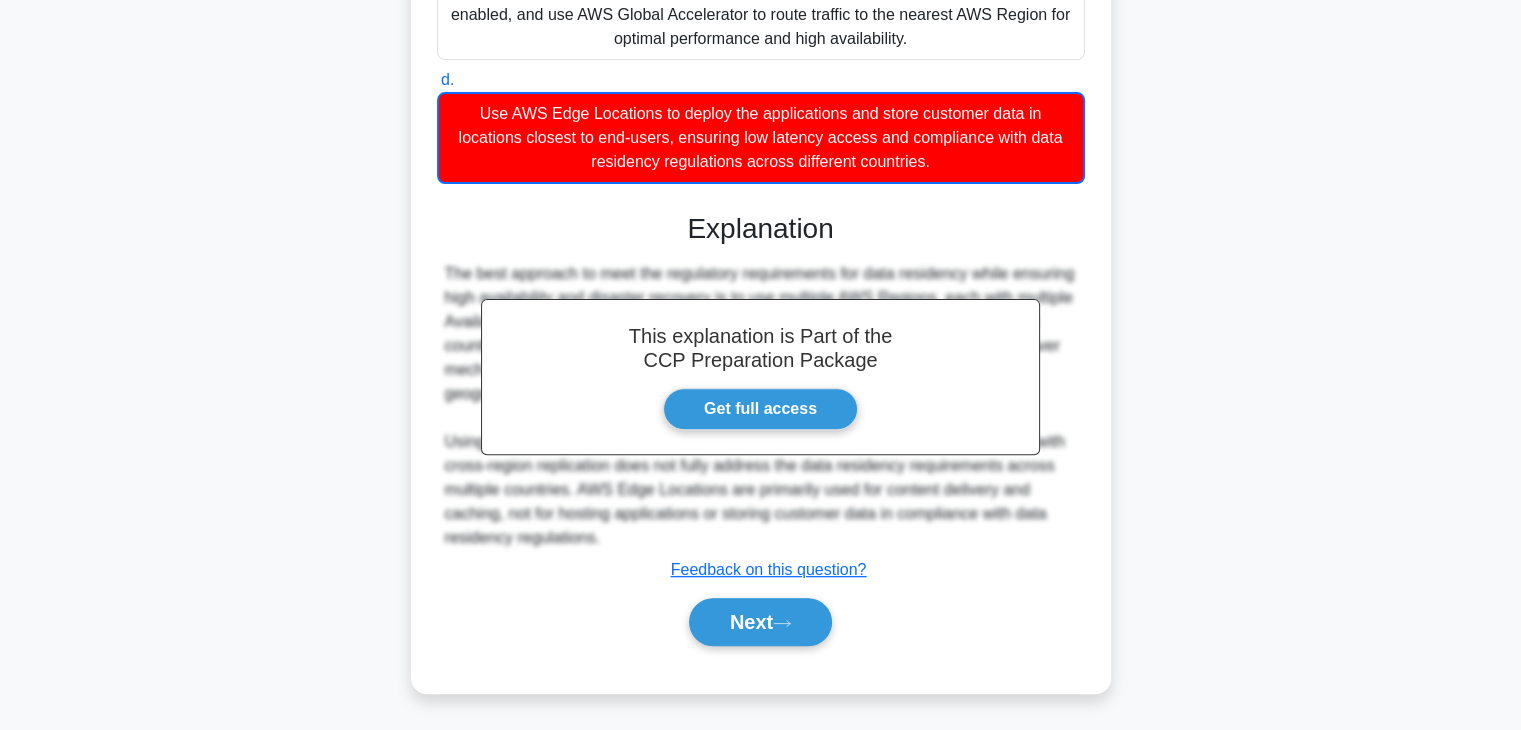 click on "Next" at bounding box center (761, 622) 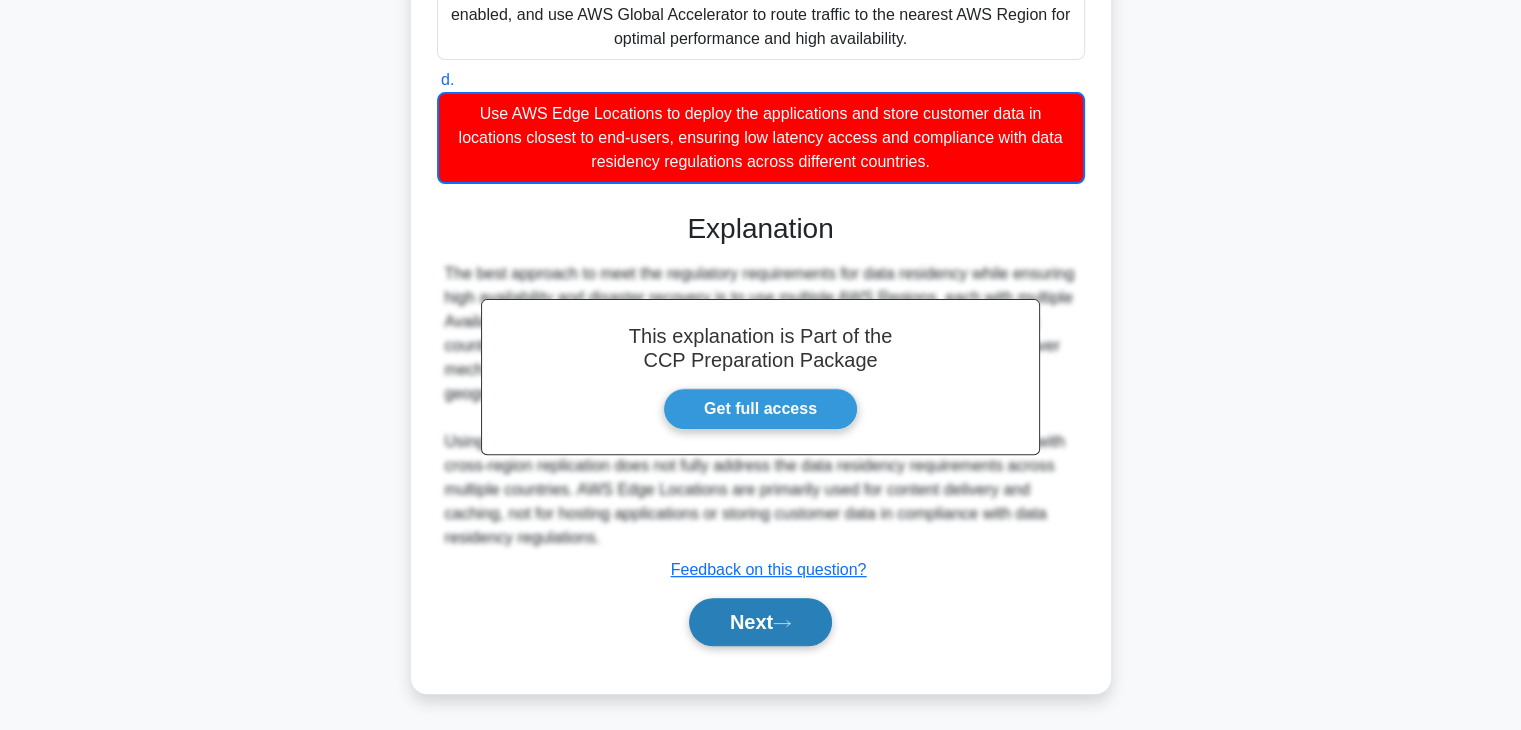 click on "Next" at bounding box center [760, 622] 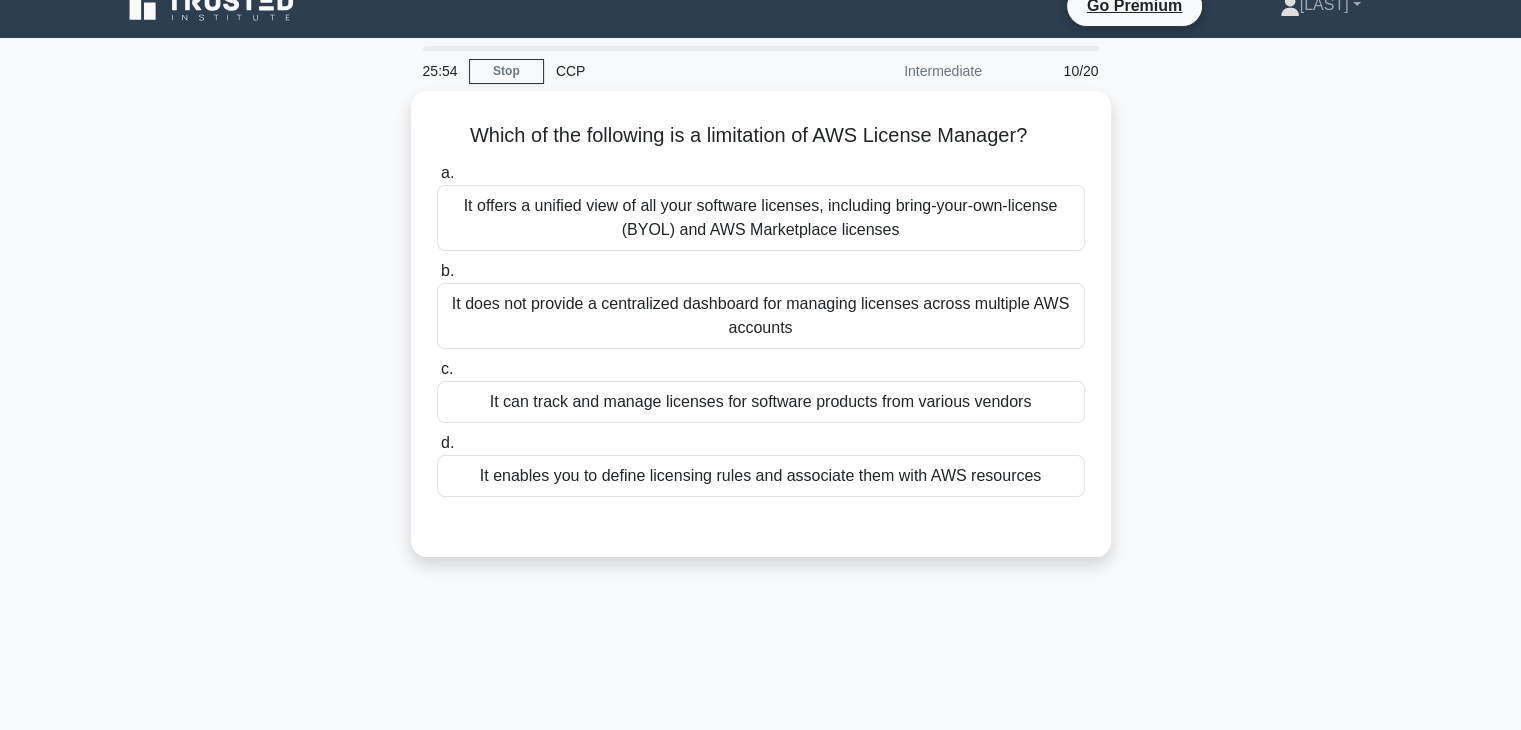 scroll, scrollTop: 0, scrollLeft: 0, axis: both 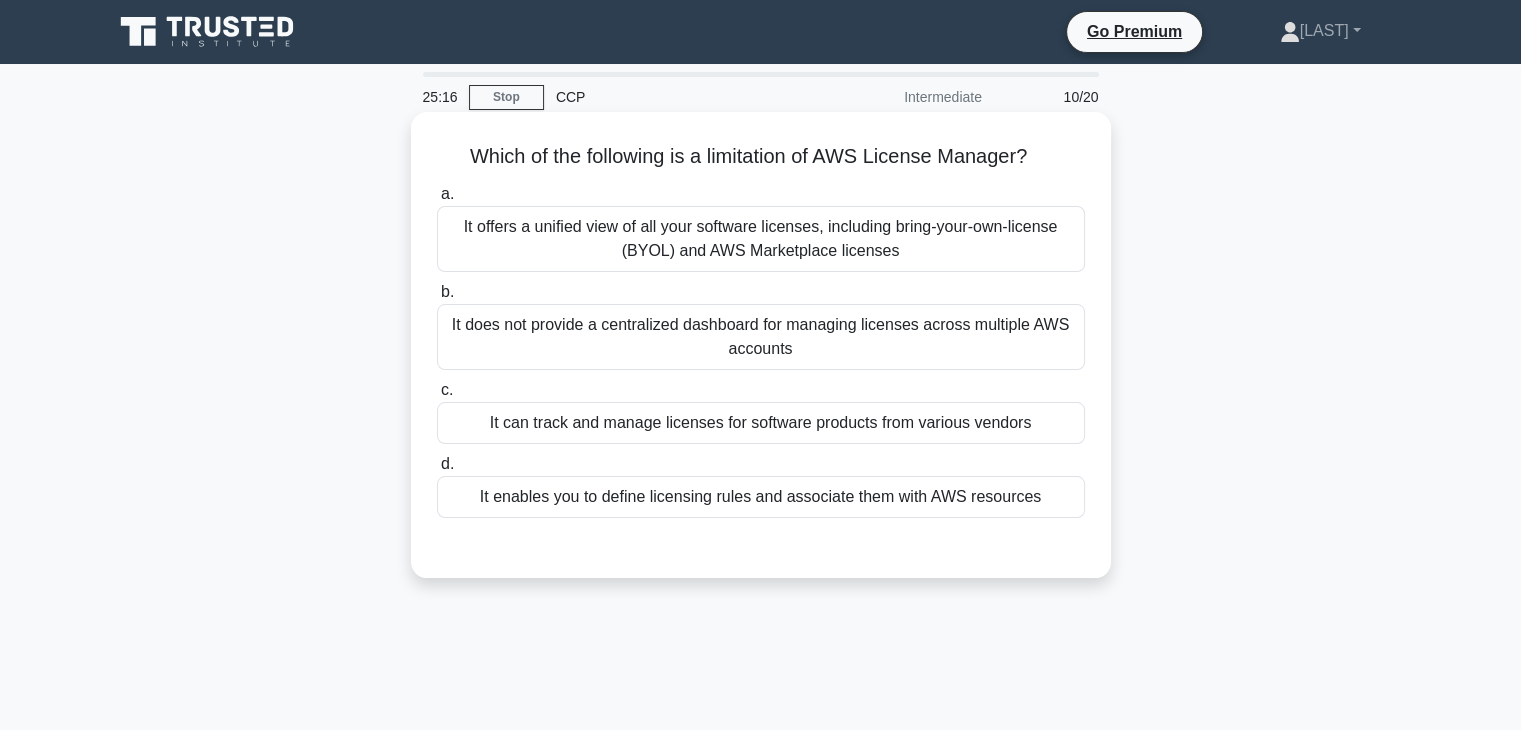 click on "It can track and manage licenses for software products from various vendors" at bounding box center (761, 423) 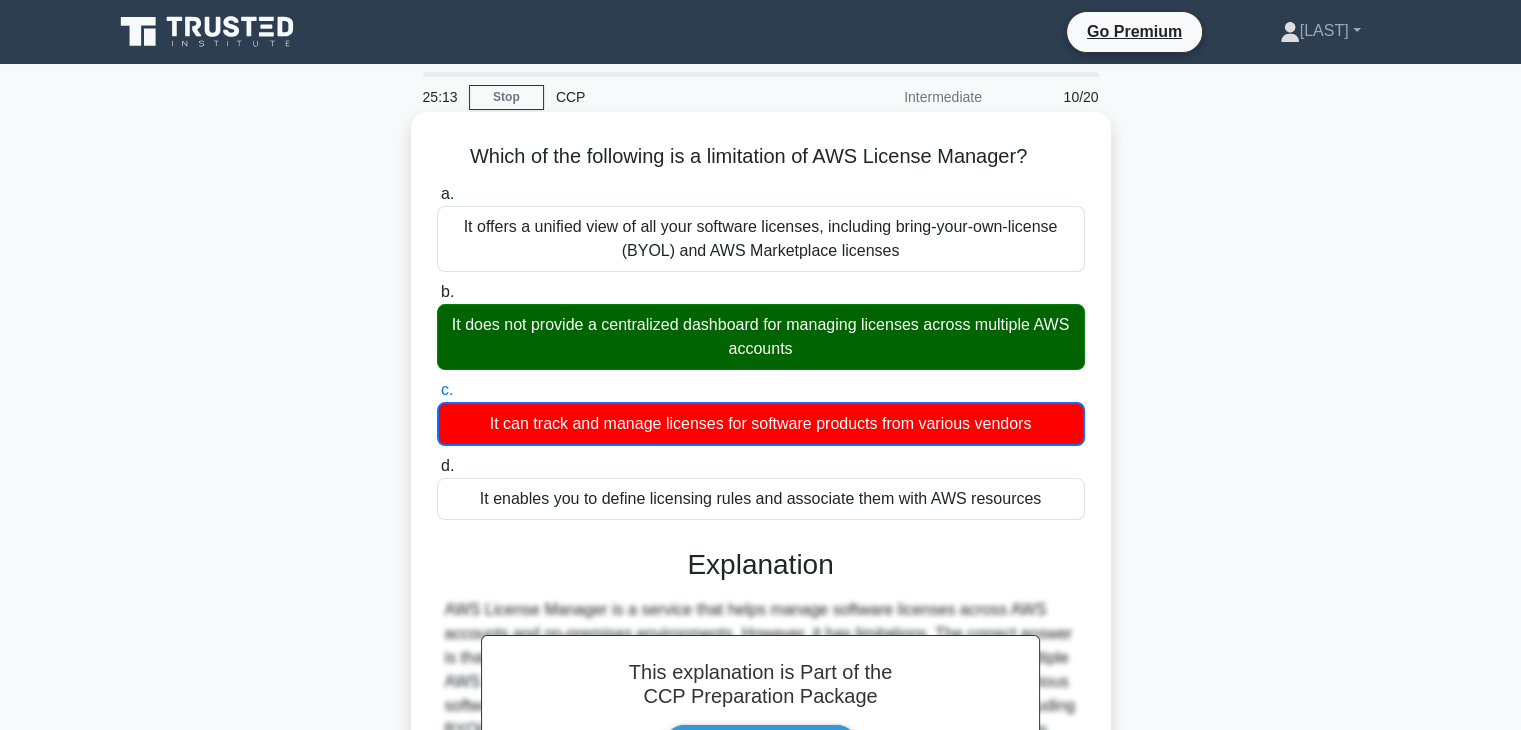 click on "It does not provide a centralized dashboard for managing licenses across multiple AWS accounts" at bounding box center (761, 337) 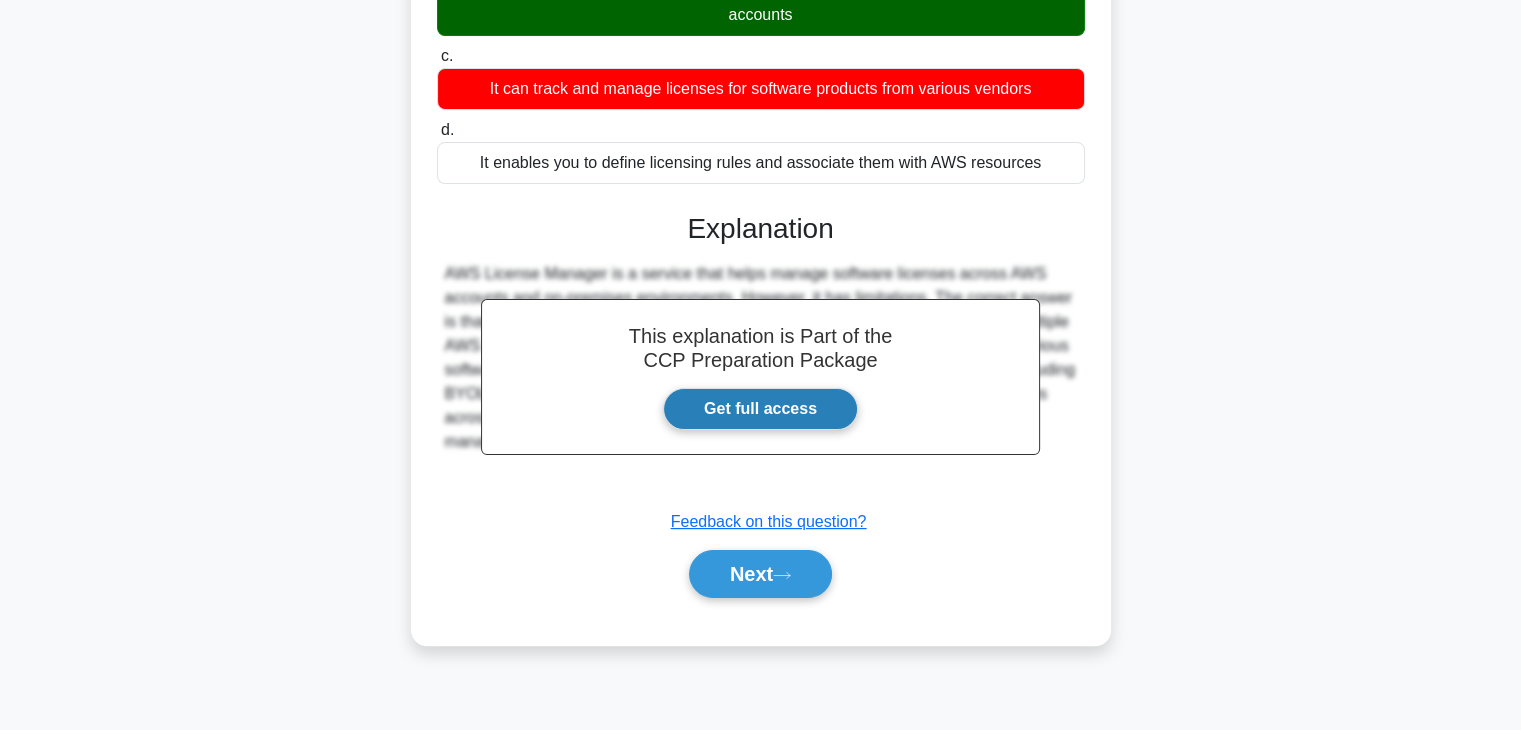 scroll, scrollTop: 351, scrollLeft: 0, axis: vertical 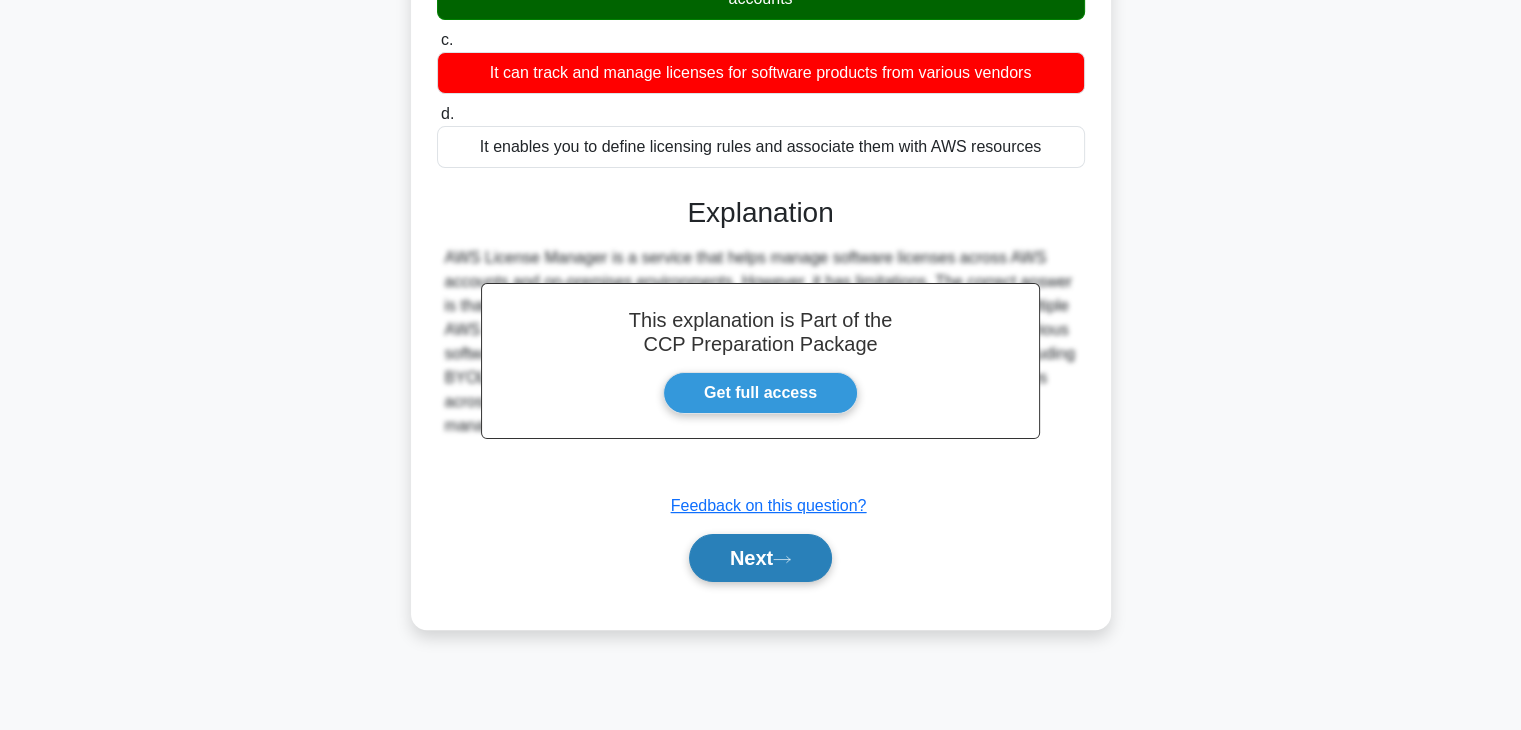 click on "Next" at bounding box center (760, 558) 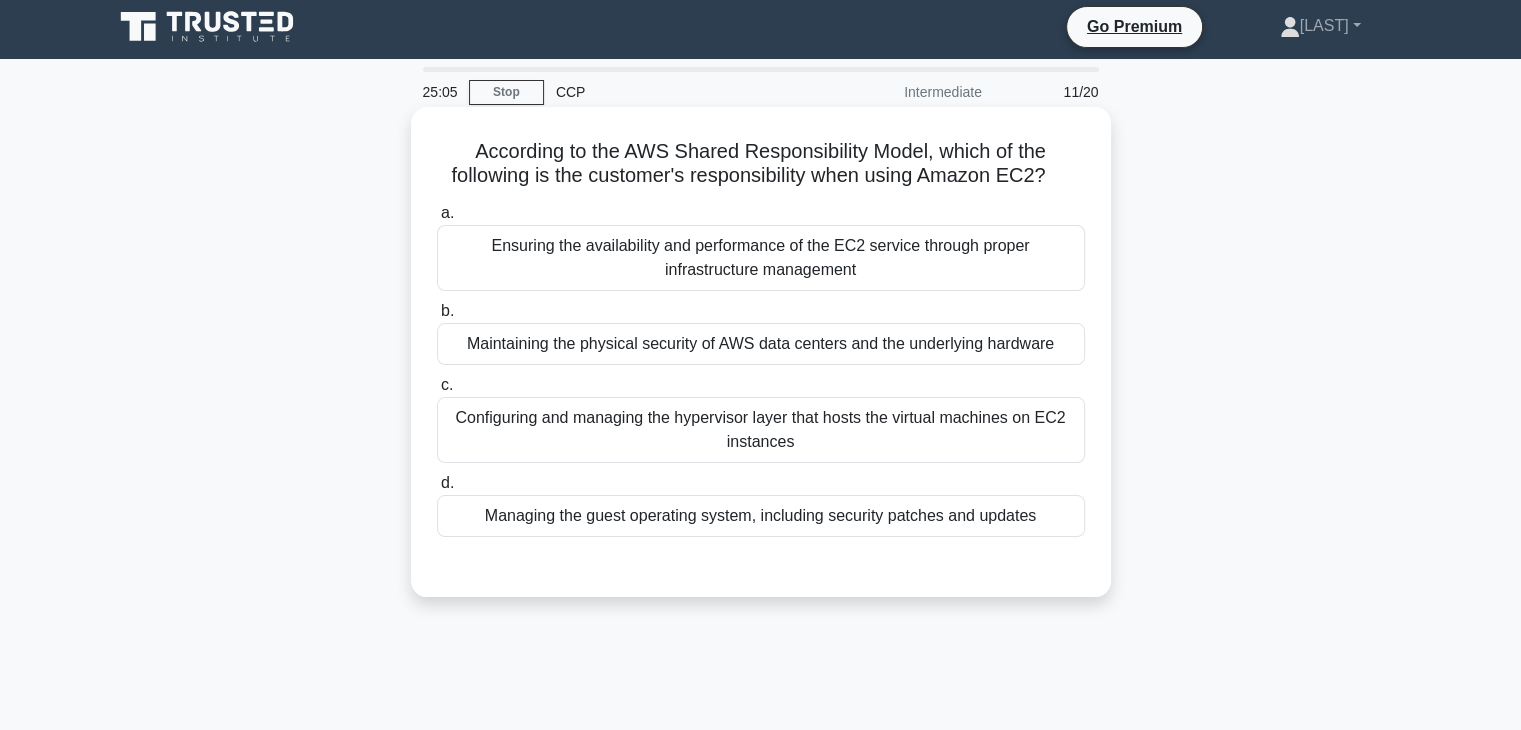 scroll, scrollTop: 0, scrollLeft: 0, axis: both 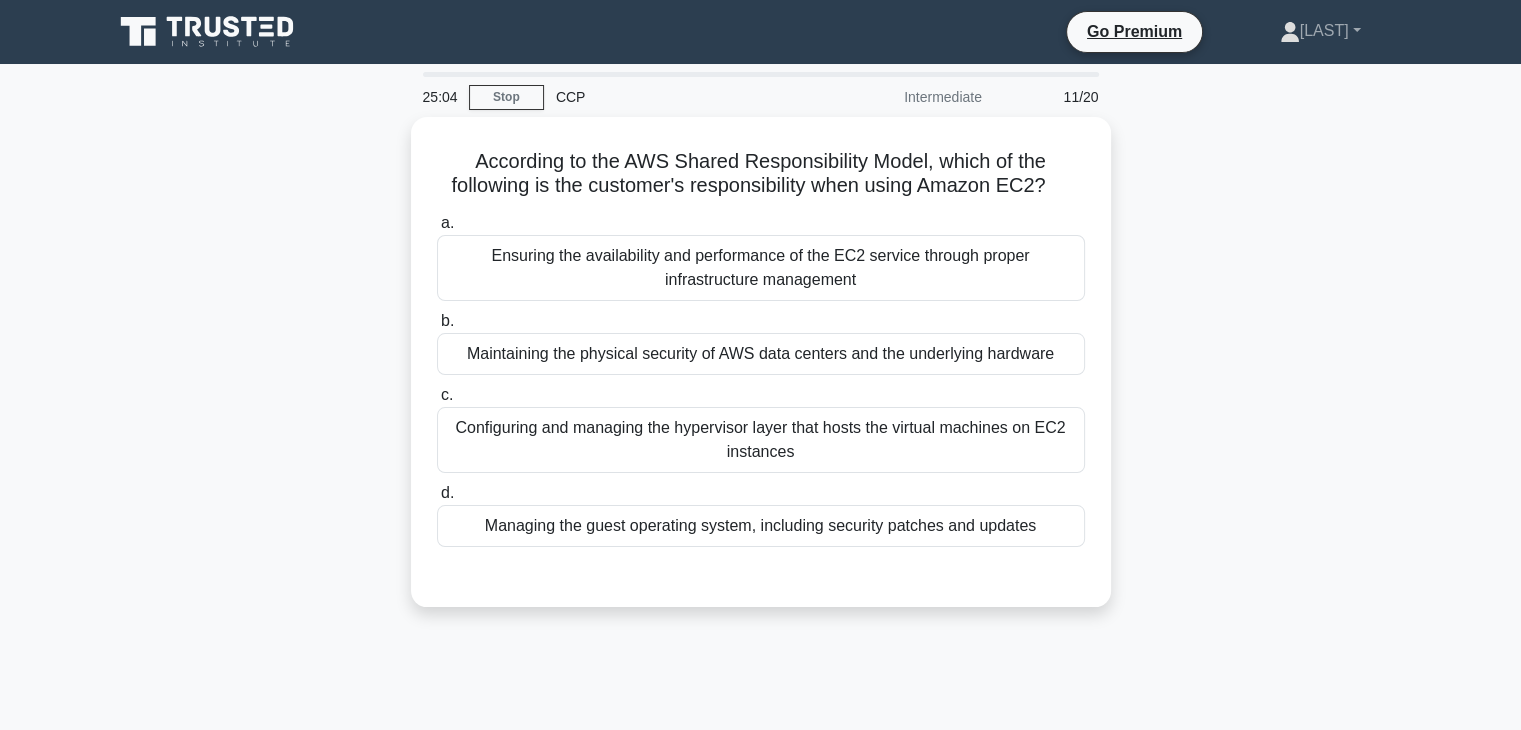 click on "11/20" at bounding box center (1052, 97) 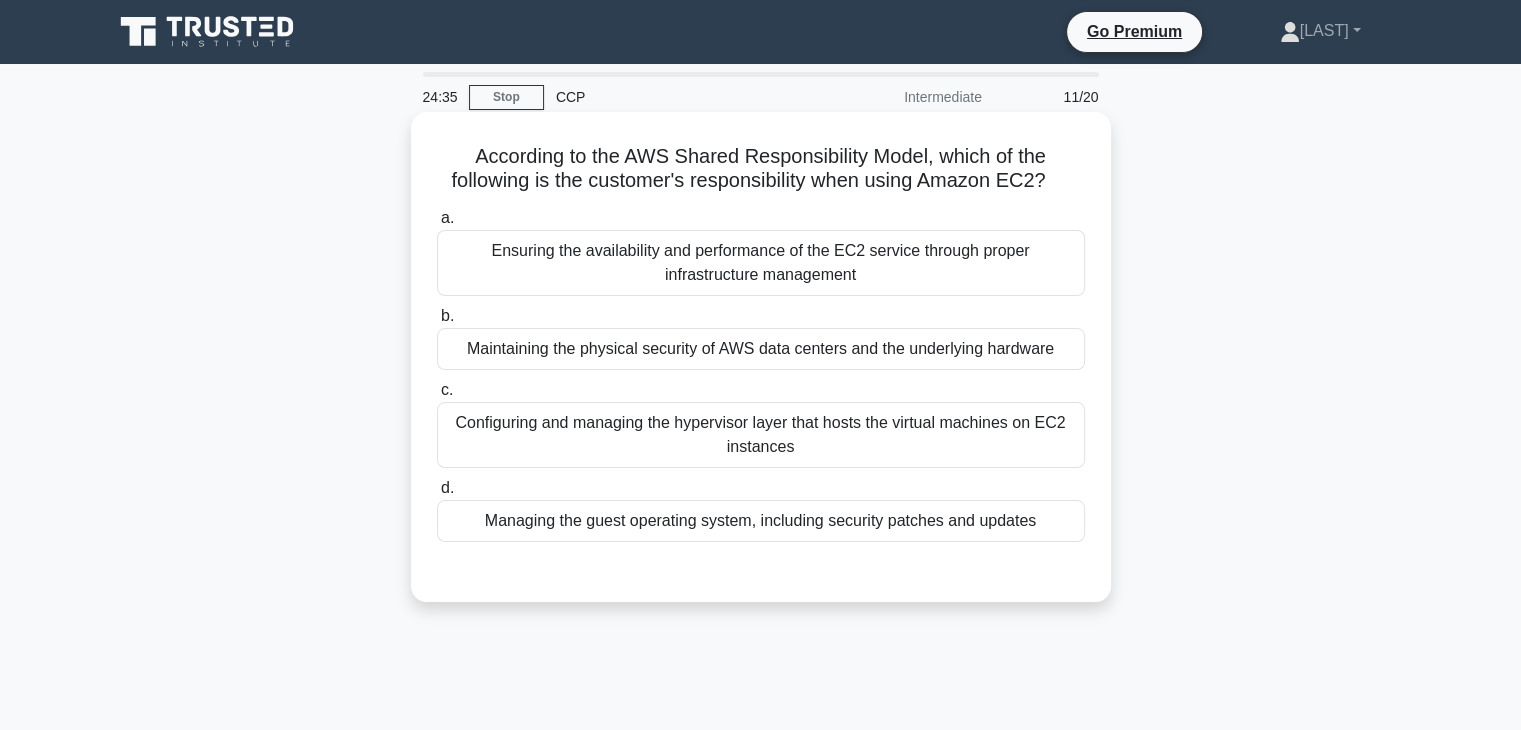 click on "Managing the guest operating system, including security patches and updates" at bounding box center [761, 521] 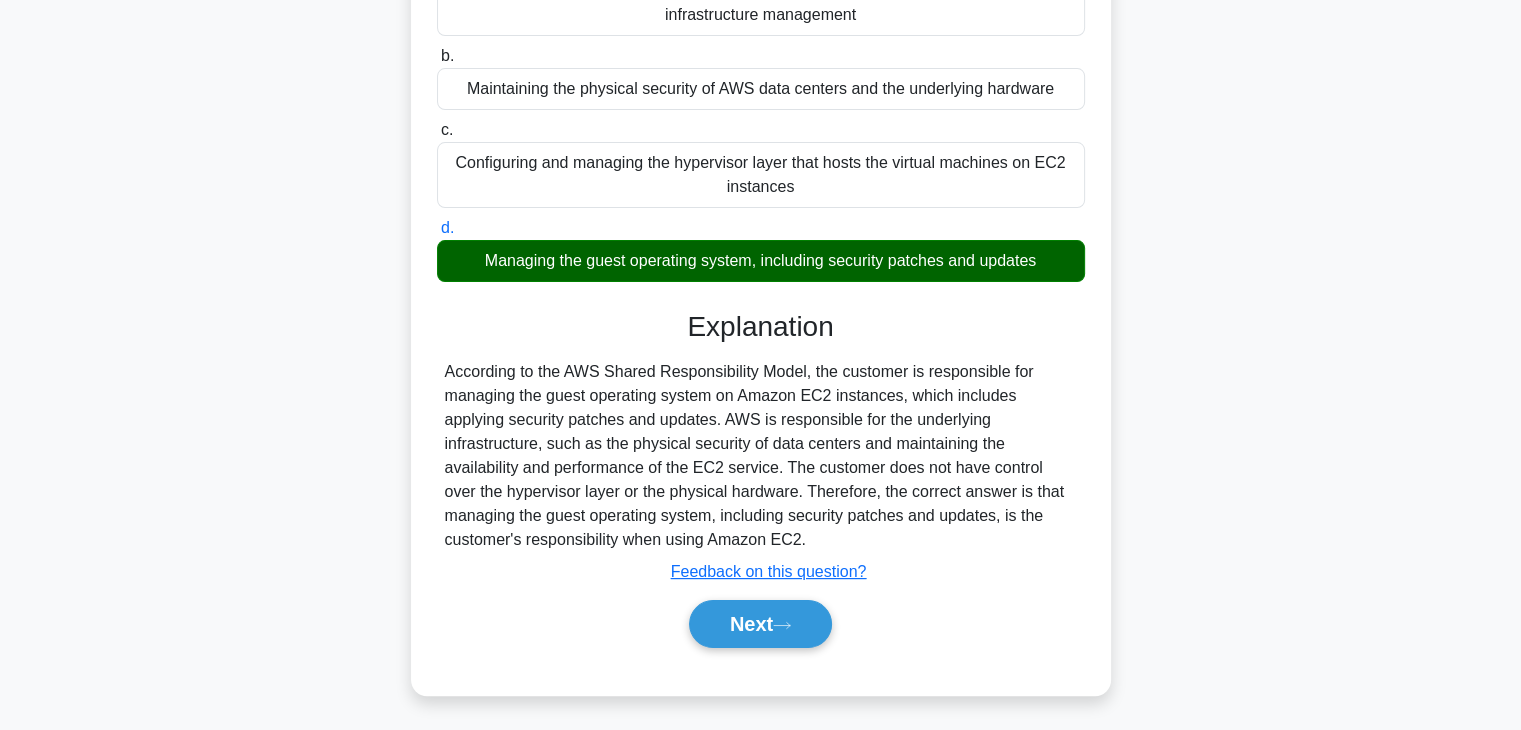 scroll, scrollTop: 351, scrollLeft: 0, axis: vertical 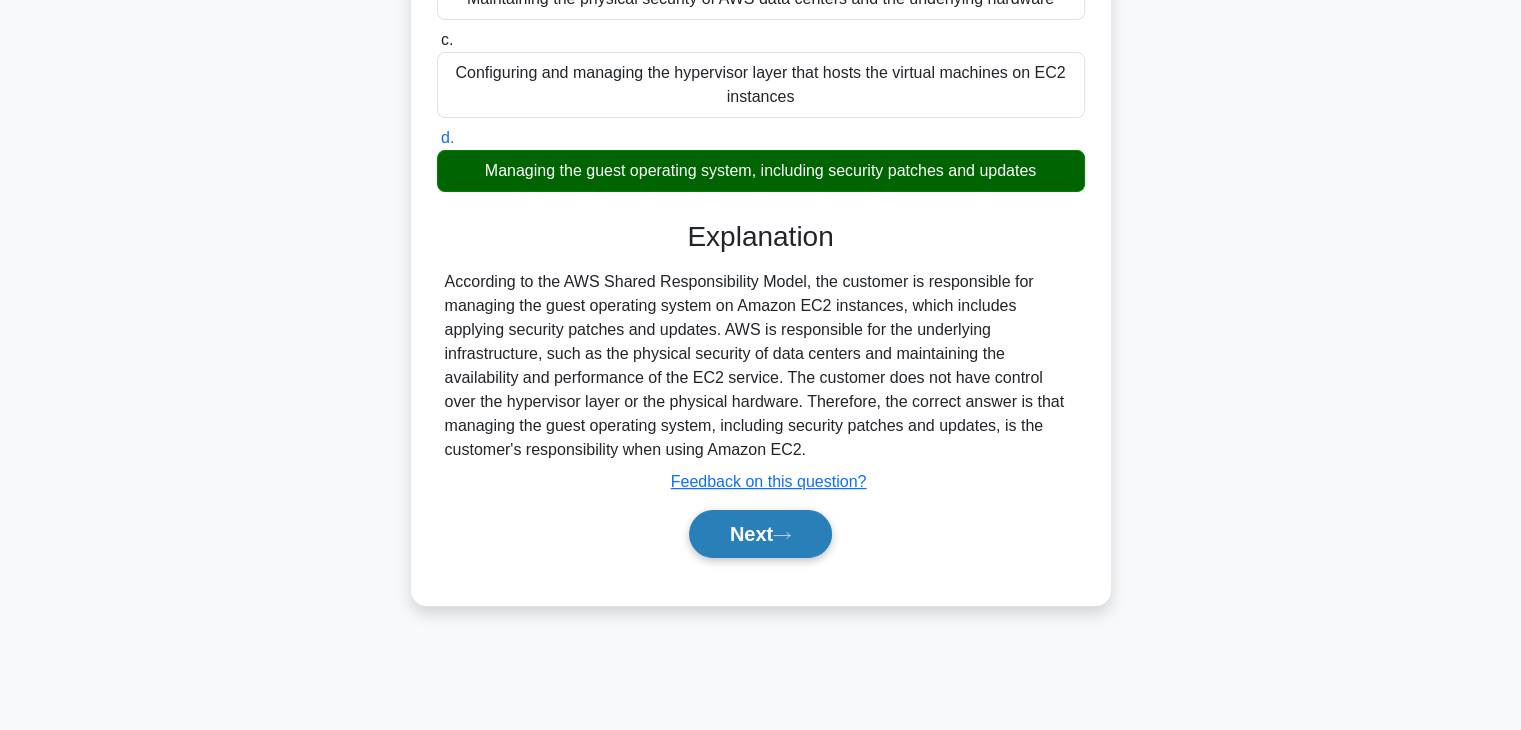 click on "Next" at bounding box center [760, 534] 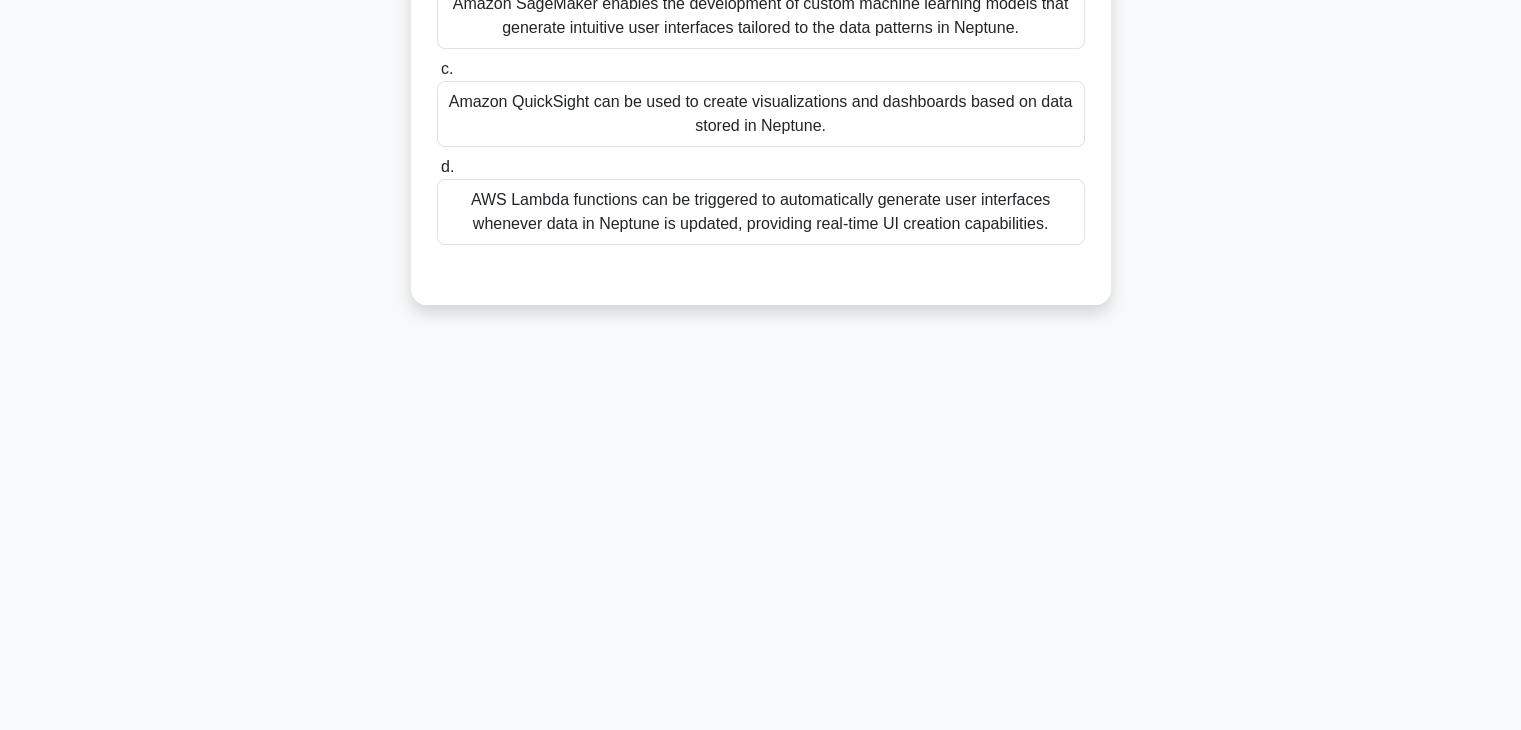 scroll, scrollTop: 0, scrollLeft: 0, axis: both 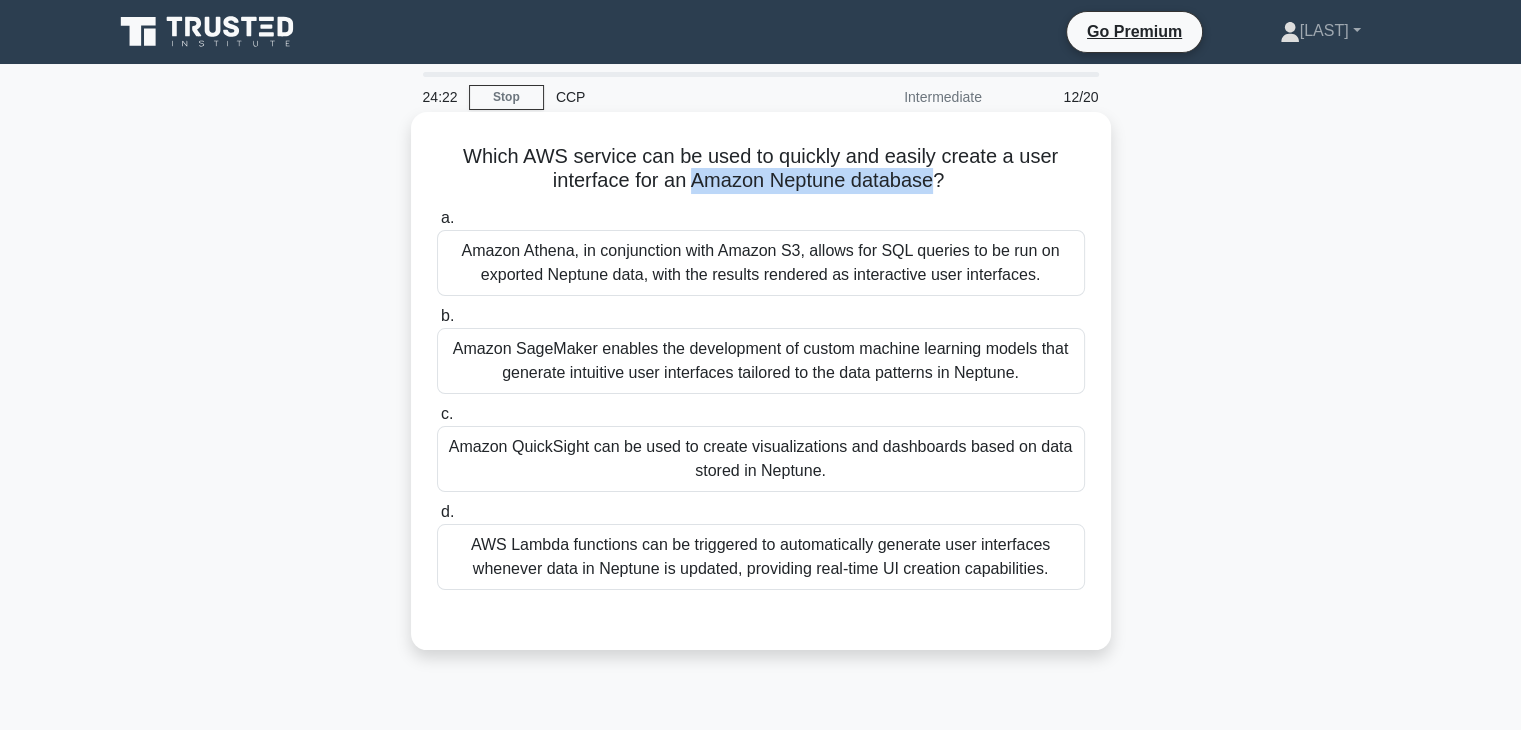 drag, startPoint x: 699, startPoint y: 182, endPoint x: 936, endPoint y: 181, distance: 237.0021 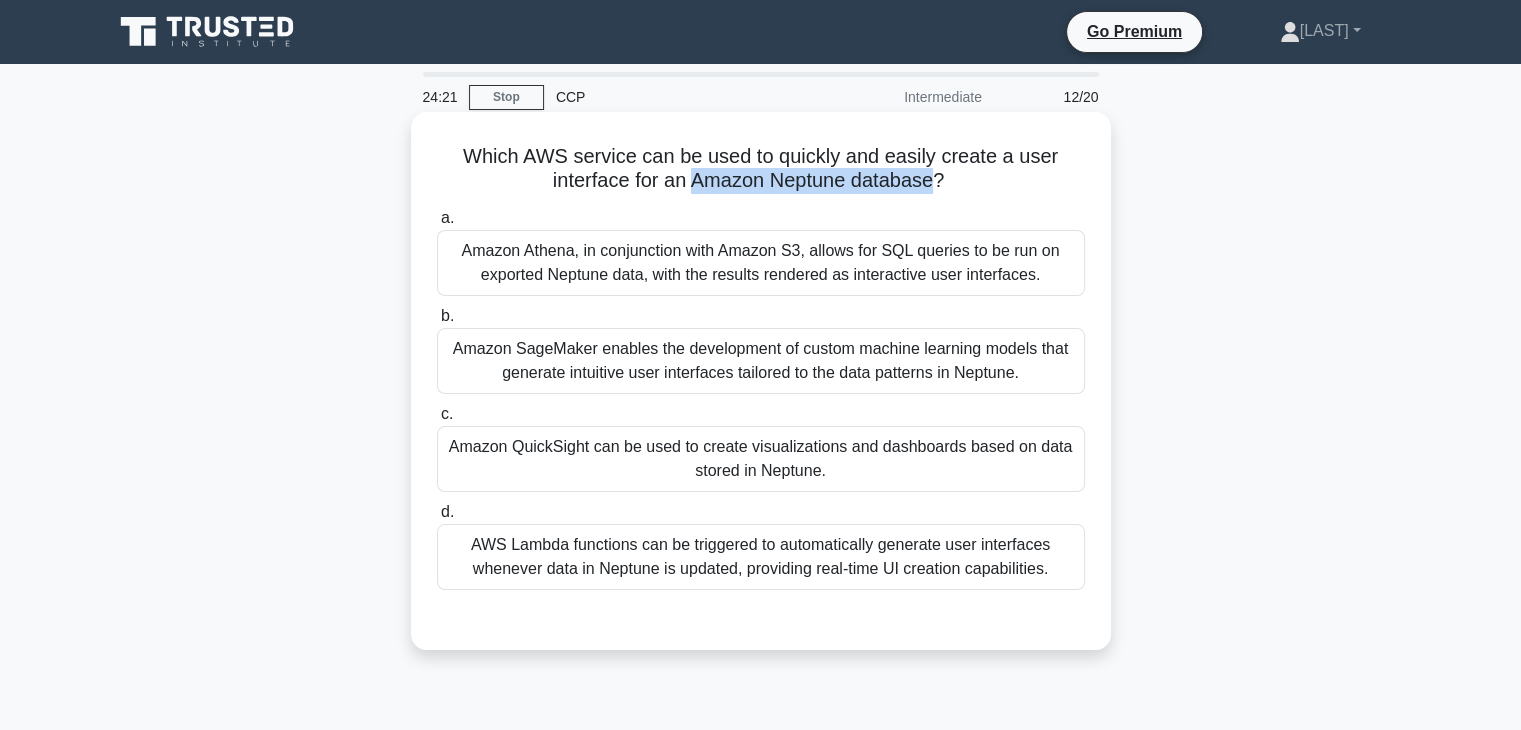 copy on "Amazon Neptune database" 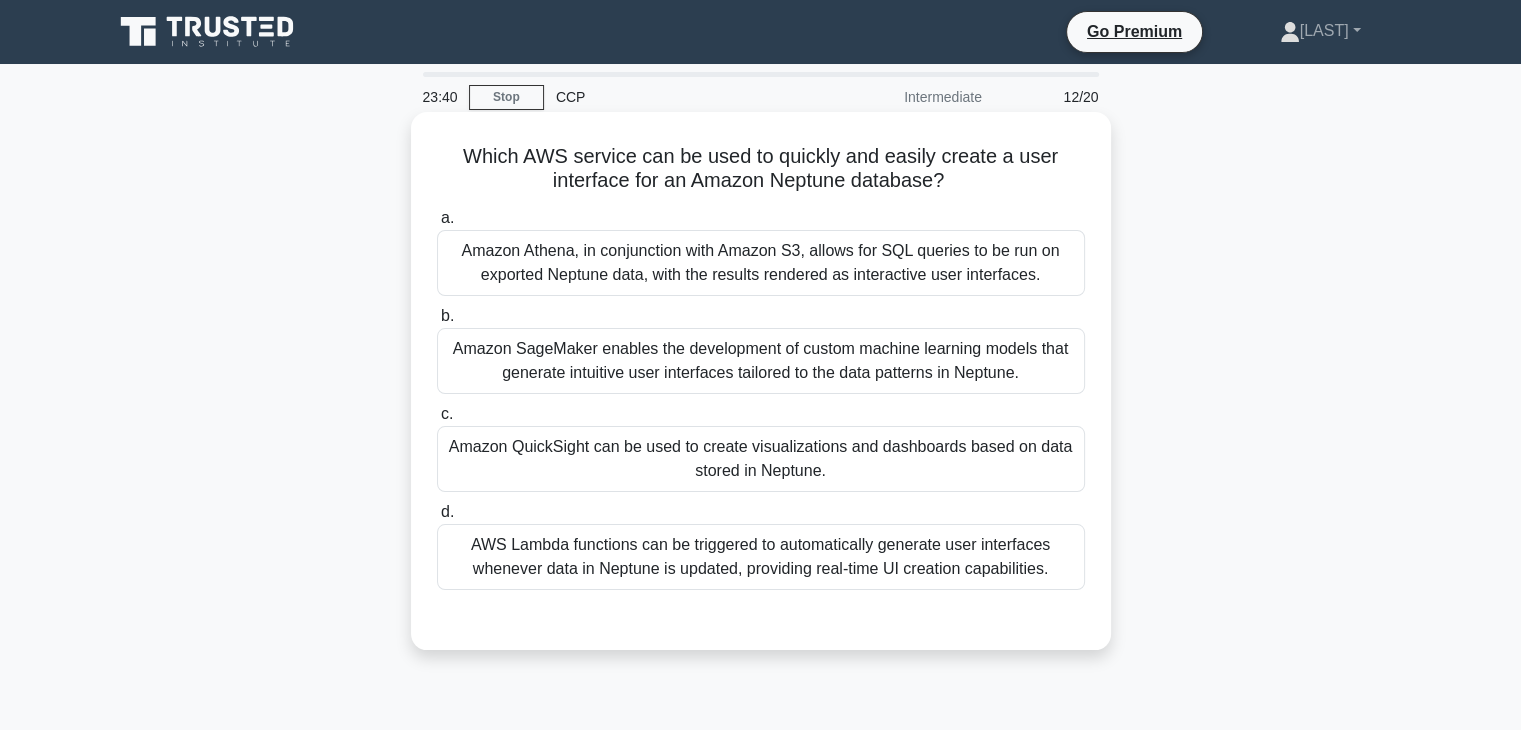 click on "Amazon Athena, in conjunction with Amazon S3, allows for SQL queries to be run on exported Neptune data, with the results rendered as interactive user interfaces." at bounding box center (761, 263) 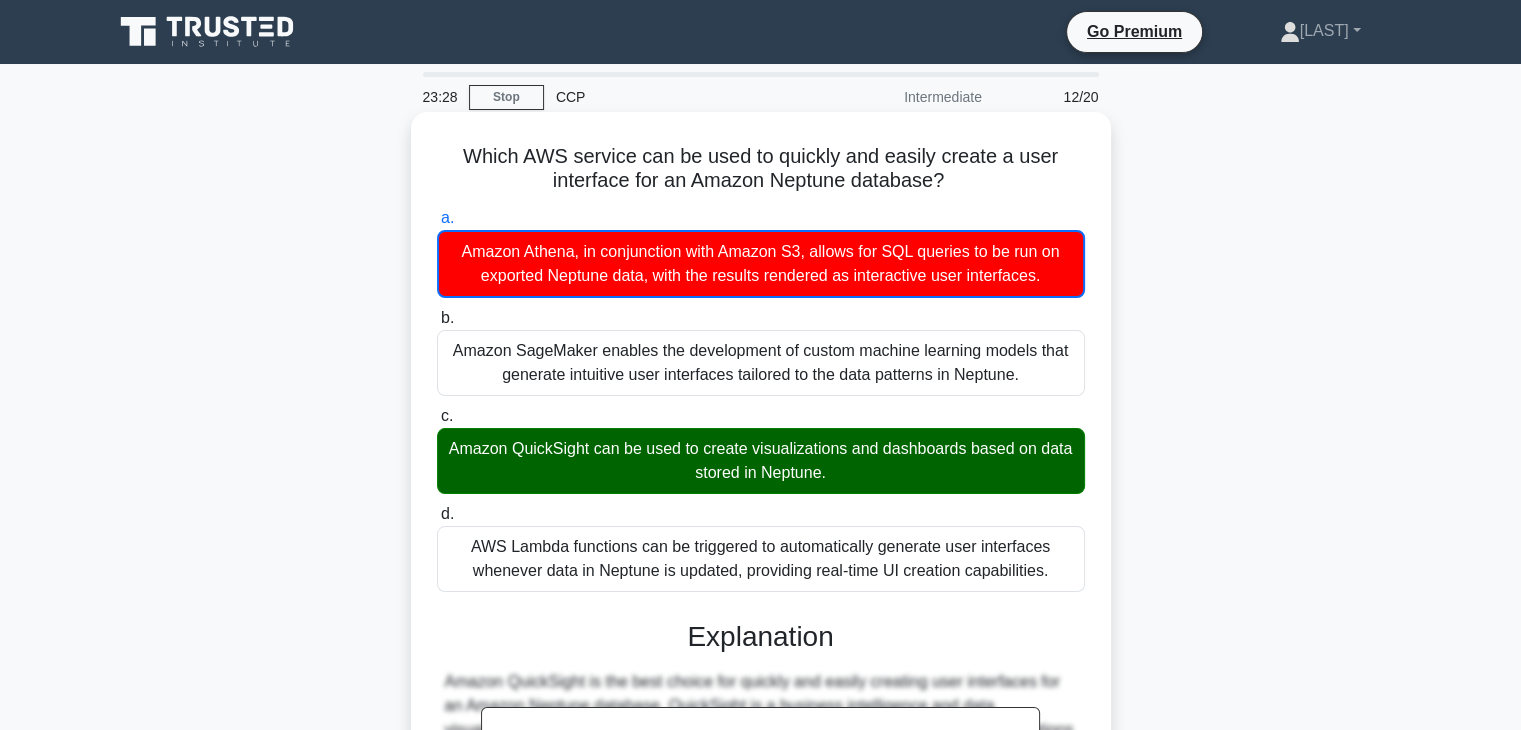 drag, startPoint x: 532, startPoint y: 453, endPoint x: 604, endPoint y: 446, distance: 72.33948 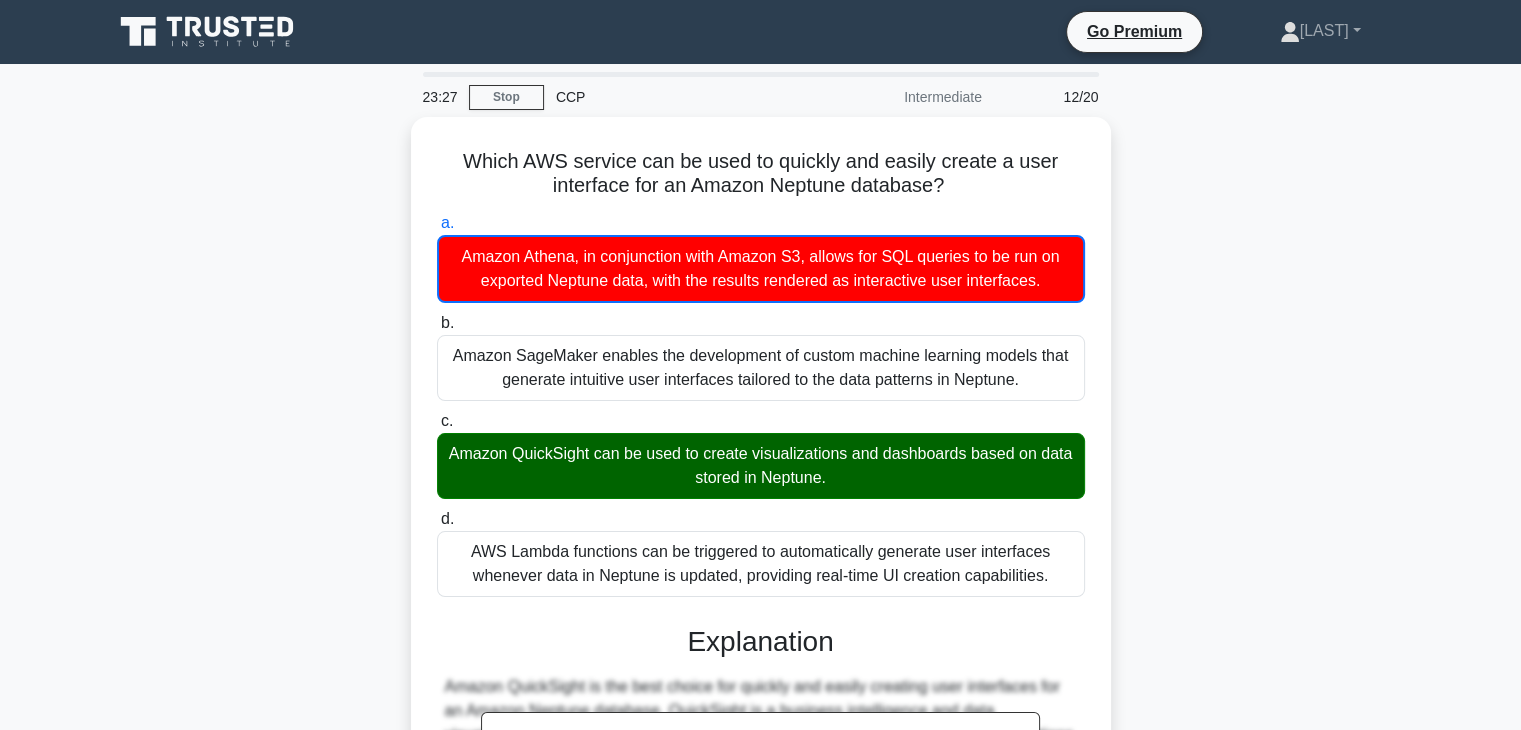 copy on "Amazon QuickSight" 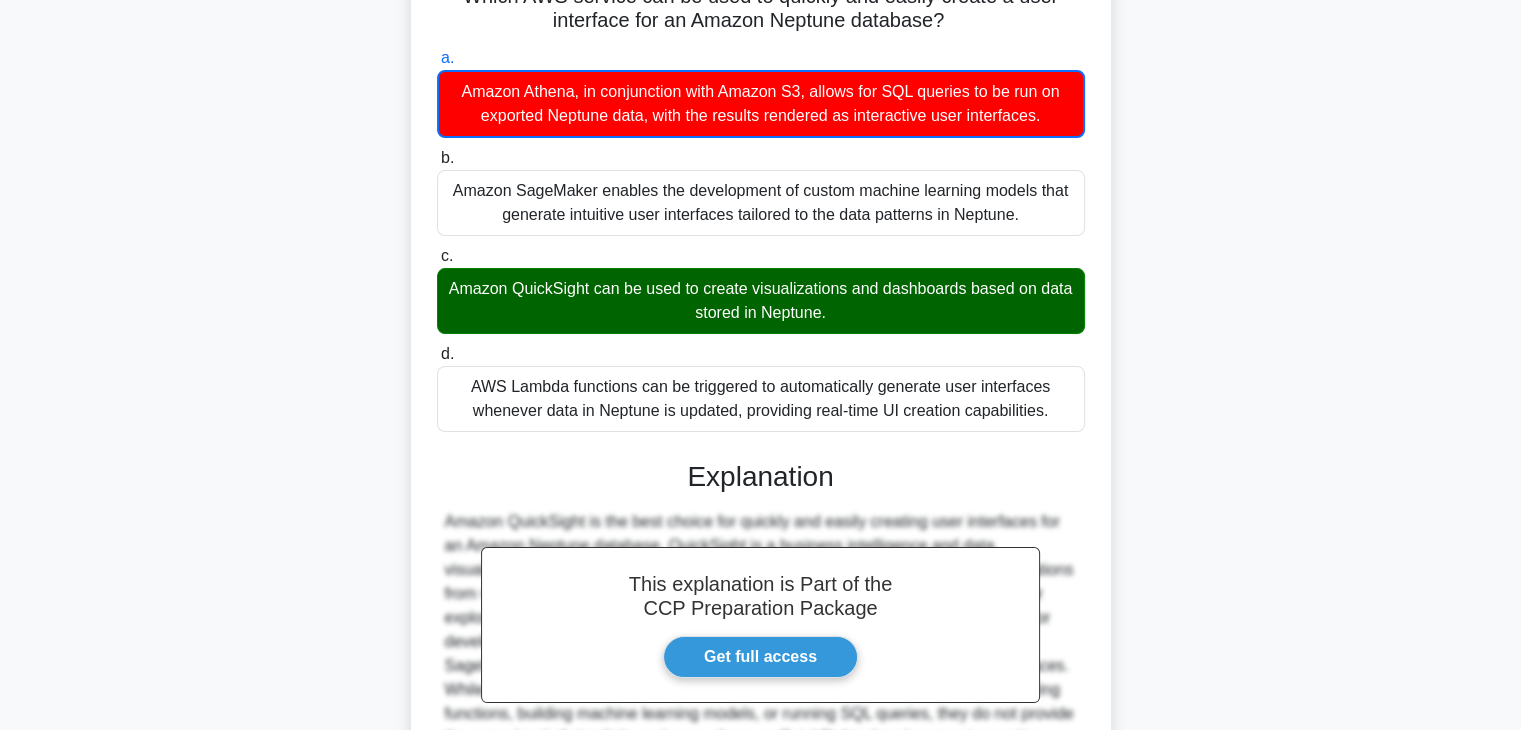 scroll, scrollTop: 384, scrollLeft: 0, axis: vertical 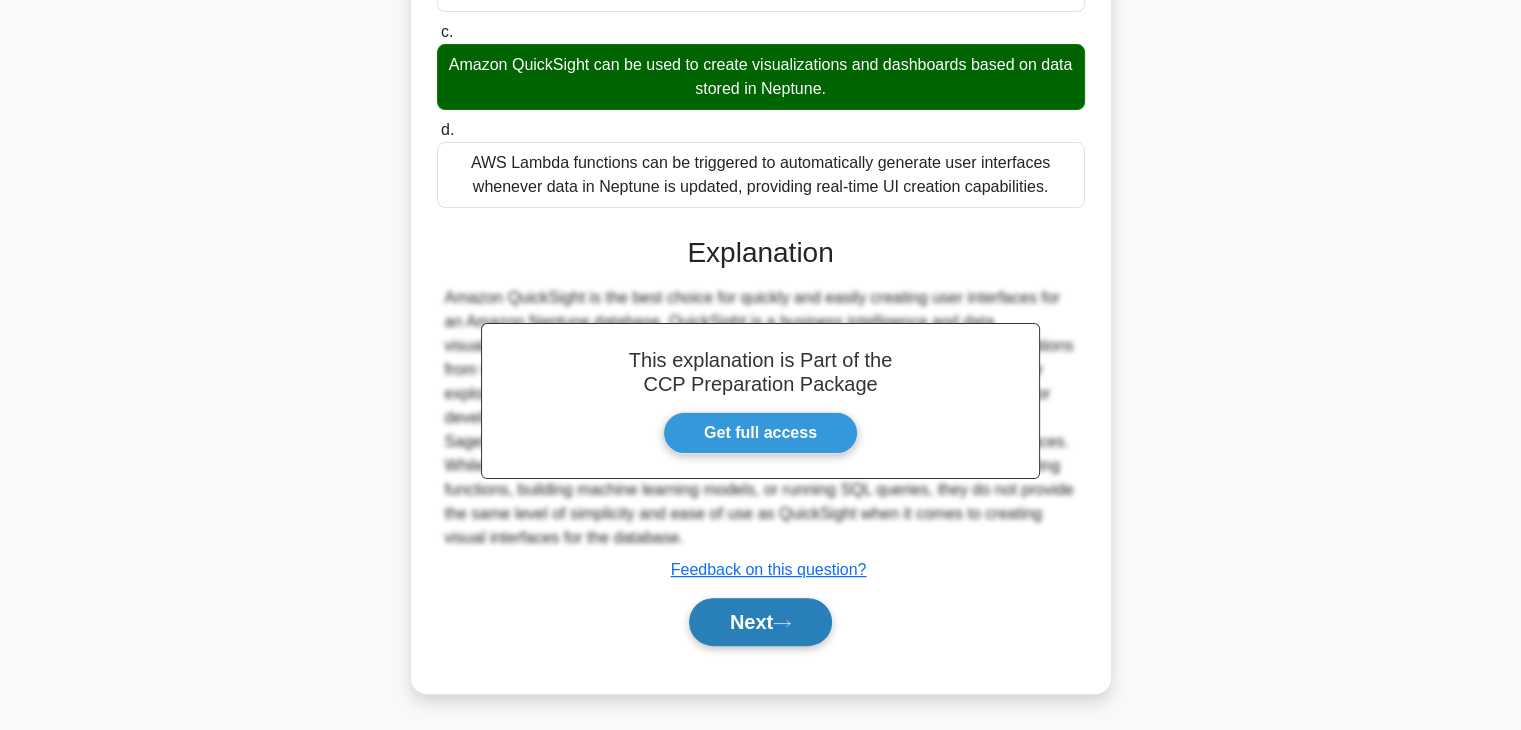 click on "Next" at bounding box center (760, 622) 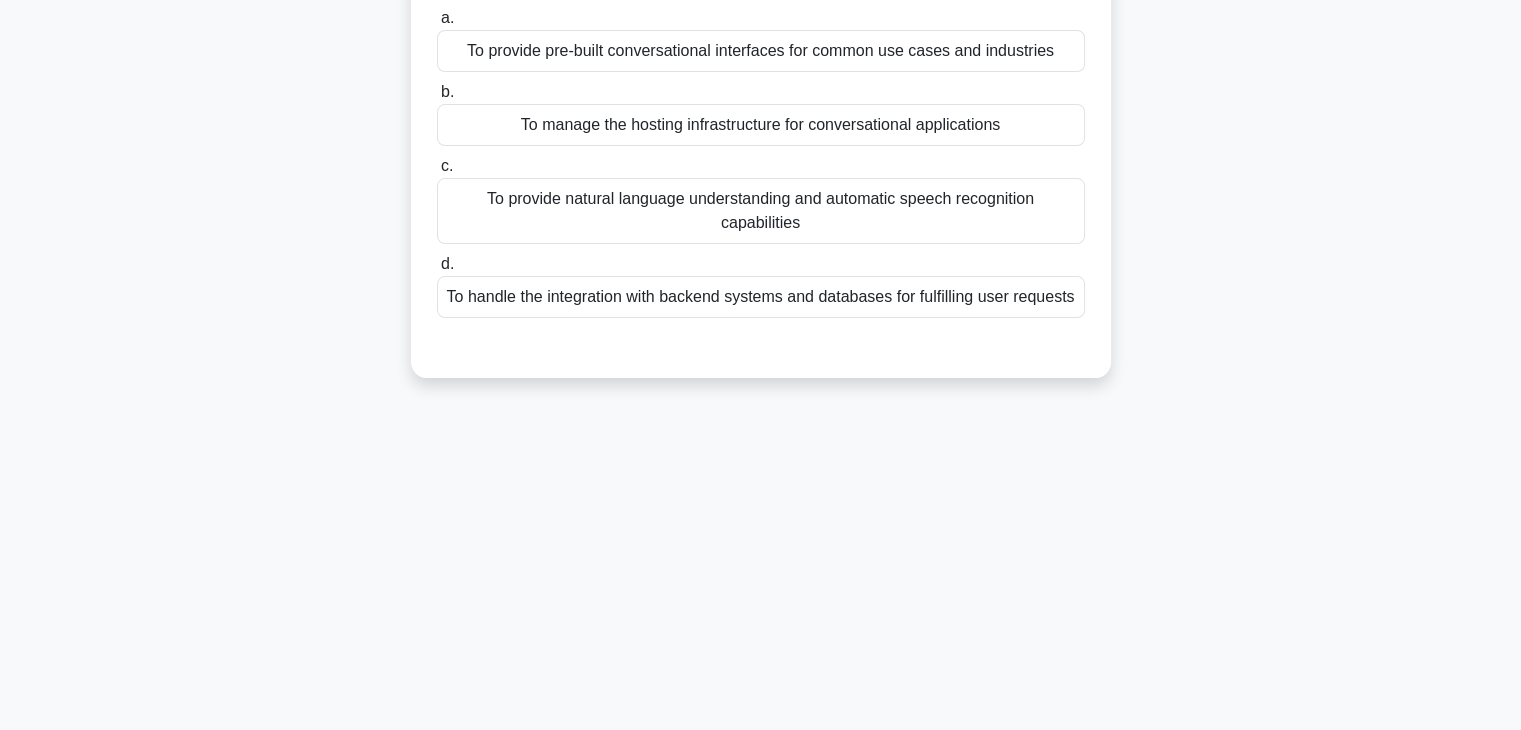 scroll, scrollTop: 0, scrollLeft: 0, axis: both 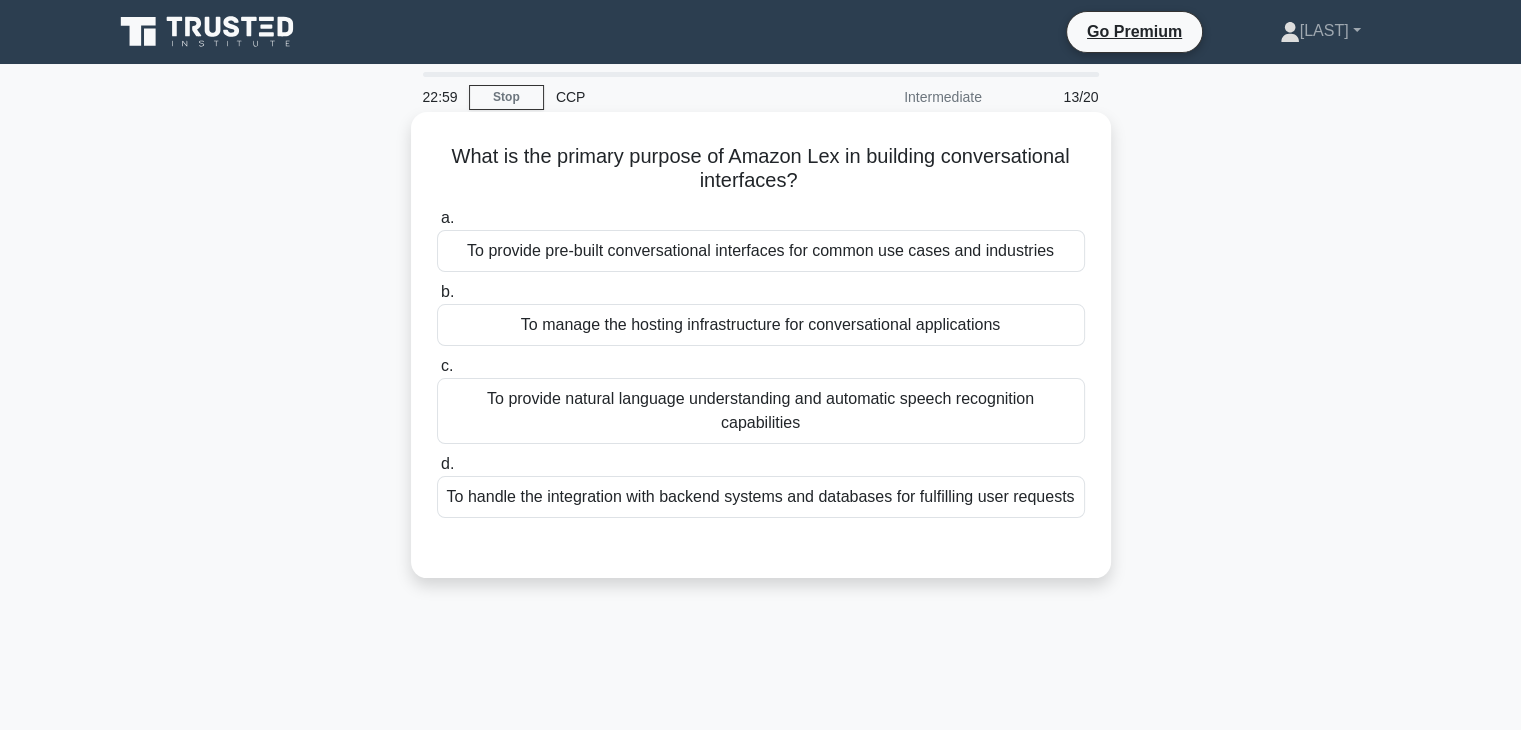 click on "To provide natural language understanding and automatic speech recognition capabilities" at bounding box center (761, 411) 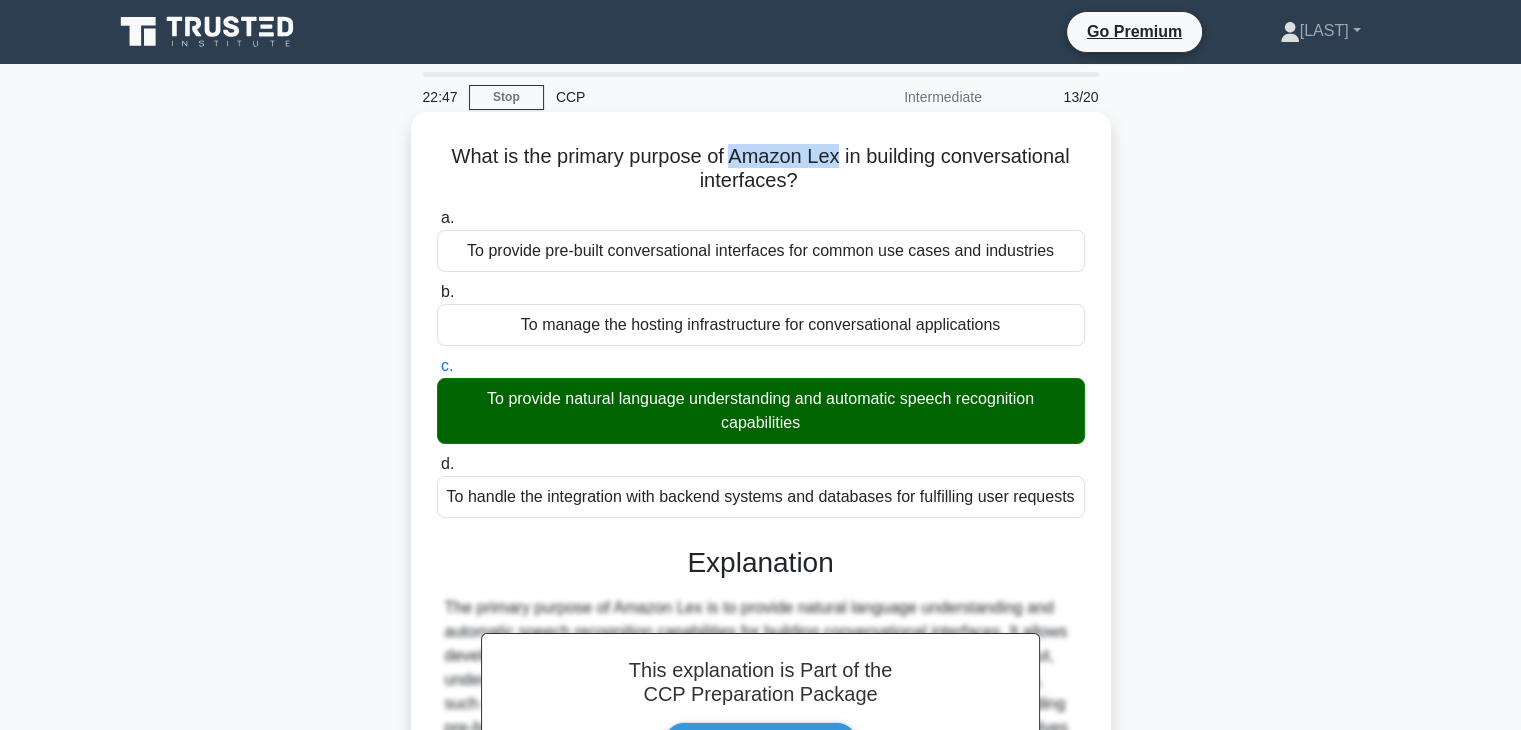 drag, startPoint x: 732, startPoint y: 151, endPoint x: 836, endPoint y: 163, distance: 104.69002 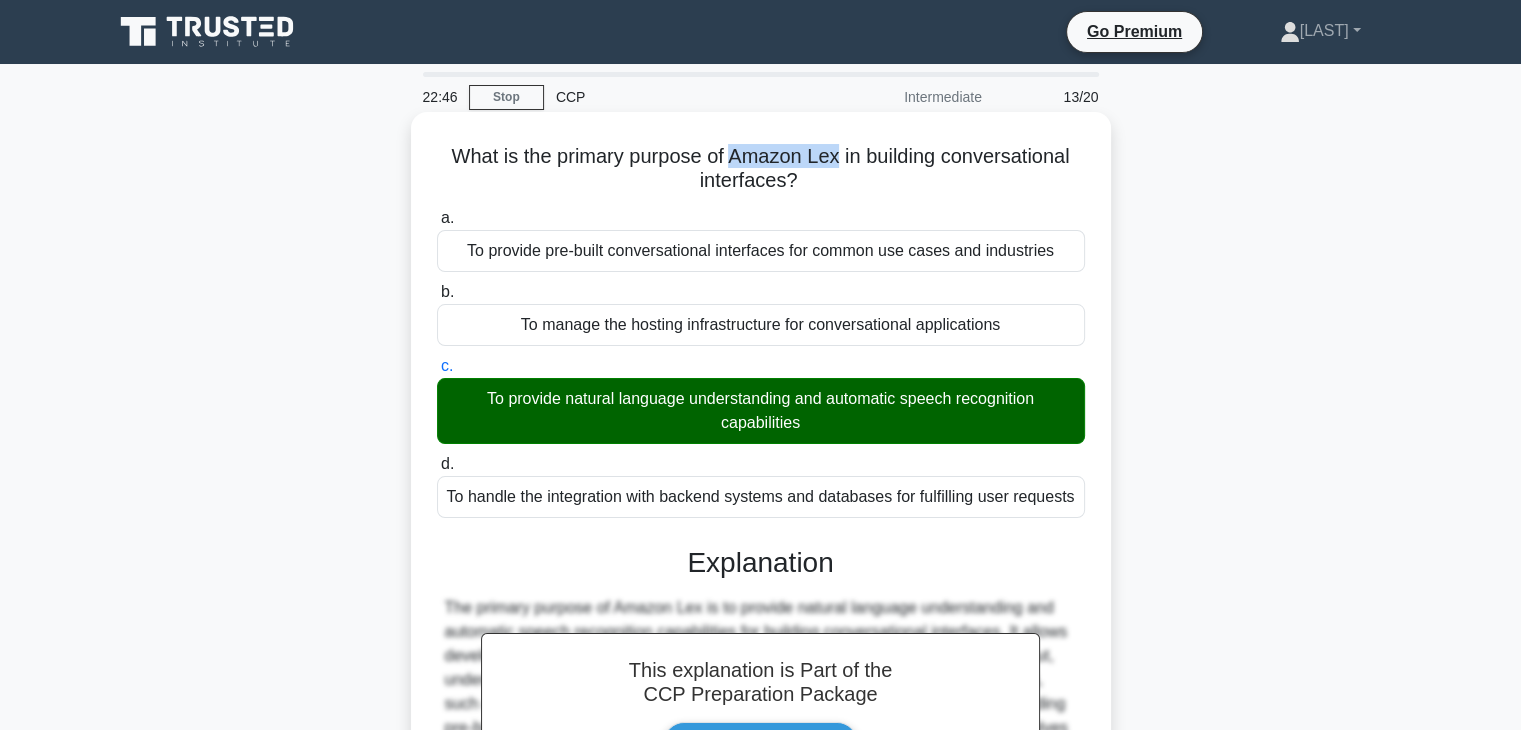 copy on "Amazon Lex" 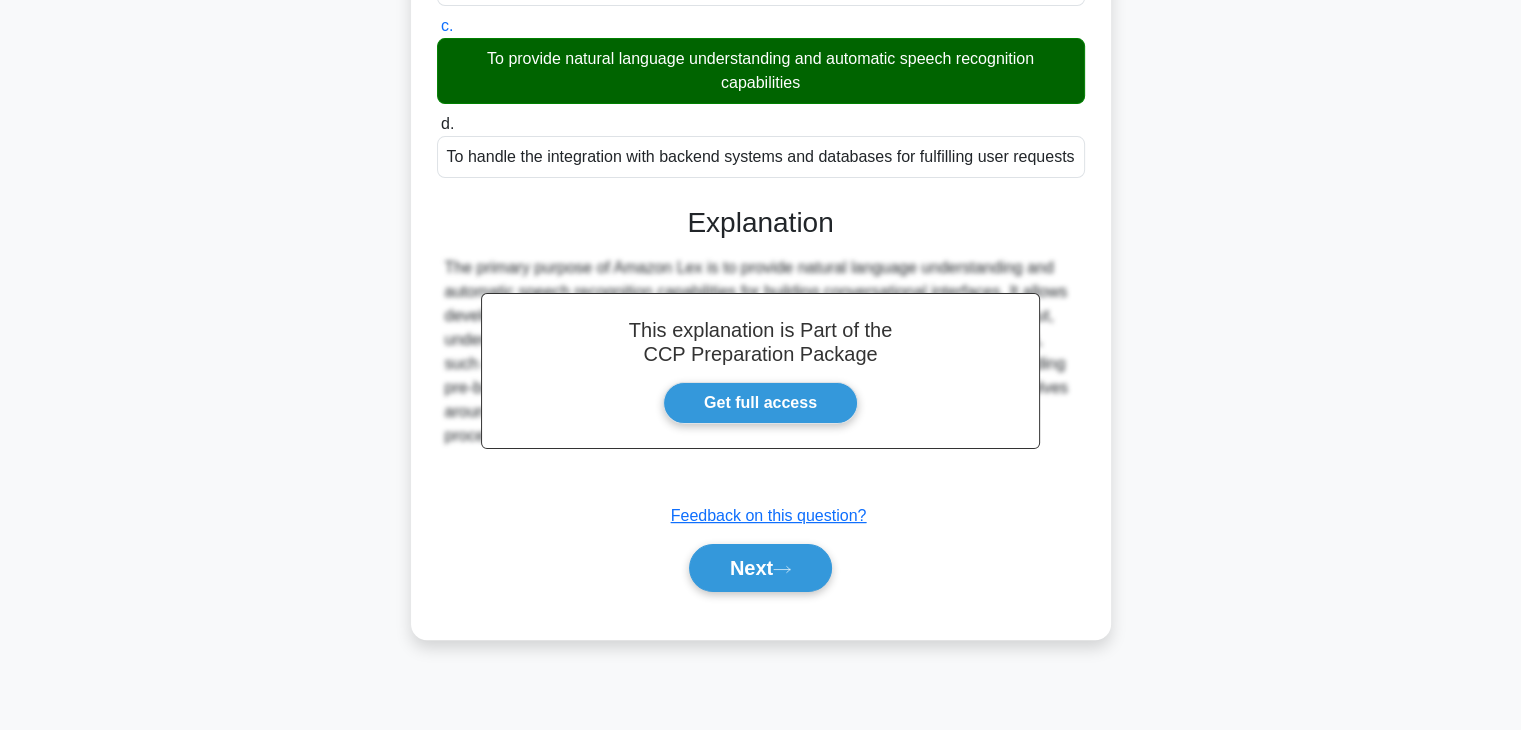 scroll, scrollTop: 351, scrollLeft: 0, axis: vertical 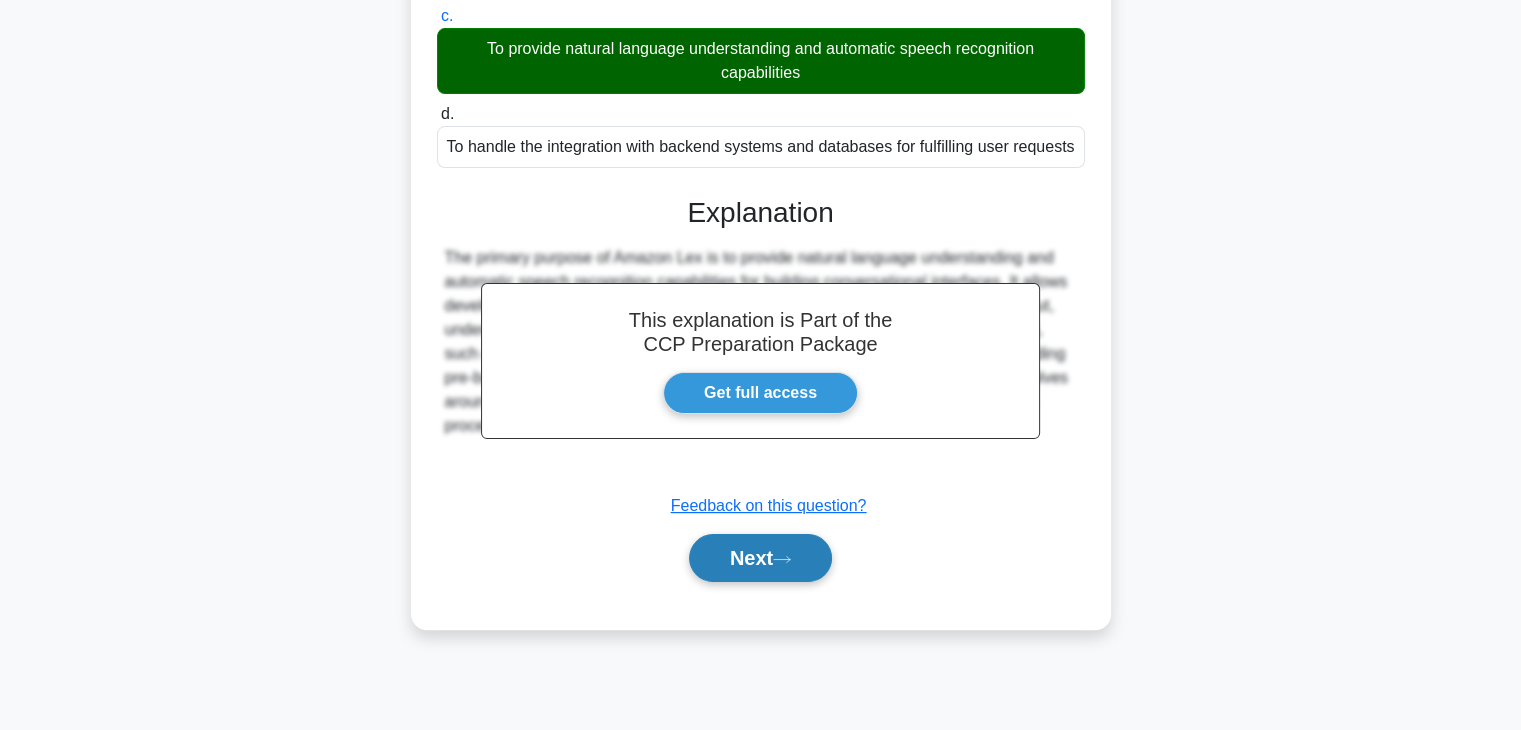 click on "Next" at bounding box center [760, 558] 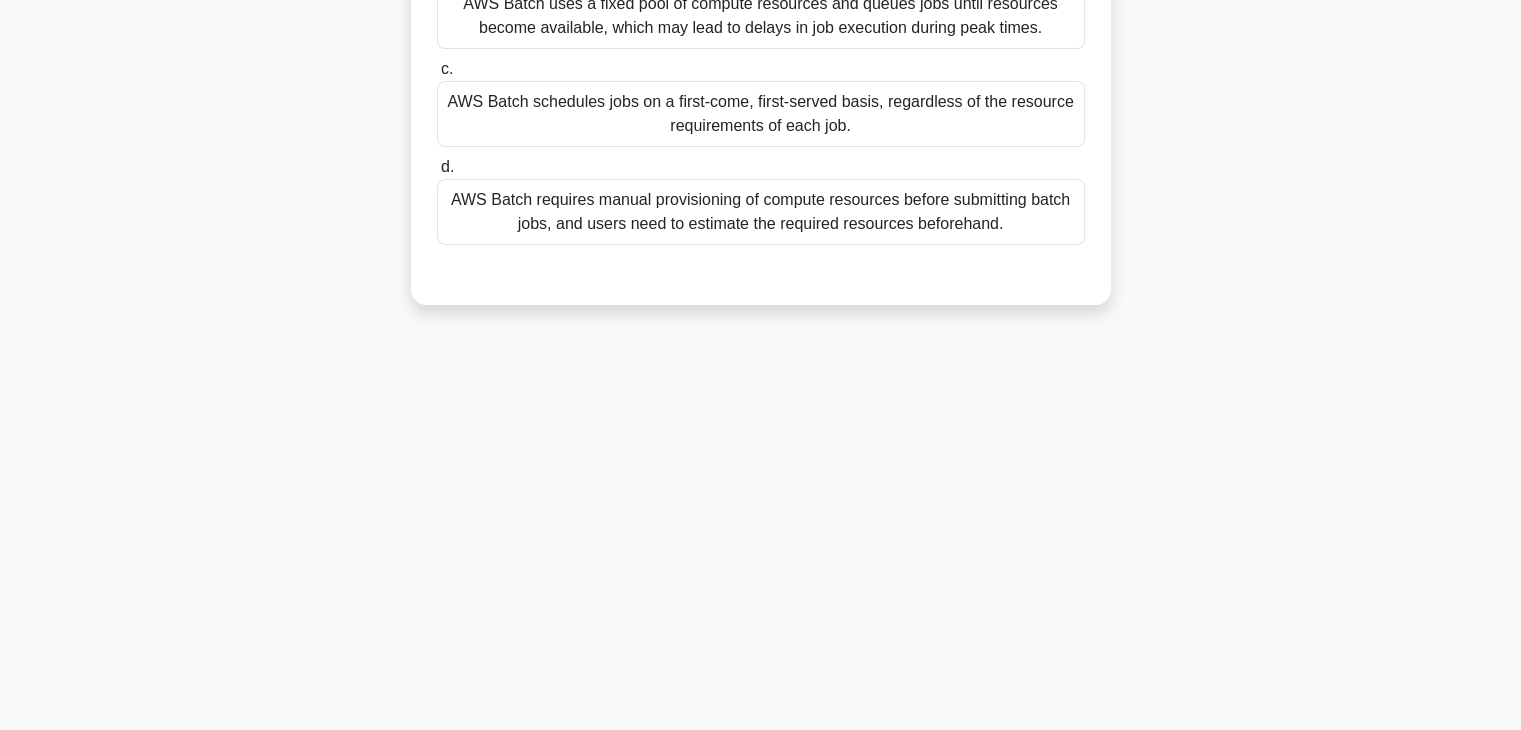 click on "22:40
Stop
CCP
Intermediate
14/20
Which of the following statements best describes the job scheduling feature of AWS Batch?
.spinner_0XTQ{transform-origin:center;animation:spinner_y6GP .75s linear infinite}@keyframes spinner_y6GP{100%{transform:rotate(360deg)}}
a.
b. c. d." at bounding box center (761, 222) 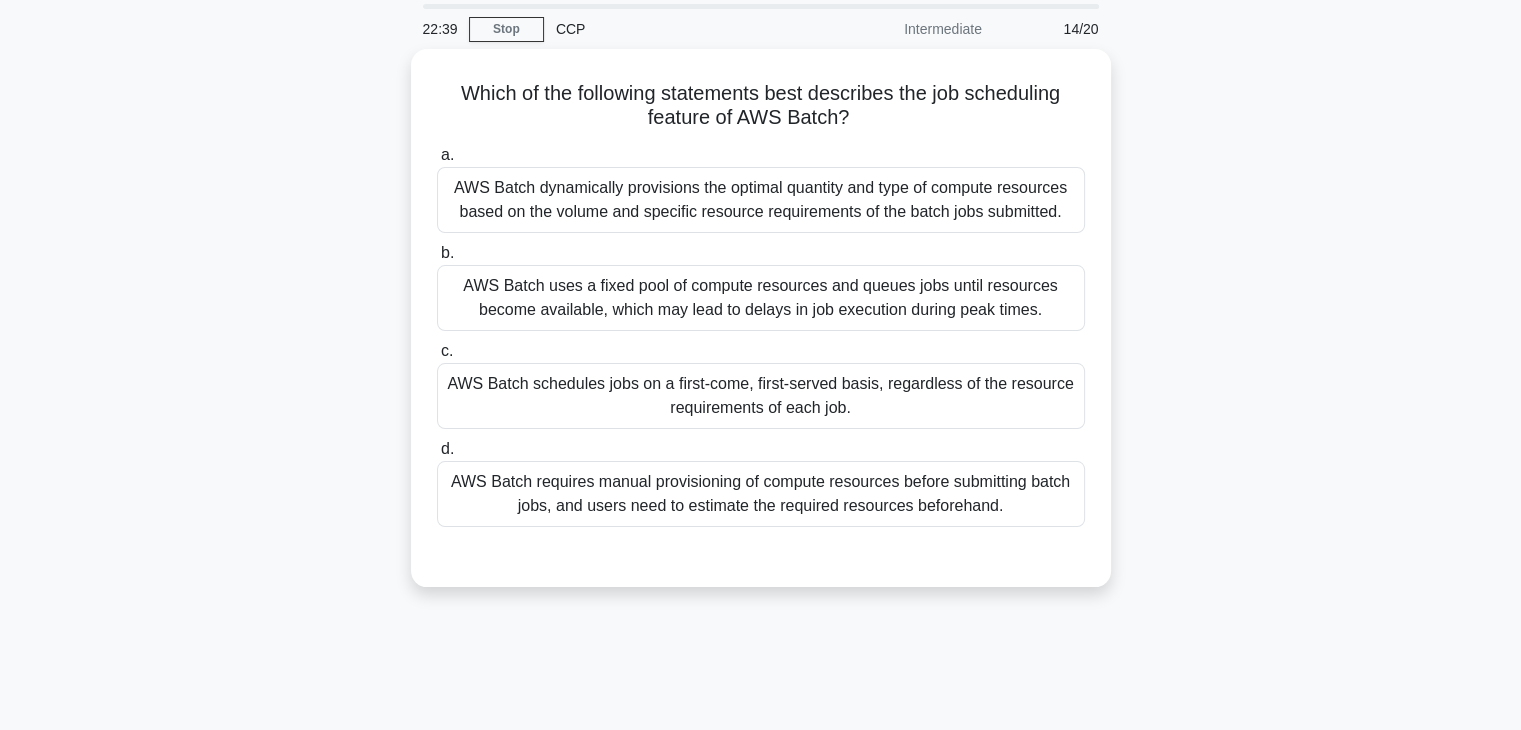 scroll, scrollTop: 0, scrollLeft: 0, axis: both 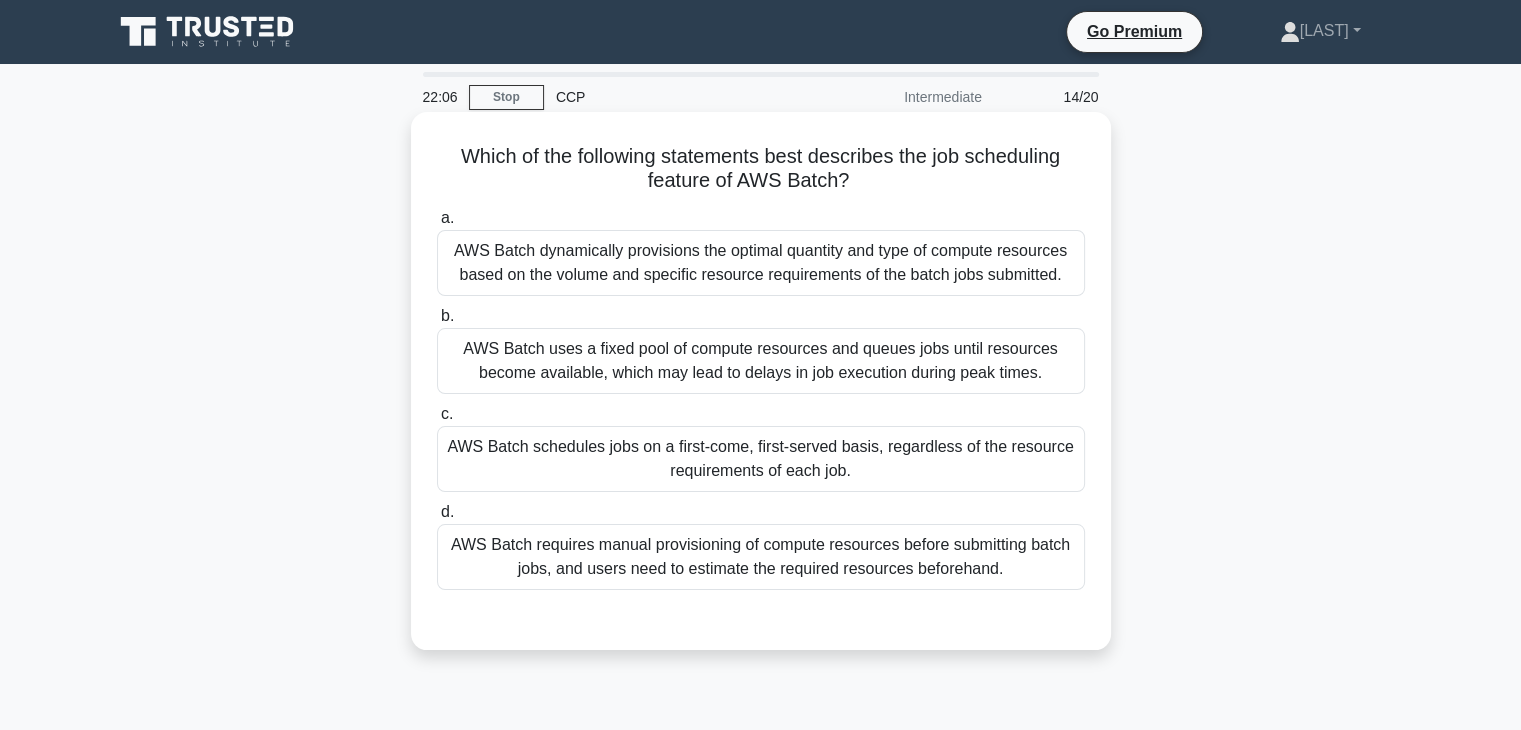 click on "AWS Batch schedules jobs on a first-come, first-served basis, regardless of the resource requirements of each job." at bounding box center (761, 459) 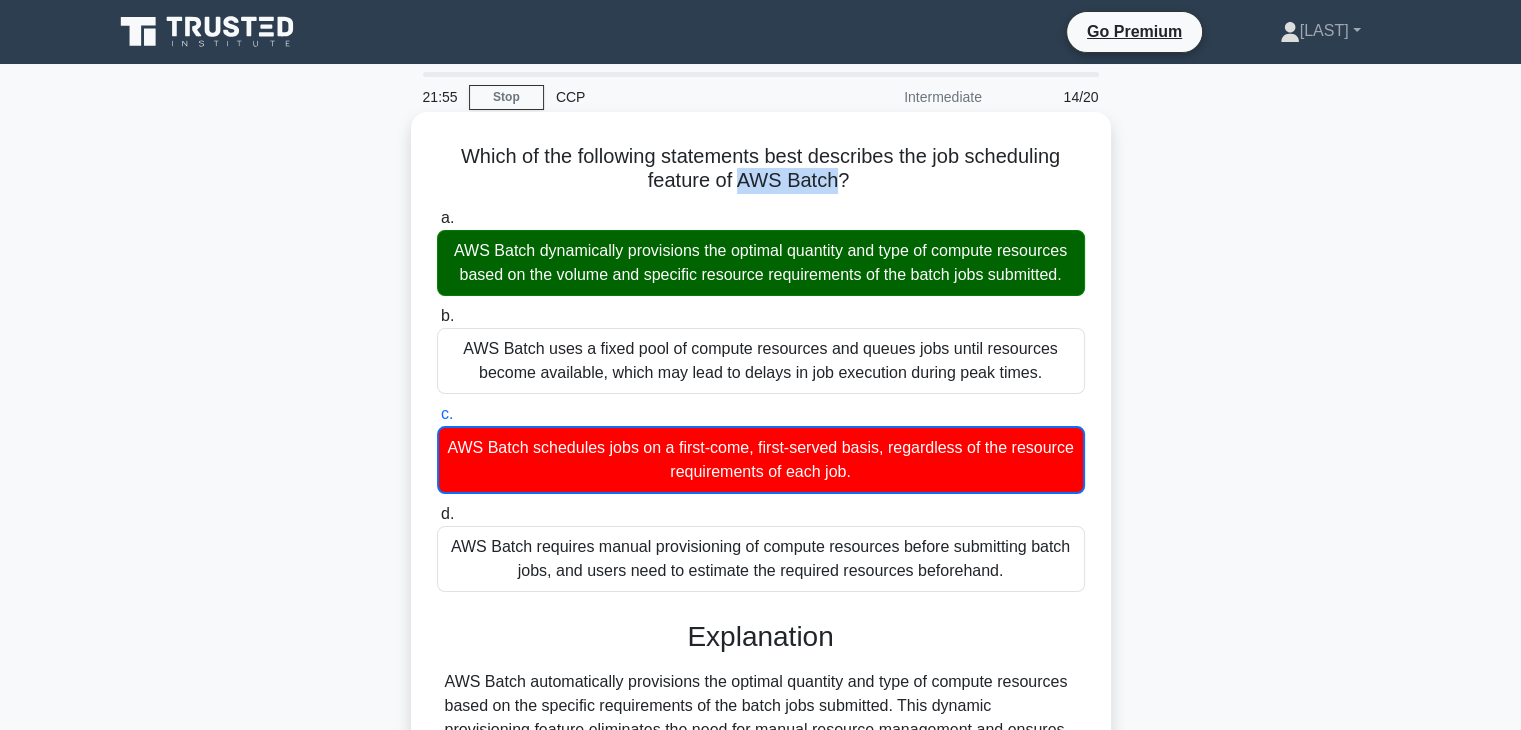 drag, startPoint x: 742, startPoint y: 177, endPoint x: 840, endPoint y: 186, distance: 98.4124 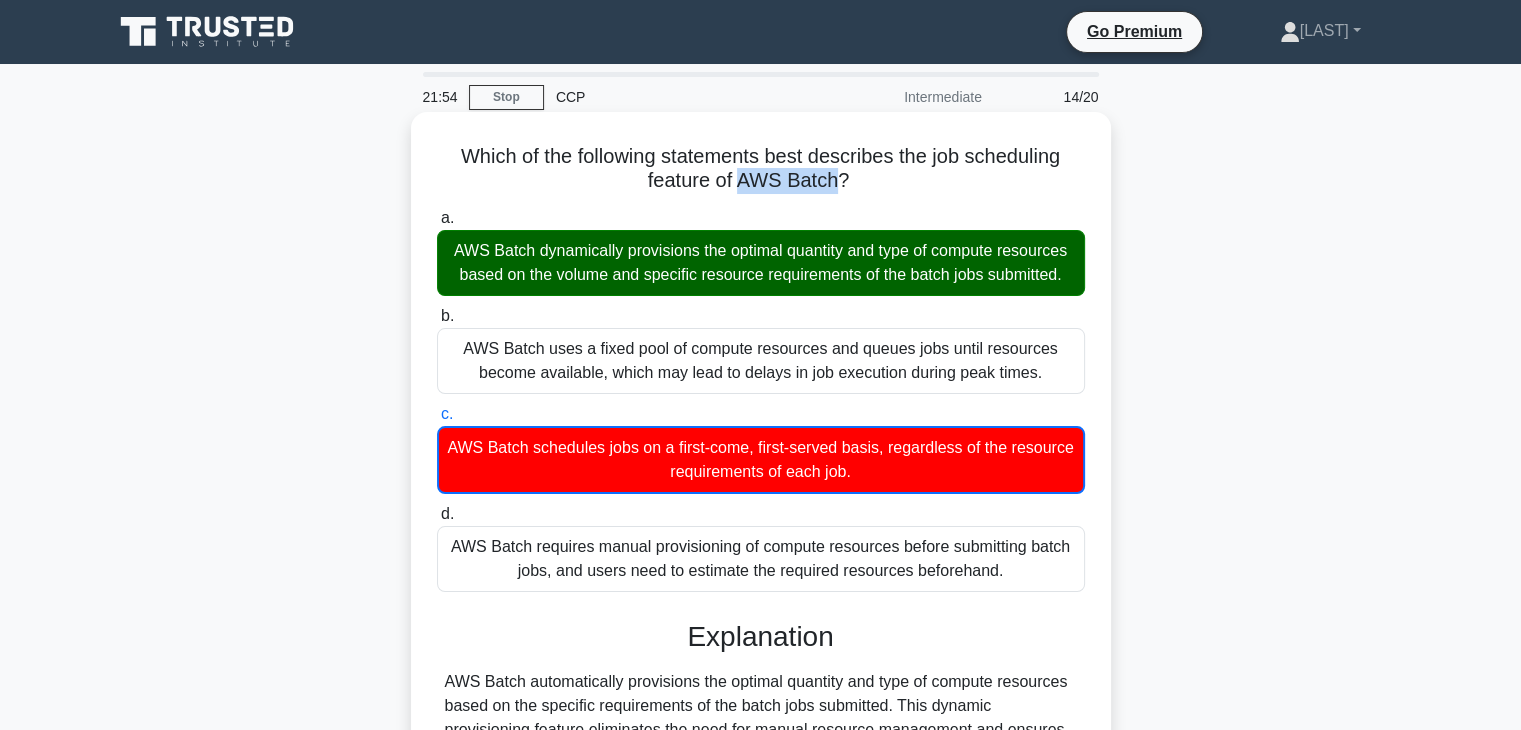 copy on "AWS Batch" 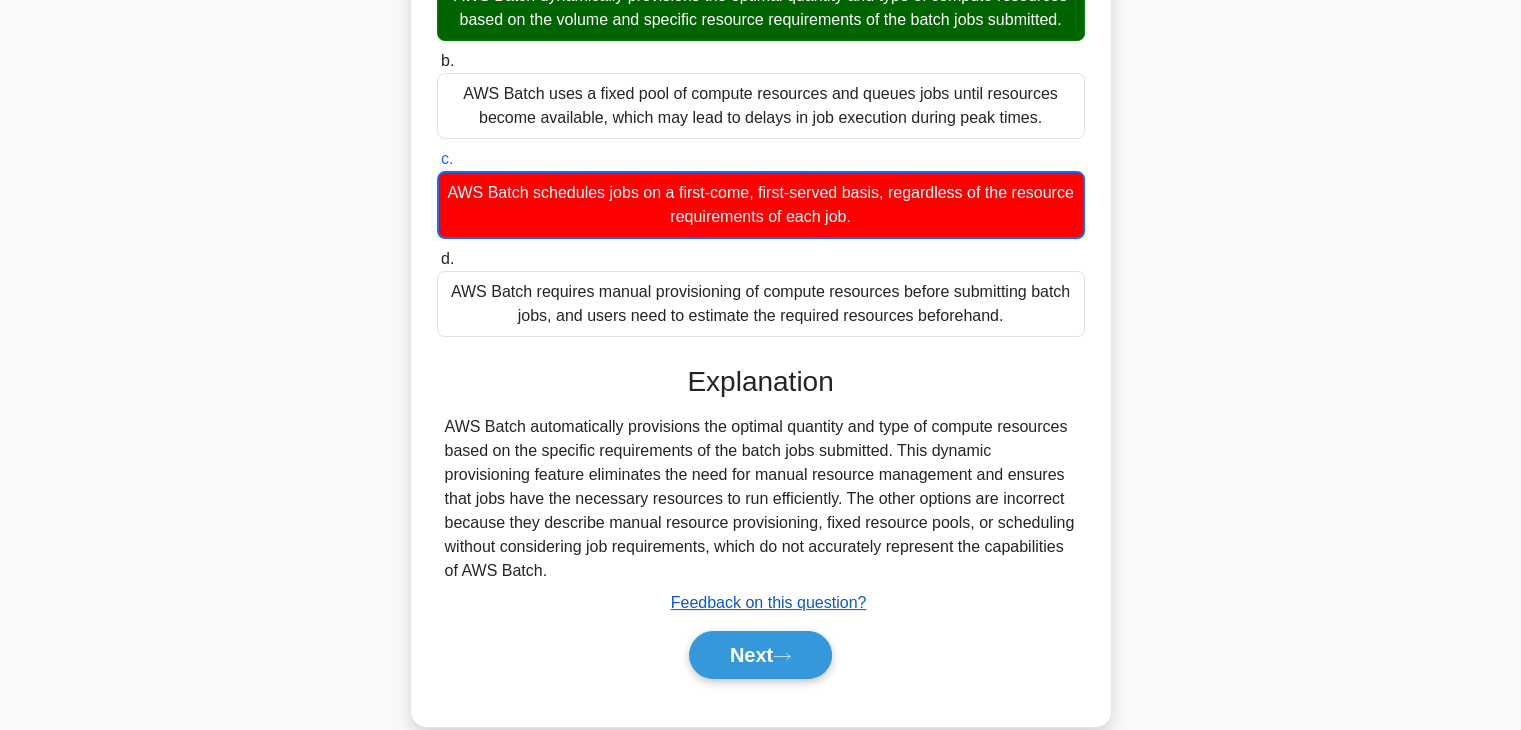 scroll, scrollTop: 266, scrollLeft: 0, axis: vertical 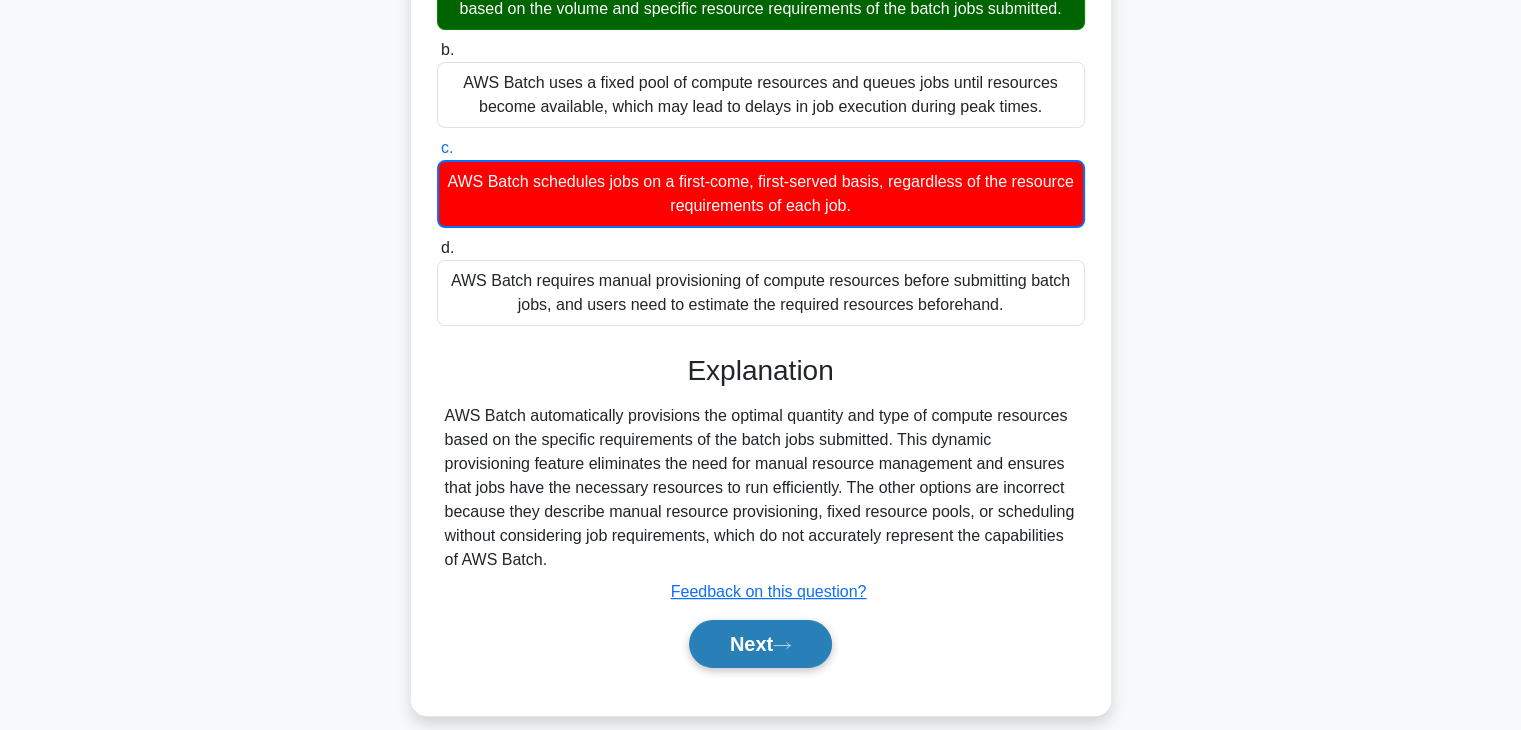 click on "Next" at bounding box center (760, 644) 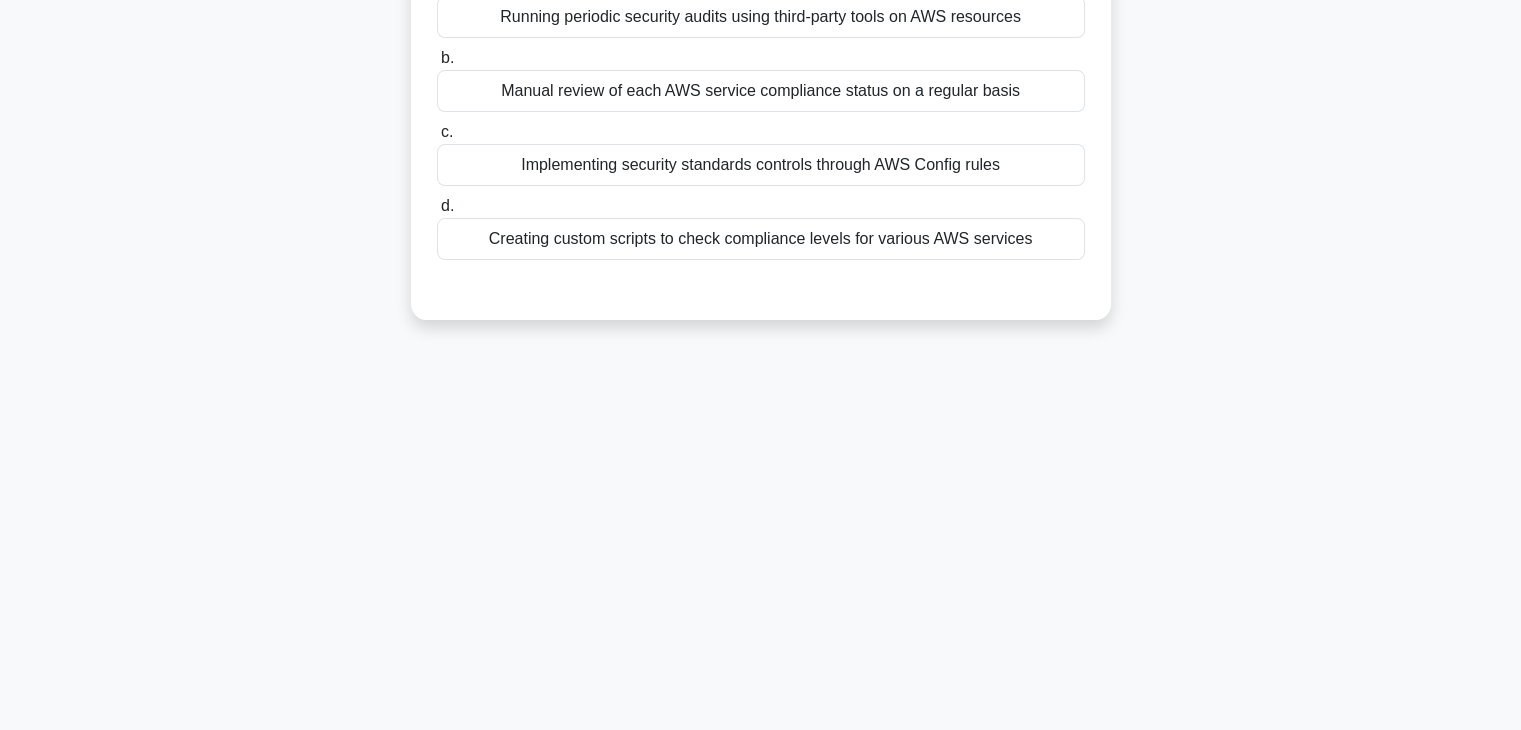 scroll, scrollTop: 0, scrollLeft: 0, axis: both 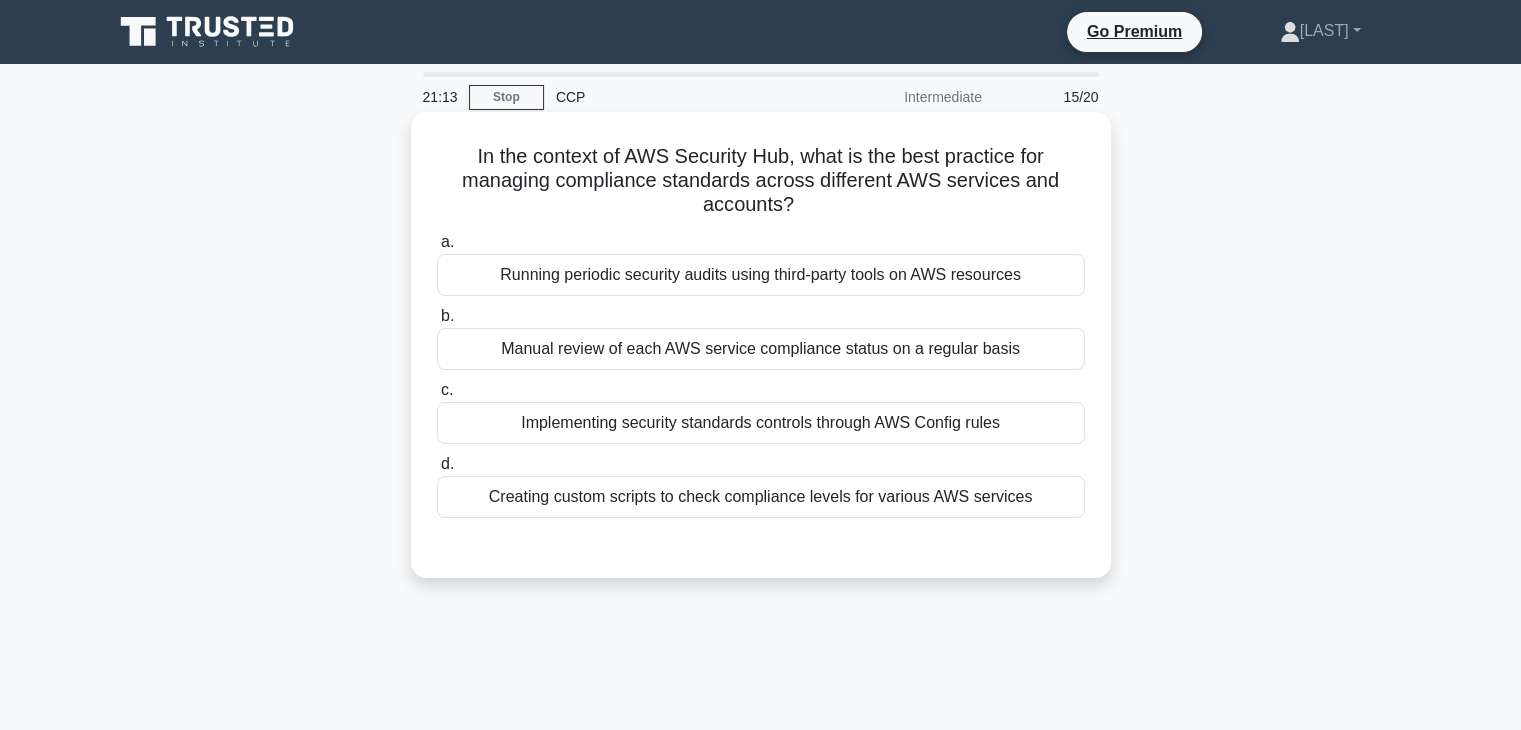 click on "Manual review of each AWS service compliance status on a regular basis" at bounding box center [761, 349] 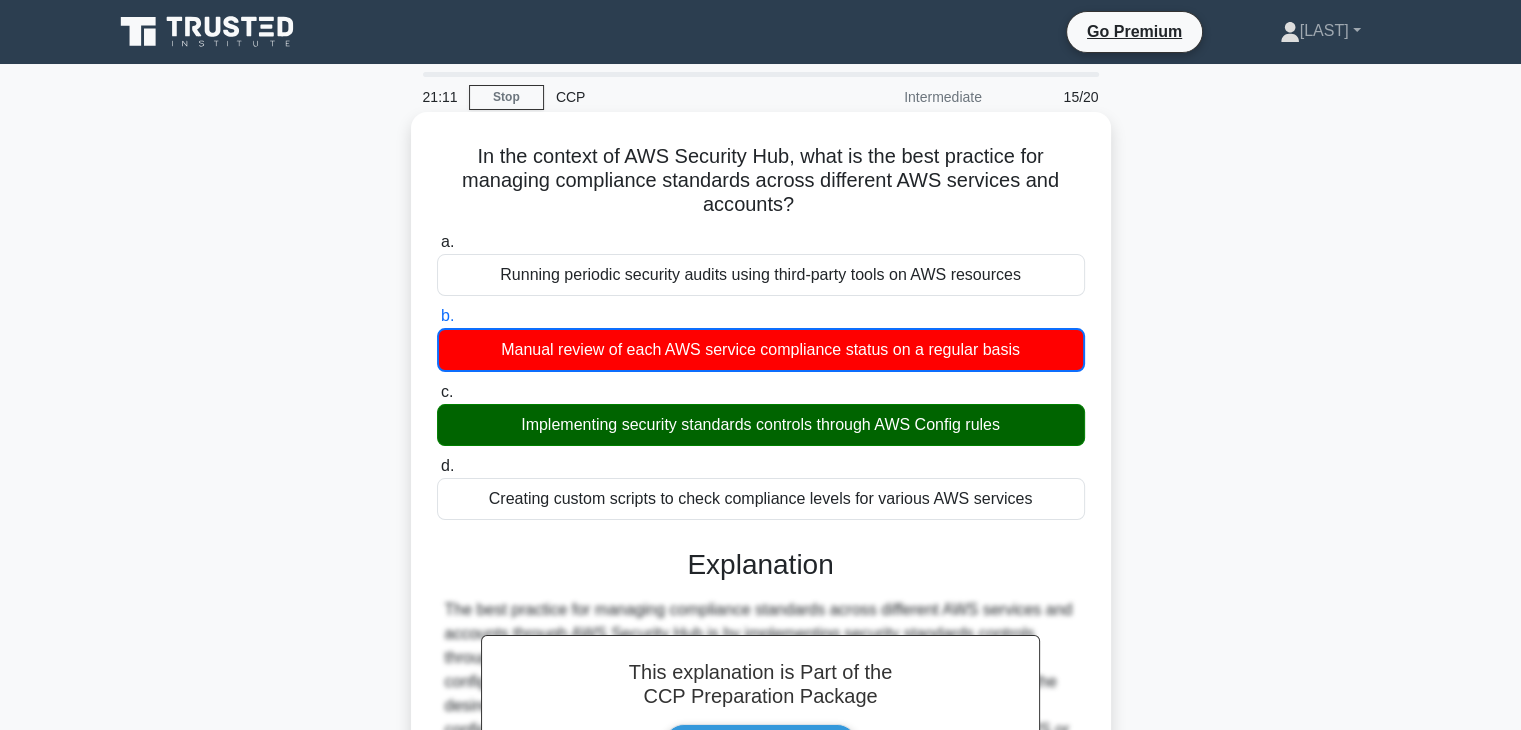 click on "Implementing security standards controls through AWS Config rules" at bounding box center [761, 425] 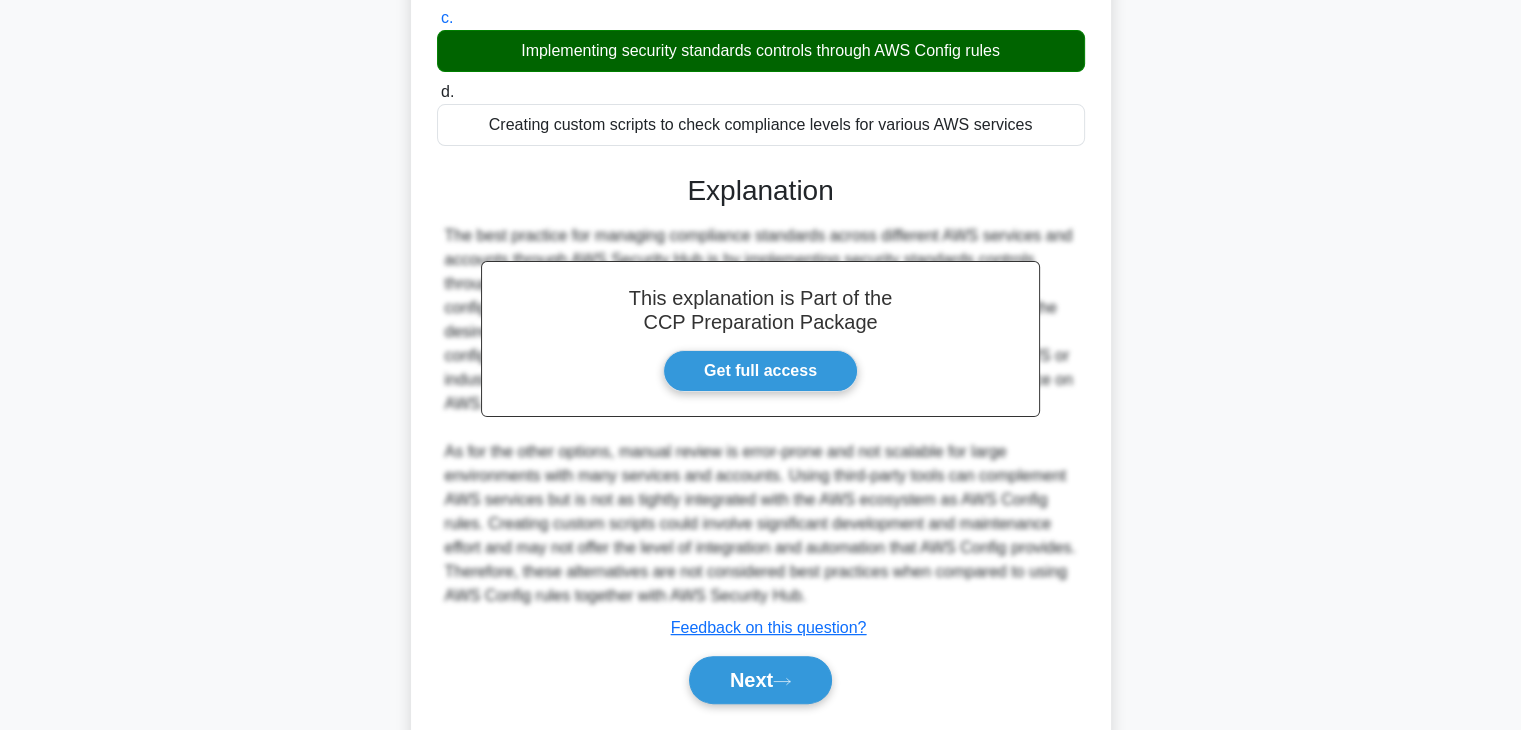 scroll, scrollTop: 430, scrollLeft: 0, axis: vertical 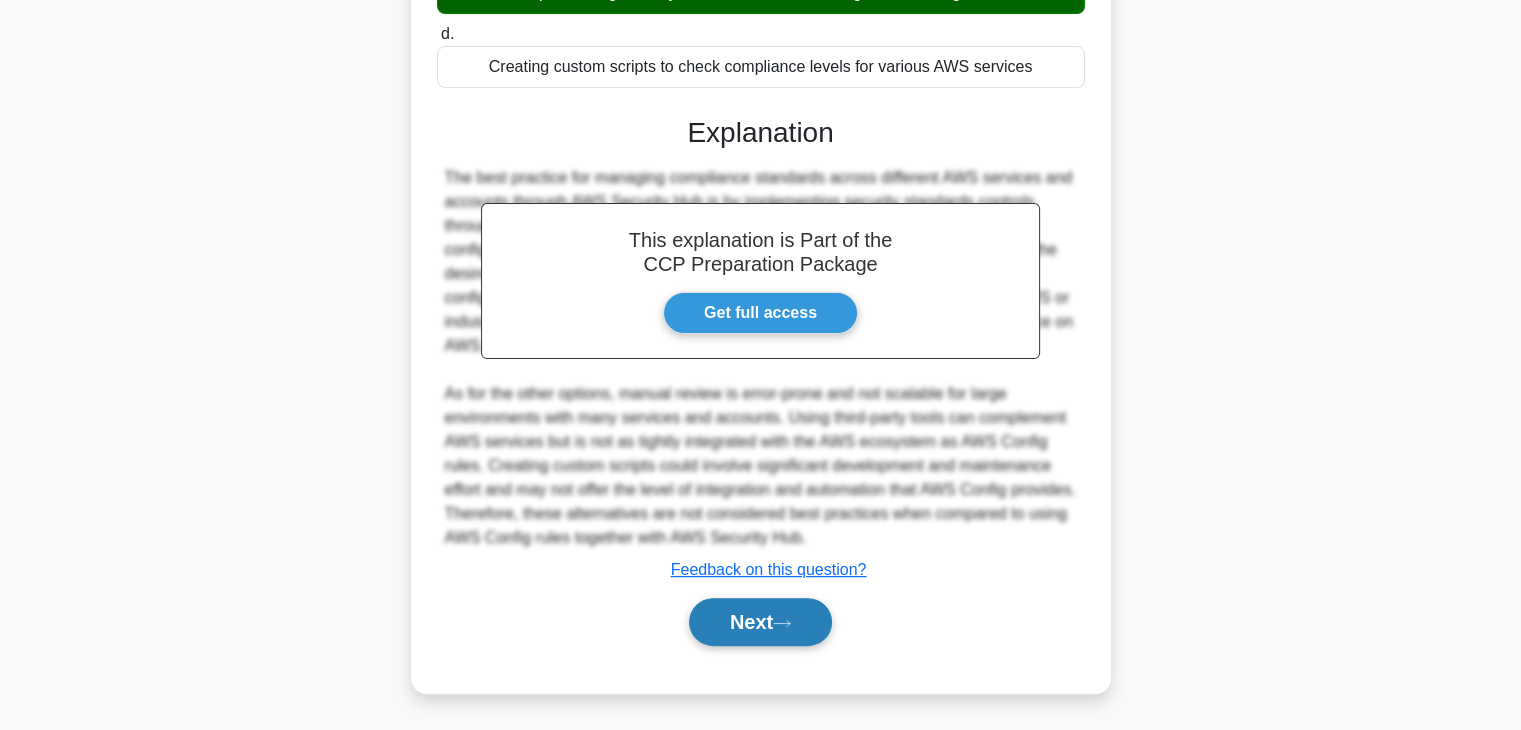 click on "Next" at bounding box center (760, 622) 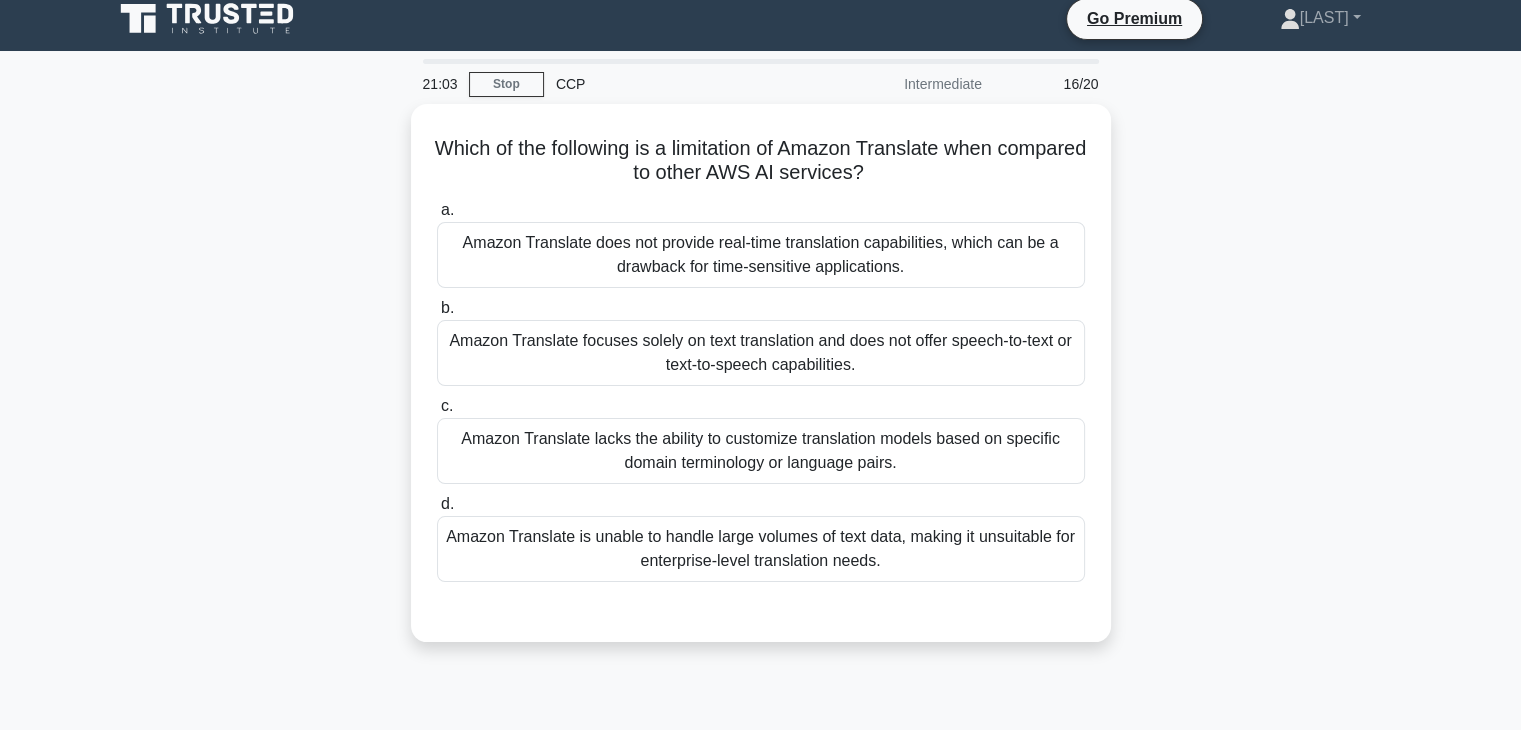 scroll, scrollTop: 0, scrollLeft: 0, axis: both 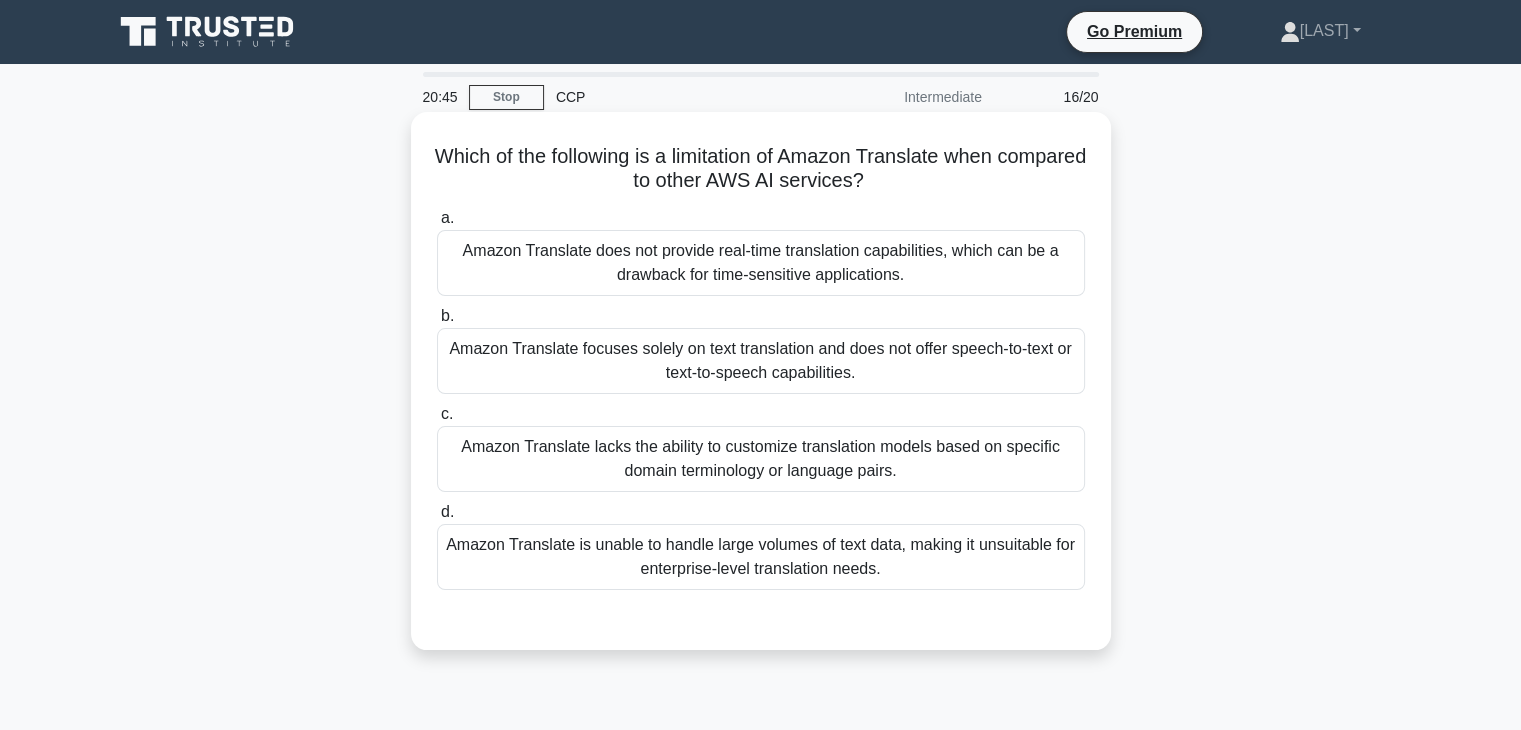 click on "a.
Amazon Translate does not provide real-time translation capabilities, which can be a drawback for time-sensitive applications.
b.
c." at bounding box center [761, 398] 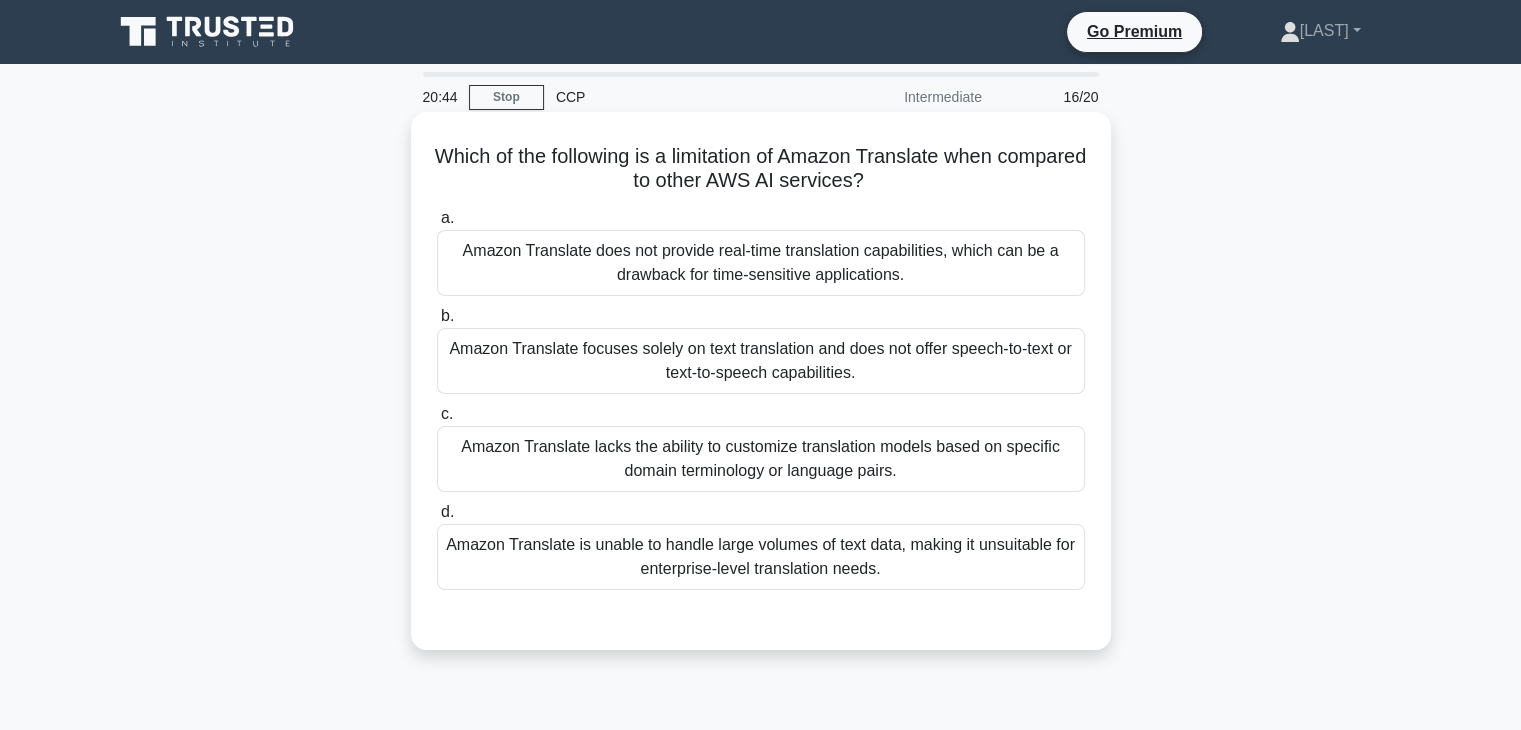click on "Amazon Translate focuses solely on text translation and does not offer speech-to-text or text-to-speech capabilities." at bounding box center [761, 361] 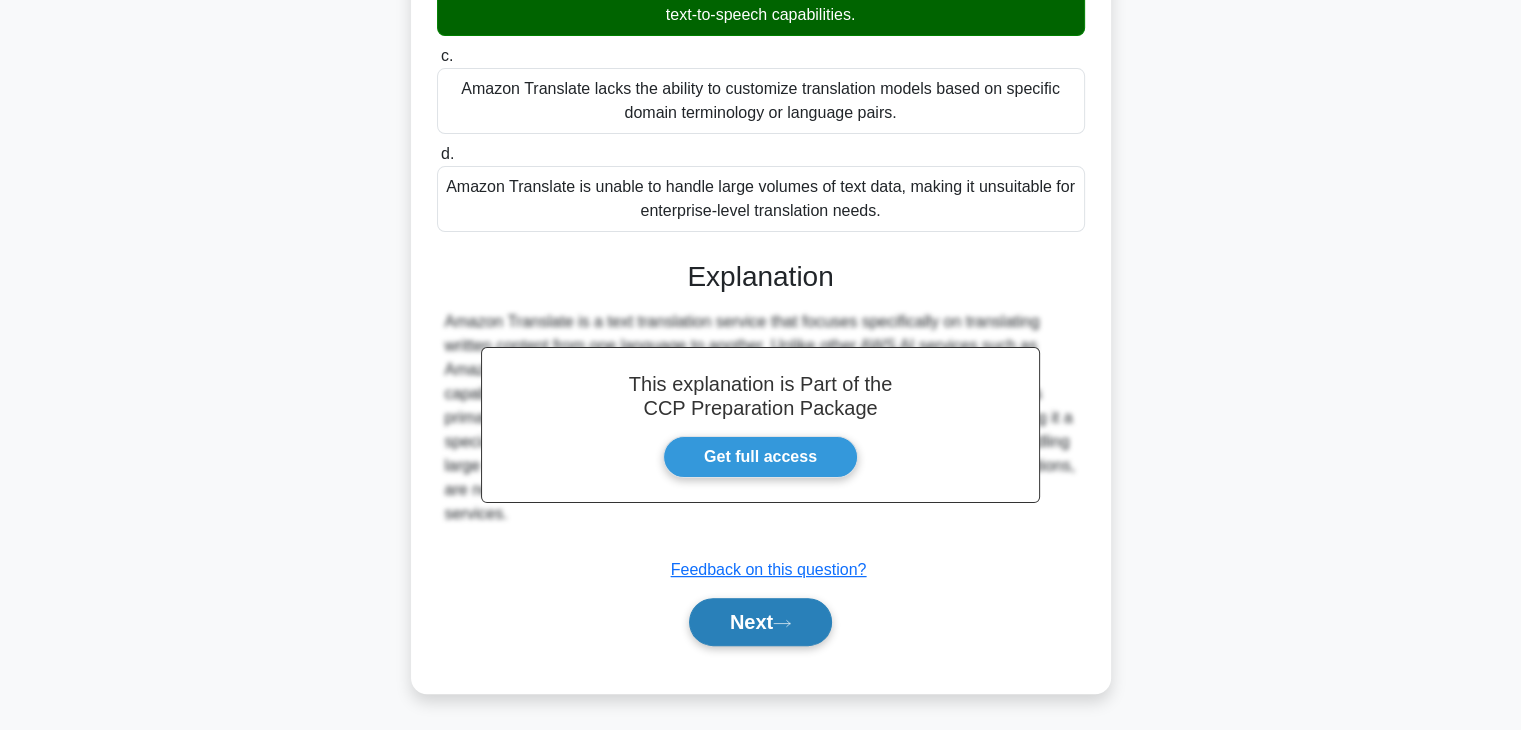 click on "Next" at bounding box center [760, 622] 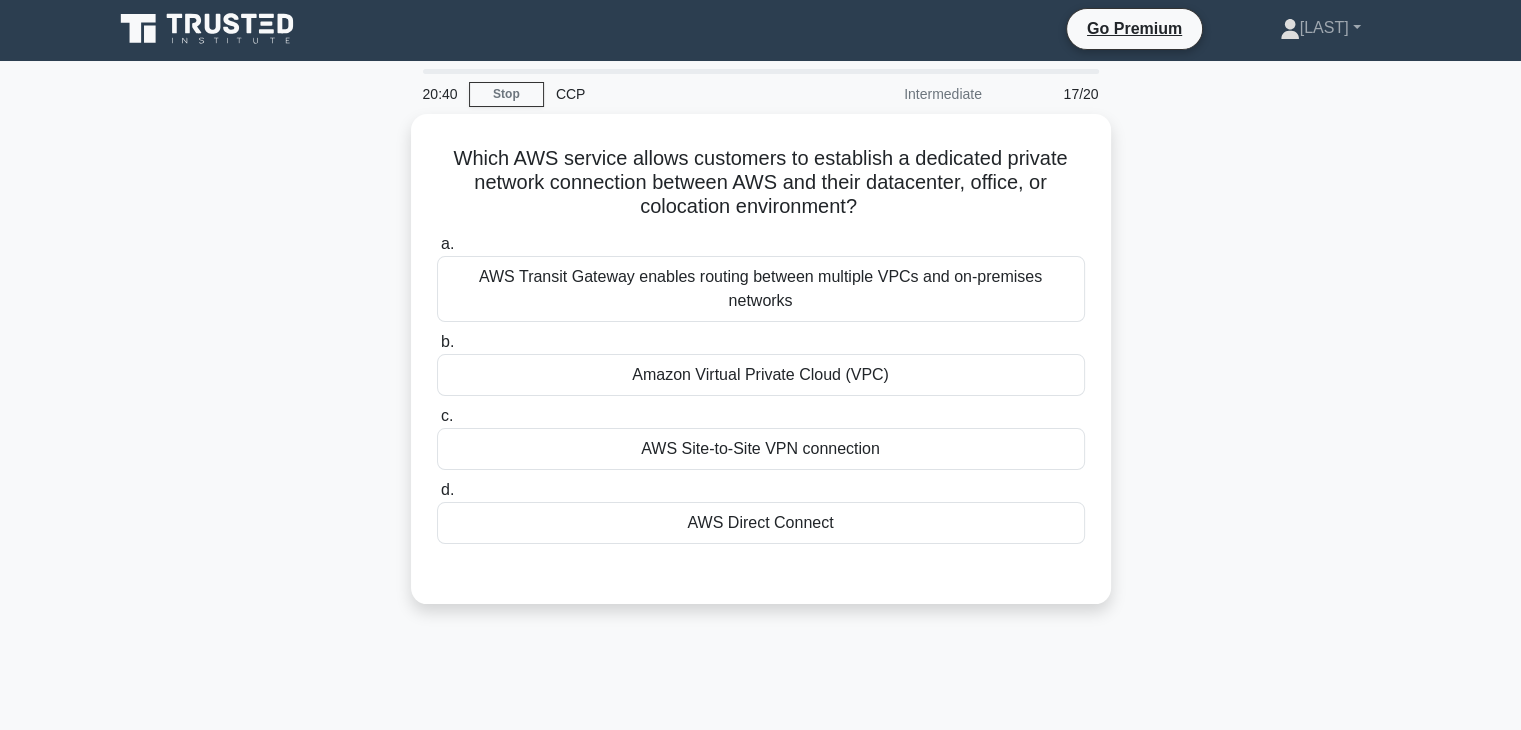 scroll, scrollTop: 0, scrollLeft: 0, axis: both 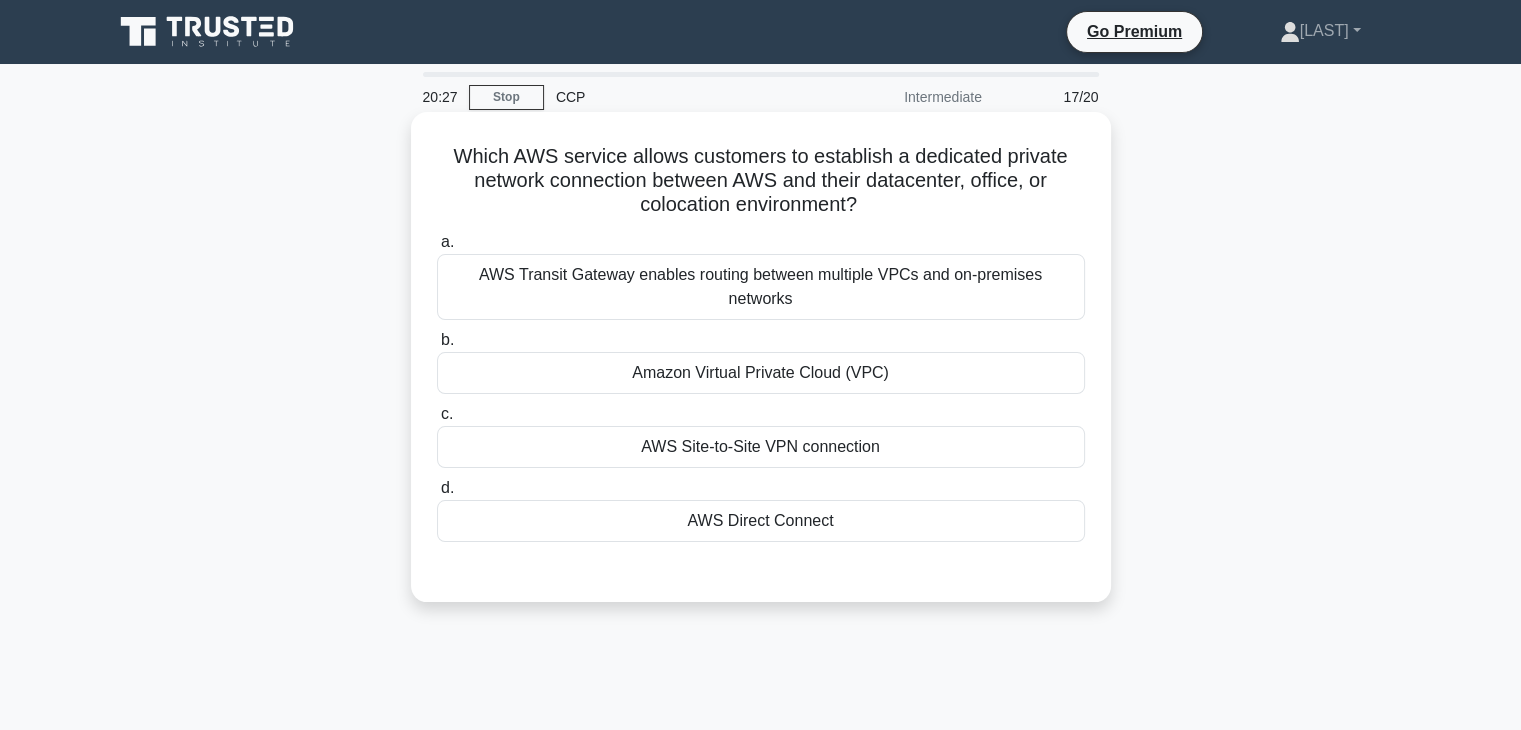 click on "AWS Direct Connect" at bounding box center (761, 521) 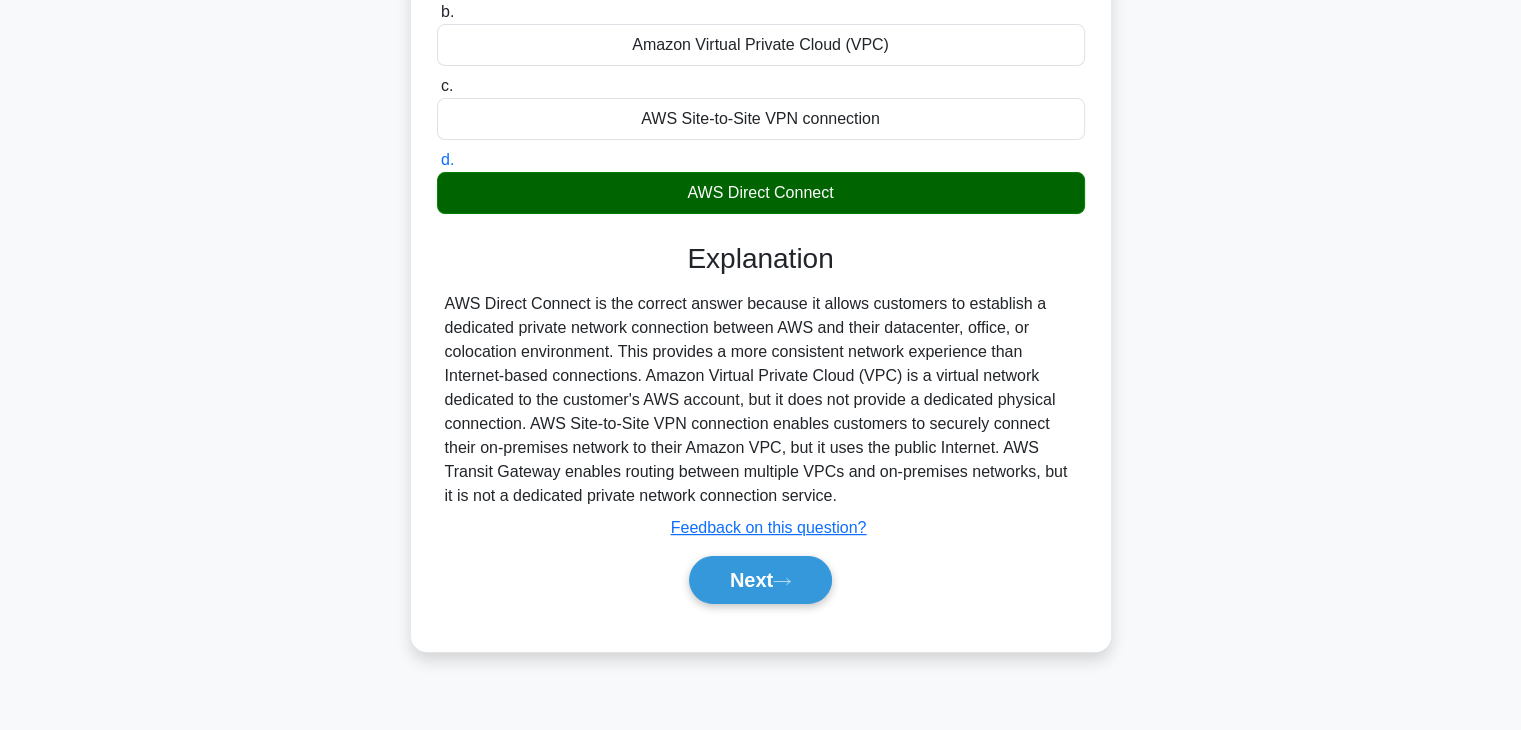 scroll, scrollTop: 351, scrollLeft: 0, axis: vertical 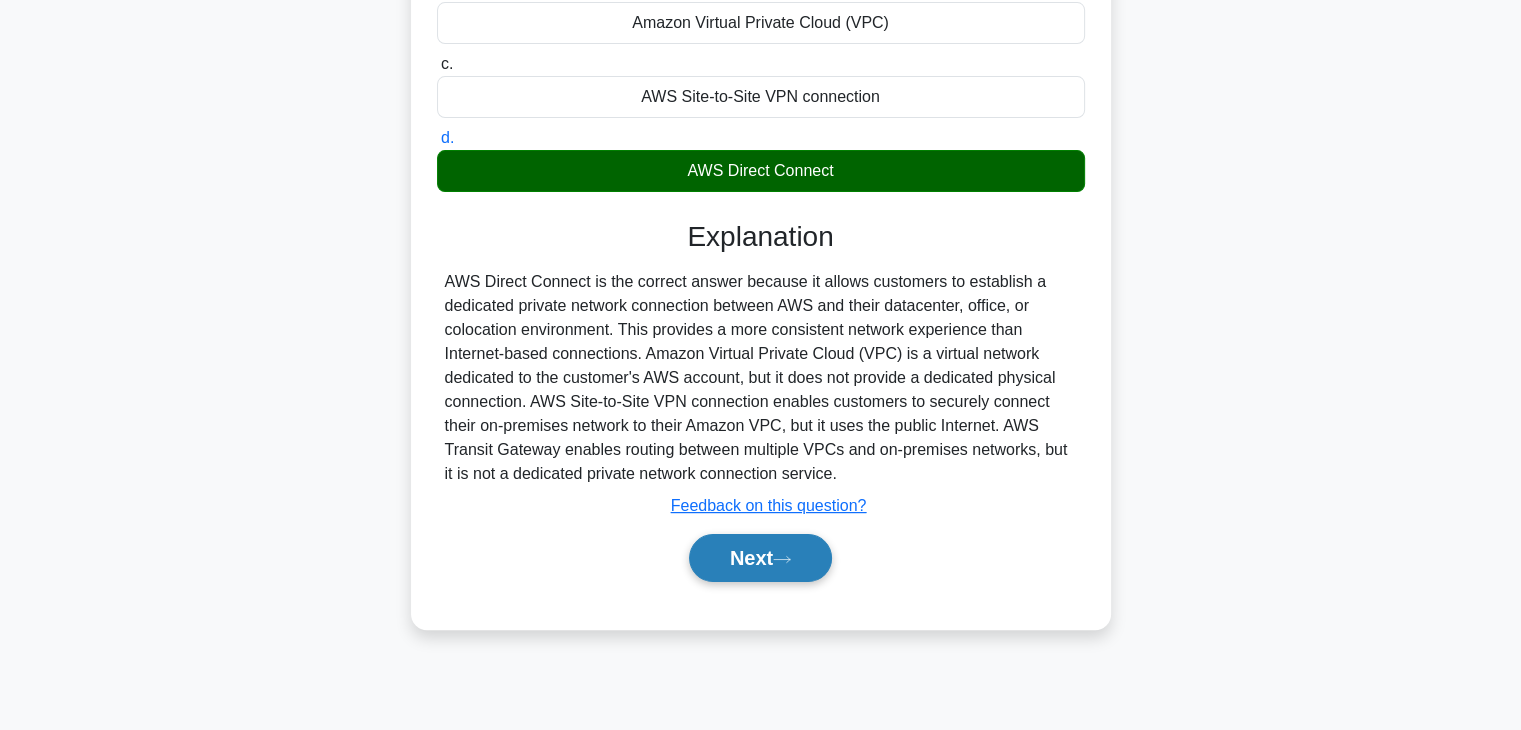 click on "Next" at bounding box center (760, 558) 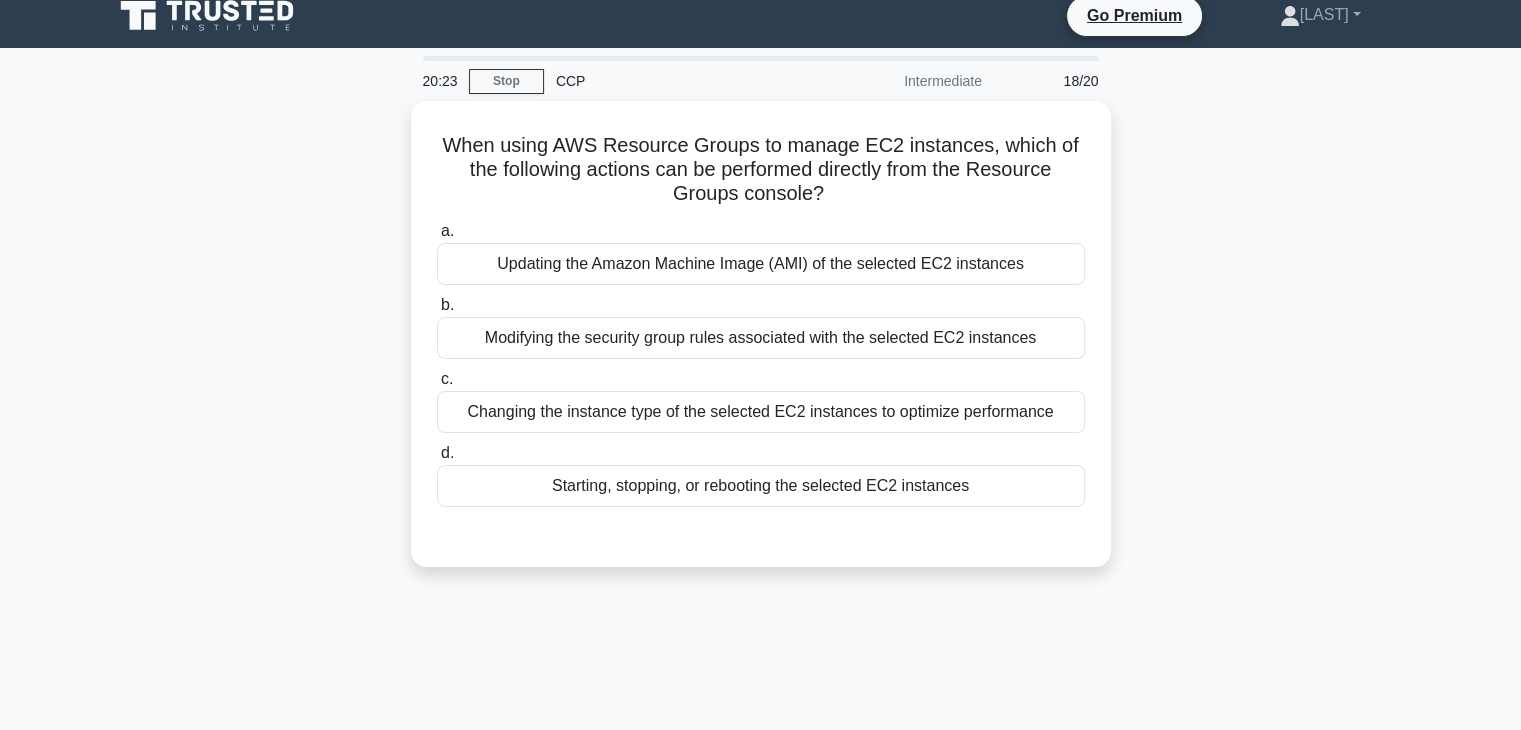 scroll, scrollTop: 0, scrollLeft: 0, axis: both 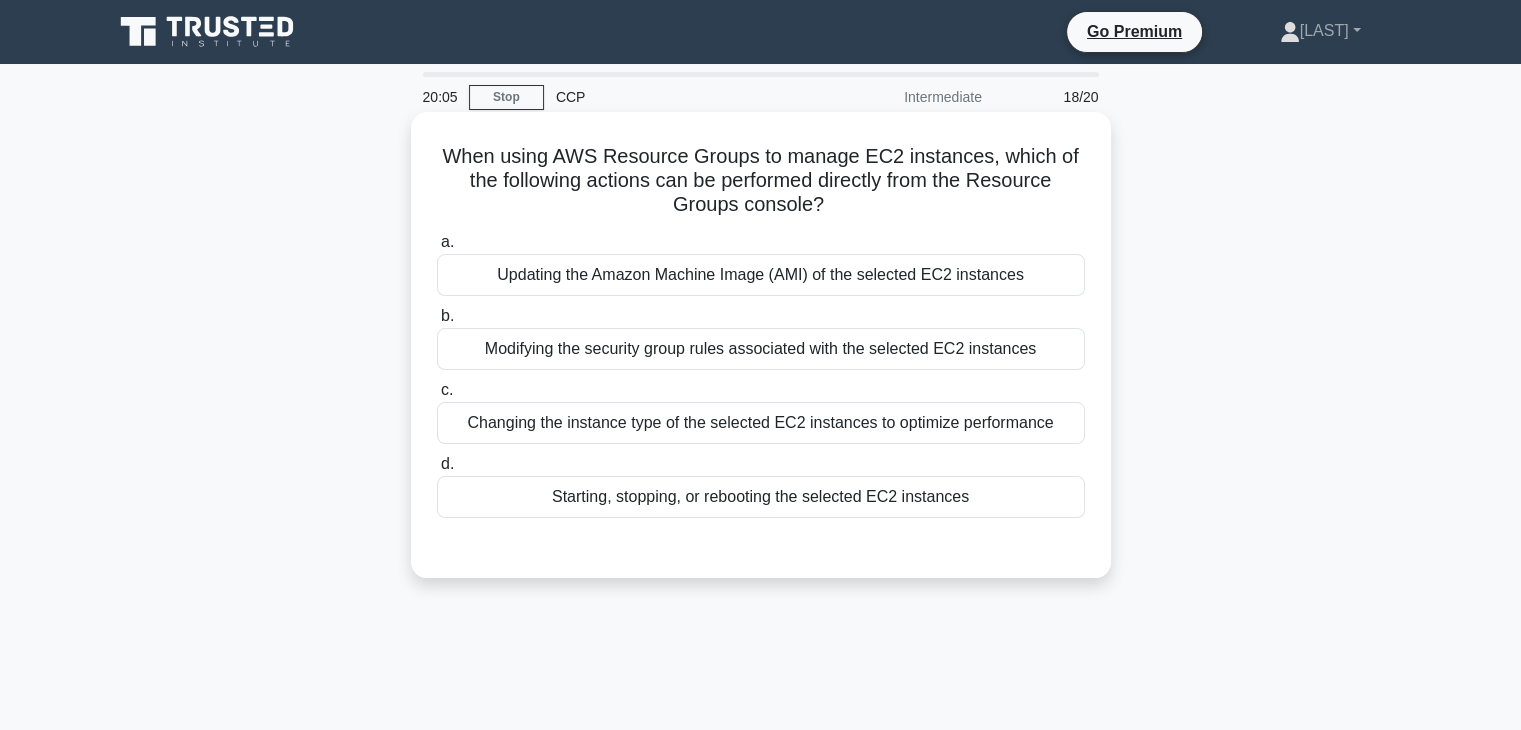 click on "Starting, stopping, or rebooting the selected EC2 instances" at bounding box center (761, 497) 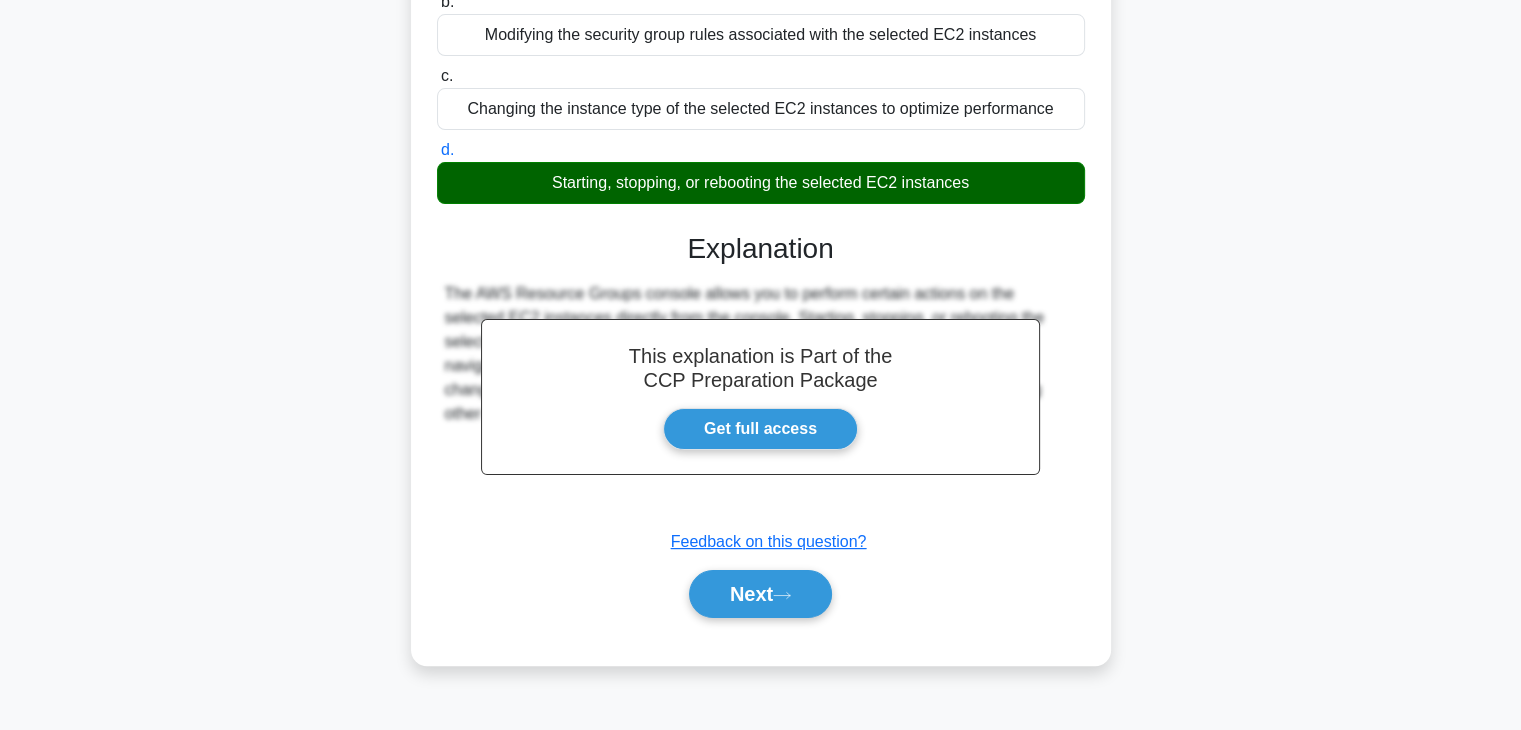 scroll, scrollTop: 351, scrollLeft: 0, axis: vertical 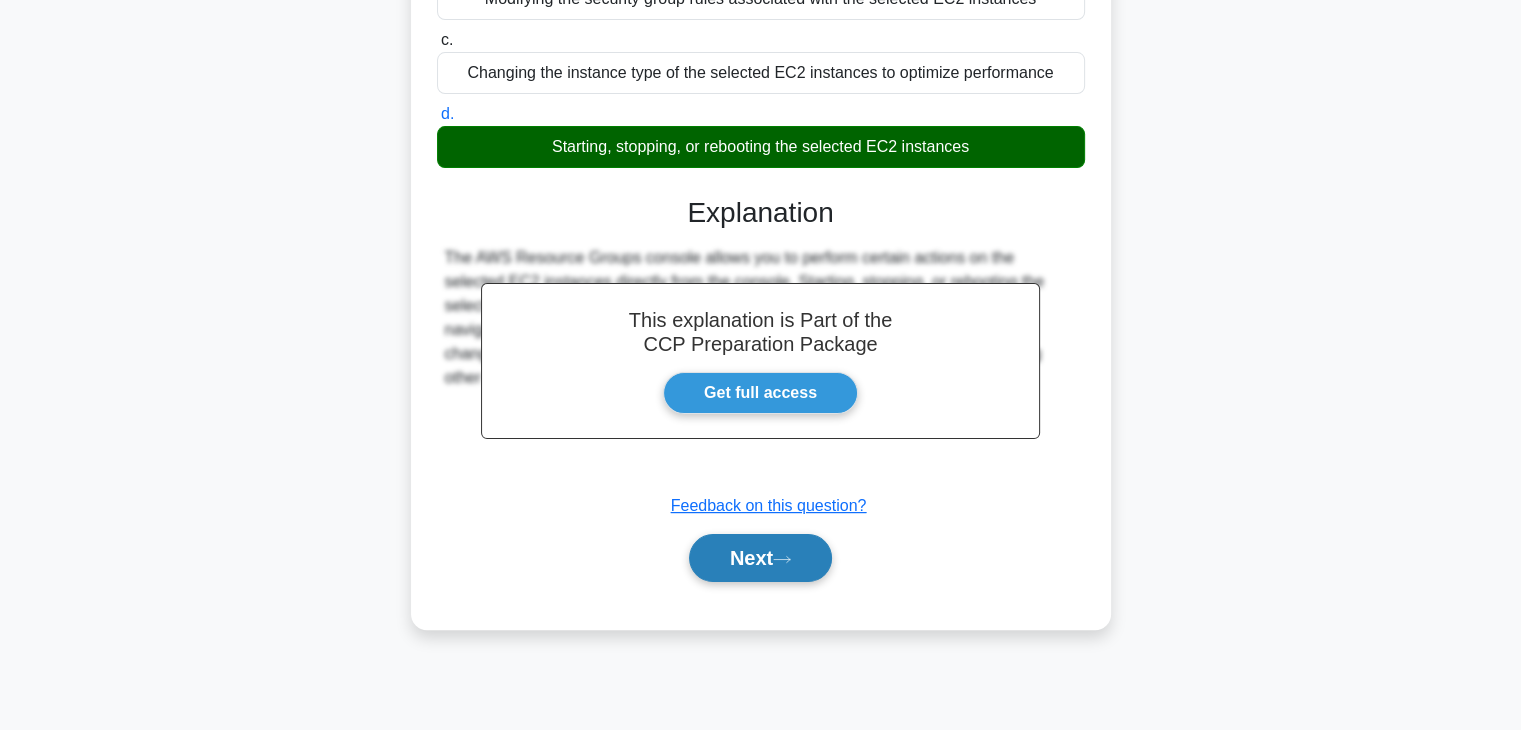 click on "Next" at bounding box center [760, 558] 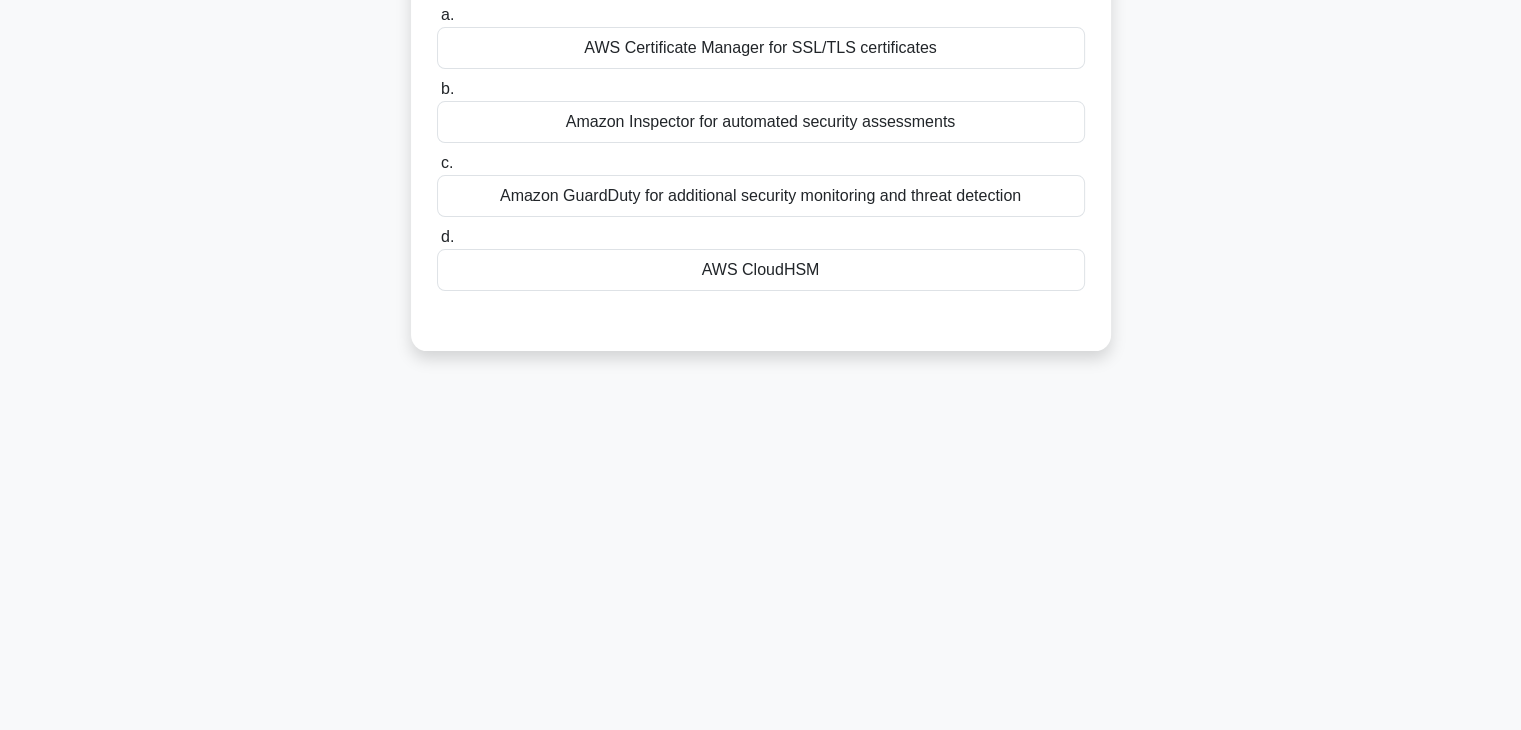 scroll, scrollTop: 0, scrollLeft: 0, axis: both 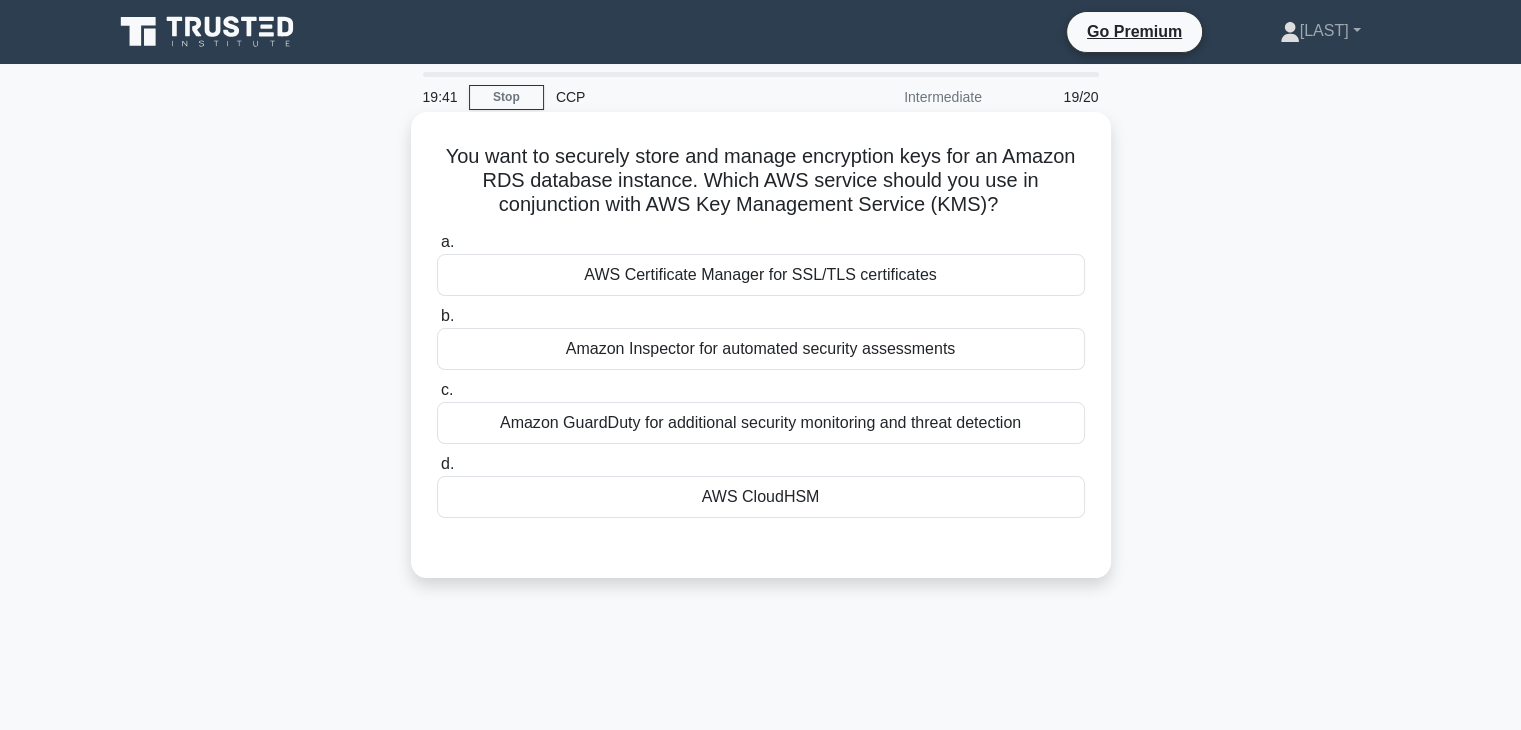 click on "AWS CloudHSM" at bounding box center [761, 497] 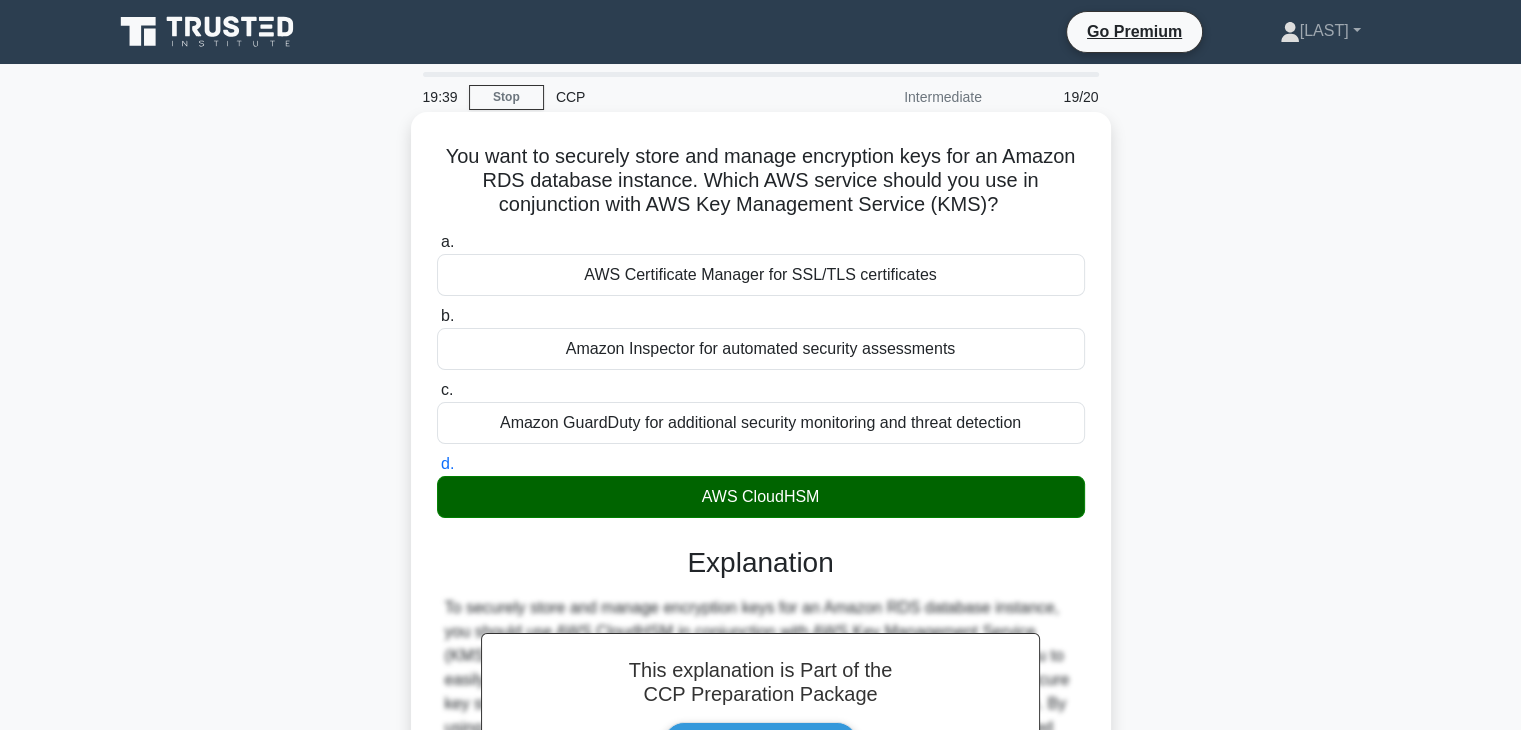 click on "AWS CloudHSM" at bounding box center [761, 497] 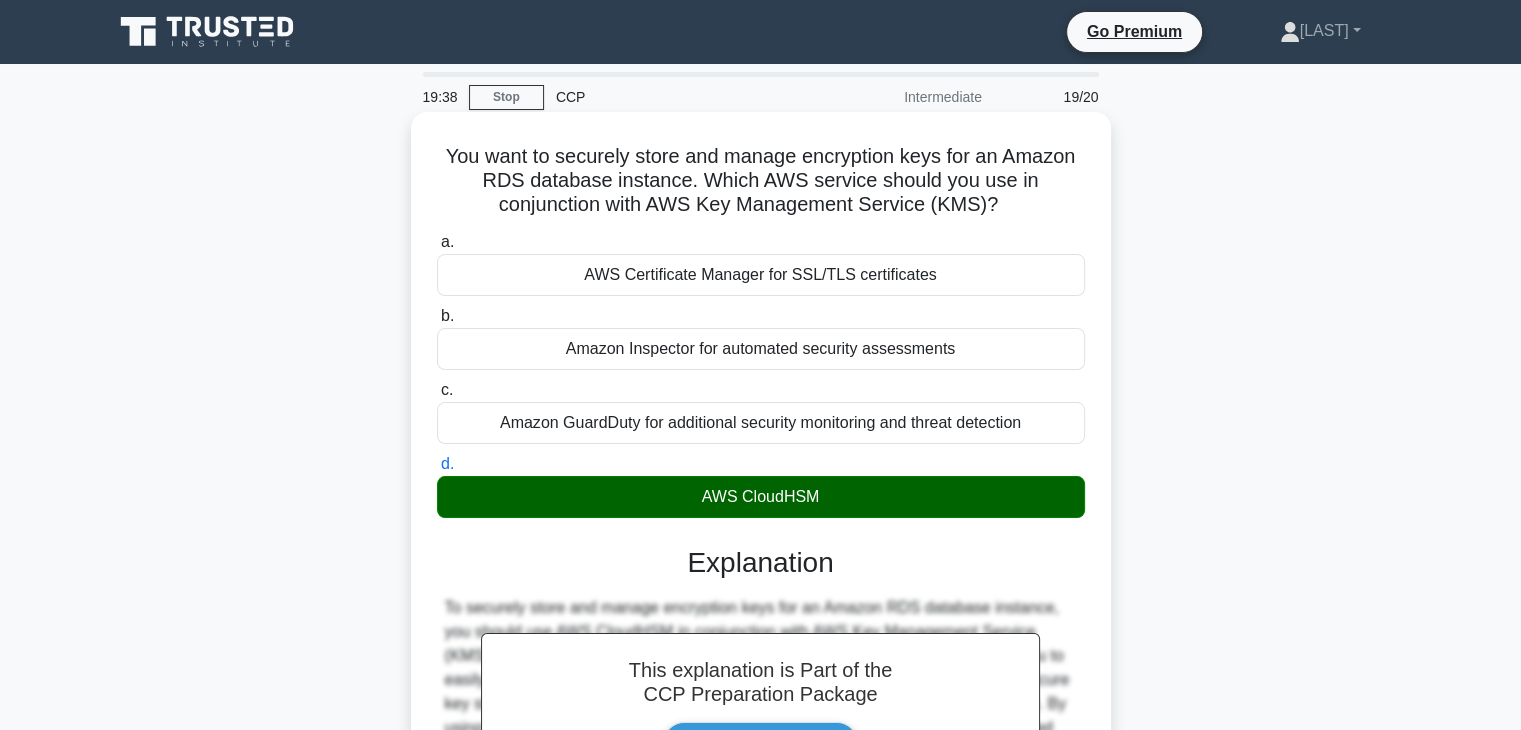 copy on "AWS CloudHSM" 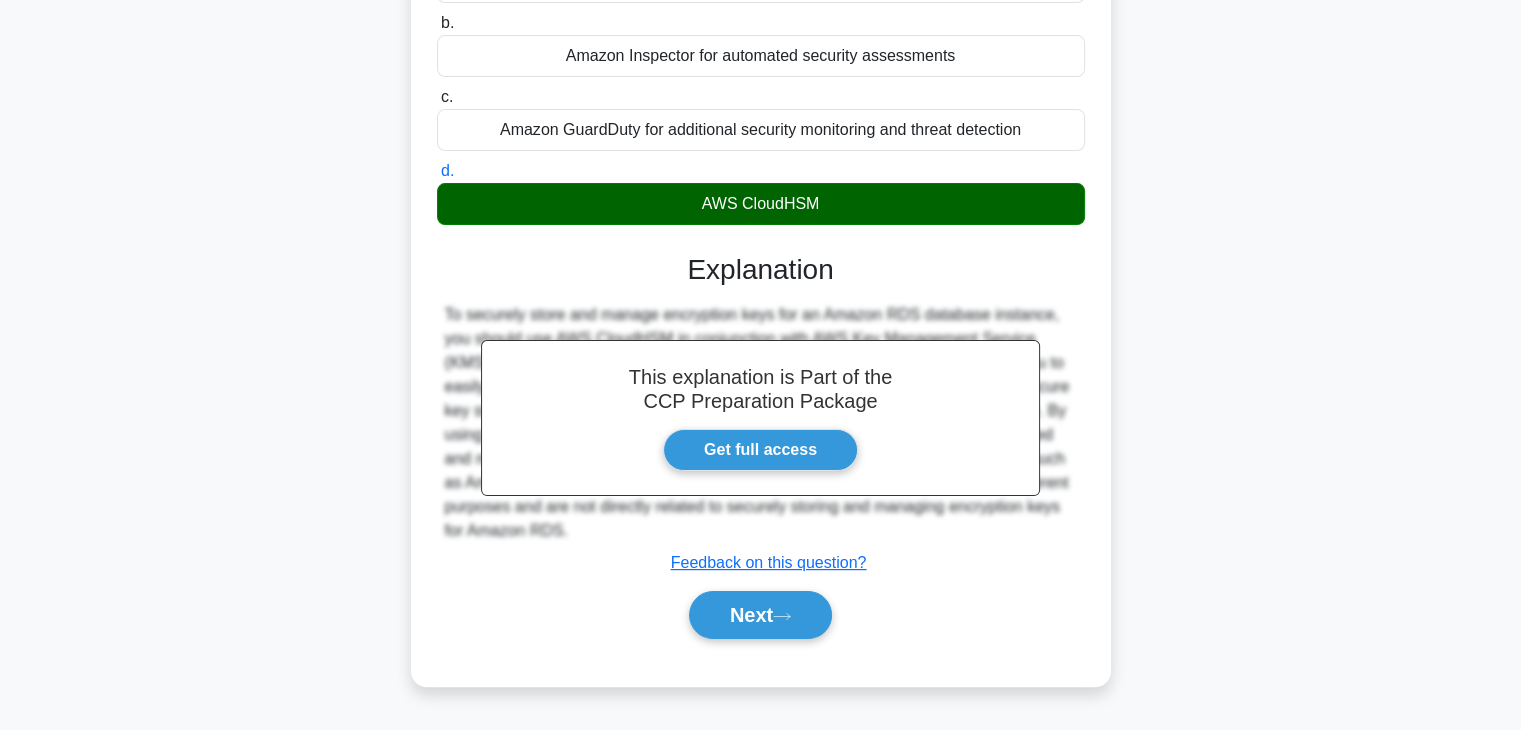 scroll, scrollTop: 351, scrollLeft: 0, axis: vertical 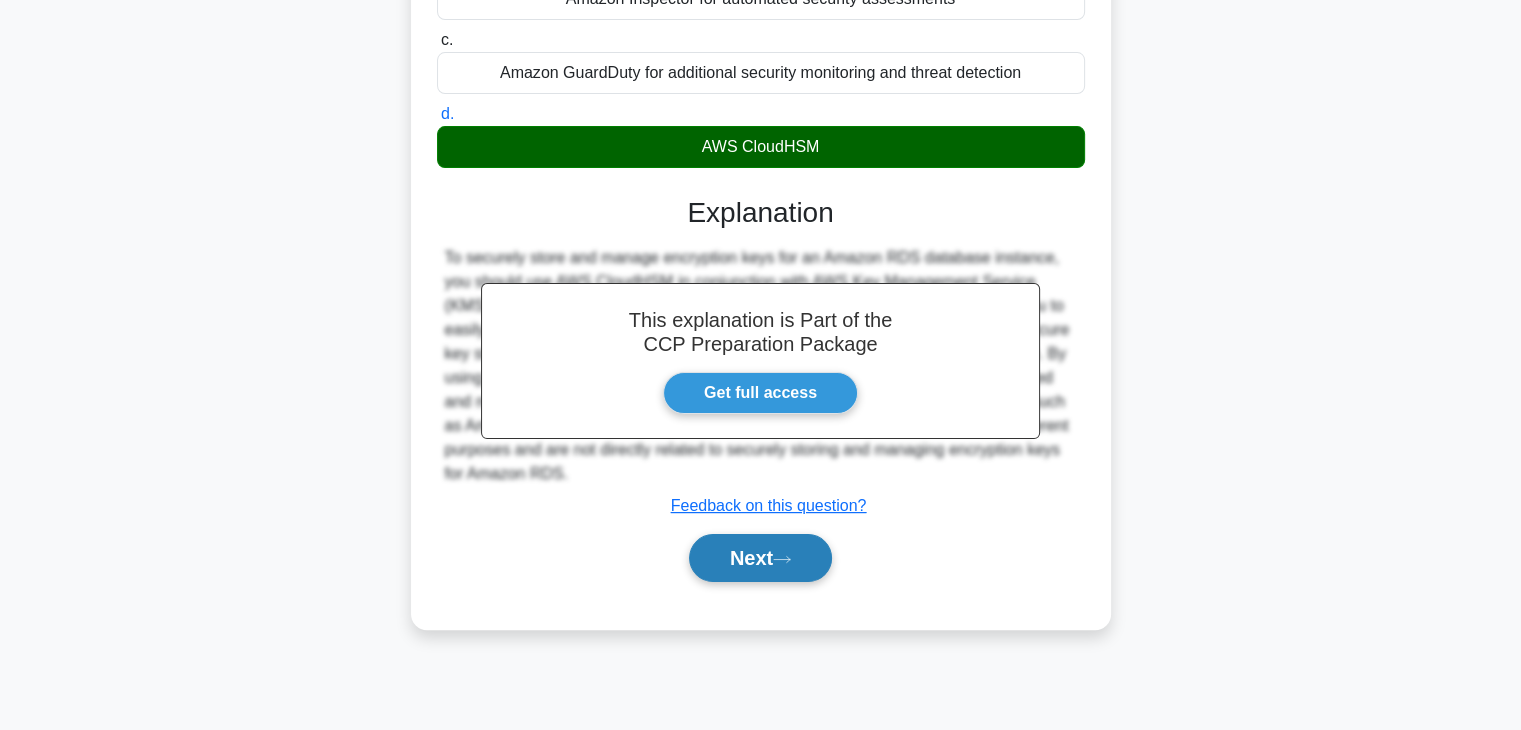 click on "Next" at bounding box center [760, 558] 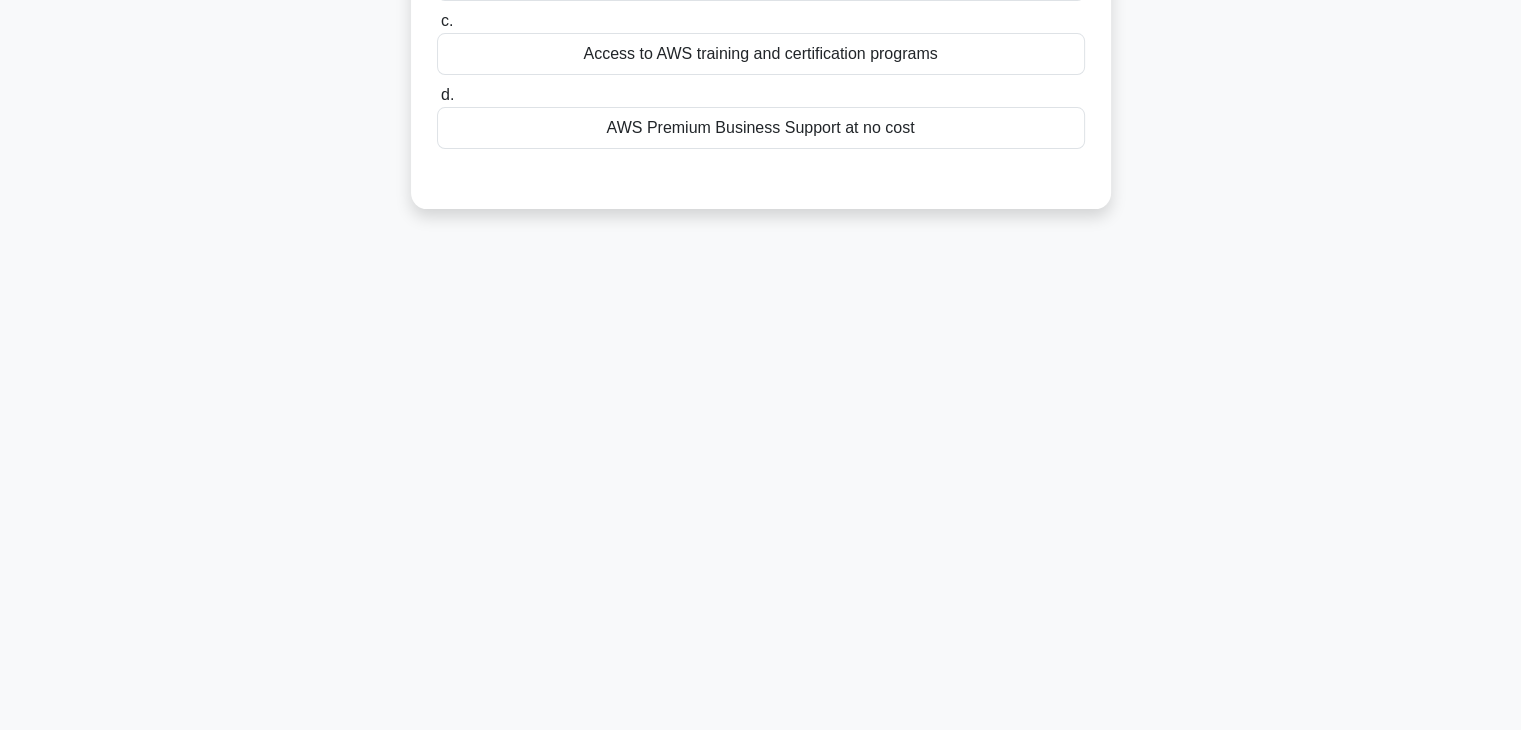 scroll, scrollTop: 0, scrollLeft: 0, axis: both 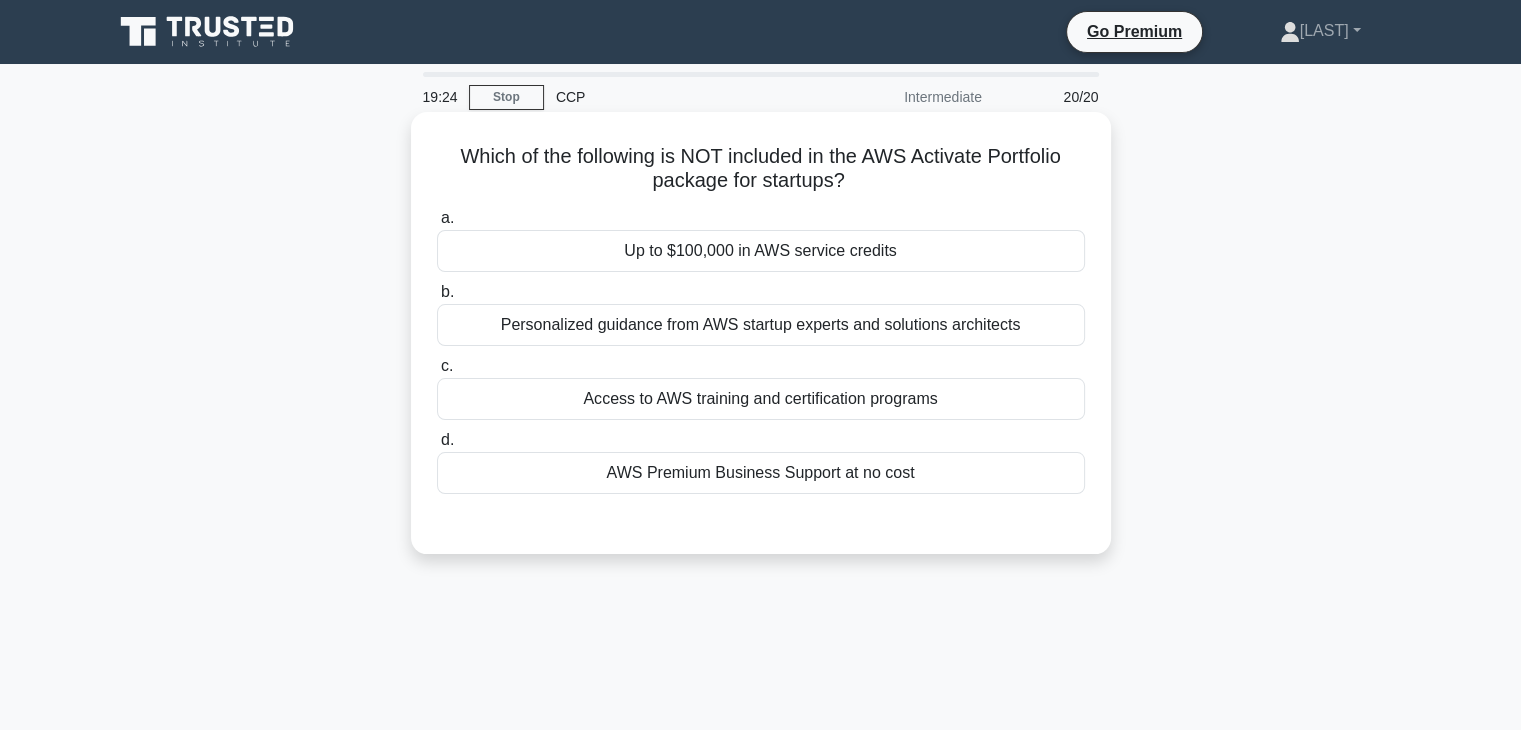 click on "Up to $100,000 in AWS service credits" at bounding box center (761, 251) 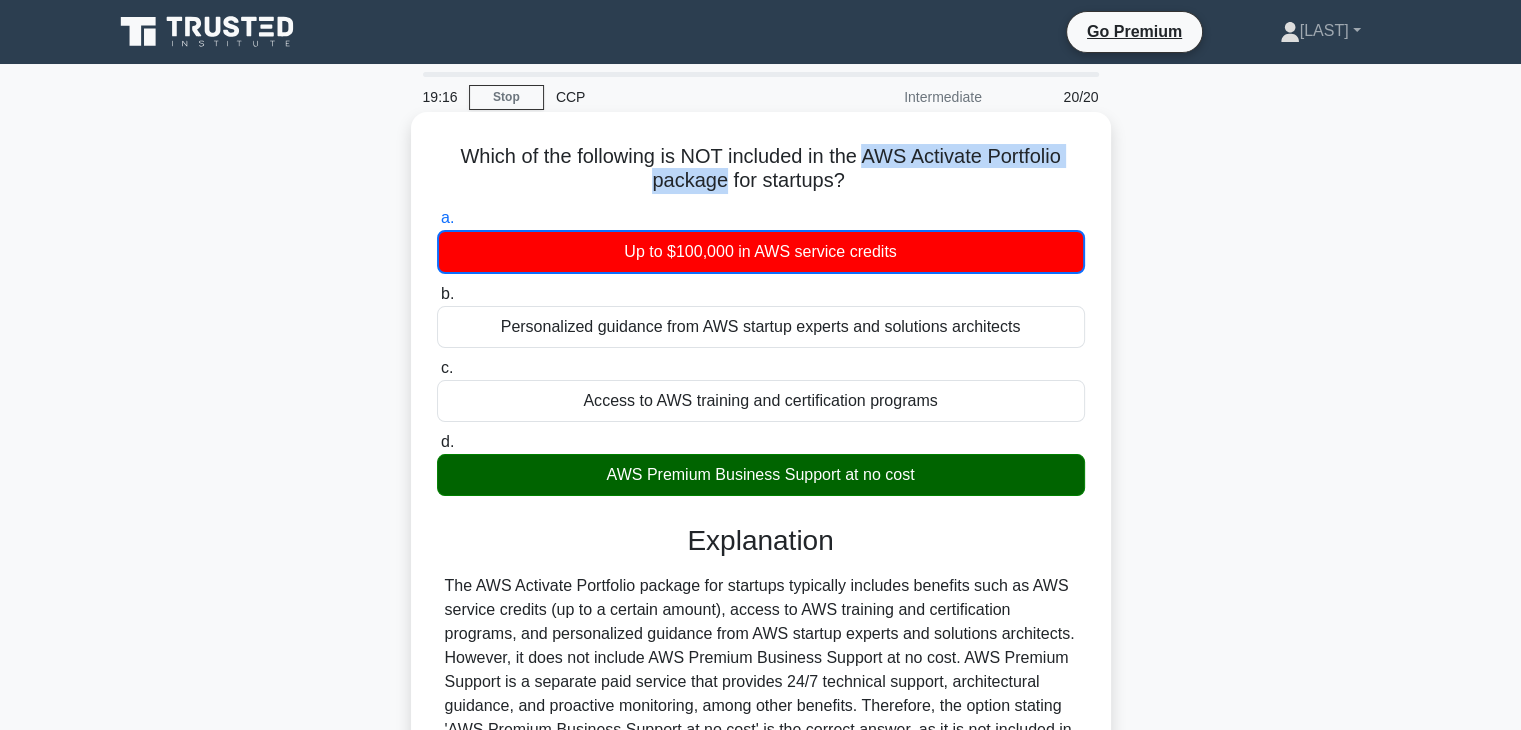 drag, startPoint x: 869, startPoint y: 157, endPoint x: 720, endPoint y: 185, distance: 151.60805 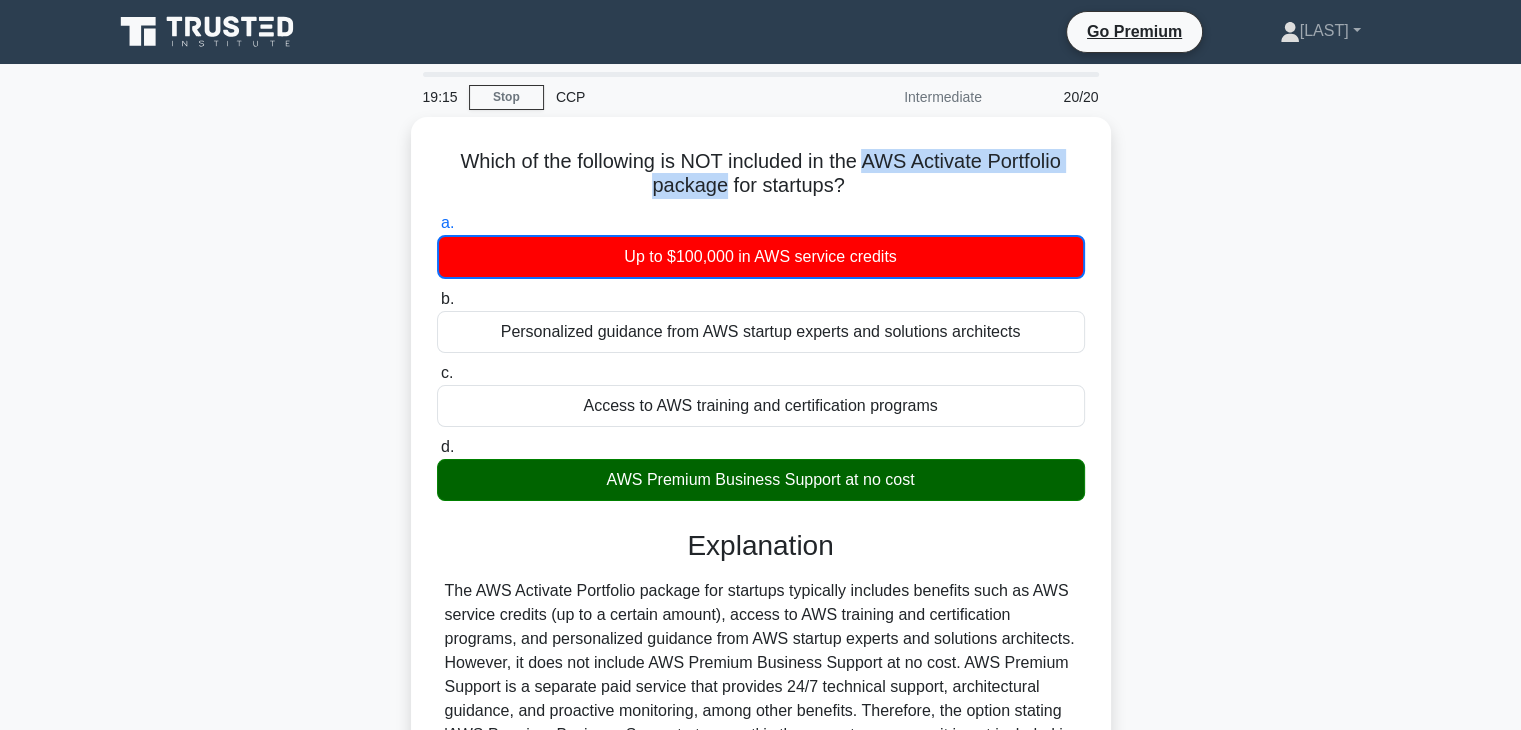 copy on "AWS Activate Portfolio package" 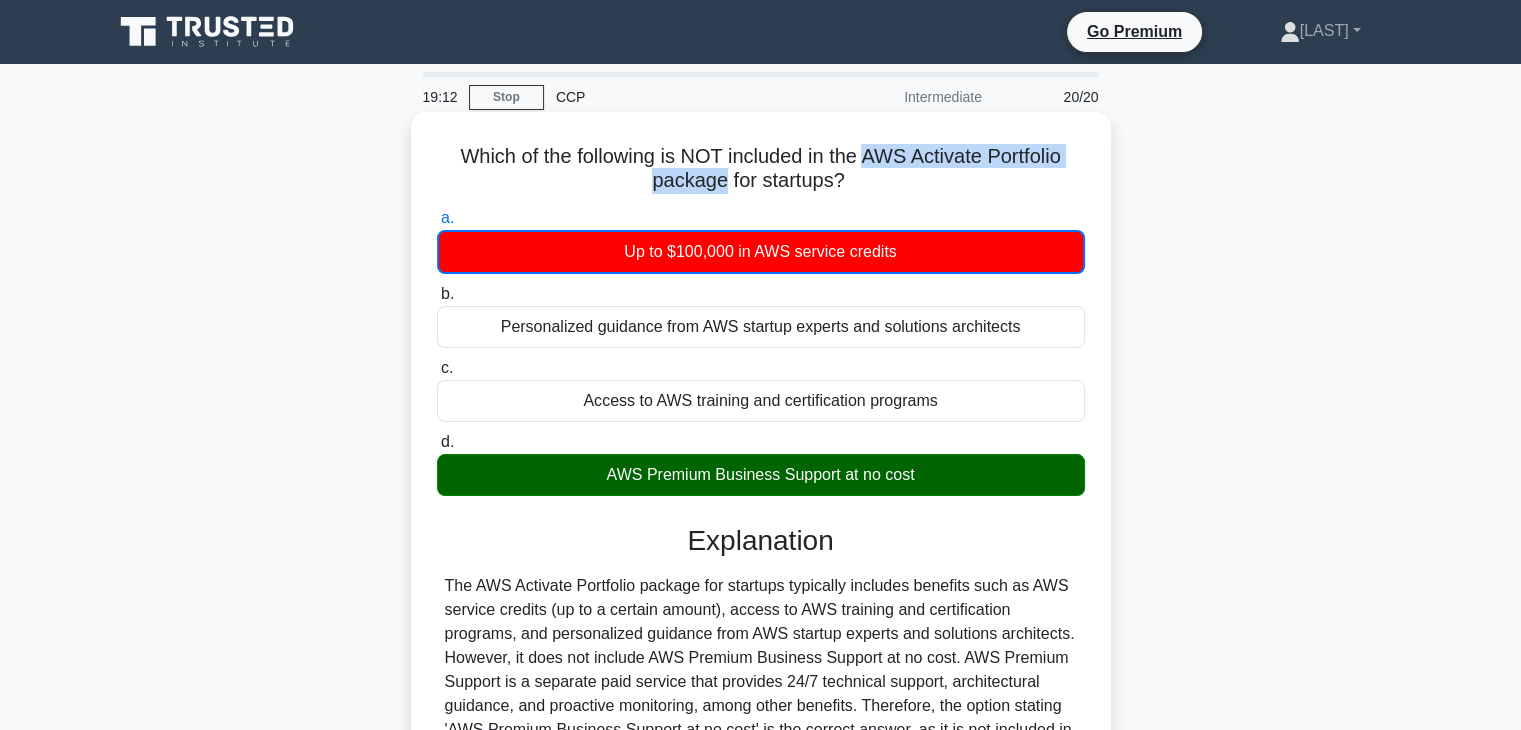 scroll, scrollTop: 351, scrollLeft: 0, axis: vertical 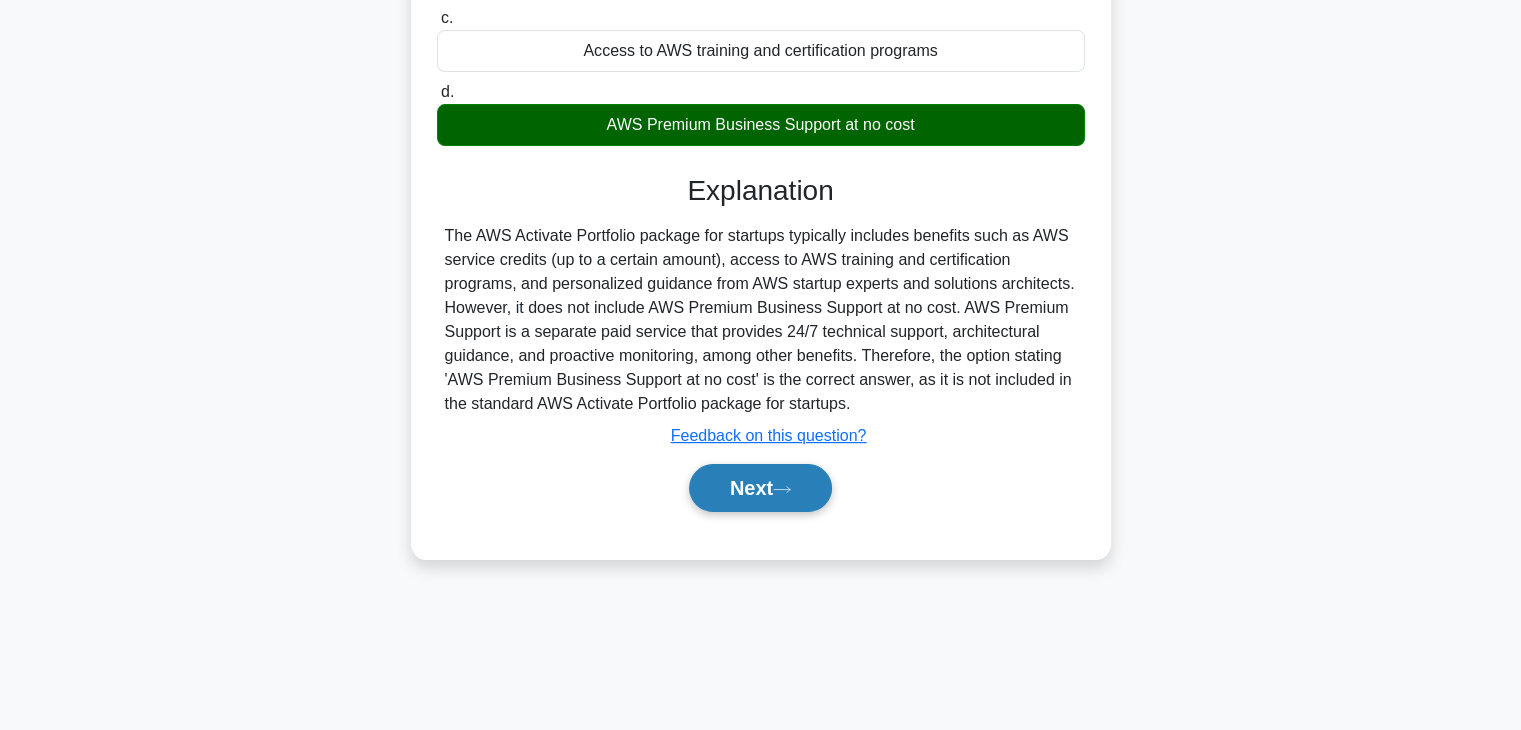 click on "Next" at bounding box center [760, 488] 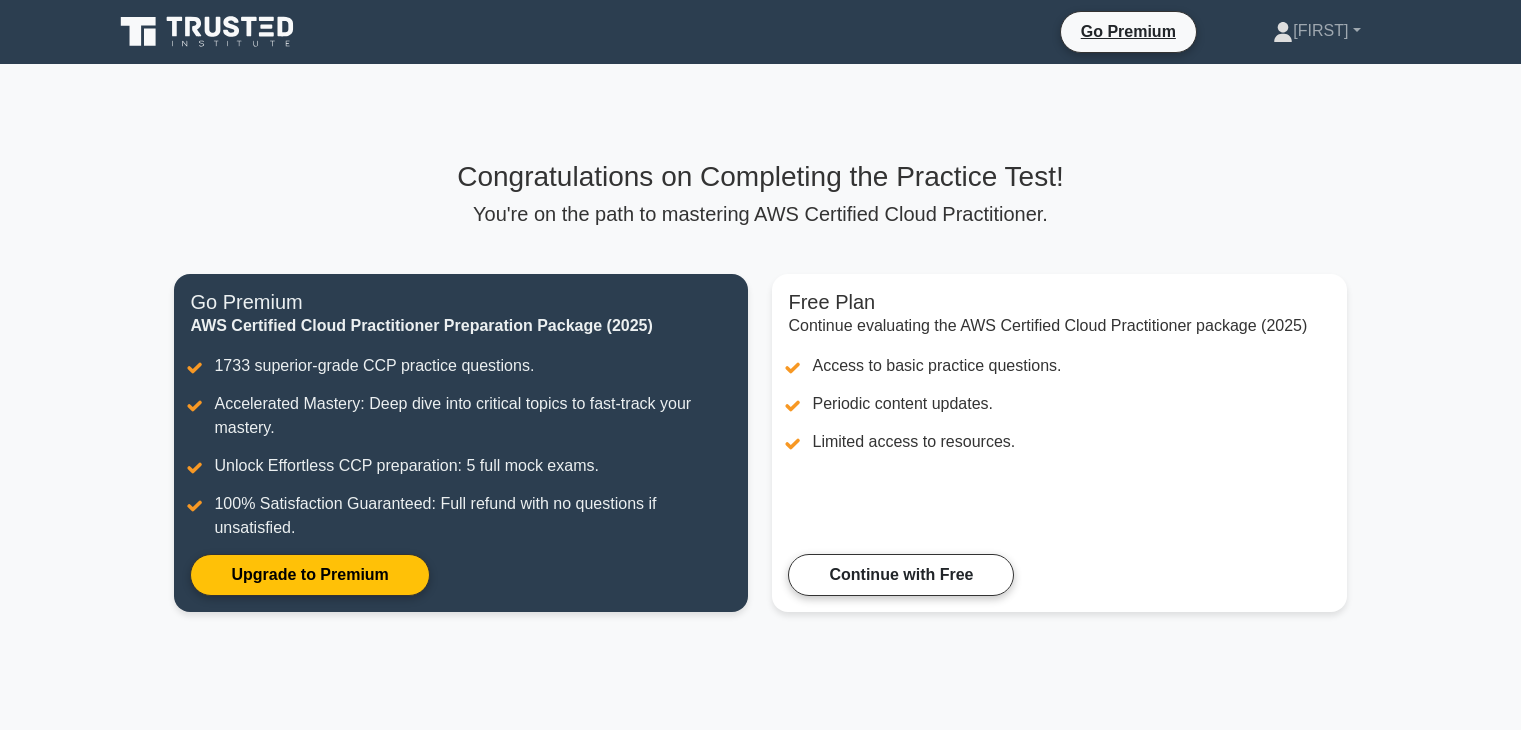 scroll, scrollTop: 0, scrollLeft: 0, axis: both 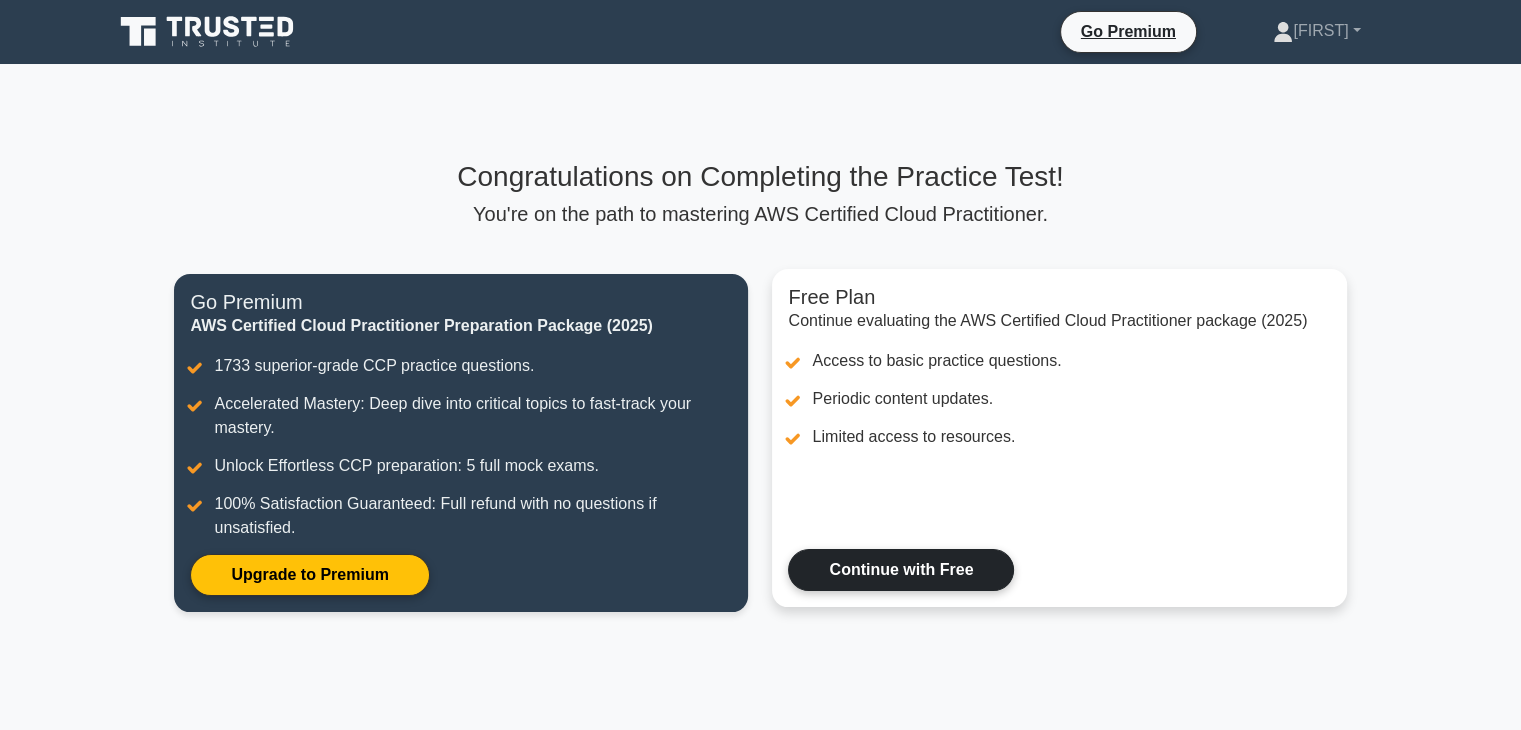 click on "Continue with Free" at bounding box center (901, 570) 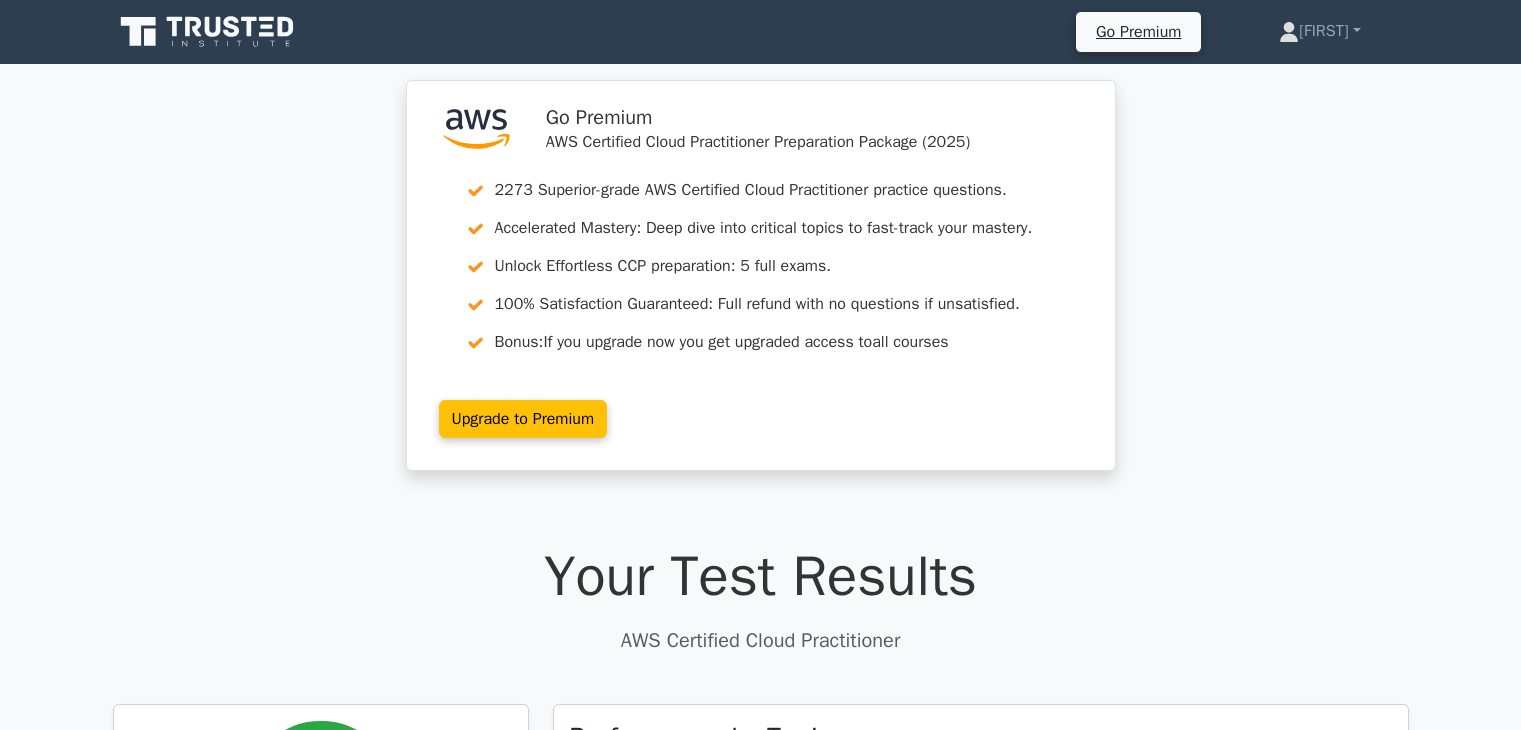scroll, scrollTop: 0, scrollLeft: 0, axis: both 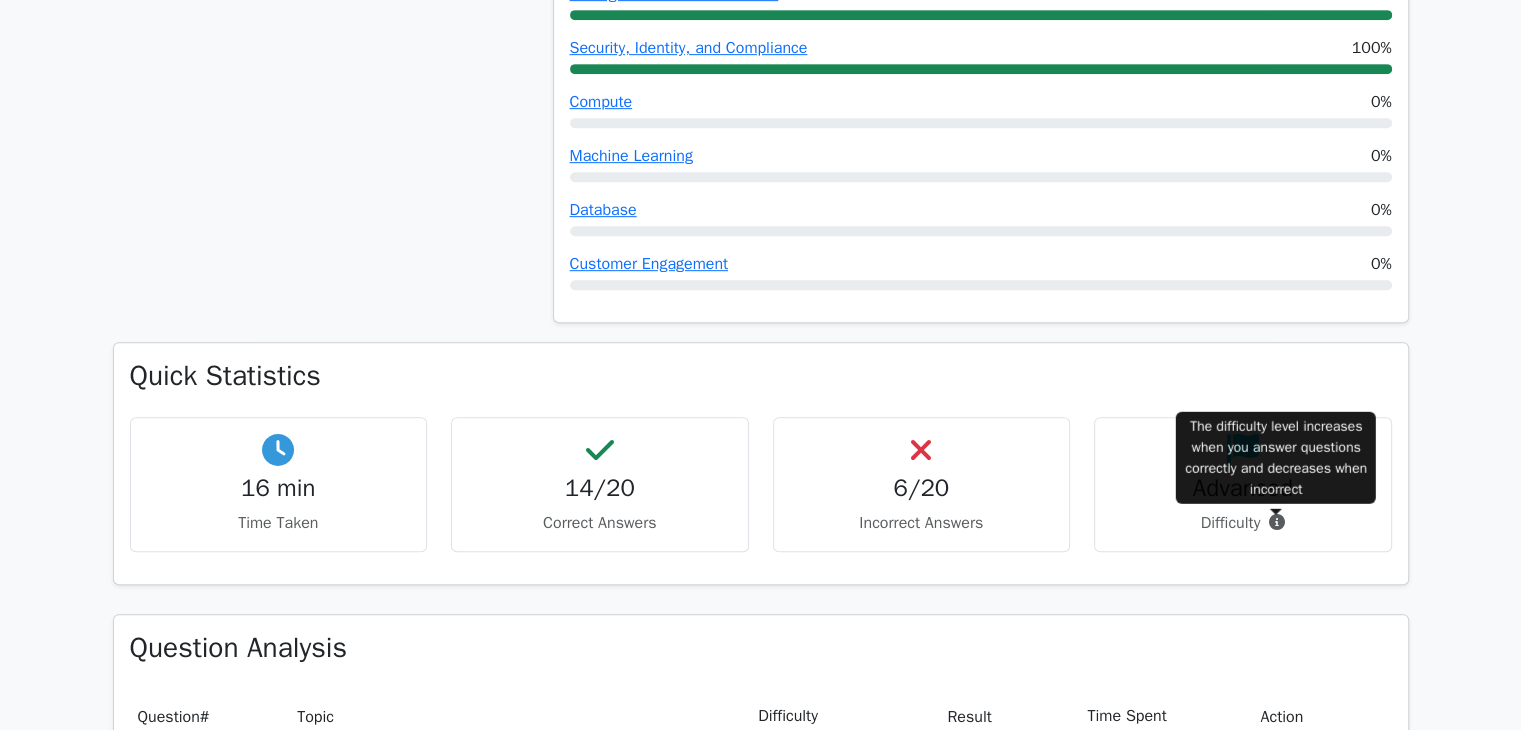 click at bounding box center (1272, 523) 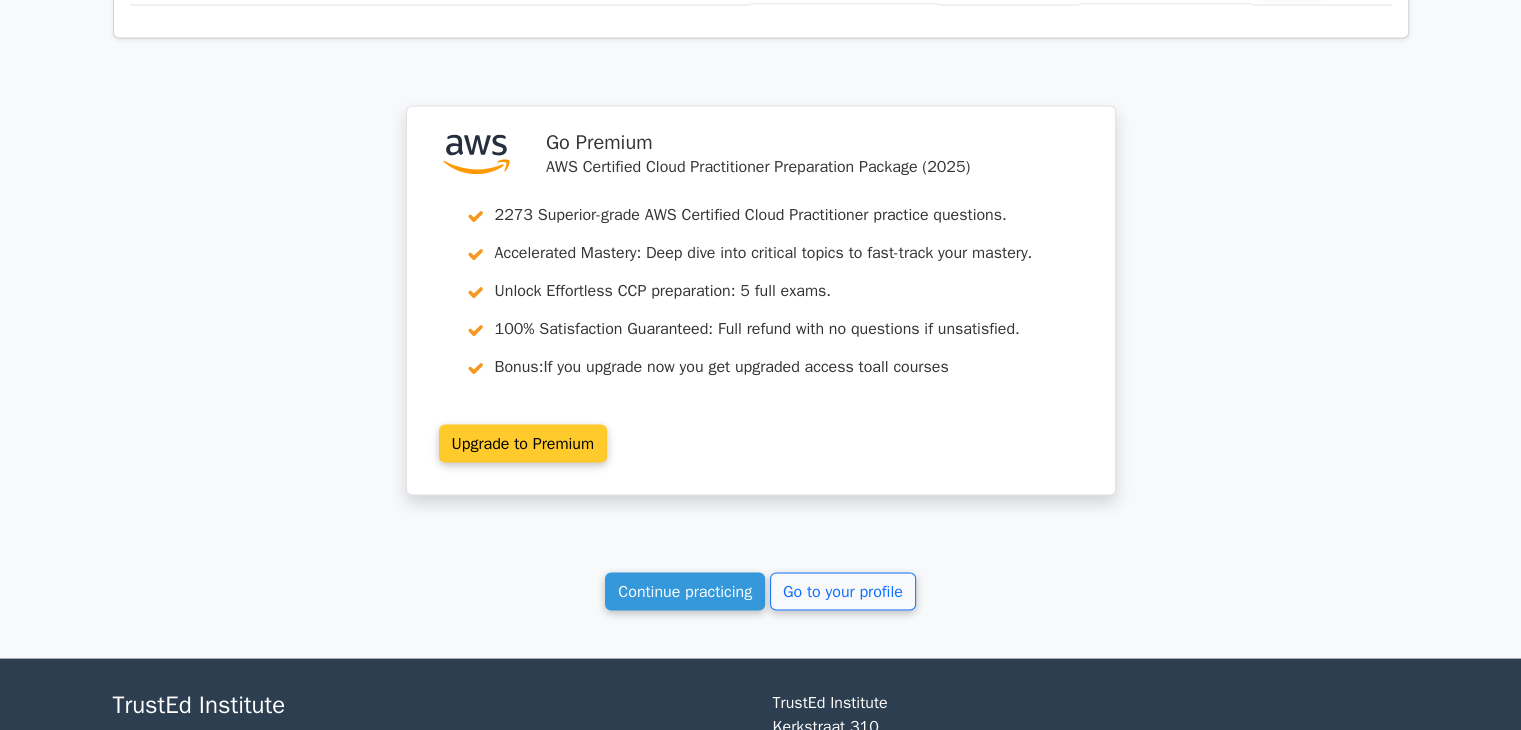 scroll, scrollTop: 3733, scrollLeft: 0, axis: vertical 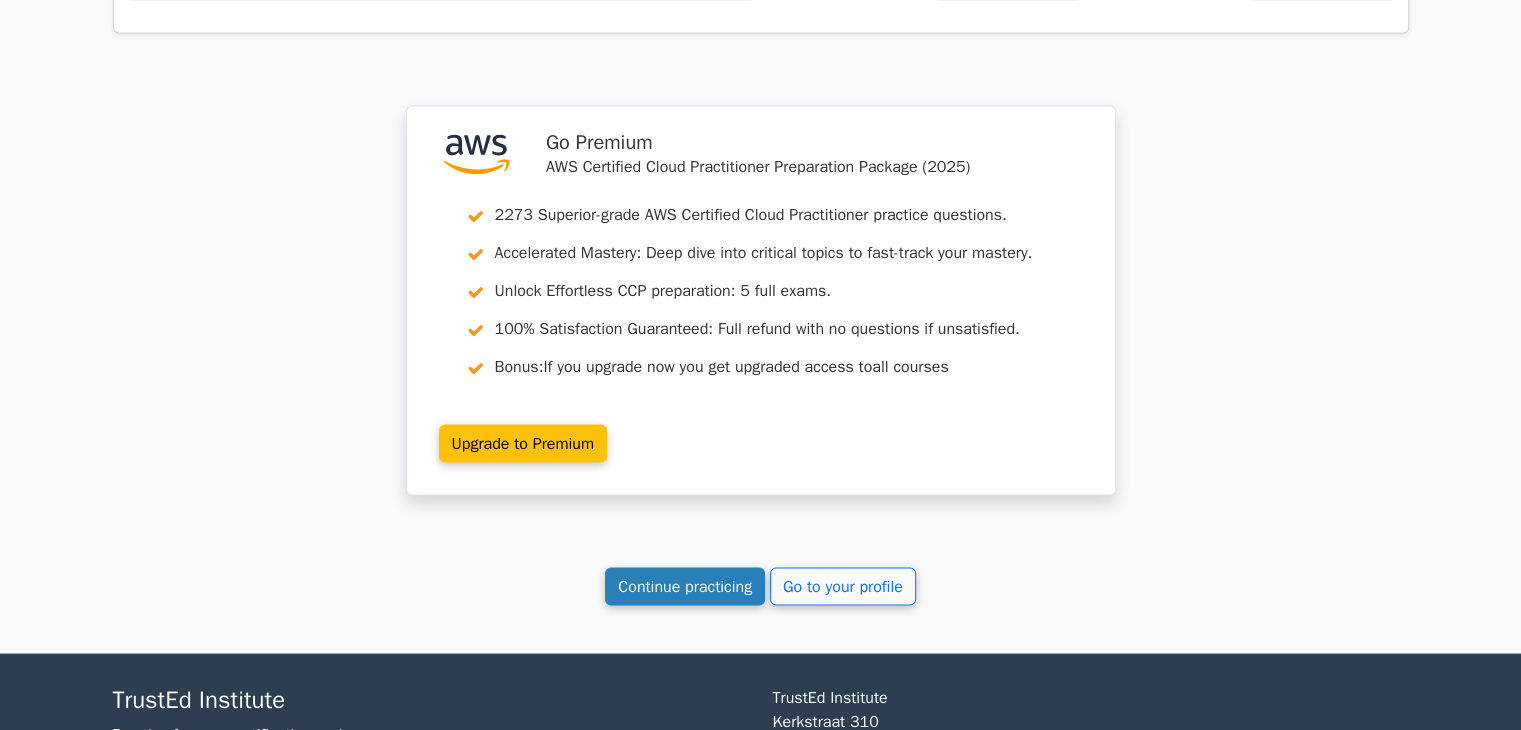click on "Continue practicing" at bounding box center [685, 586] 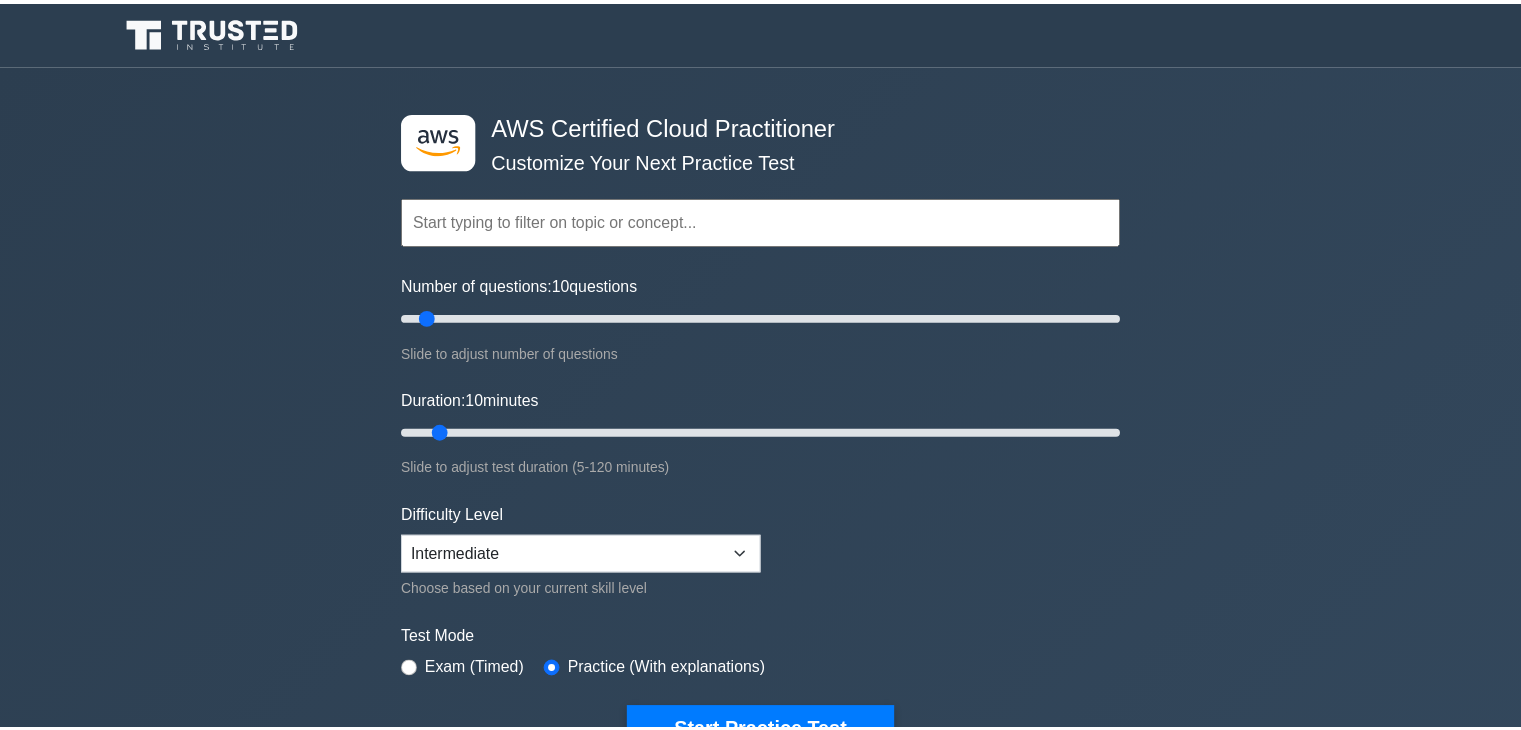 scroll, scrollTop: 0, scrollLeft: 0, axis: both 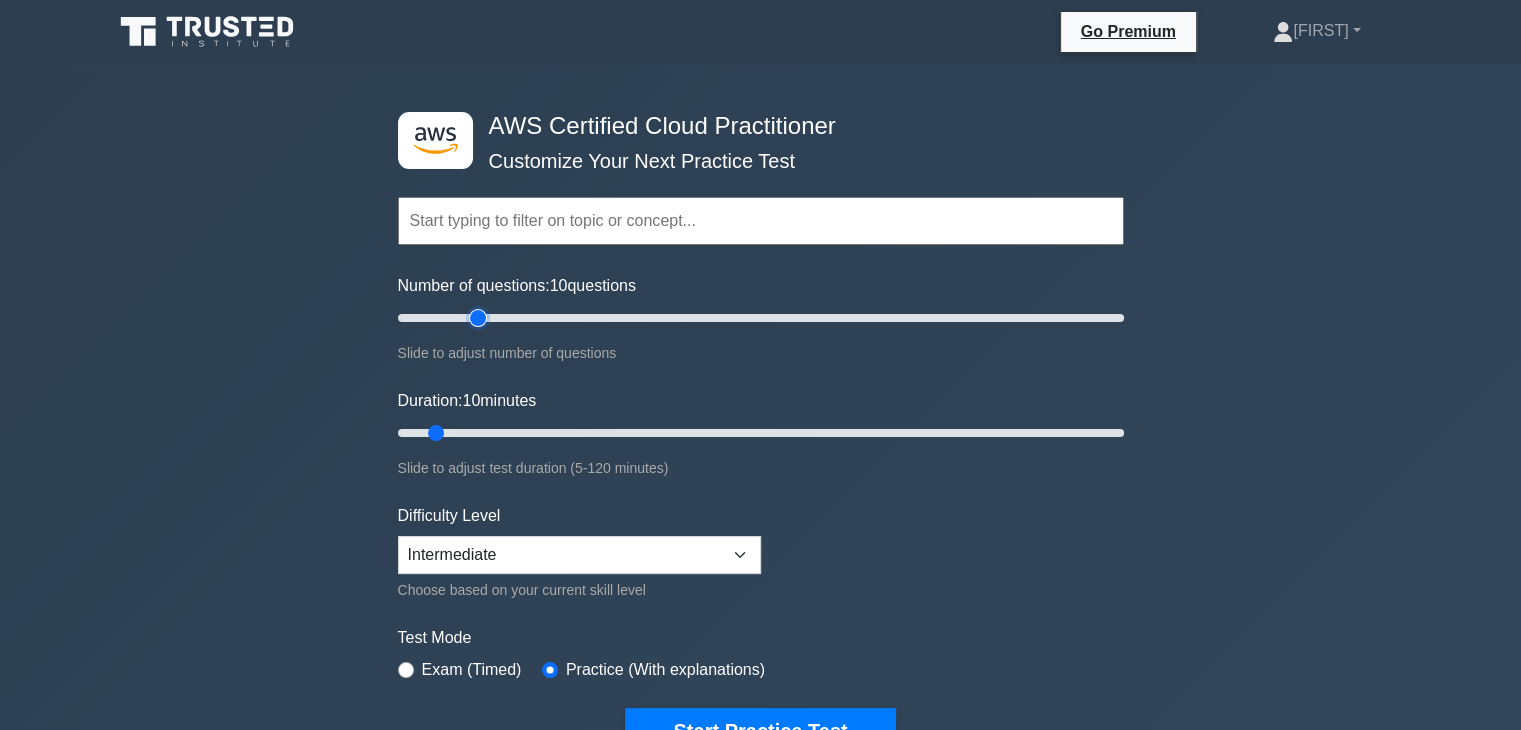 click on "Number of questions:  10  questions" at bounding box center [761, 318] 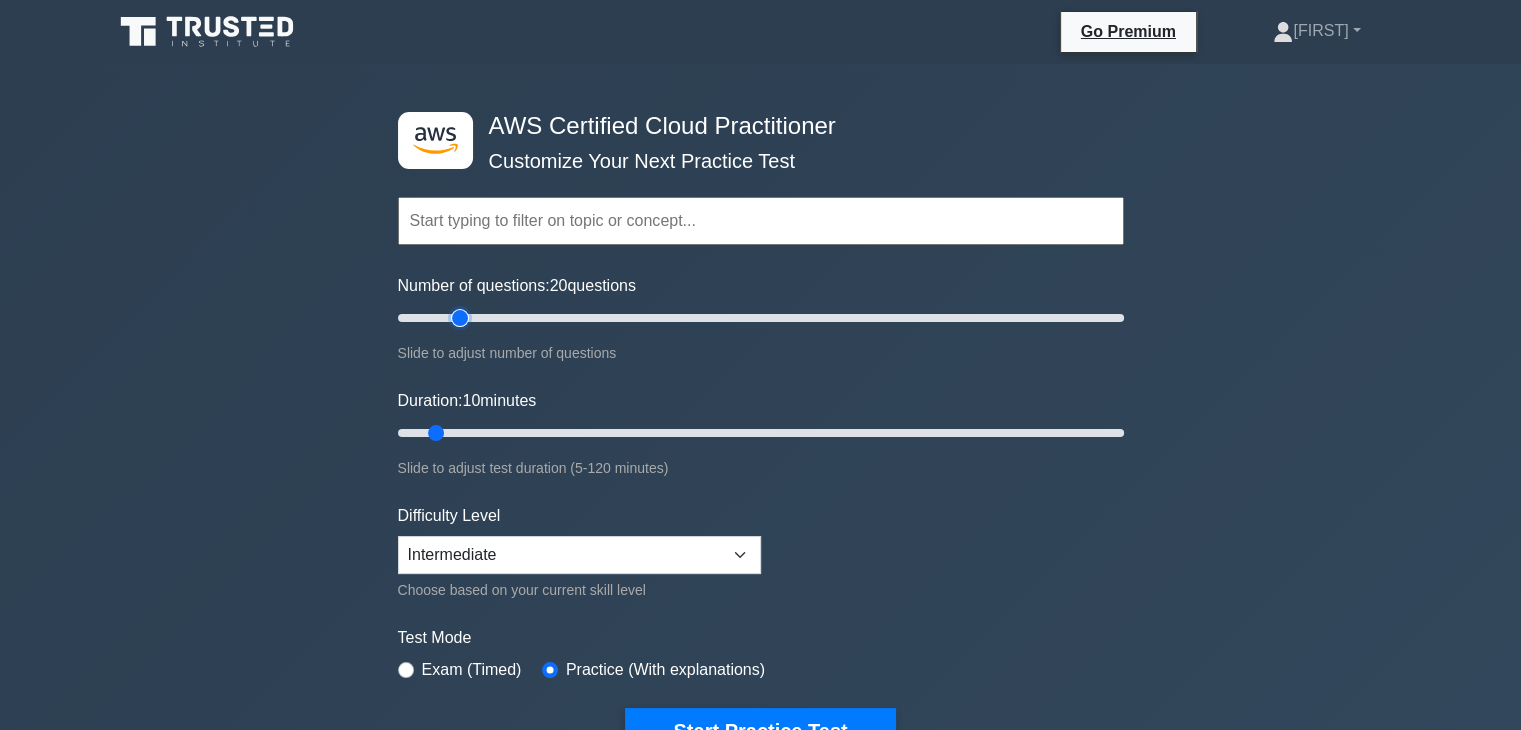 type on "20" 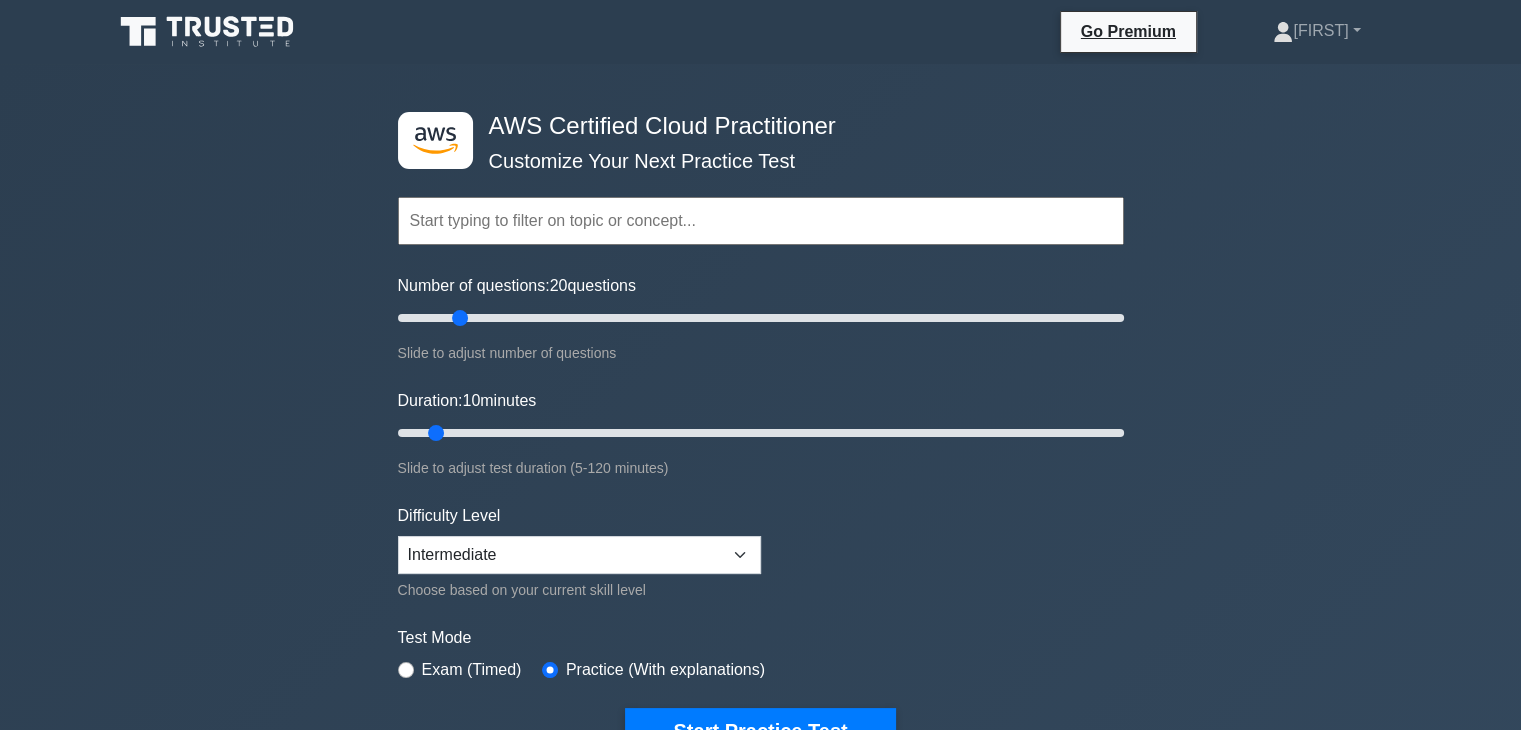 click on "Duration:  10  minutes
Slide to adjust test duration (5-120 minutes)" at bounding box center (761, 434) 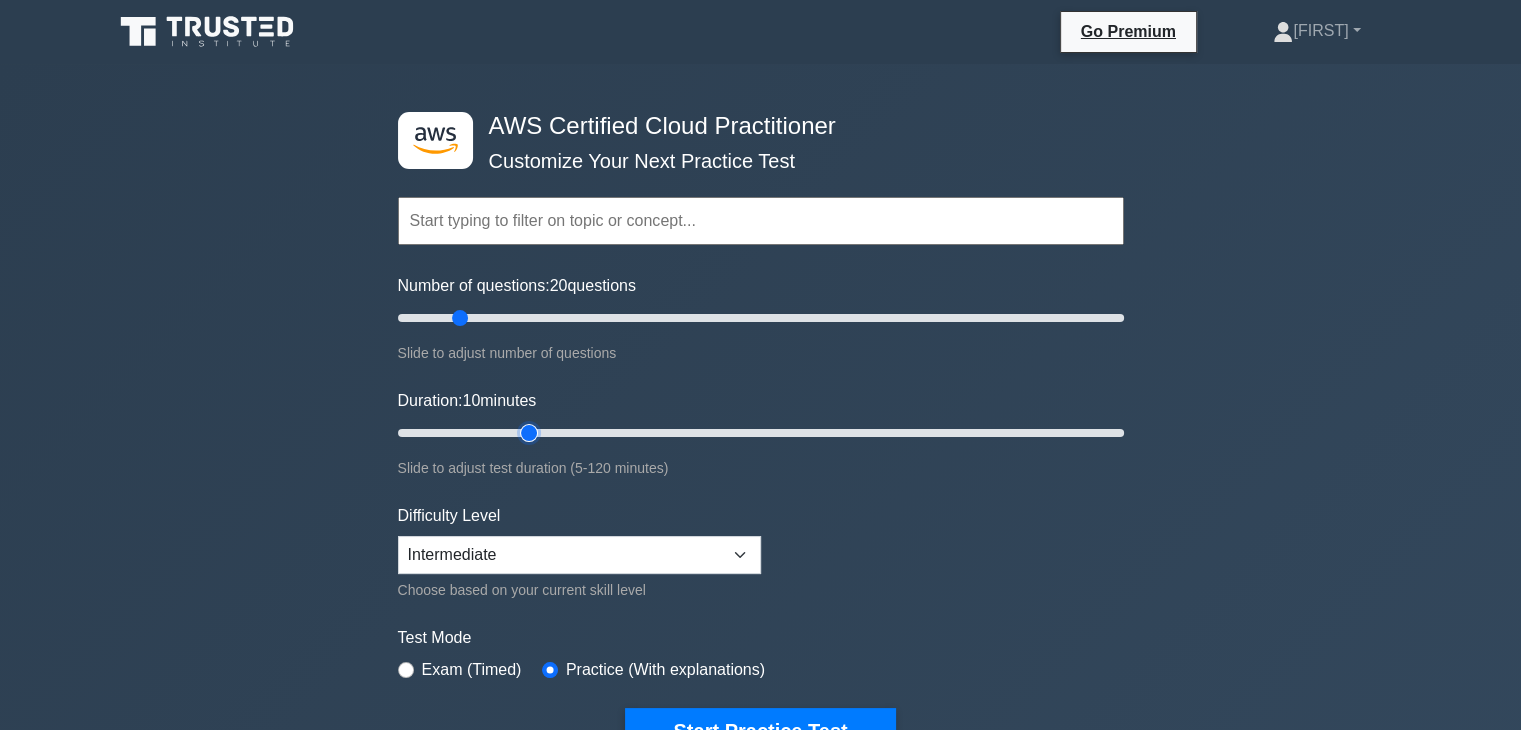 click on "Duration:  10  minutes" at bounding box center (761, 433) 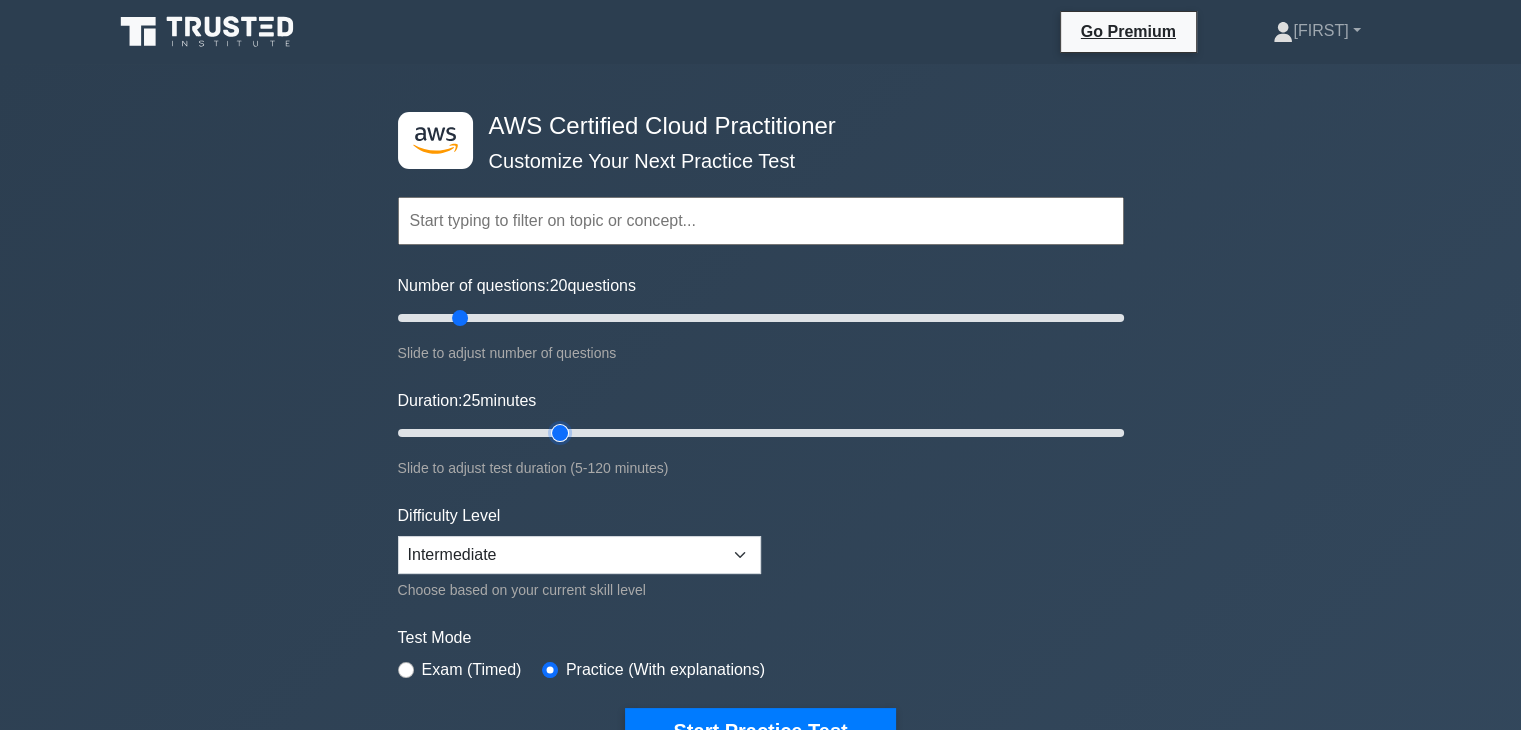 type on "30" 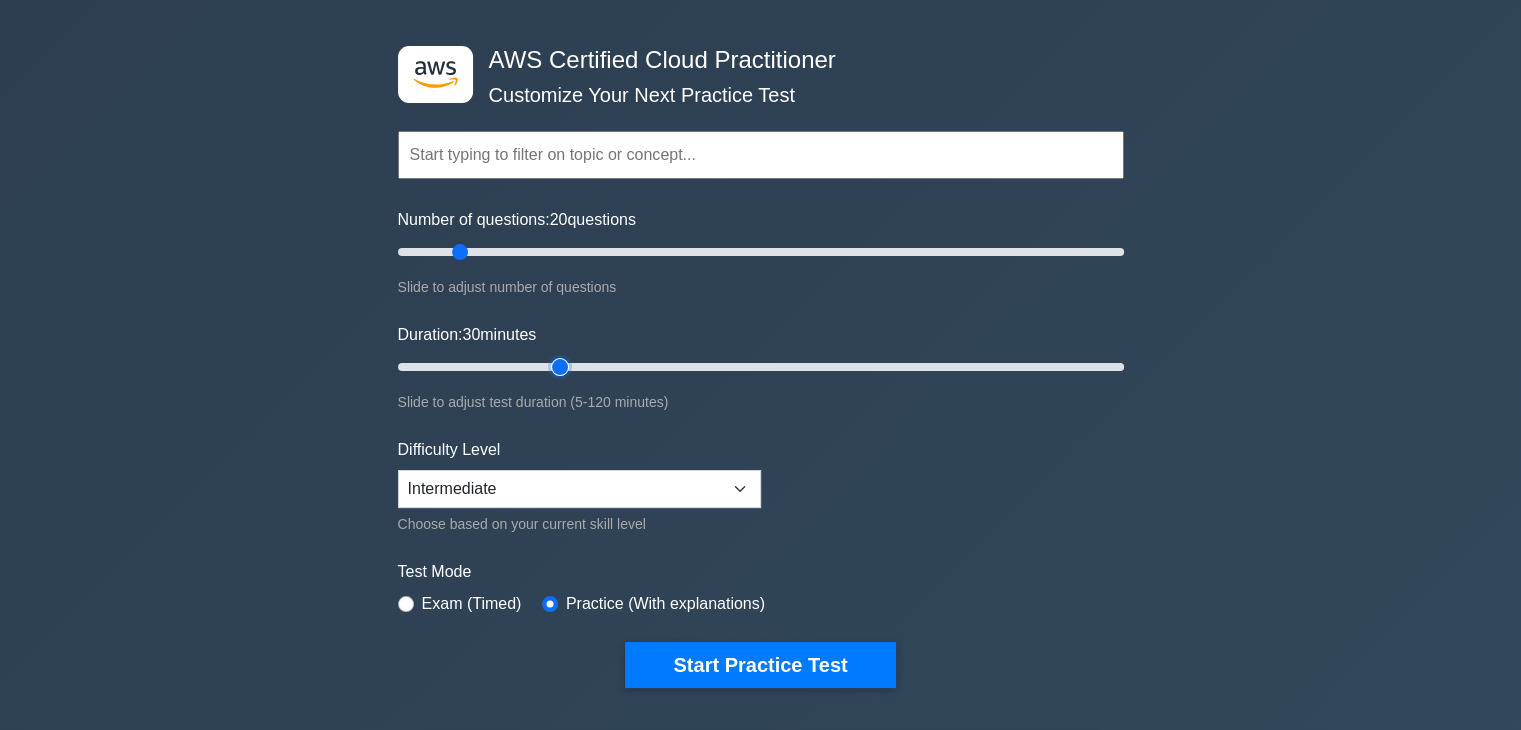 scroll, scrollTop: 133, scrollLeft: 0, axis: vertical 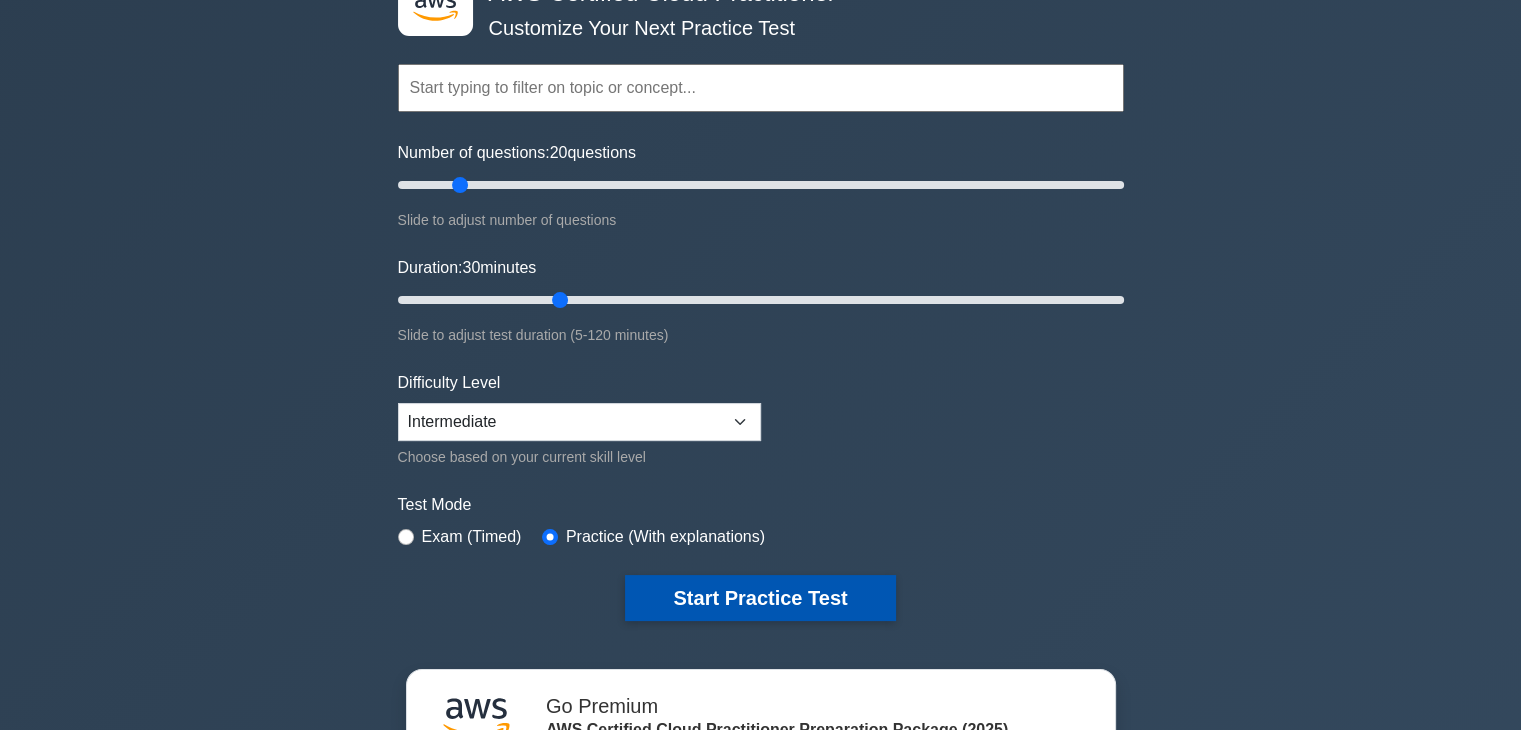 click on "Start Practice Test" at bounding box center [760, 598] 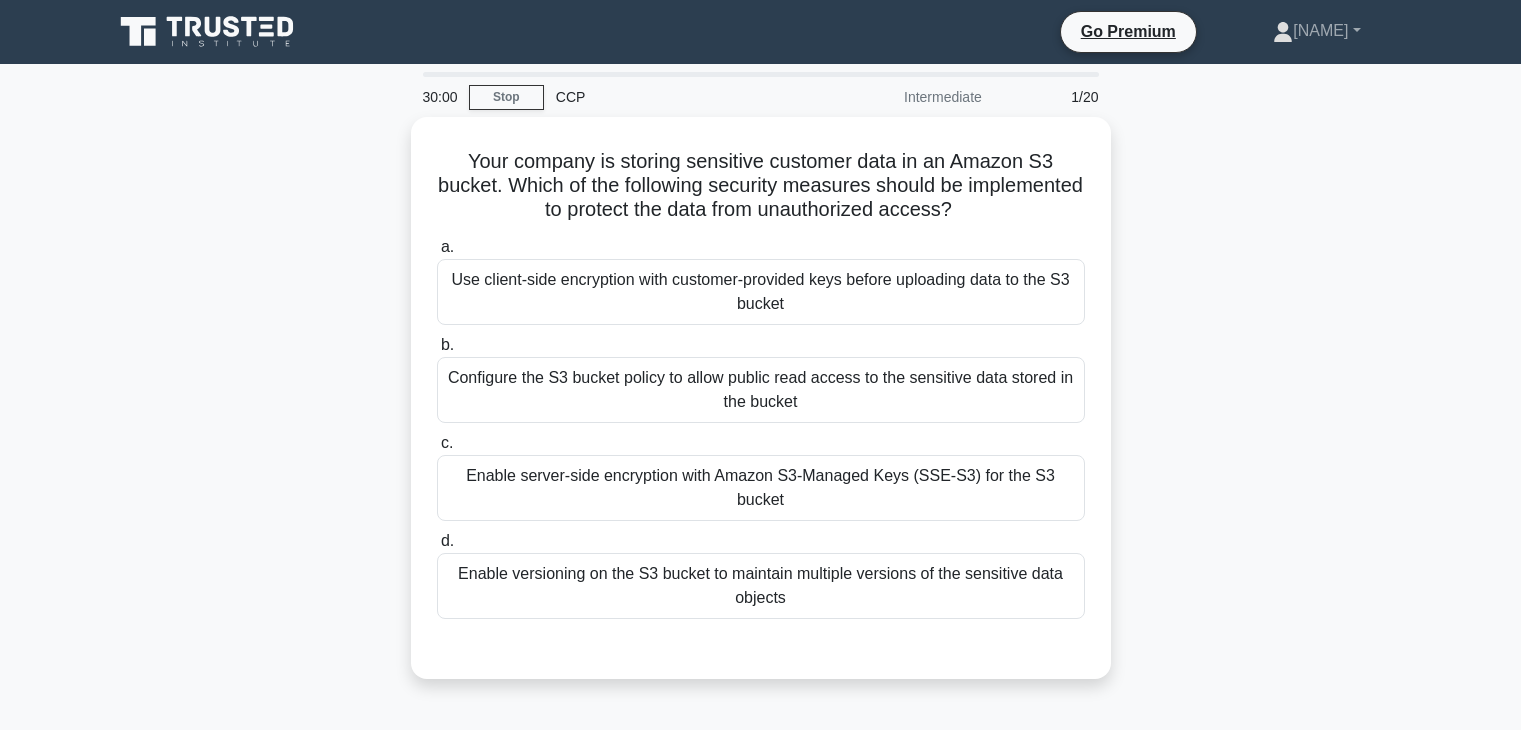 scroll, scrollTop: 0, scrollLeft: 0, axis: both 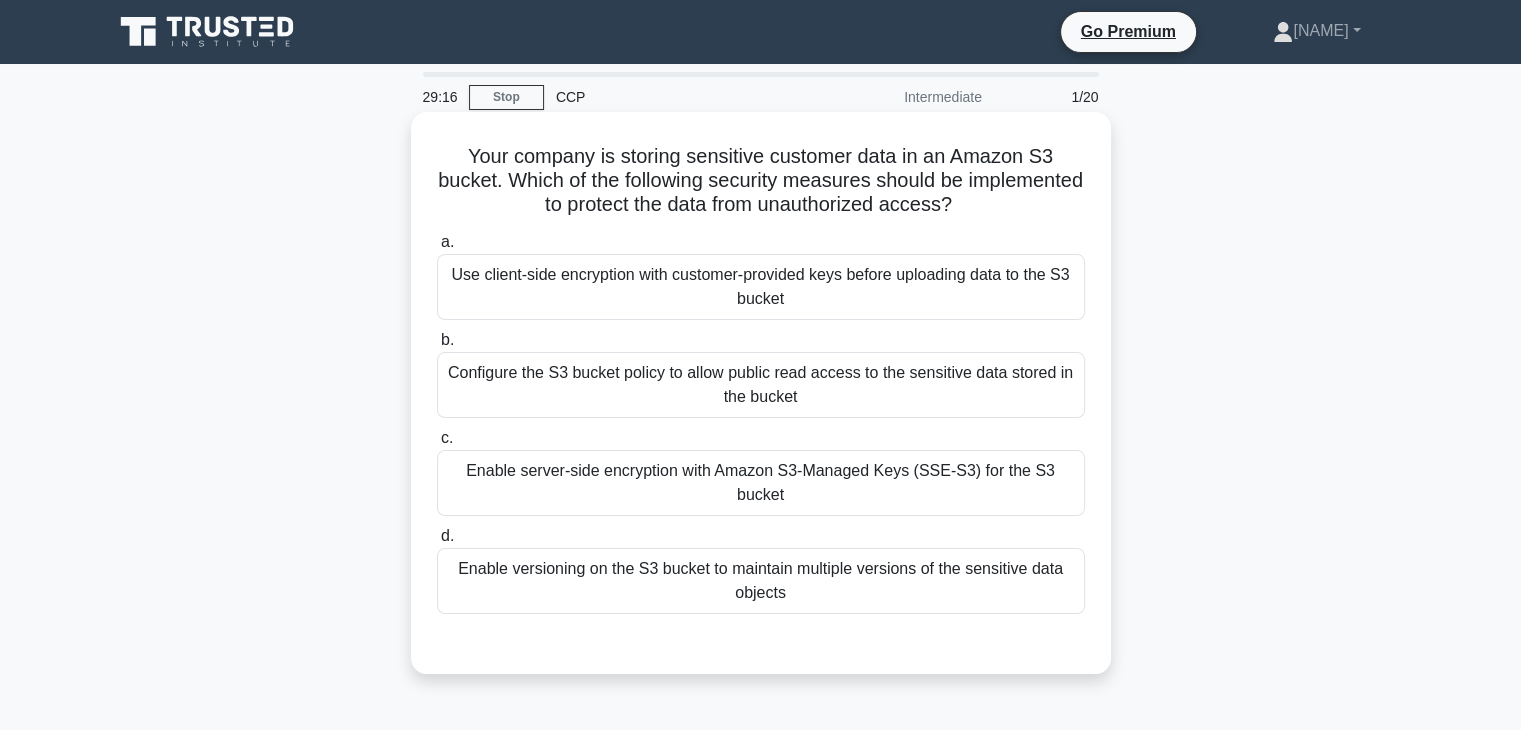 click on "Enable server-side encryption with Amazon S3-Managed Keys (SSE-S3) for the S3 bucket" at bounding box center (761, 483) 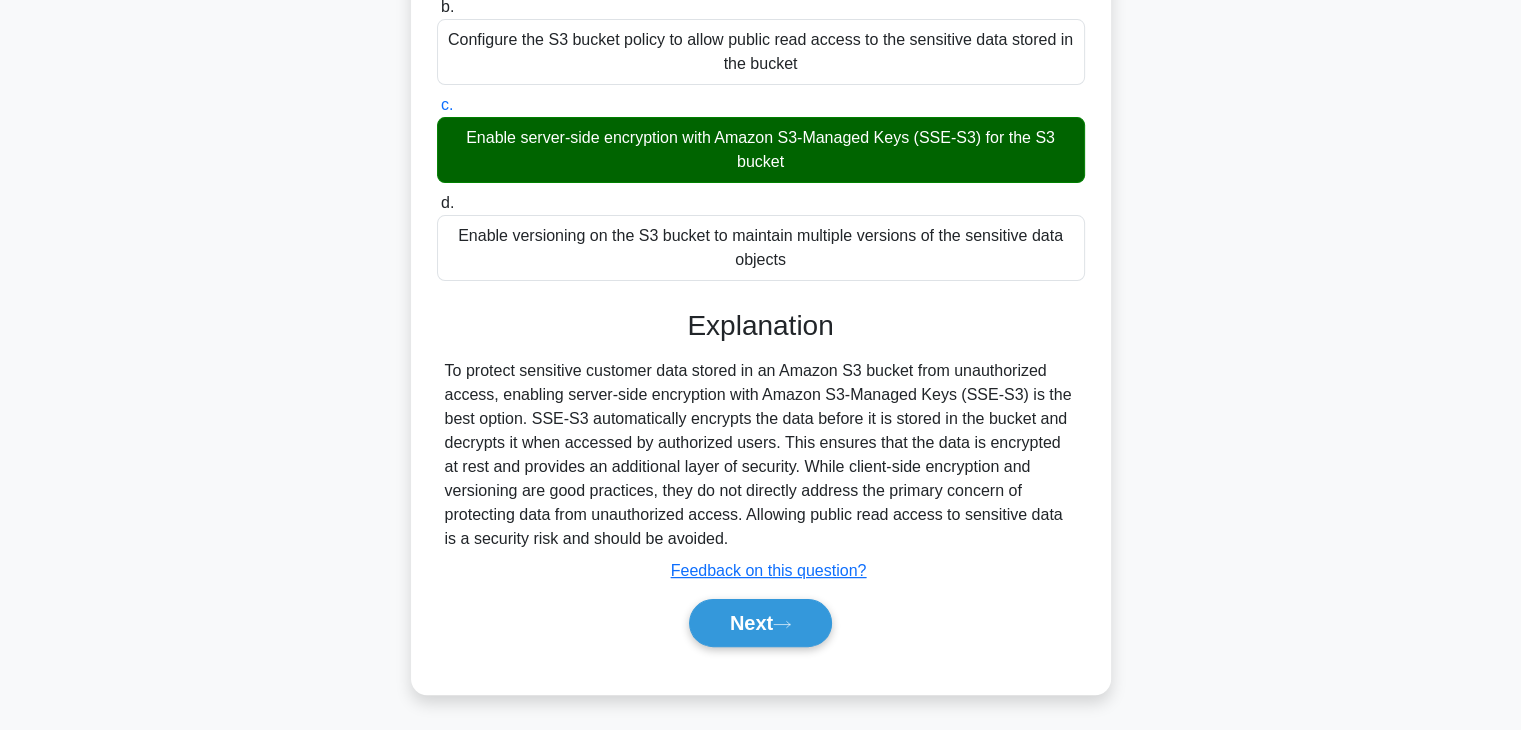 scroll, scrollTop: 351, scrollLeft: 0, axis: vertical 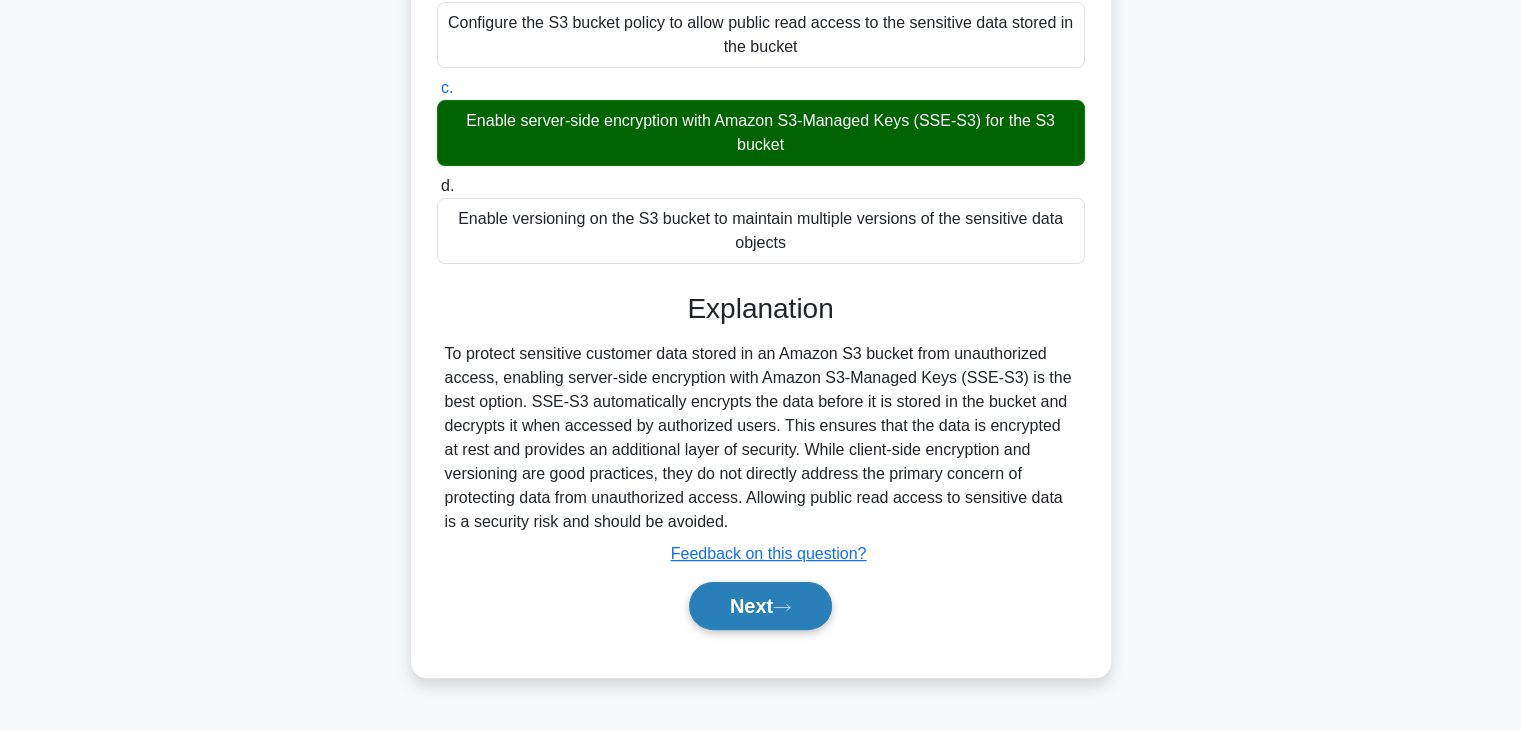 click on "Next" at bounding box center (760, 606) 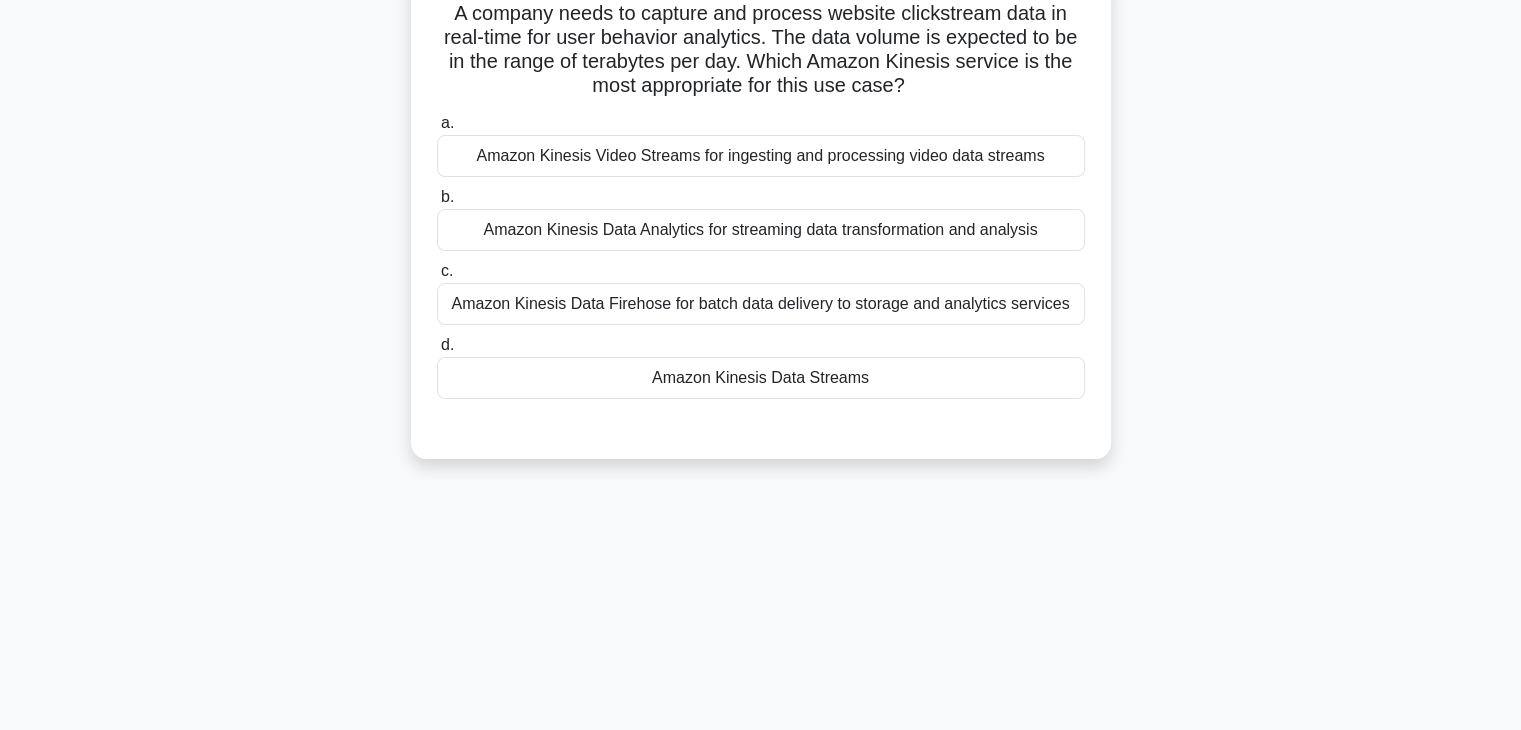scroll, scrollTop: 0, scrollLeft: 0, axis: both 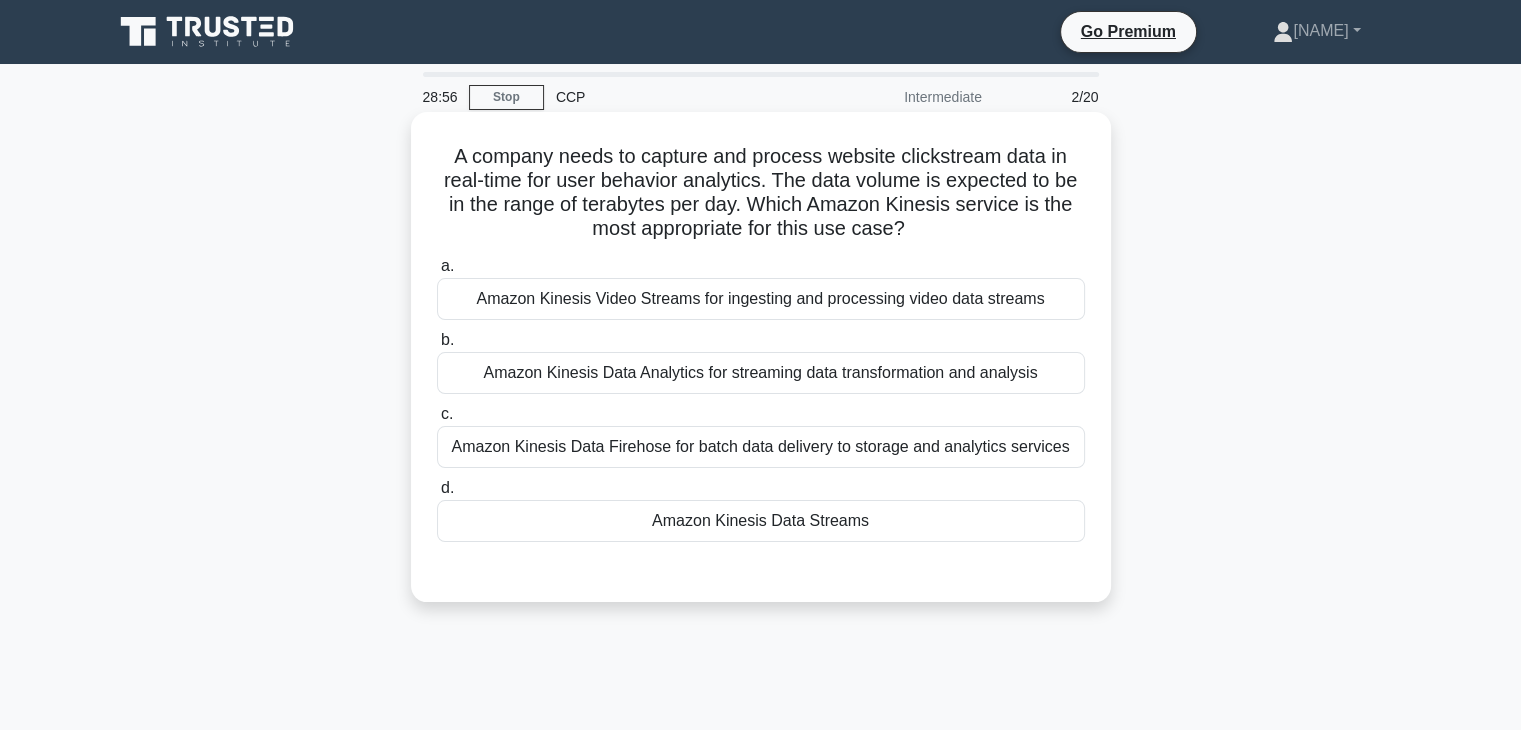click on "Amazon Kinesis Data Streams" at bounding box center [761, 521] 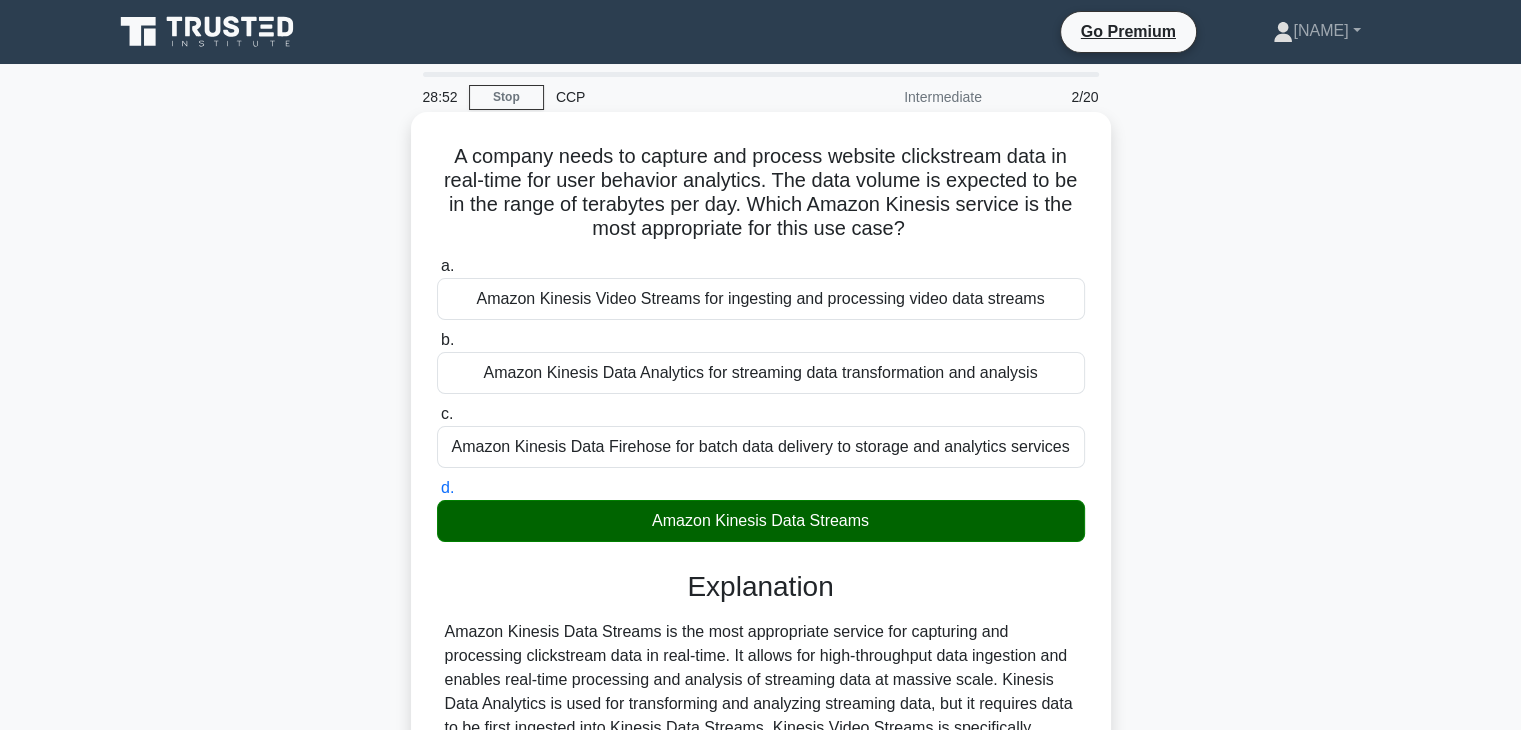 click on "Amazon Kinesis Data Streams" at bounding box center (761, 521) 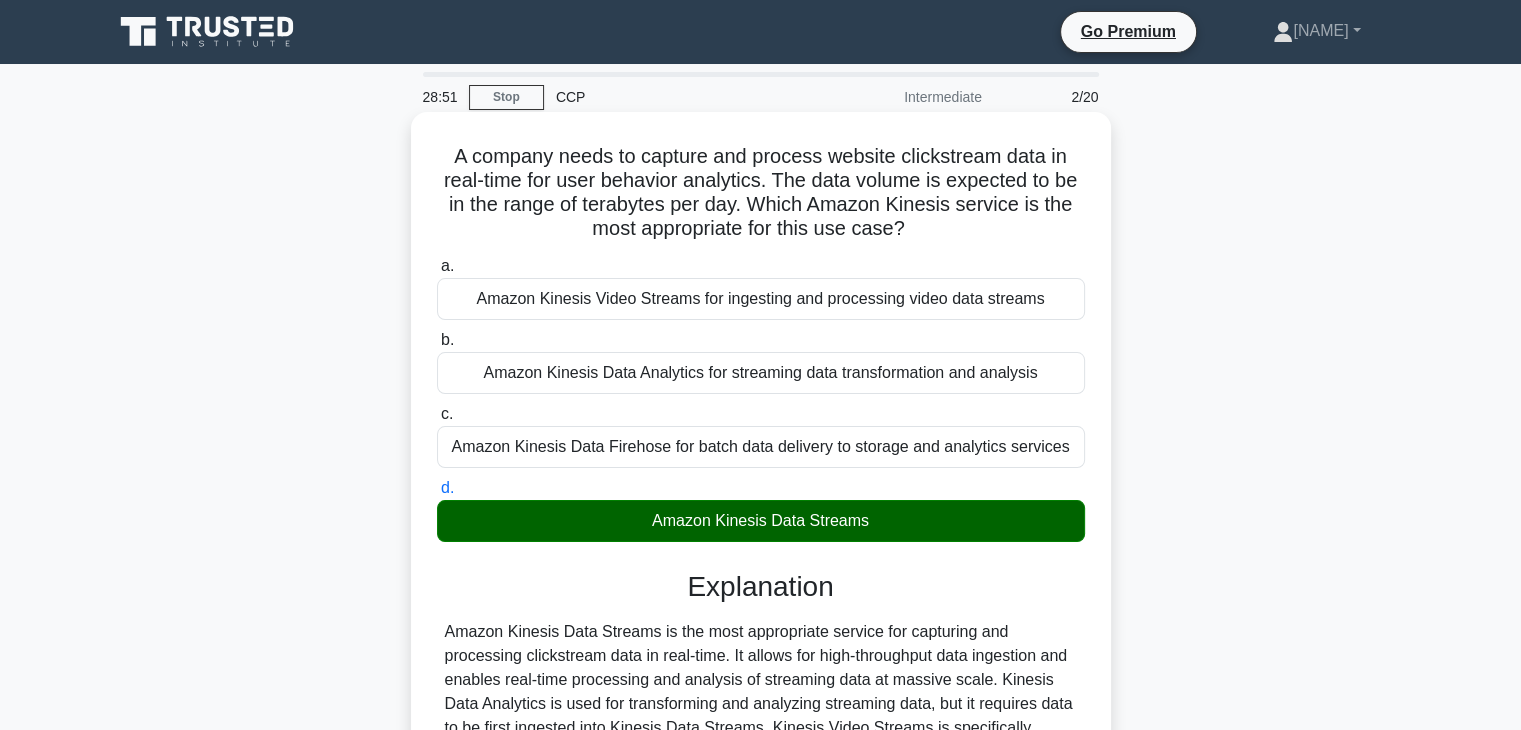 copy on "Amazon Kinesis Data Streams" 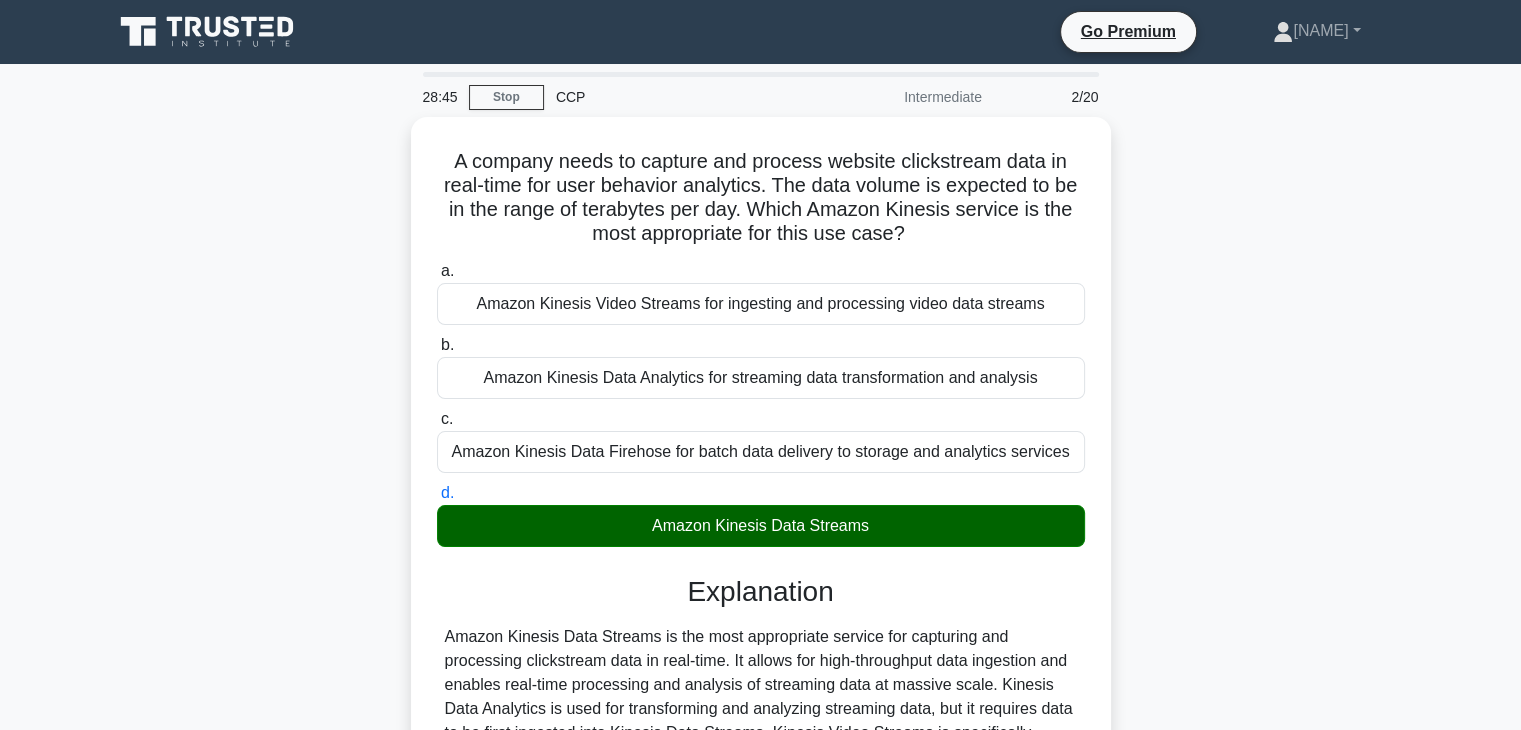 scroll, scrollTop: 351, scrollLeft: 0, axis: vertical 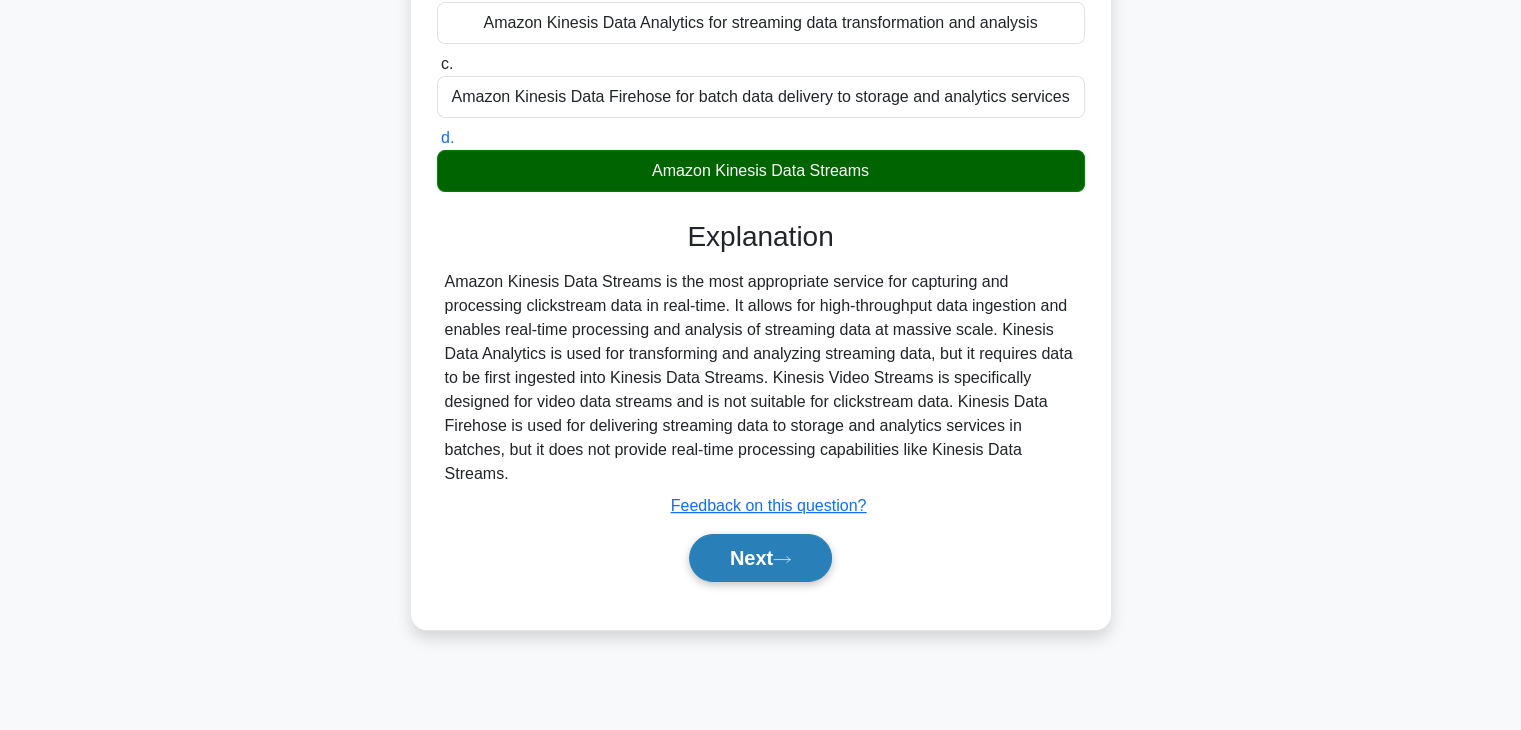 click 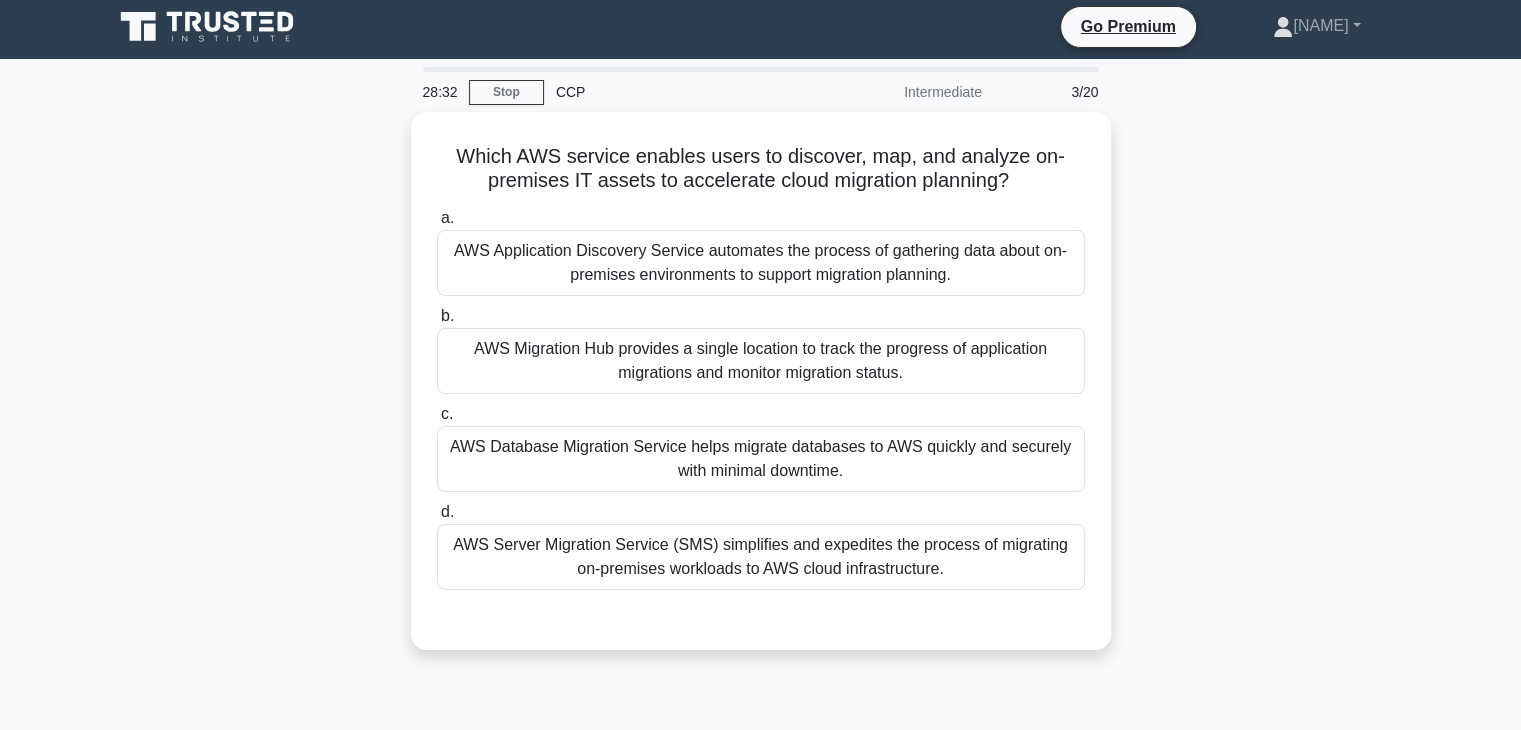 scroll, scrollTop: 0, scrollLeft: 0, axis: both 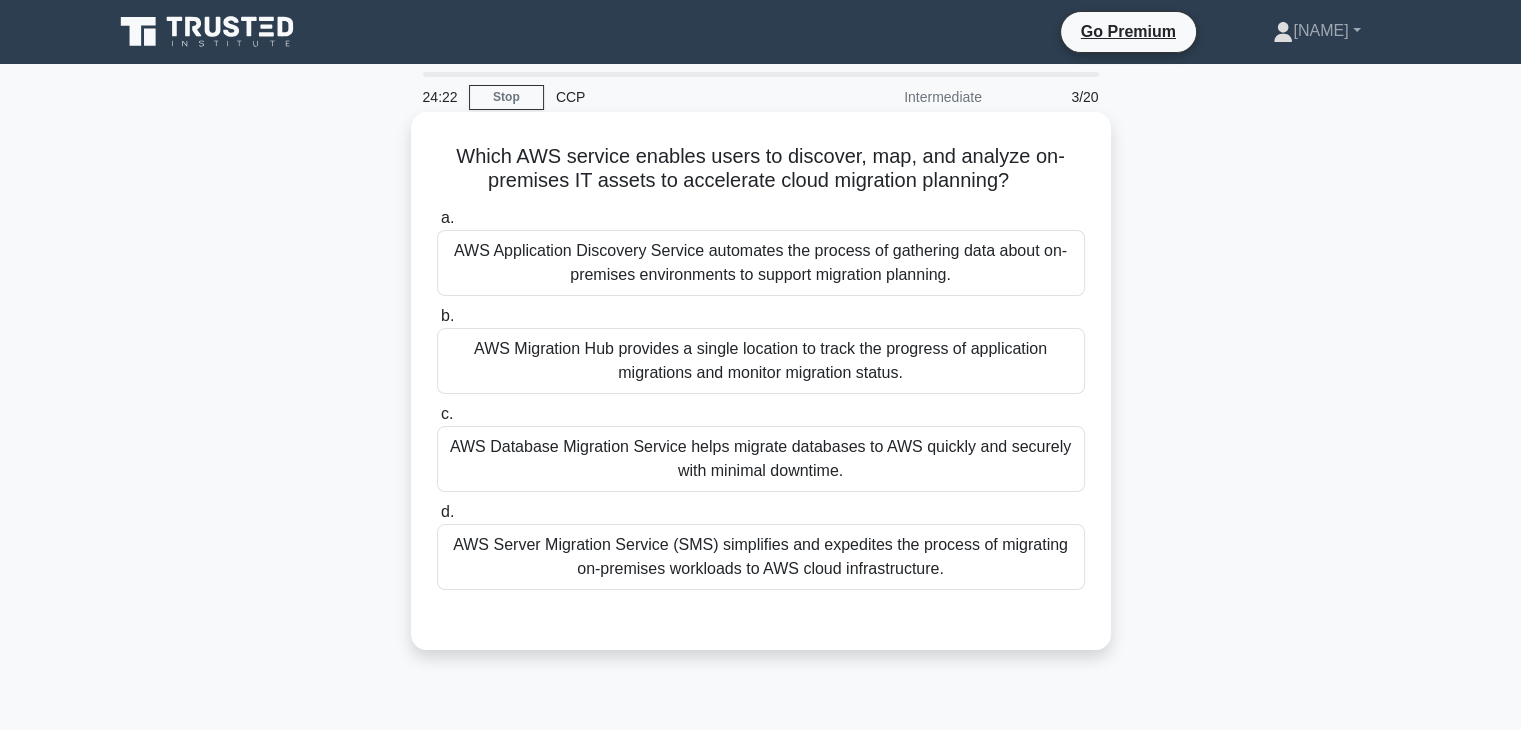 click on "AWS Application Discovery Service automates the process of gathering data about on-premises environments to support migration planning." at bounding box center [761, 263] 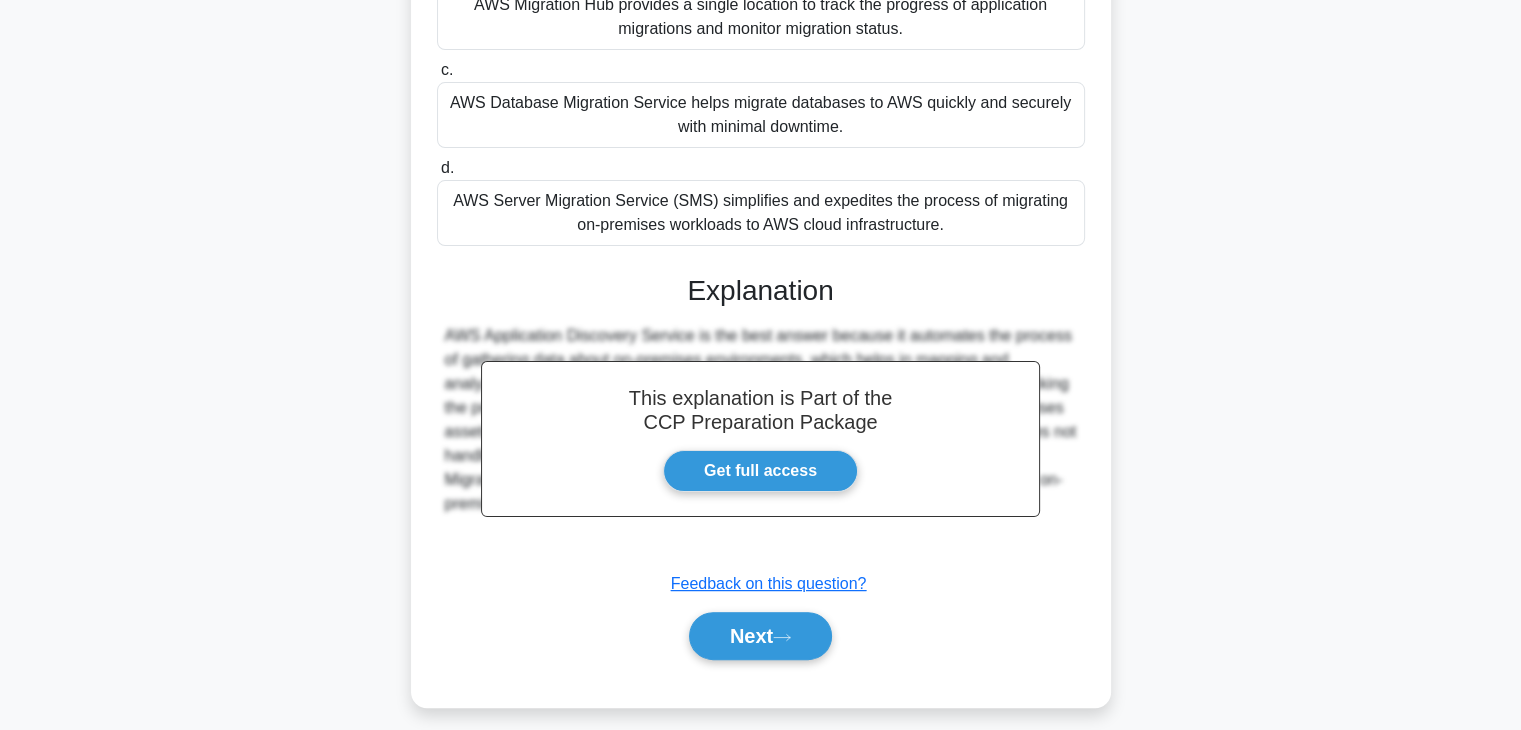 scroll, scrollTop: 358, scrollLeft: 0, axis: vertical 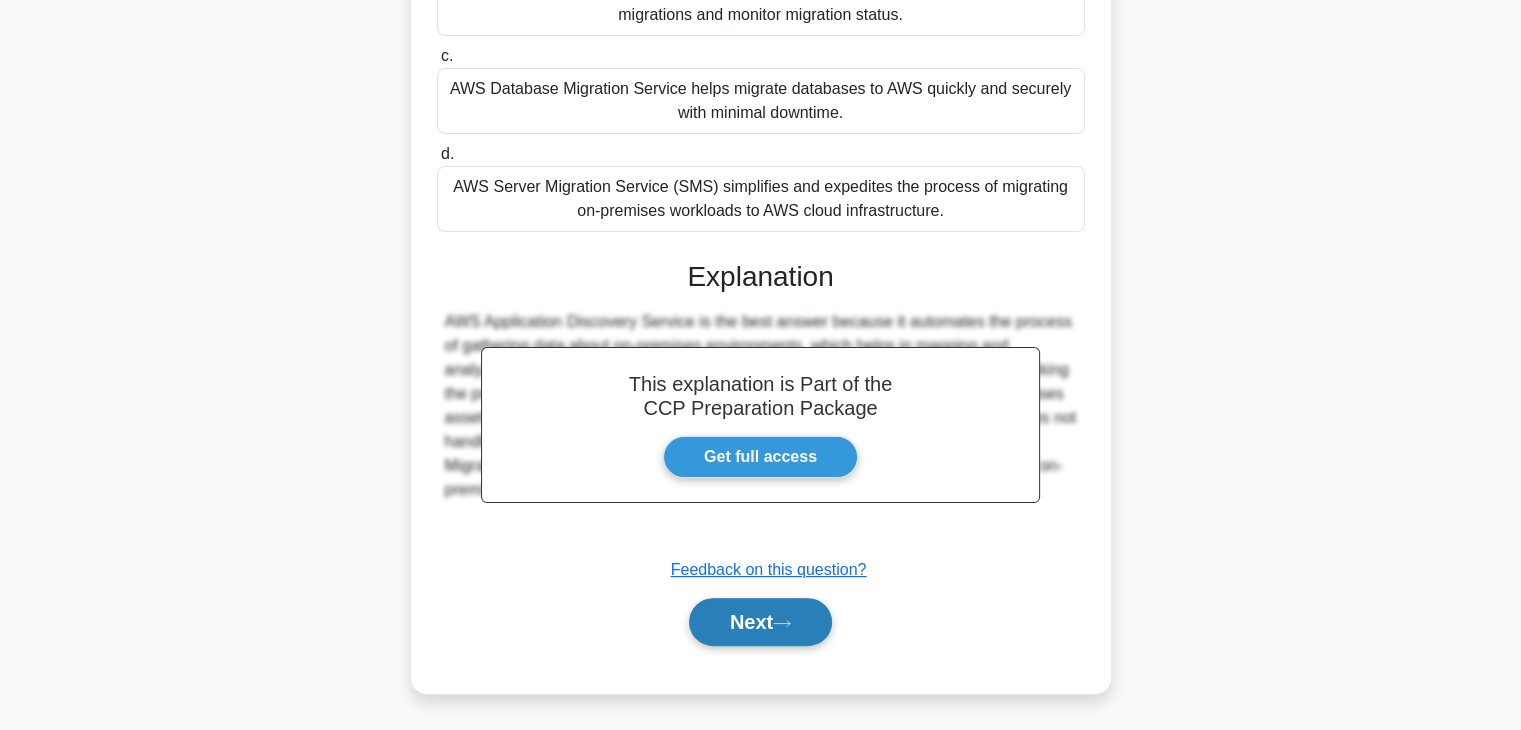 click on "Next" at bounding box center (760, 622) 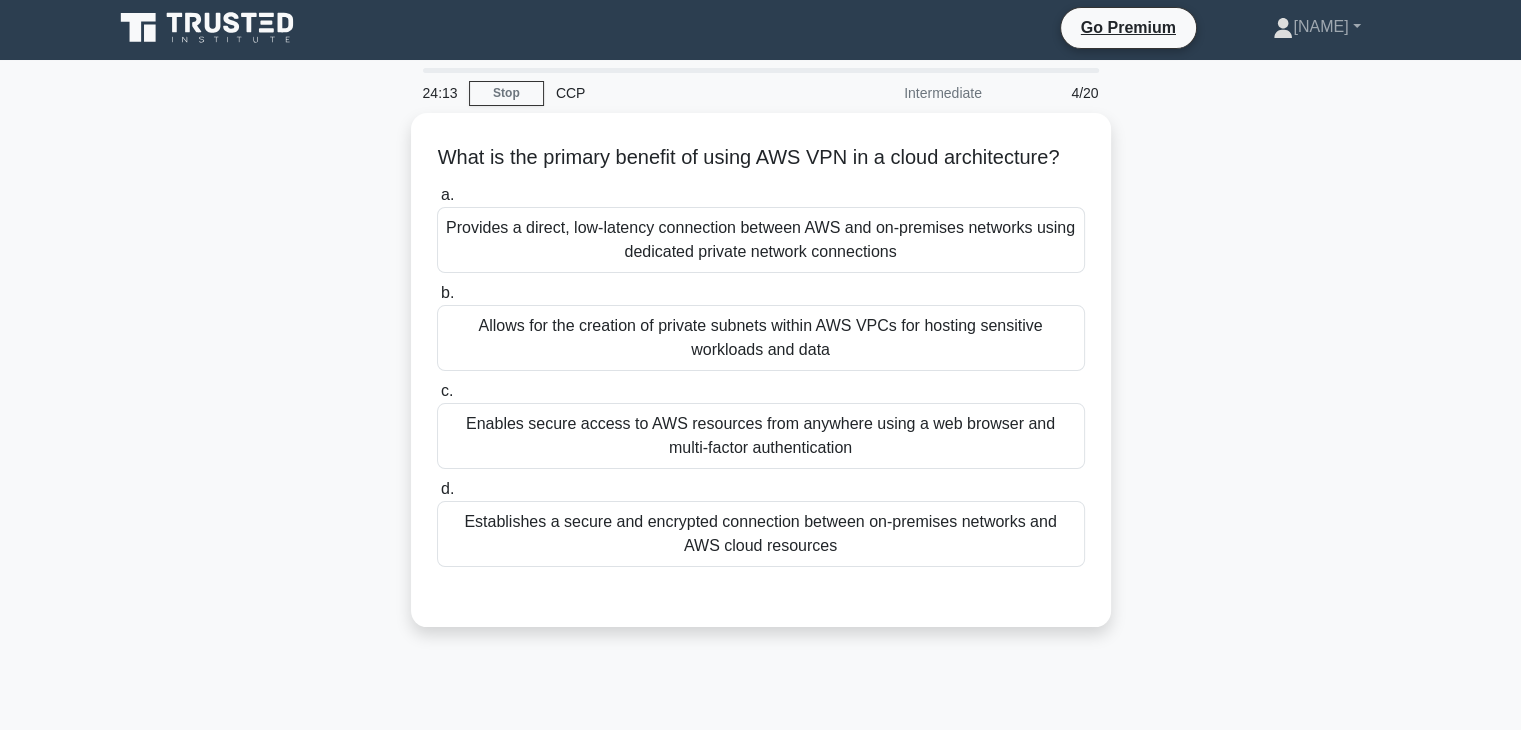 scroll, scrollTop: 0, scrollLeft: 0, axis: both 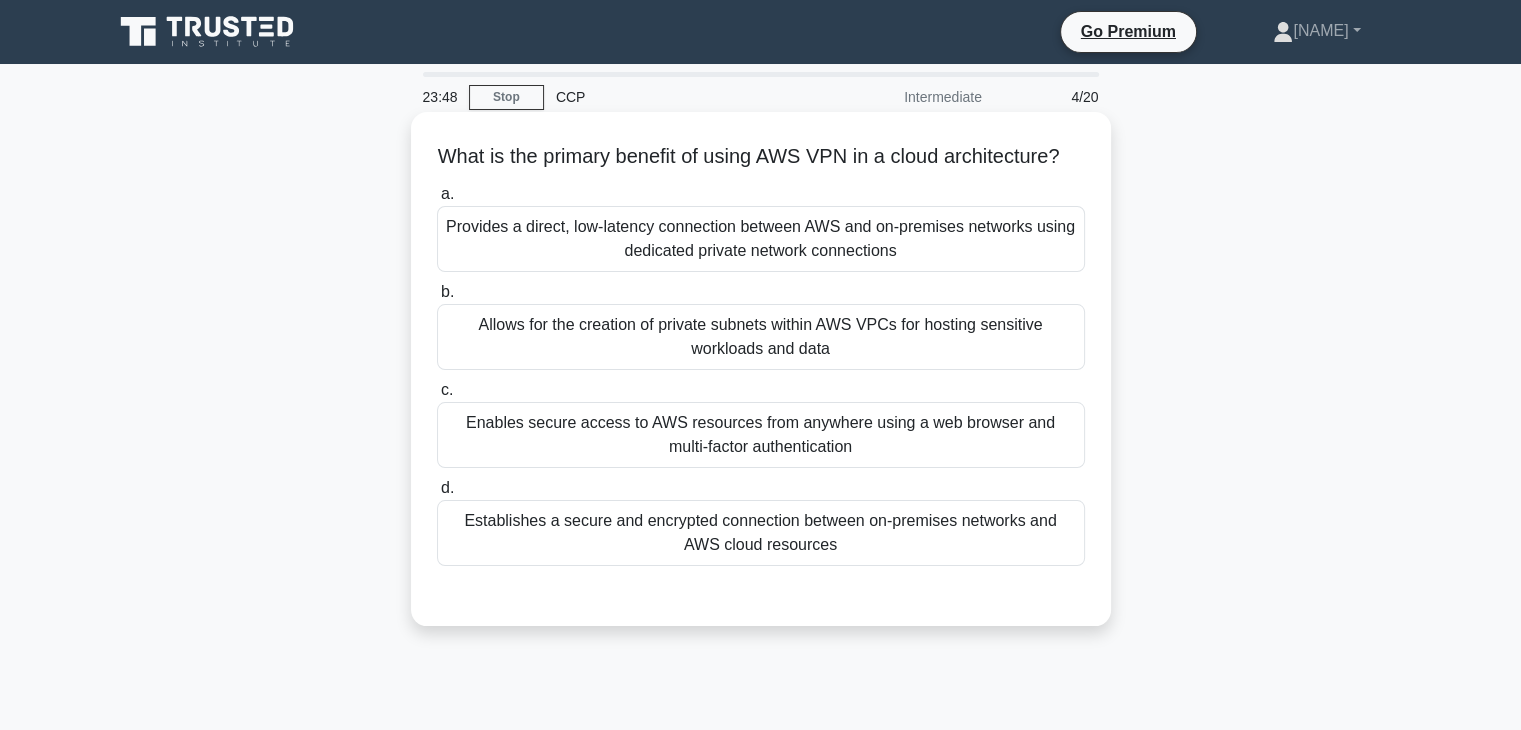 click on "Establishes a secure and encrypted connection between on-premises networks and AWS cloud resources" at bounding box center [761, 533] 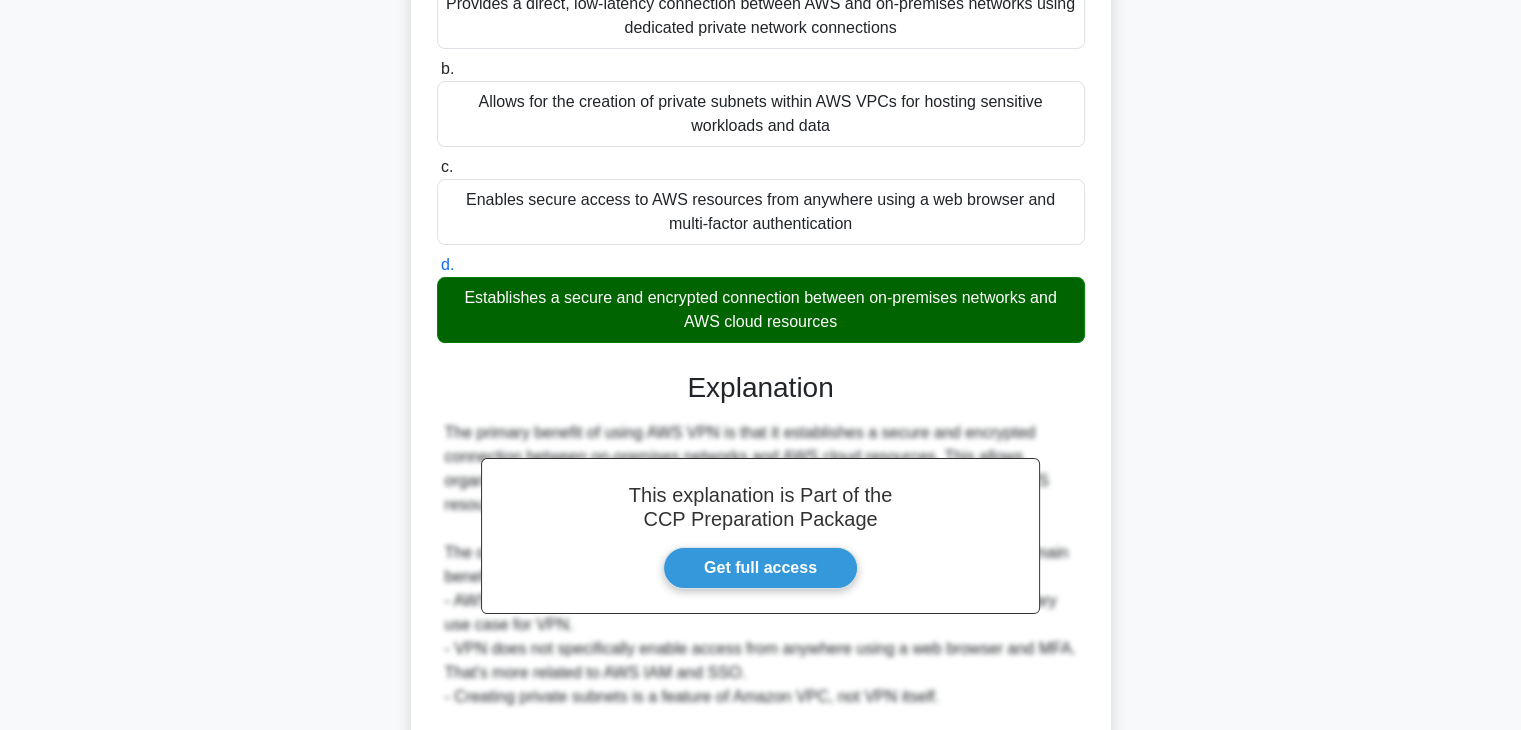scroll, scrollTop: 478, scrollLeft: 0, axis: vertical 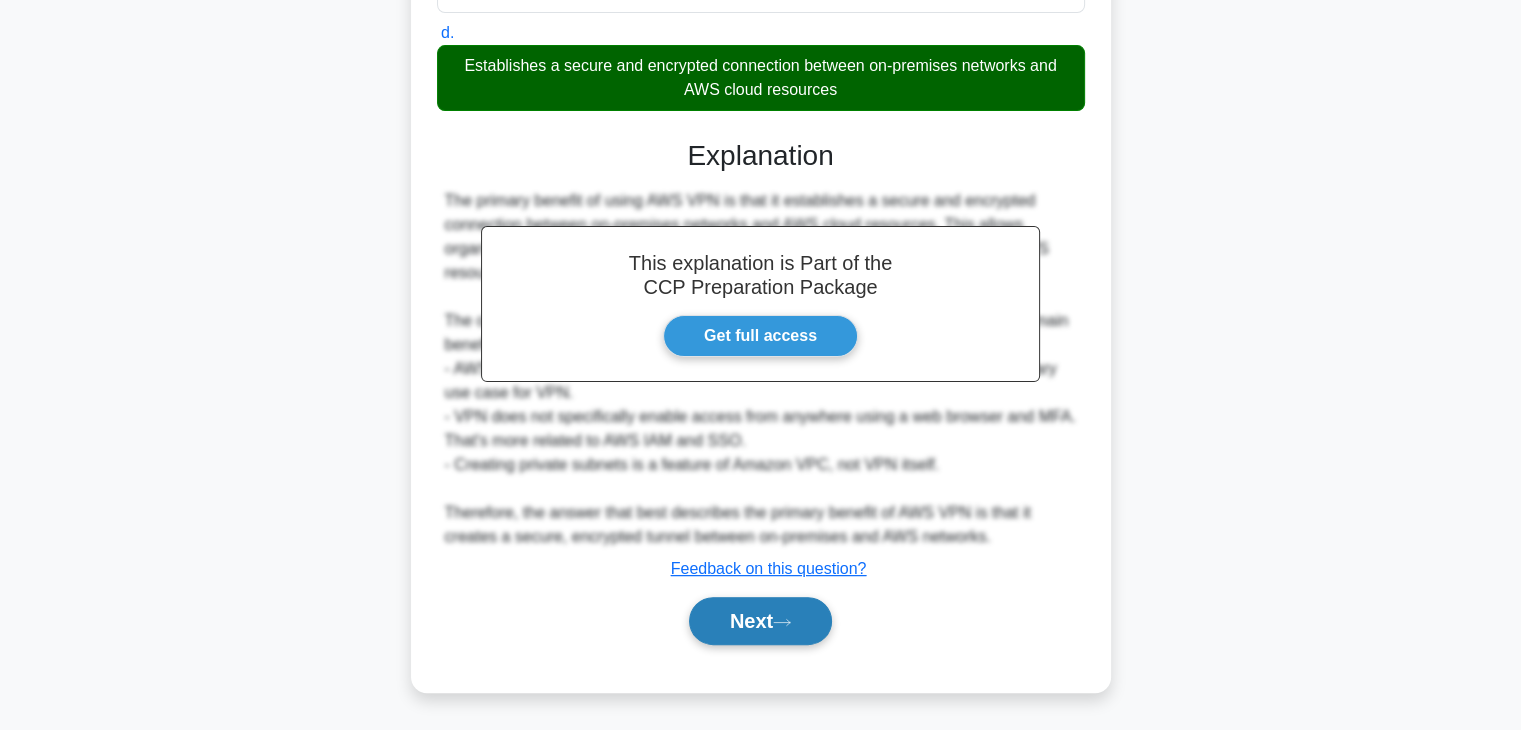 click on "Next" at bounding box center [760, 621] 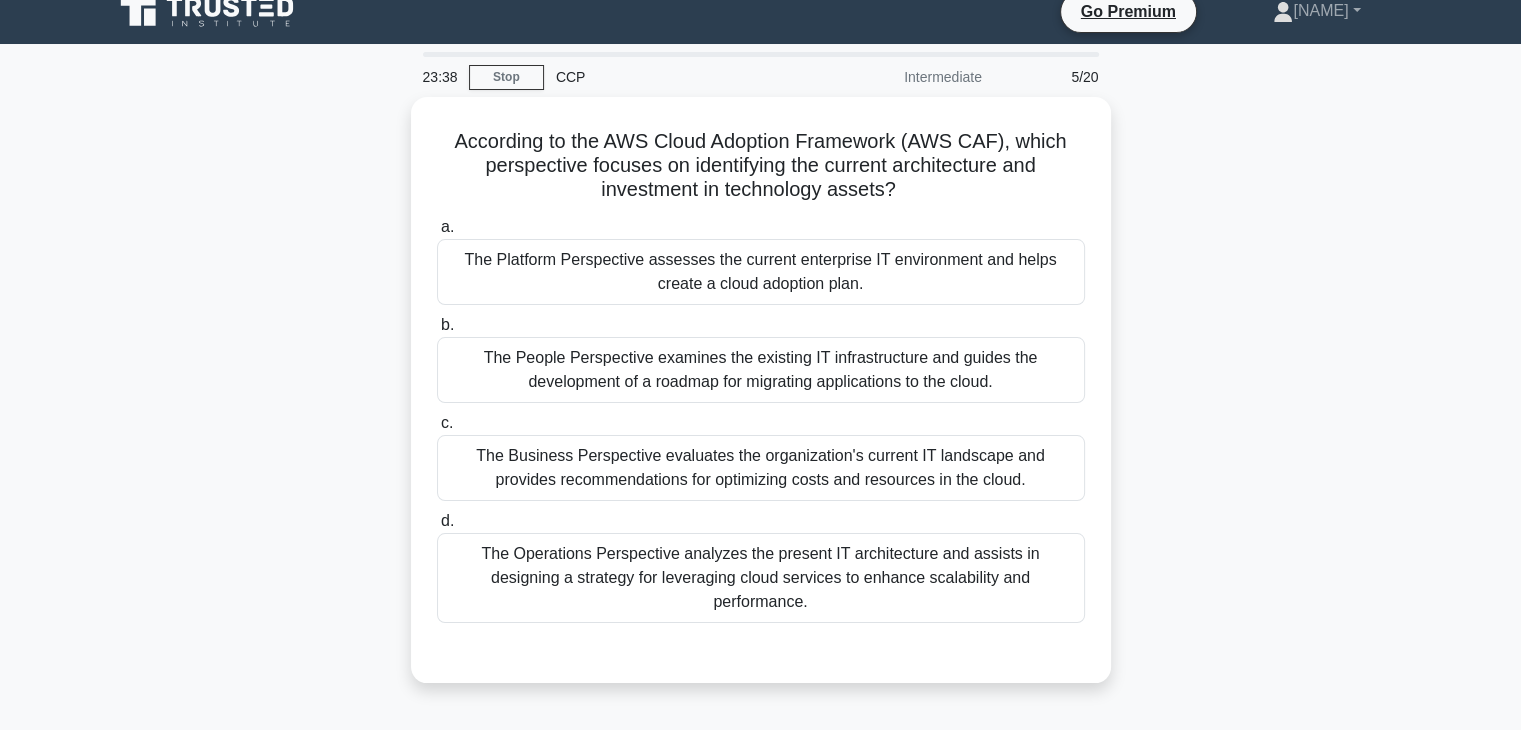scroll, scrollTop: 0, scrollLeft: 0, axis: both 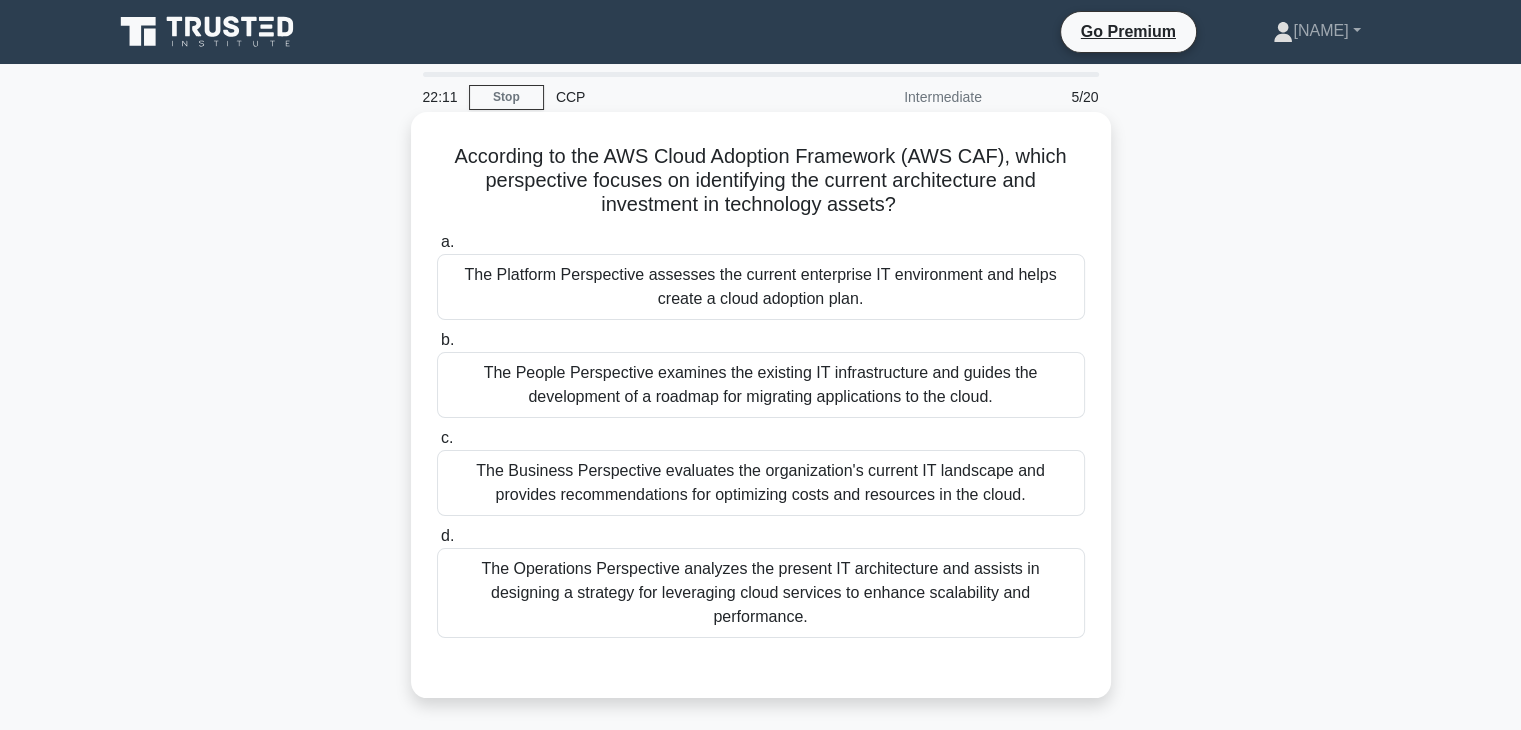 click on "The Business Perspective evaluates the organization's current IT landscape and provides recommendations for optimizing costs and resources in the cloud." at bounding box center (761, 483) 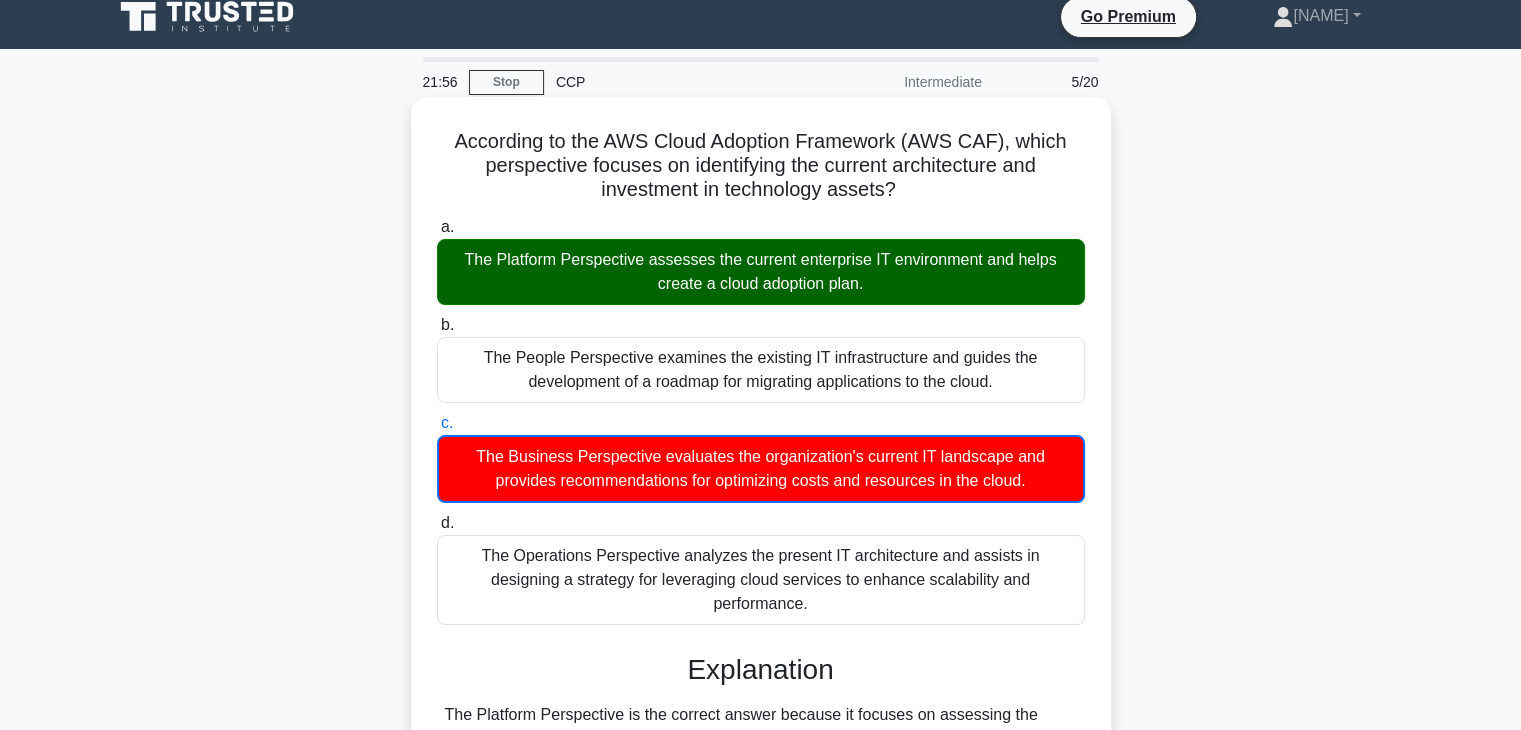 scroll, scrollTop: 0, scrollLeft: 0, axis: both 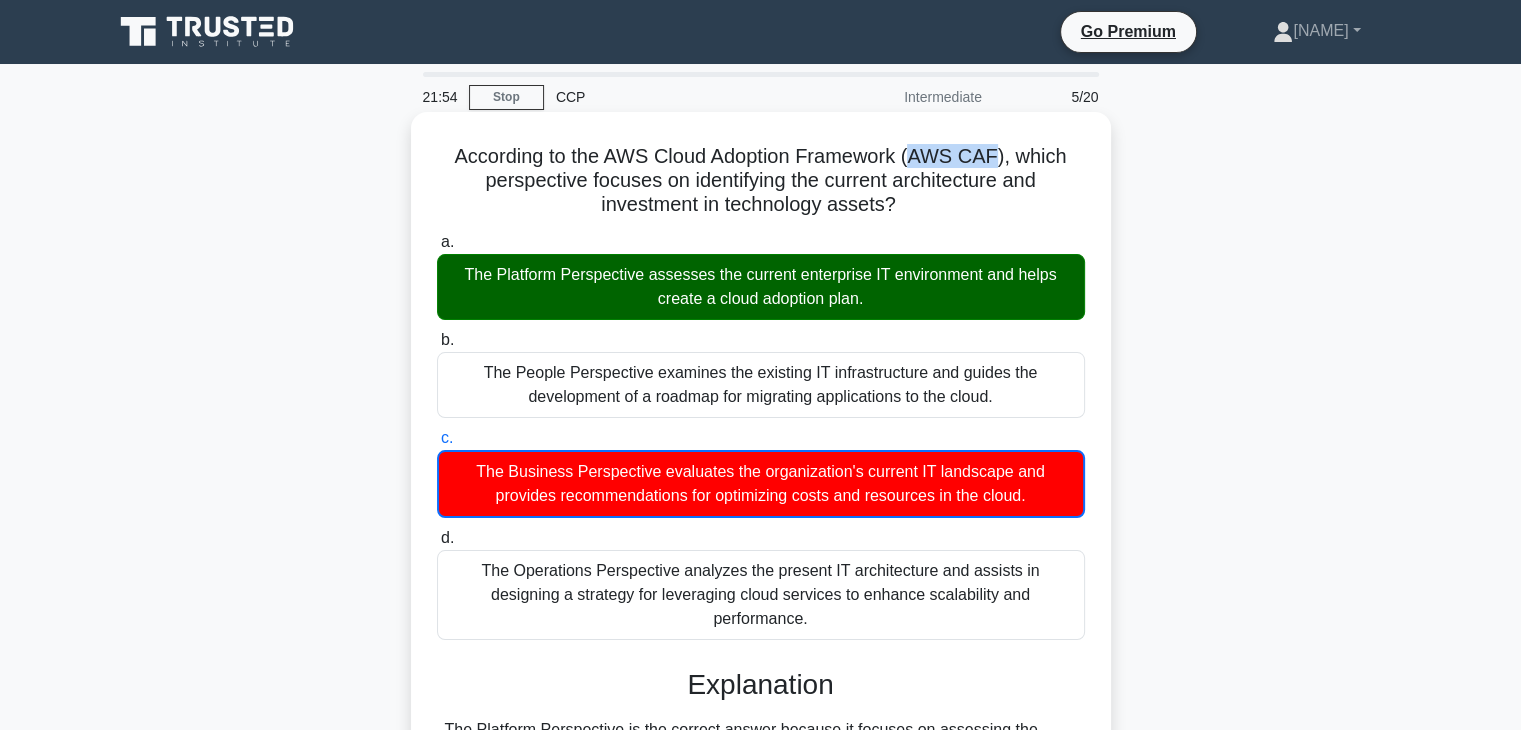drag, startPoint x: 917, startPoint y: 161, endPoint x: 1002, endPoint y: 150, distance: 85.70881 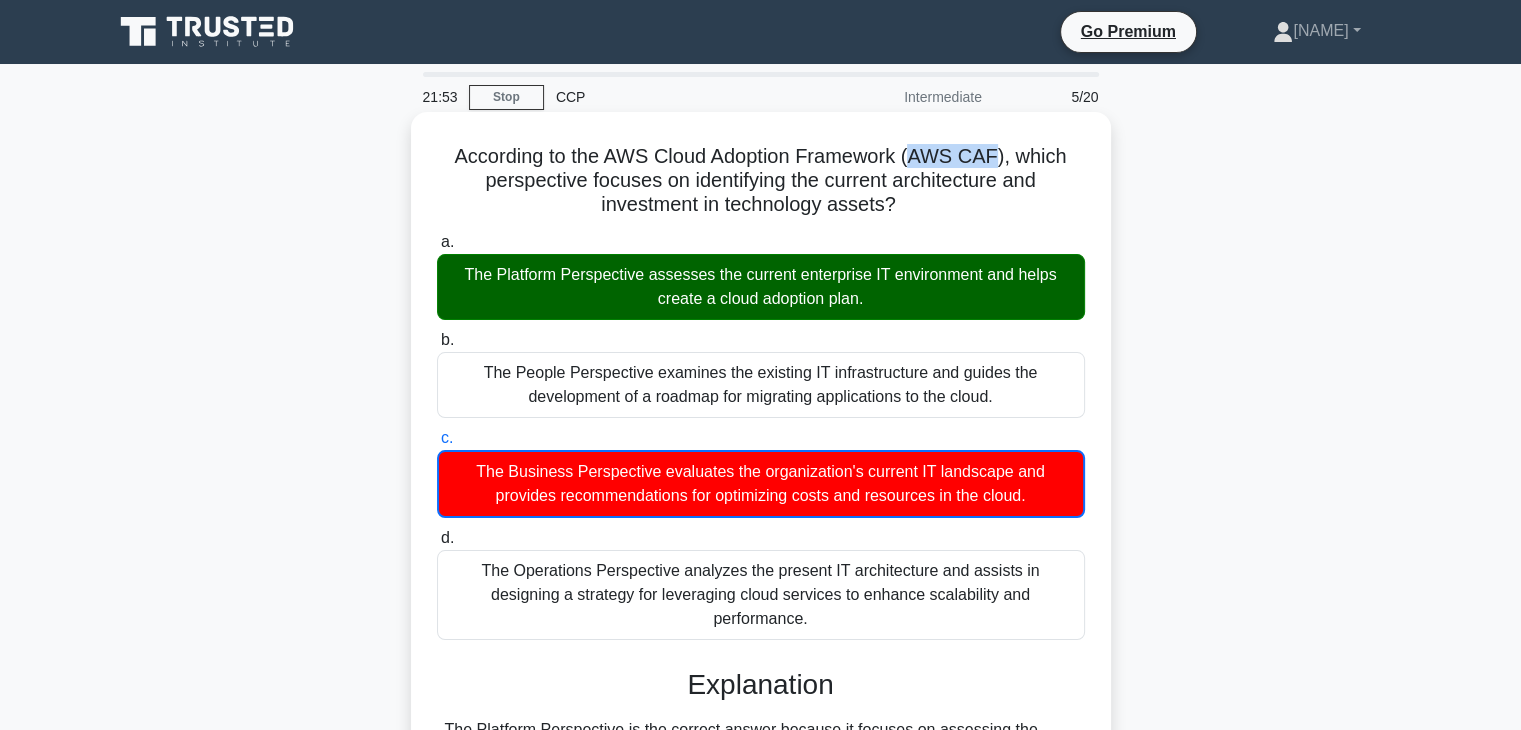 copy on "AWS CAF" 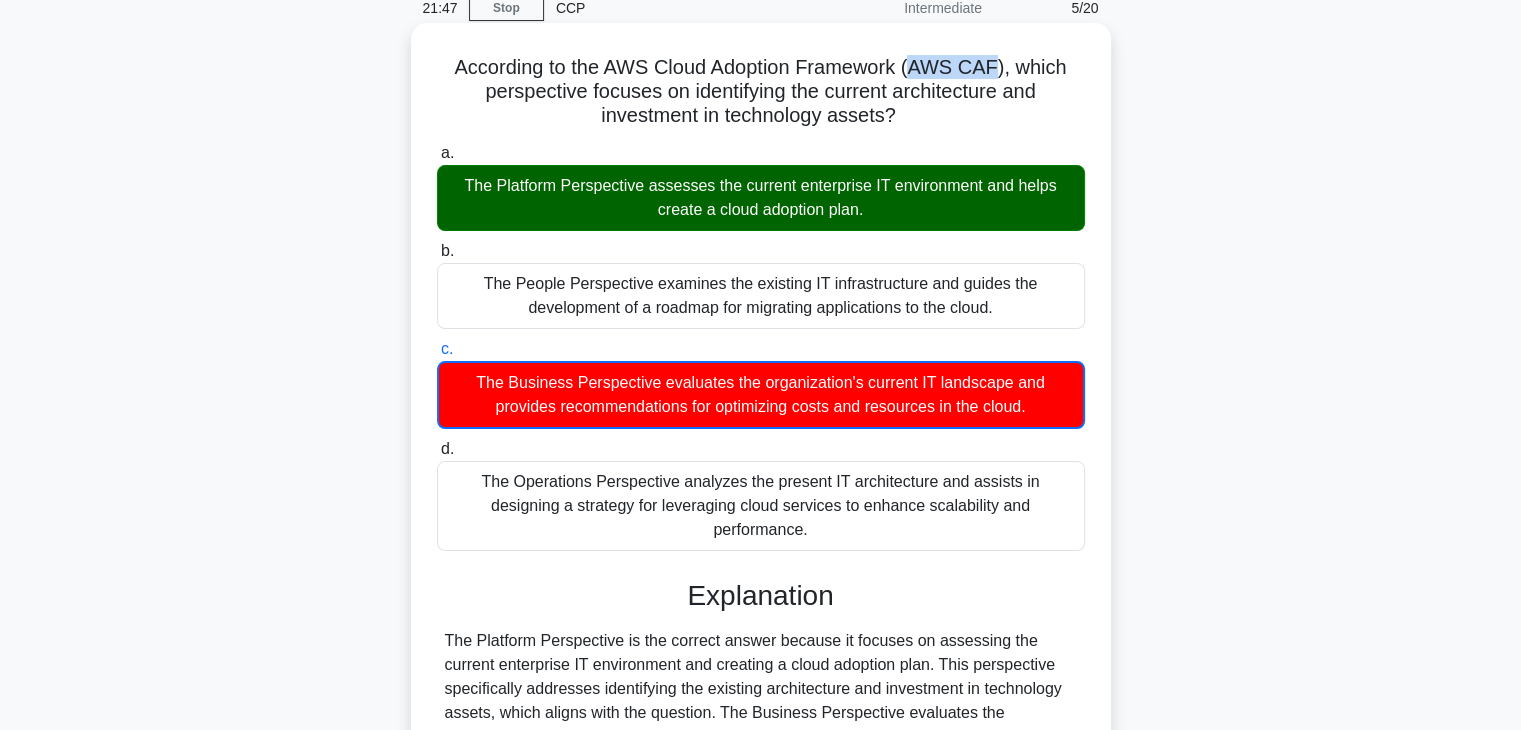 scroll, scrollTop: 384, scrollLeft: 0, axis: vertical 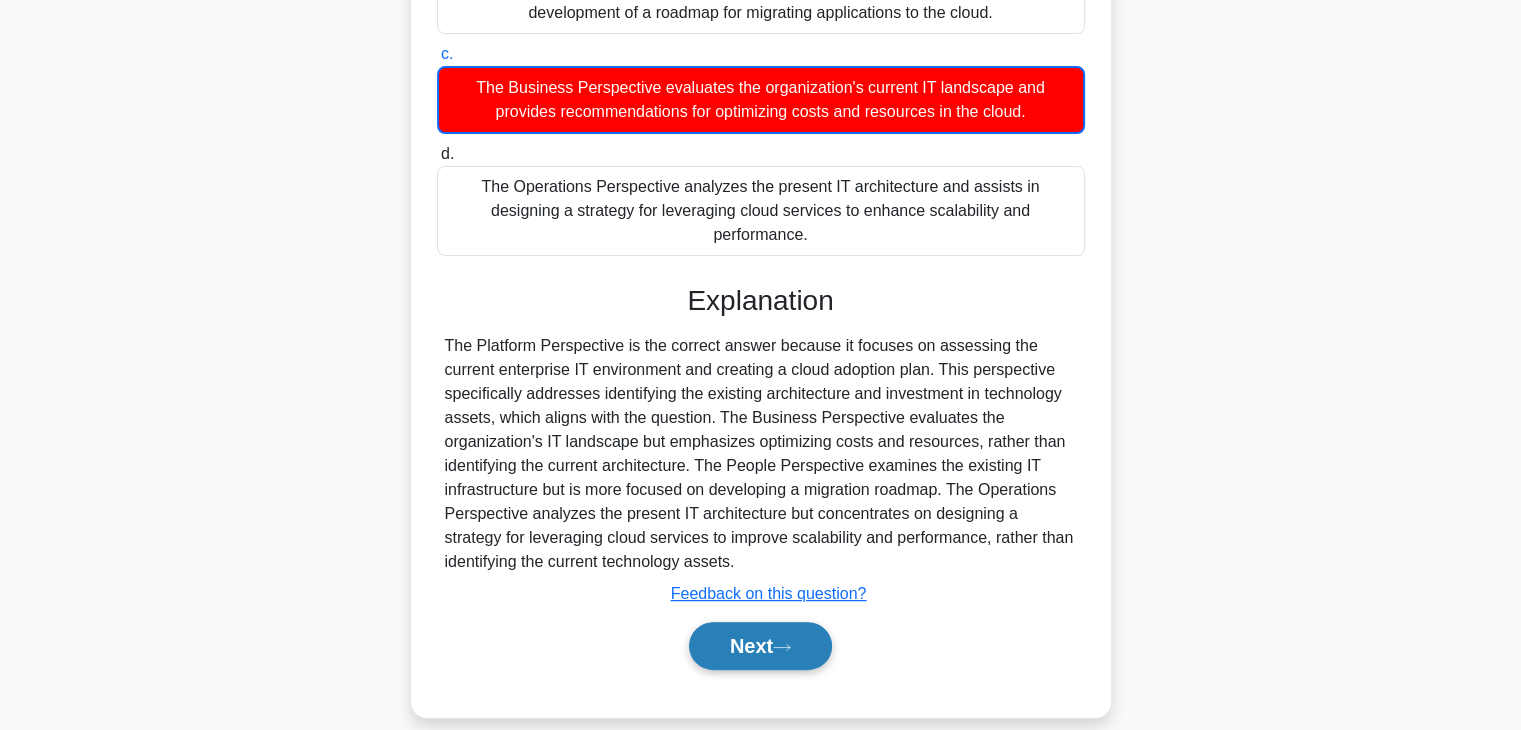 click on "Next" at bounding box center (760, 646) 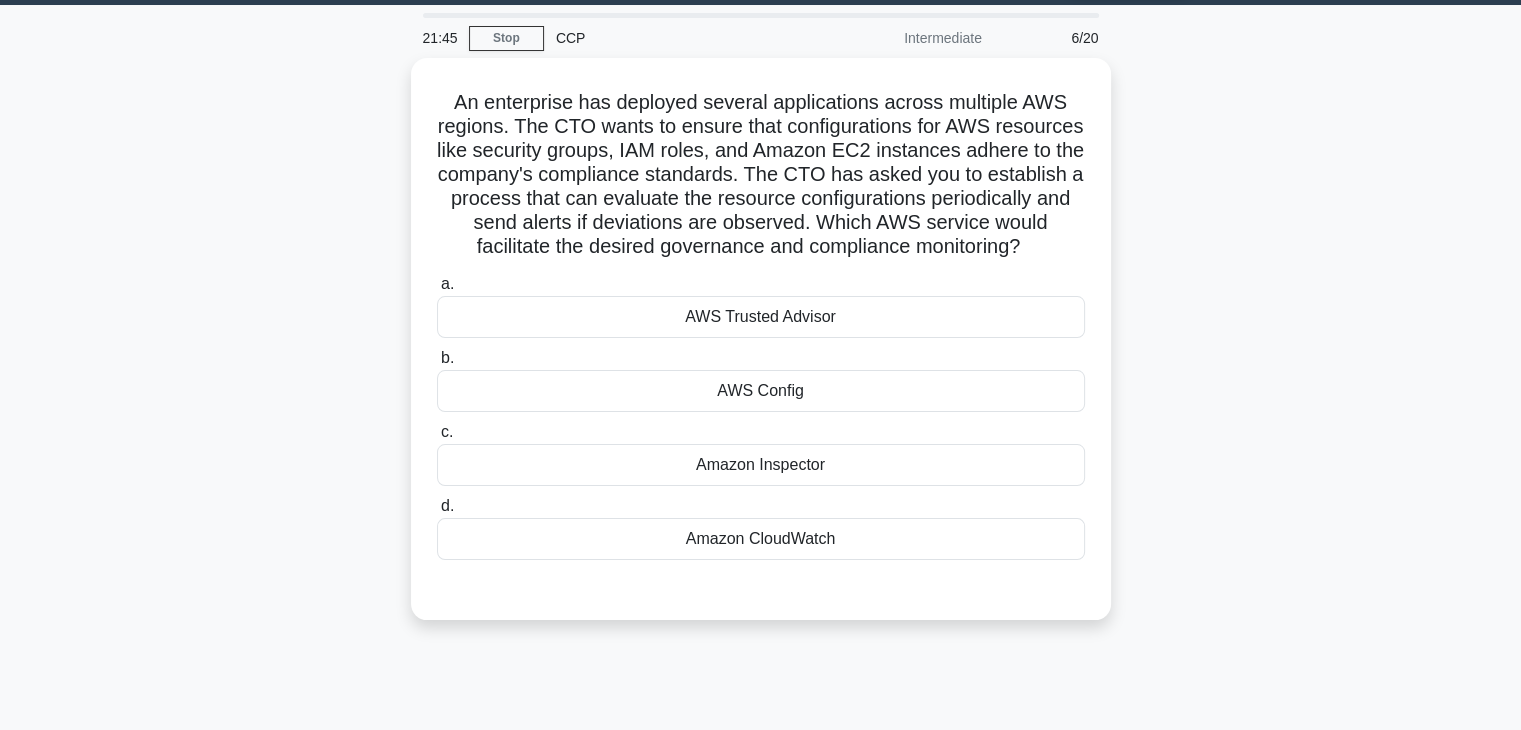 scroll, scrollTop: 0, scrollLeft: 0, axis: both 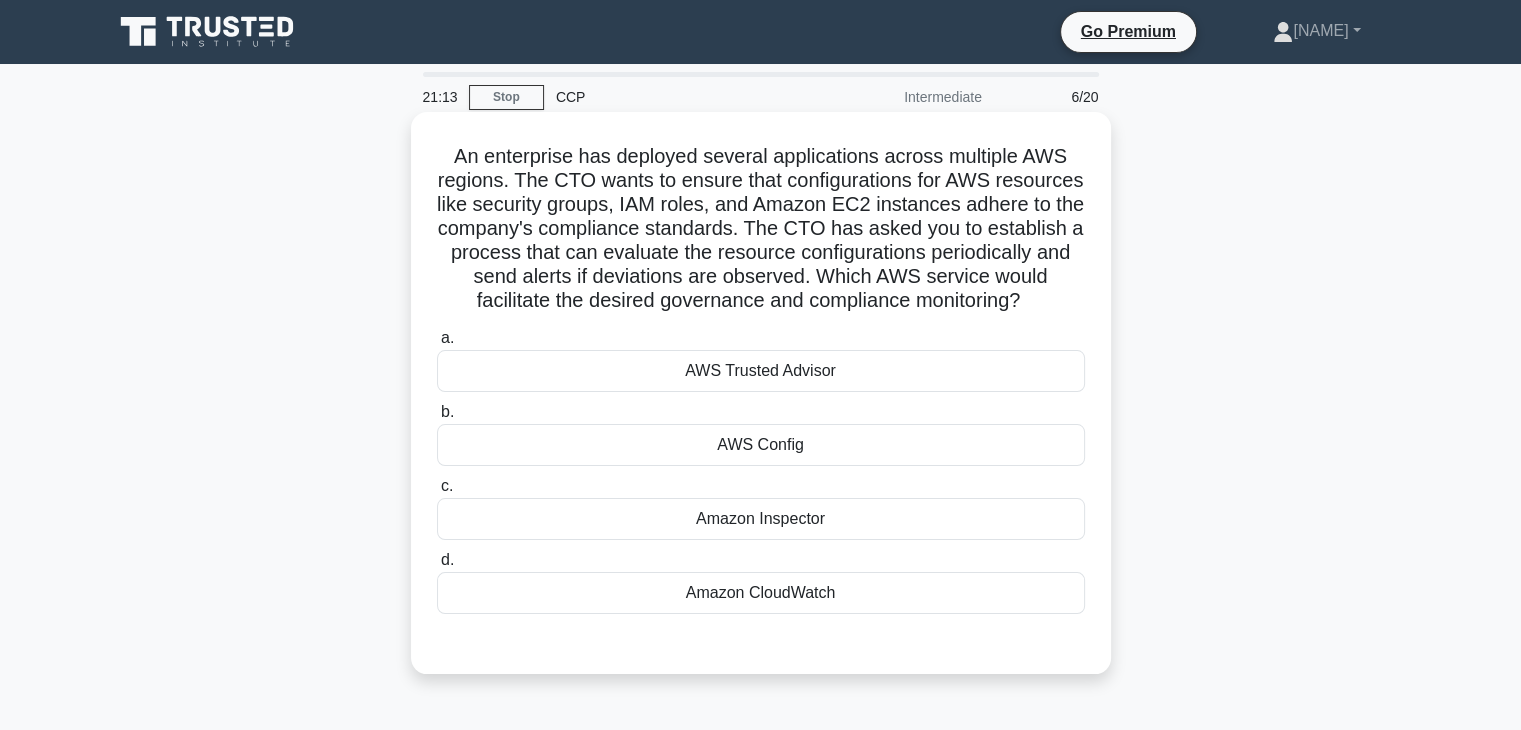 click on "AWS Config" at bounding box center (761, 445) 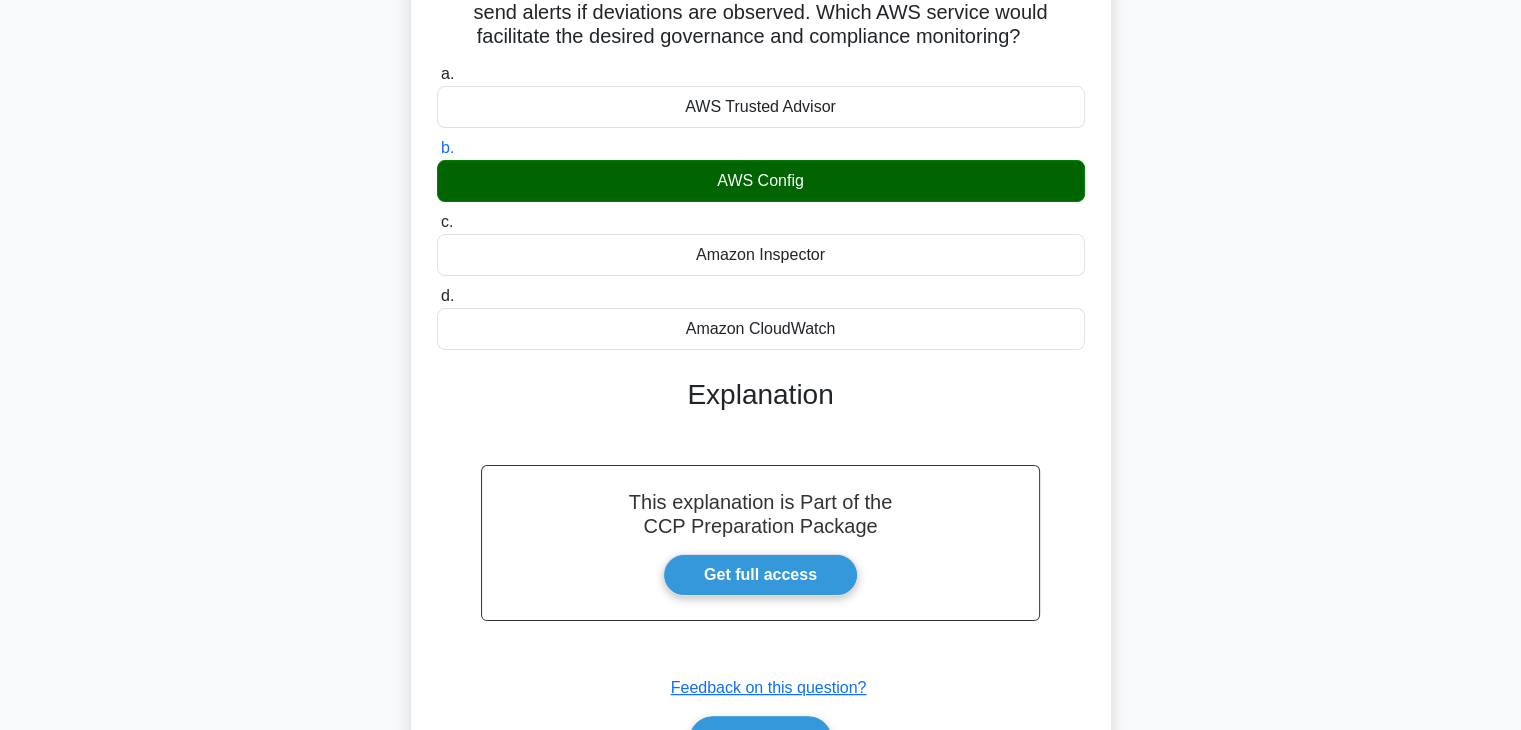 scroll, scrollTop: 266, scrollLeft: 0, axis: vertical 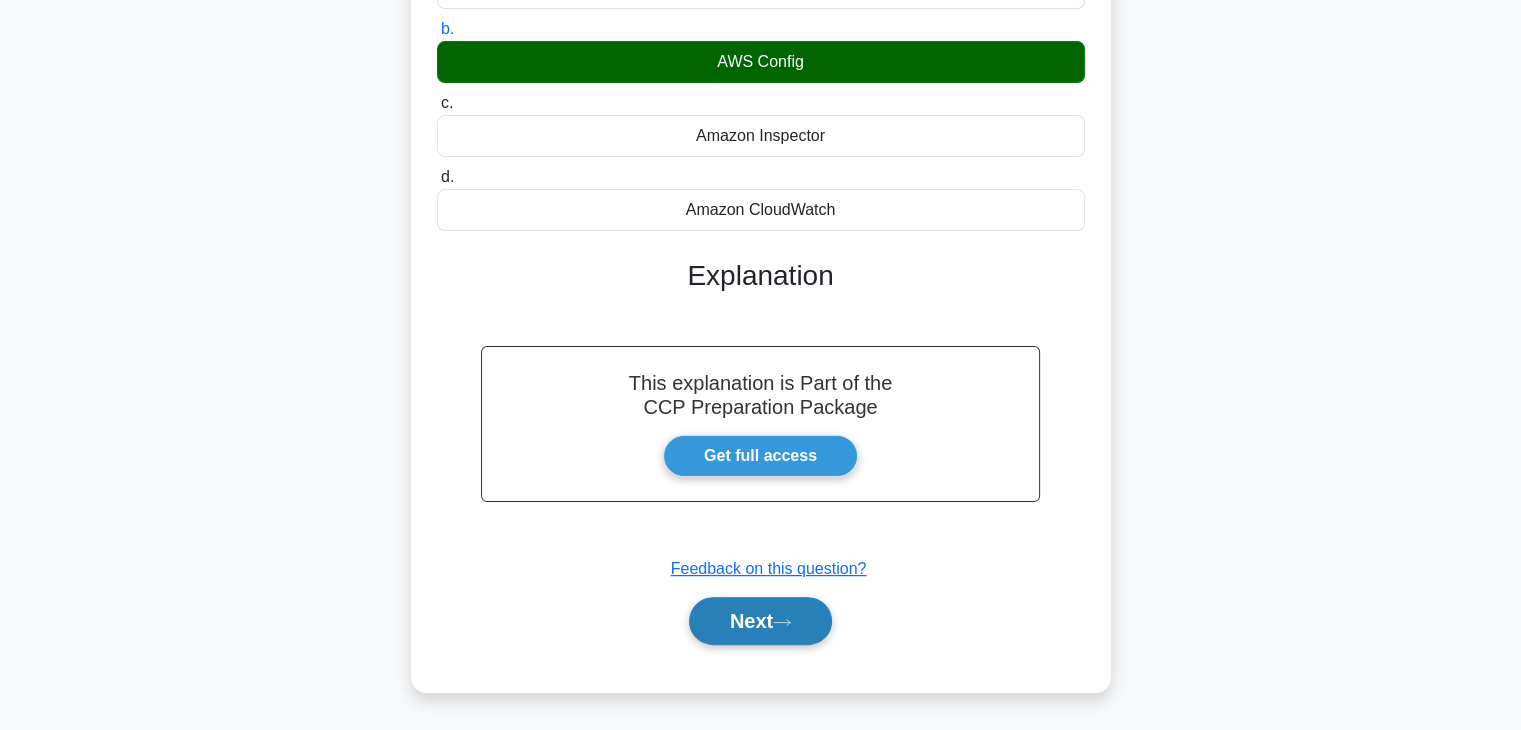 click on "Next" at bounding box center (760, 621) 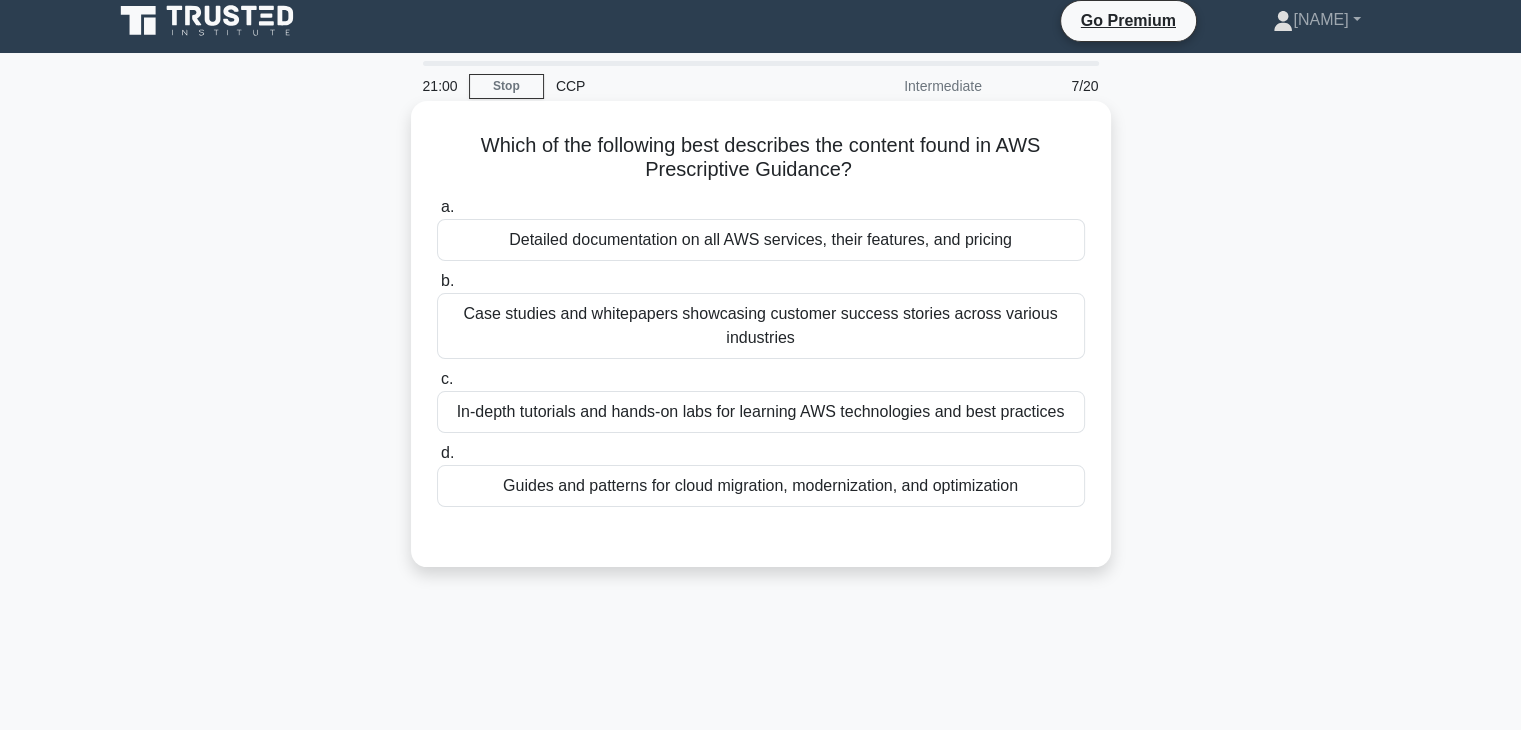 scroll, scrollTop: 0, scrollLeft: 0, axis: both 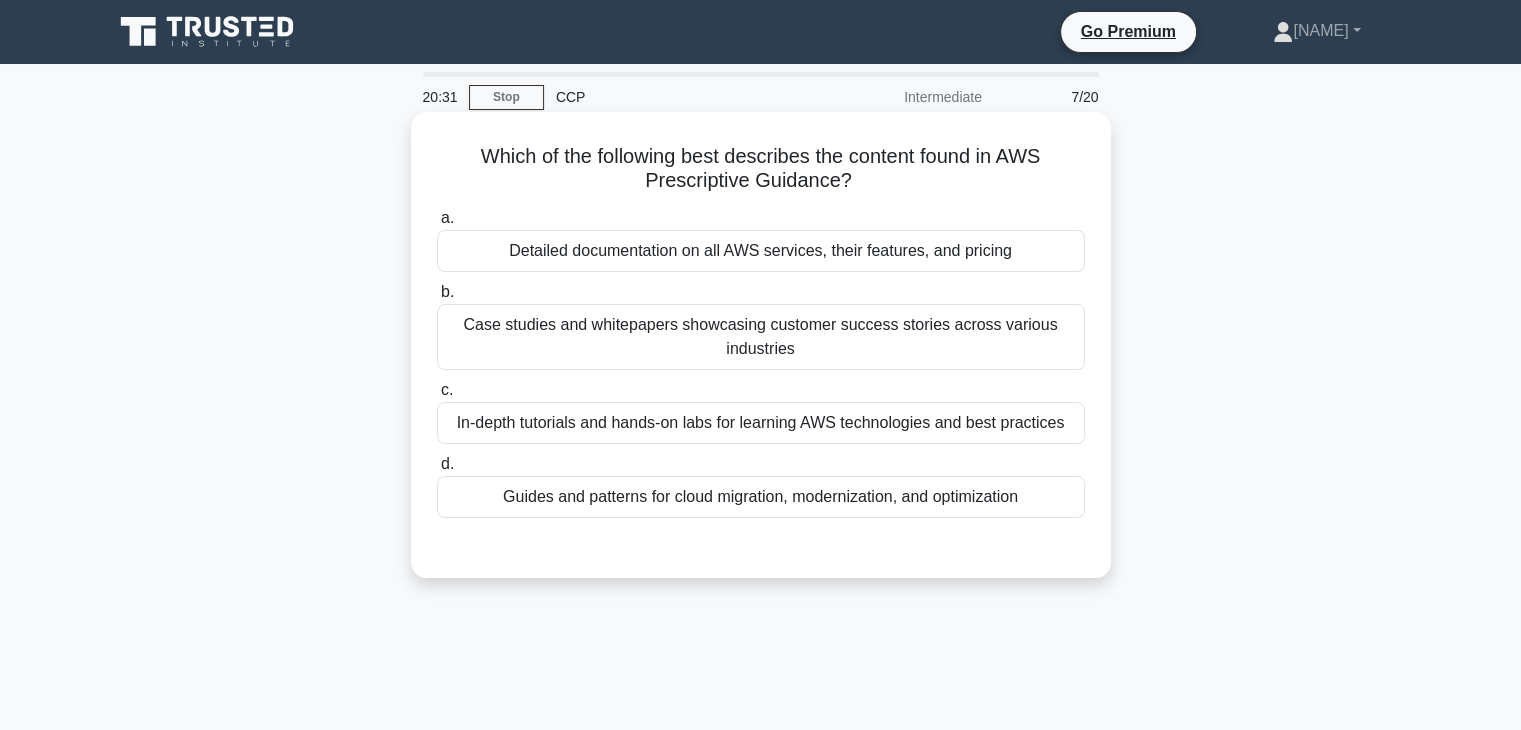 click on "Detailed documentation on all AWS services, their features, and pricing" at bounding box center (761, 251) 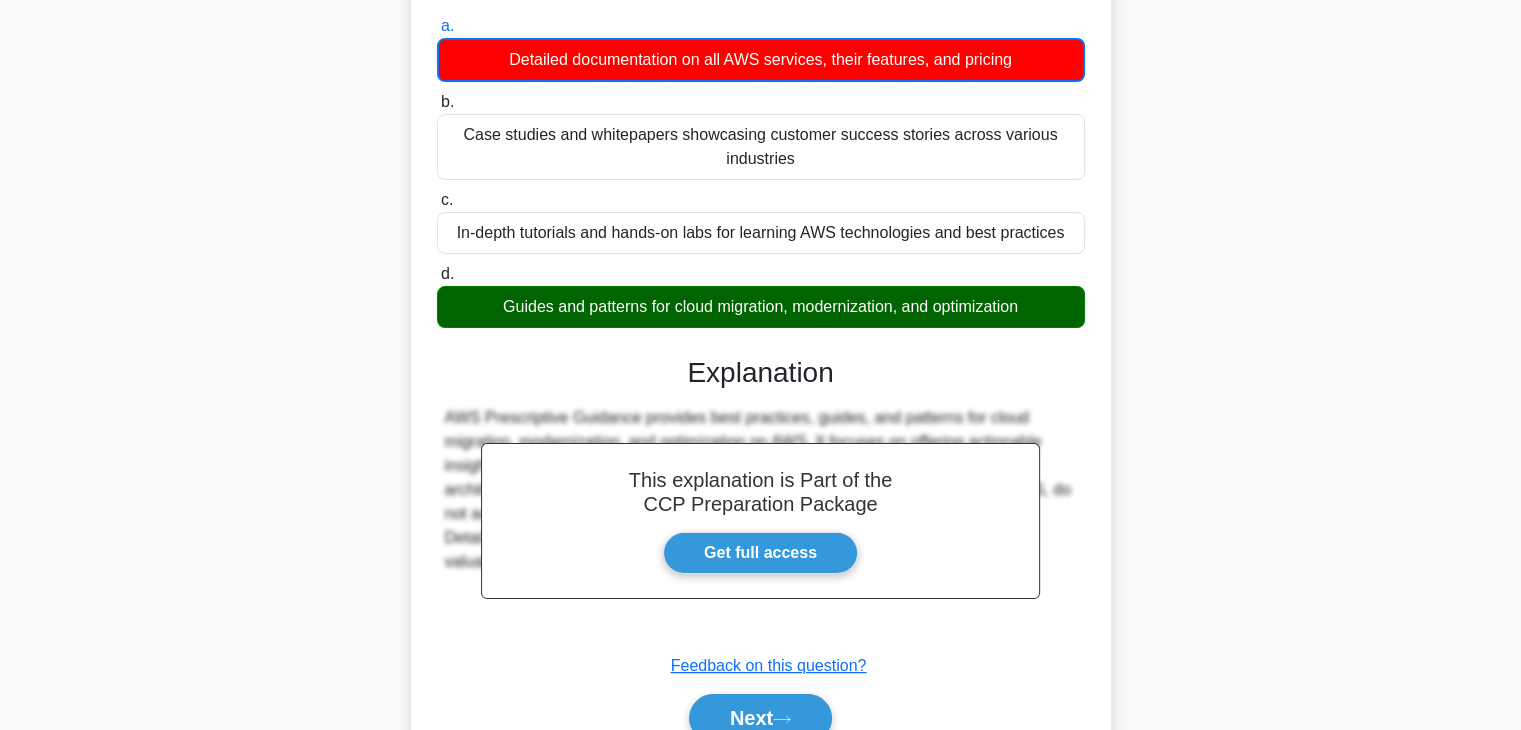 scroll, scrollTop: 266, scrollLeft: 0, axis: vertical 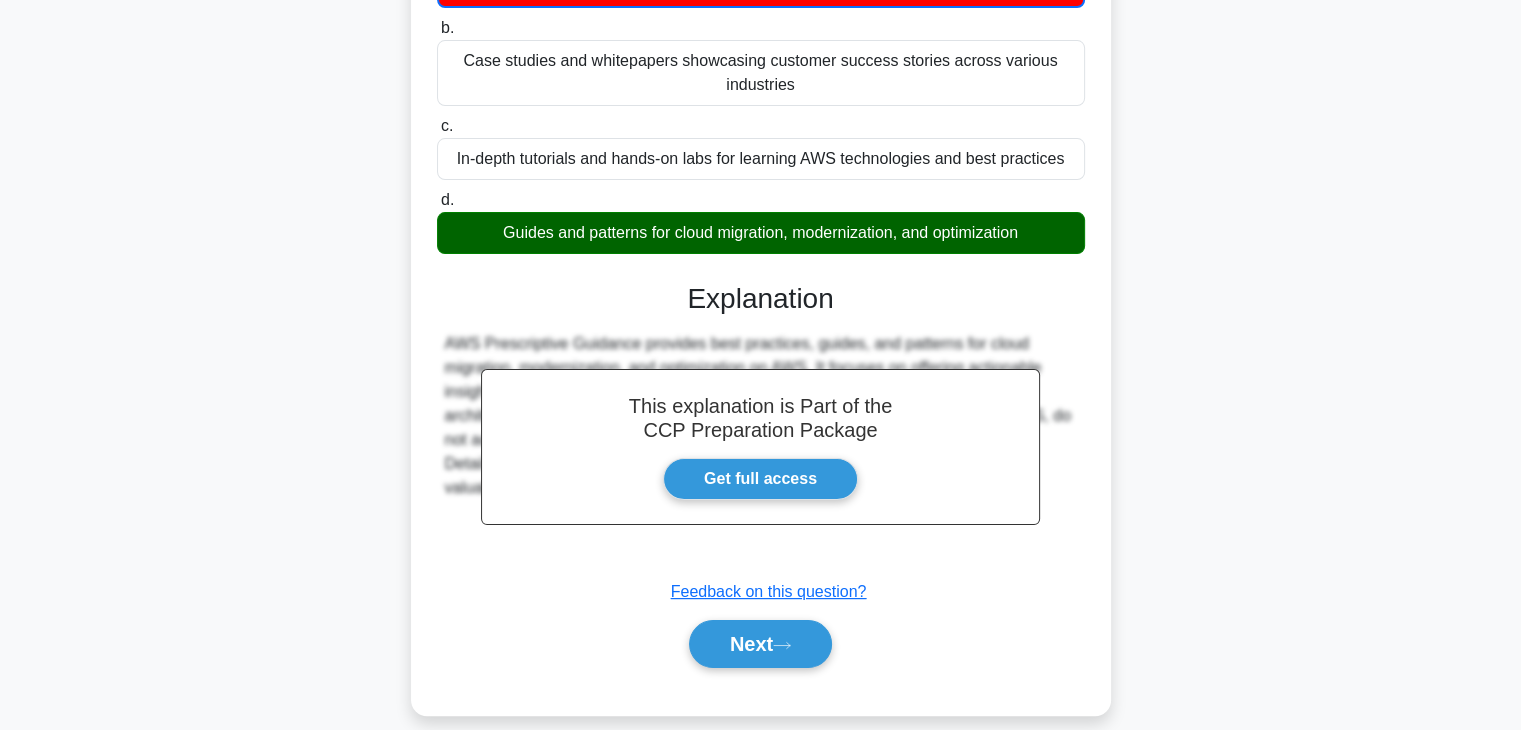 click on "Next" at bounding box center (761, 644) 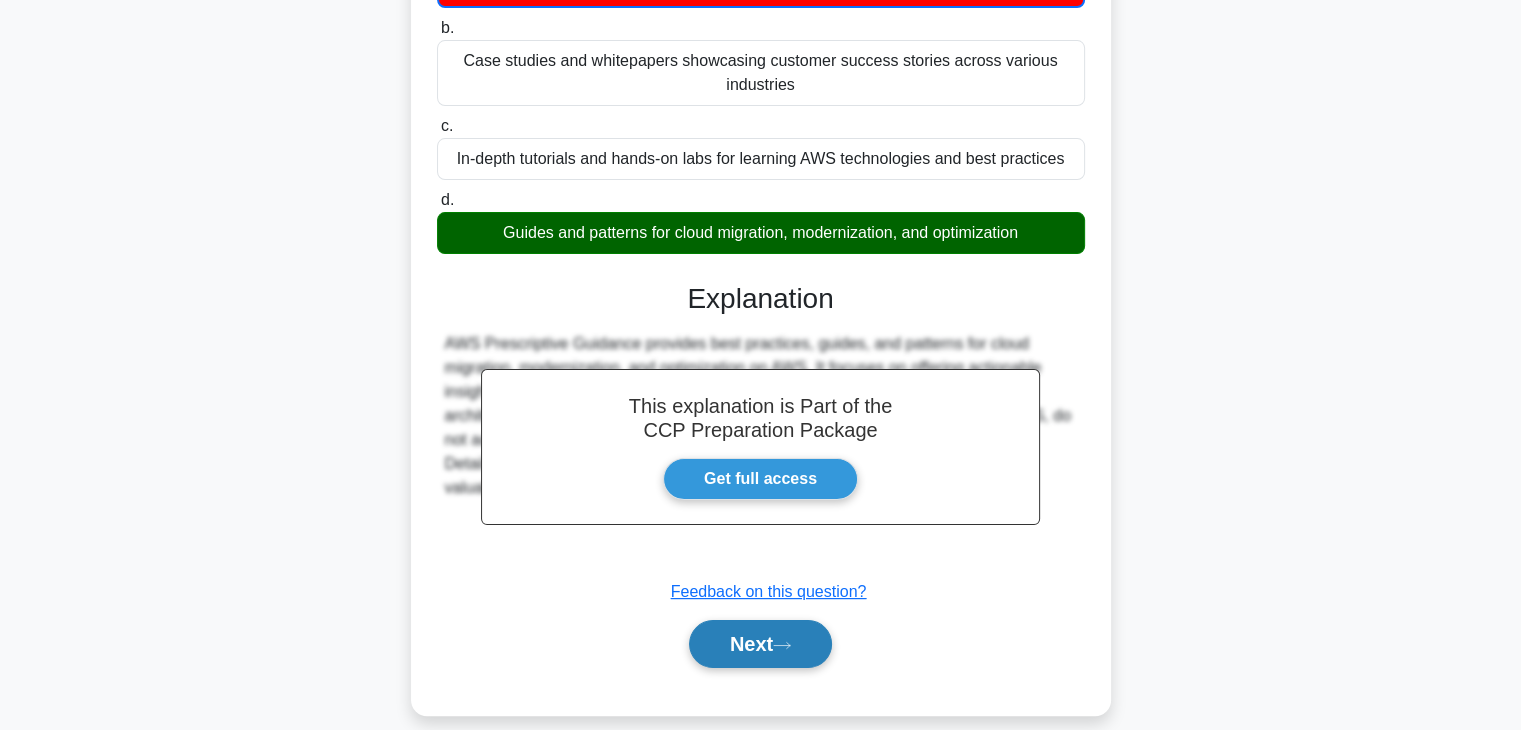 click on "Next" at bounding box center [760, 644] 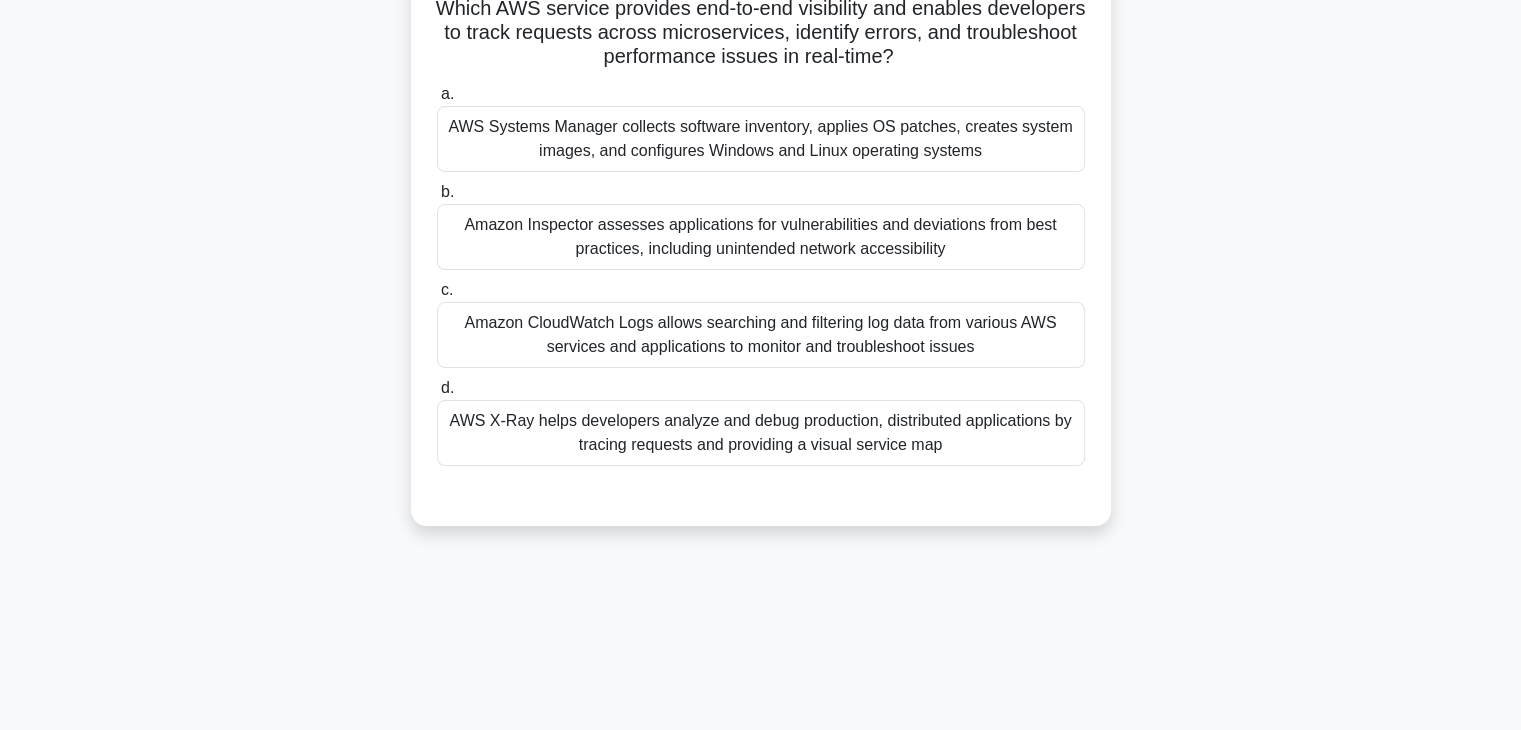 scroll, scrollTop: 0, scrollLeft: 0, axis: both 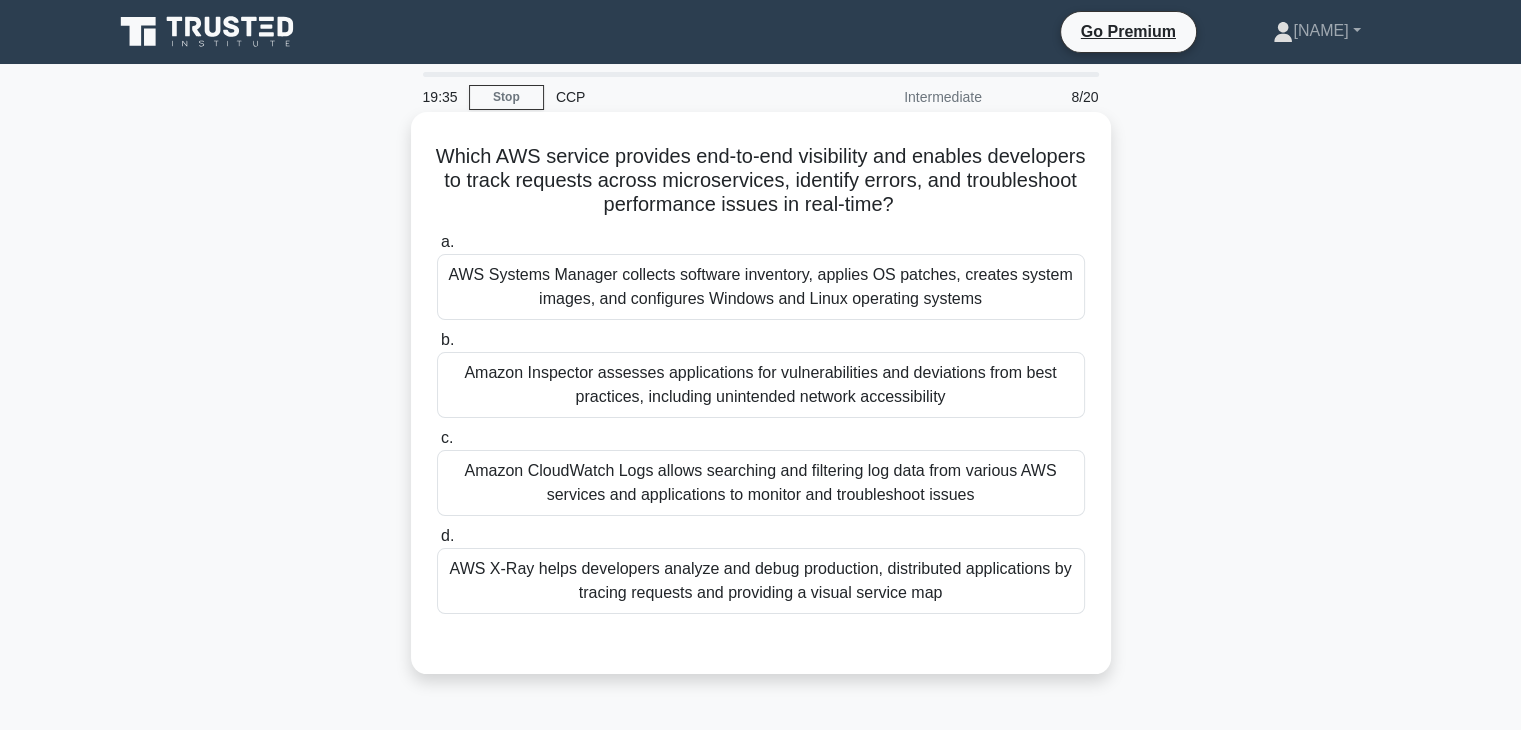 click on "AWS X-Ray helps developers analyze and debug production, distributed applications by tracing requests and providing a visual service map" at bounding box center (761, 581) 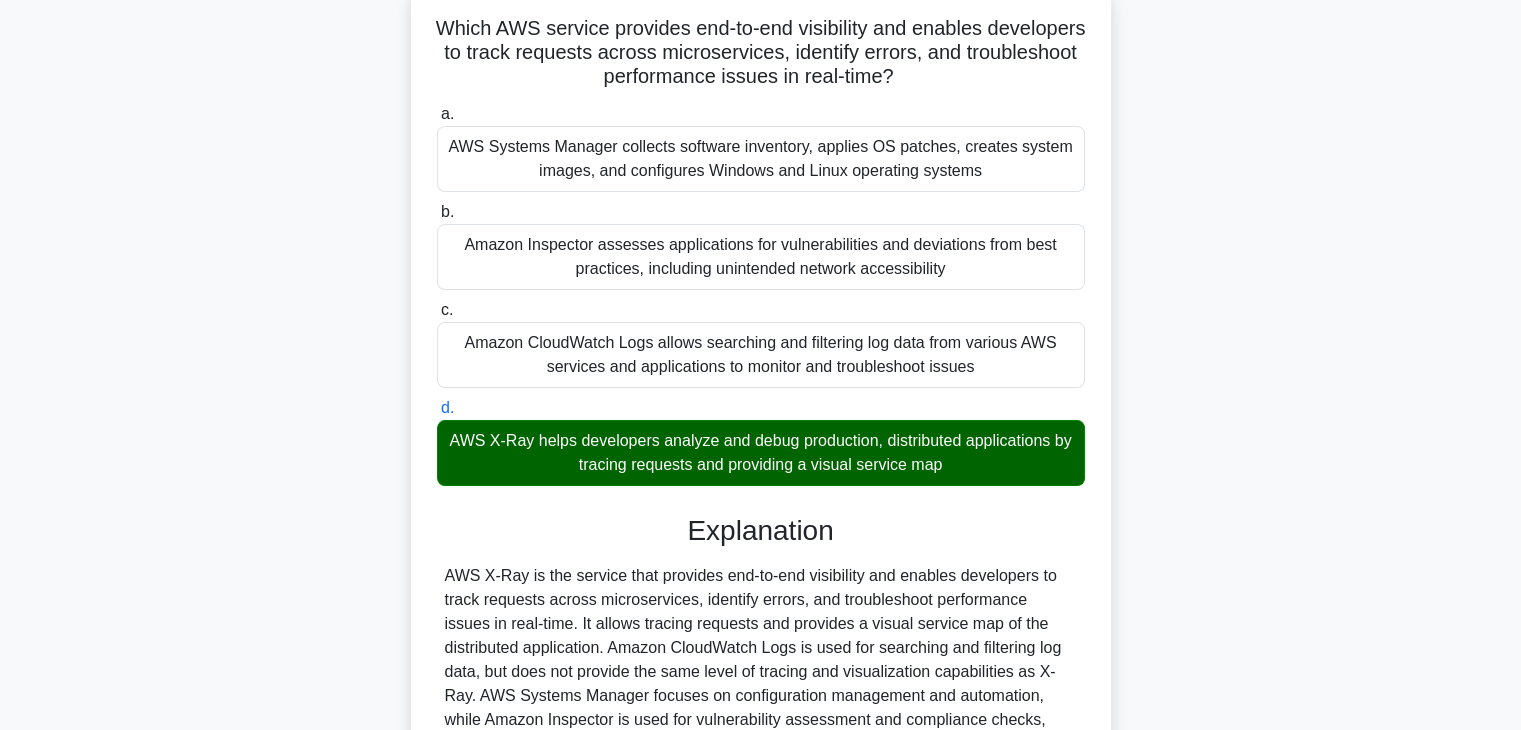 scroll, scrollTop: 133, scrollLeft: 0, axis: vertical 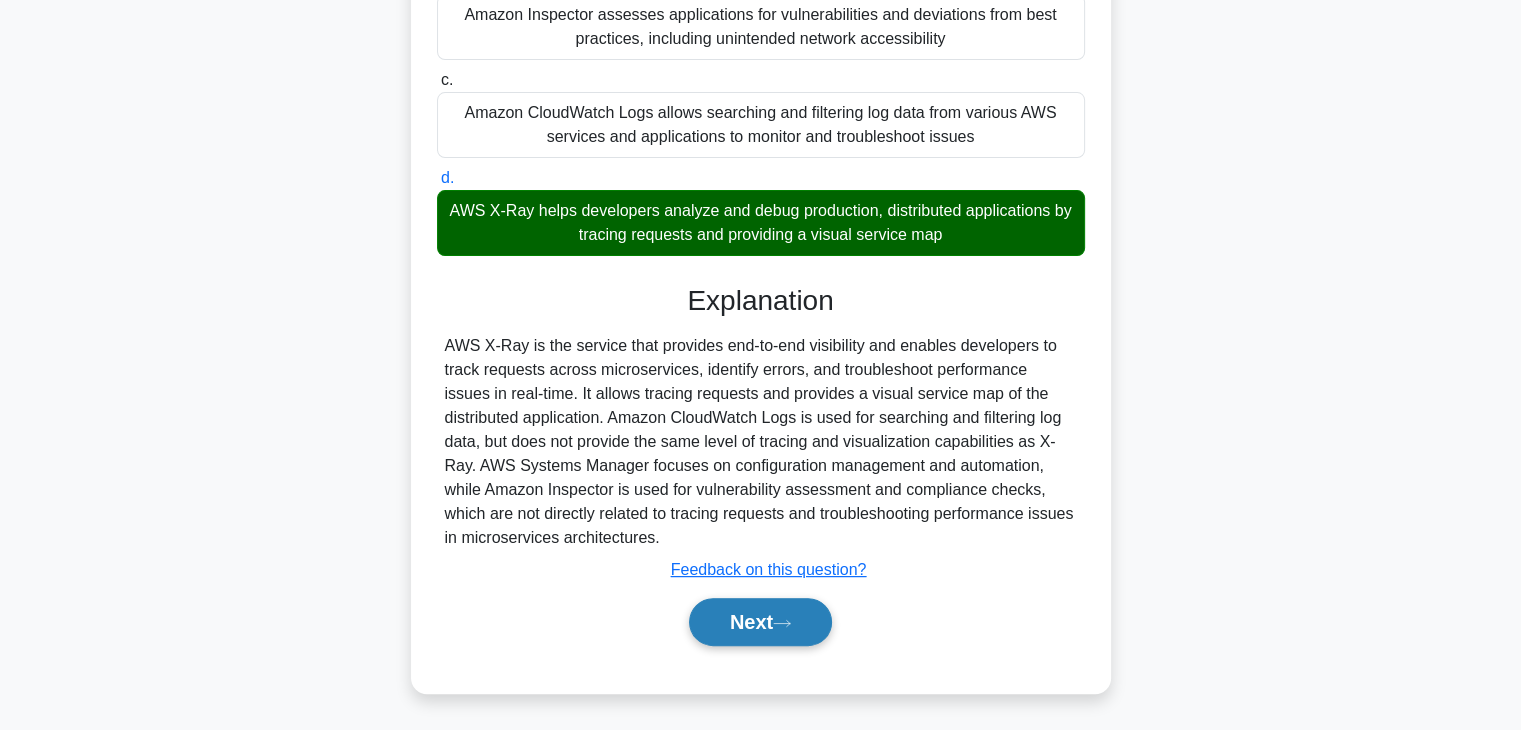click on "Next" at bounding box center (760, 622) 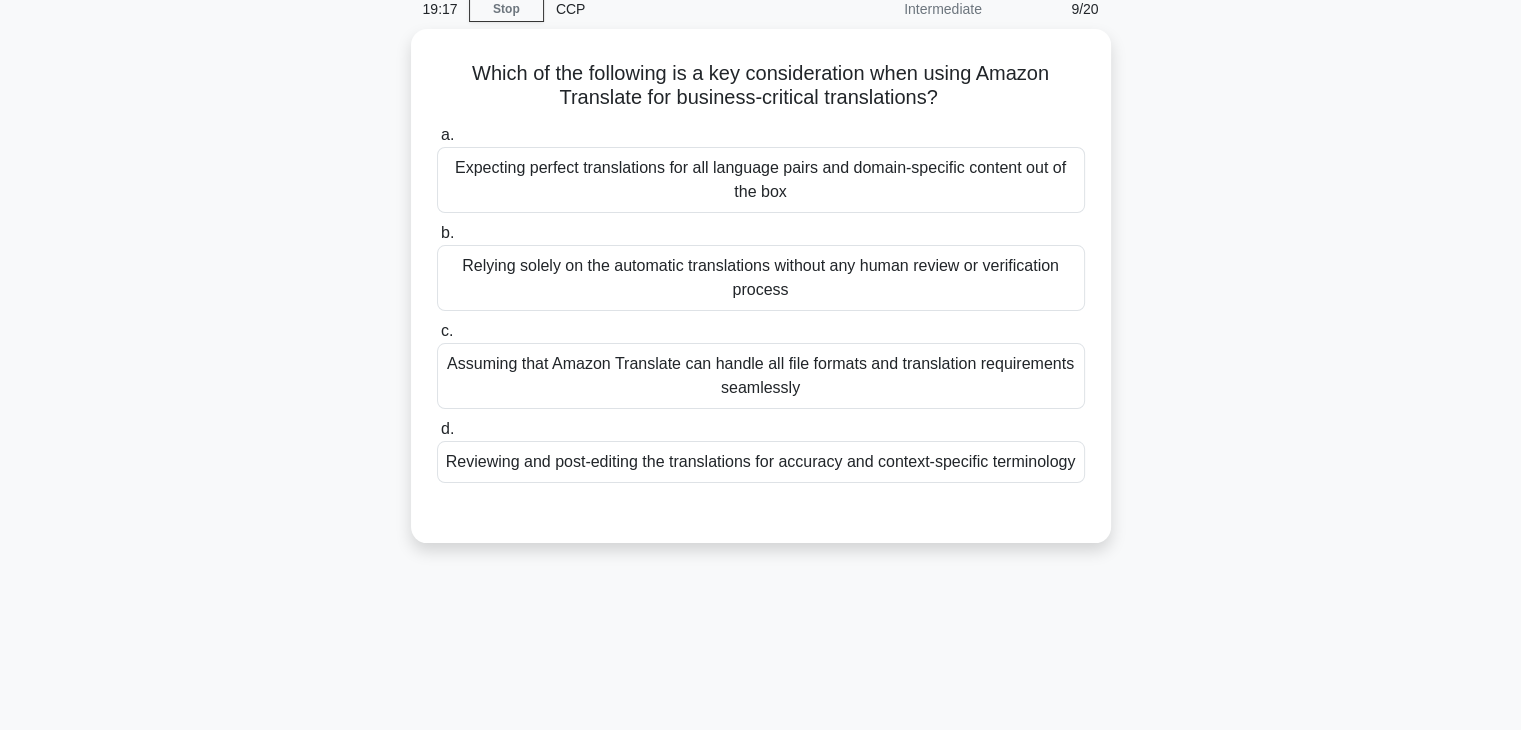 scroll, scrollTop: 84, scrollLeft: 0, axis: vertical 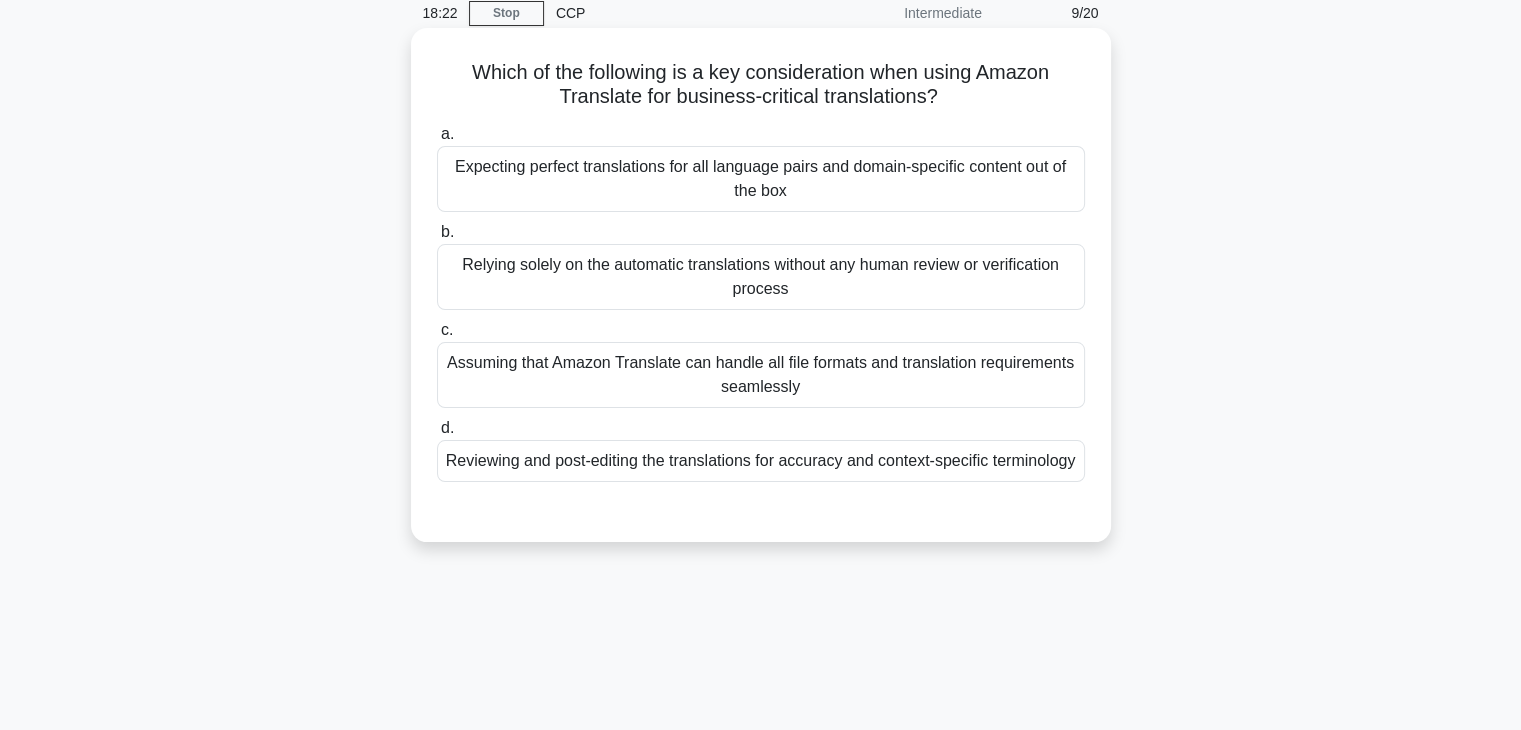 click on "Assuming that Amazon Translate can handle all file formats and translation requirements seamlessly" at bounding box center [761, 375] 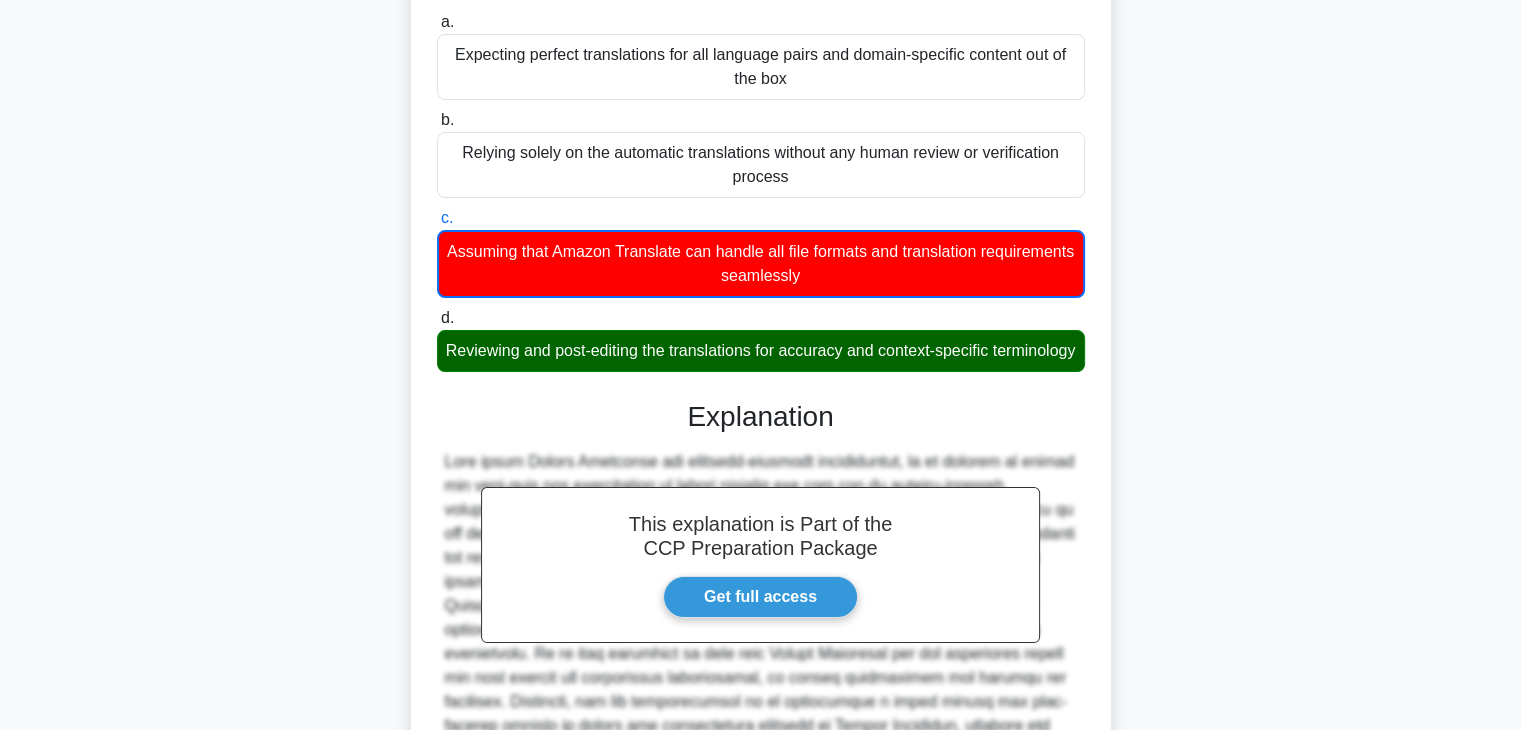 scroll, scrollTop: 432, scrollLeft: 0, axis: vertical 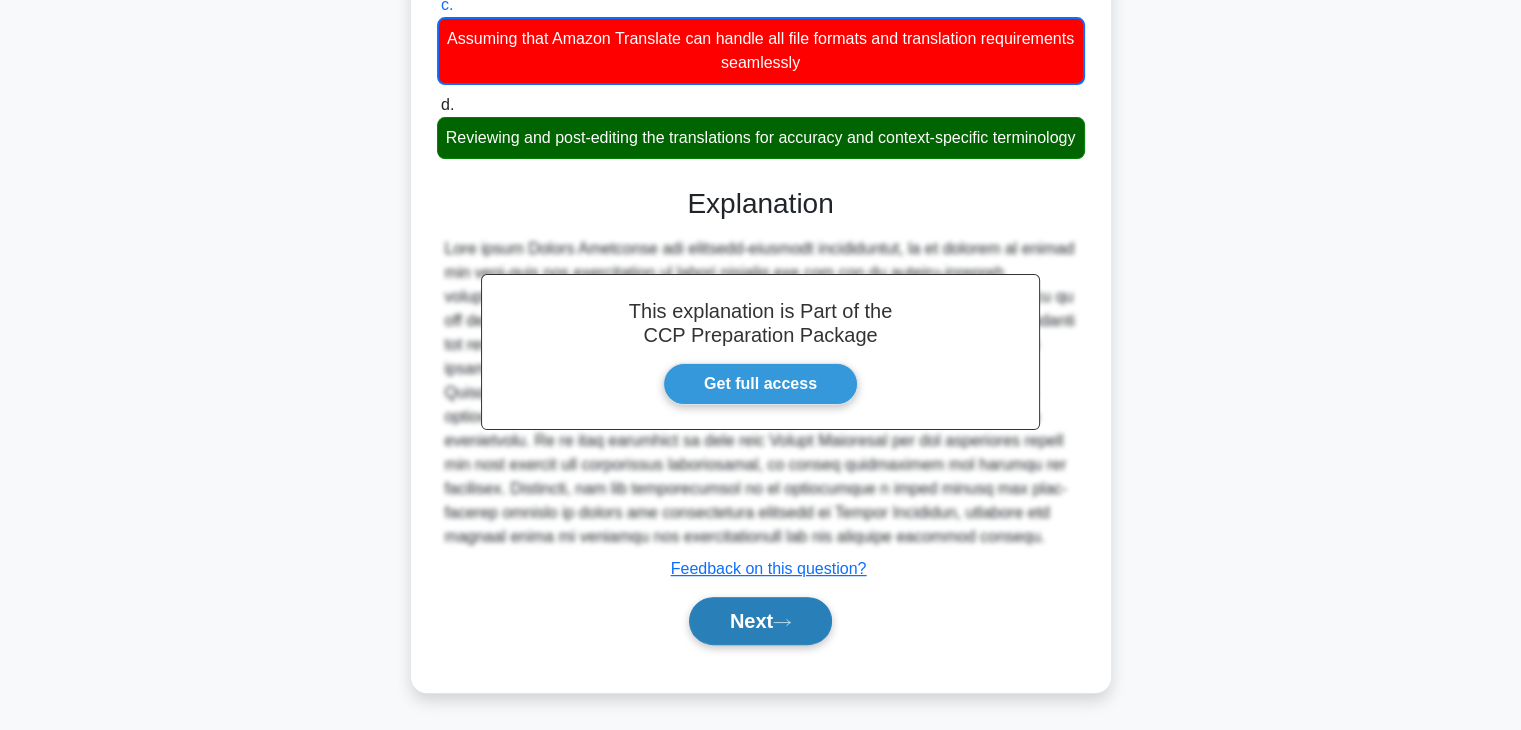 click 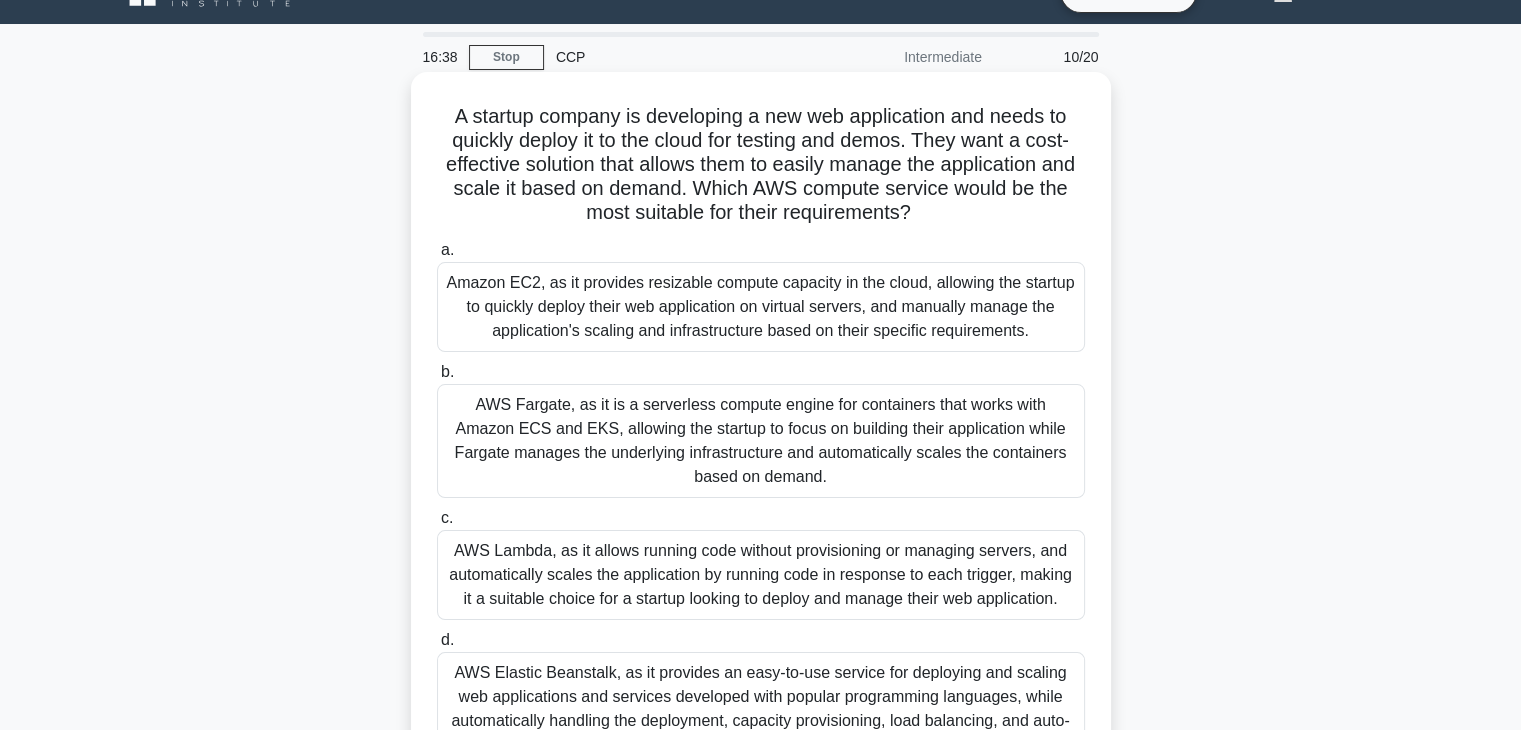 scroll, scrollTop: 47, scrollLeft: 0, axis: vertical 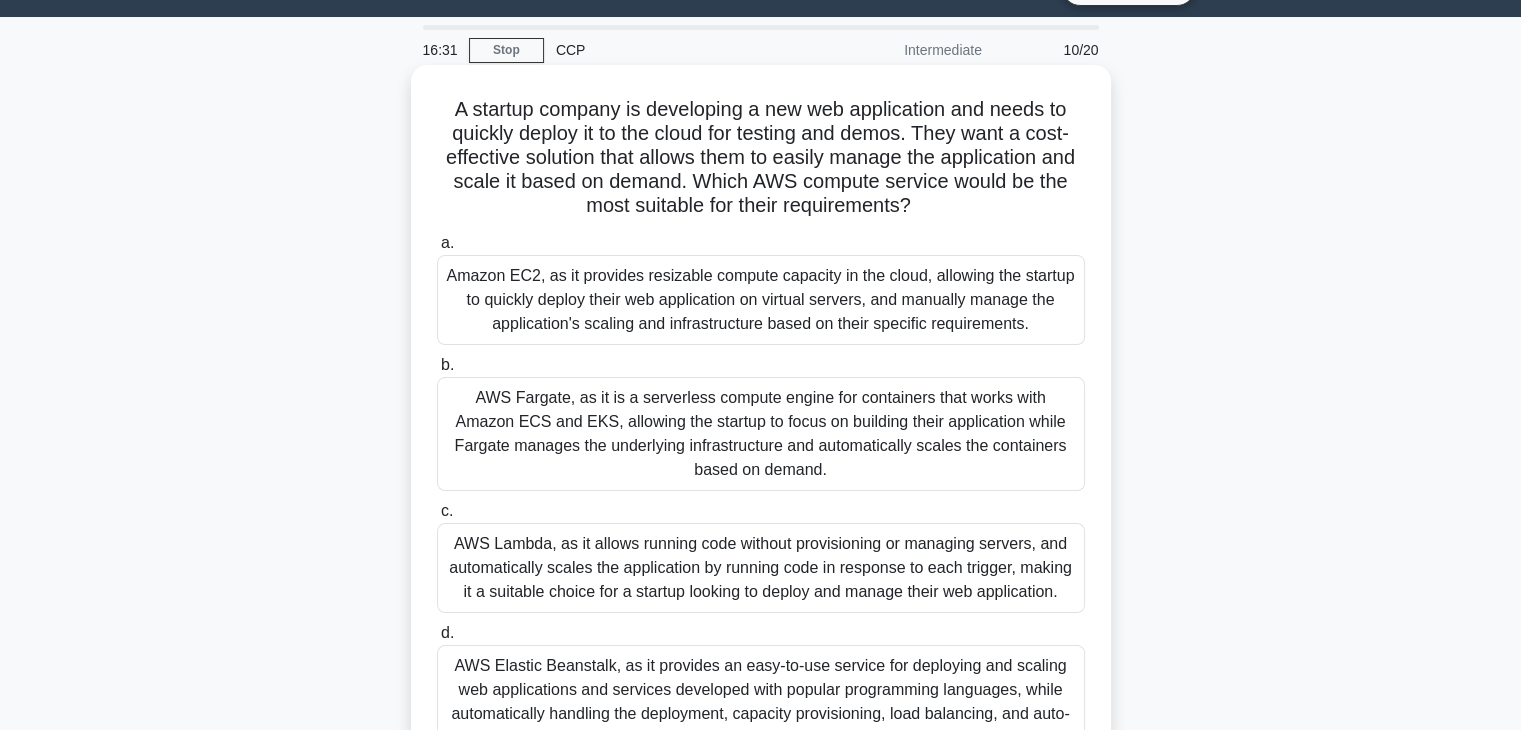 click on "d.
AWS Elastic Beanstalk, as it provides an easy-to-use service for deploying and scaling web applications and services developed with popular programming languages, while automatically handling the deployment, capacity provisioning, load balancing, and auto-scaling." at bounding box center [761, 690] 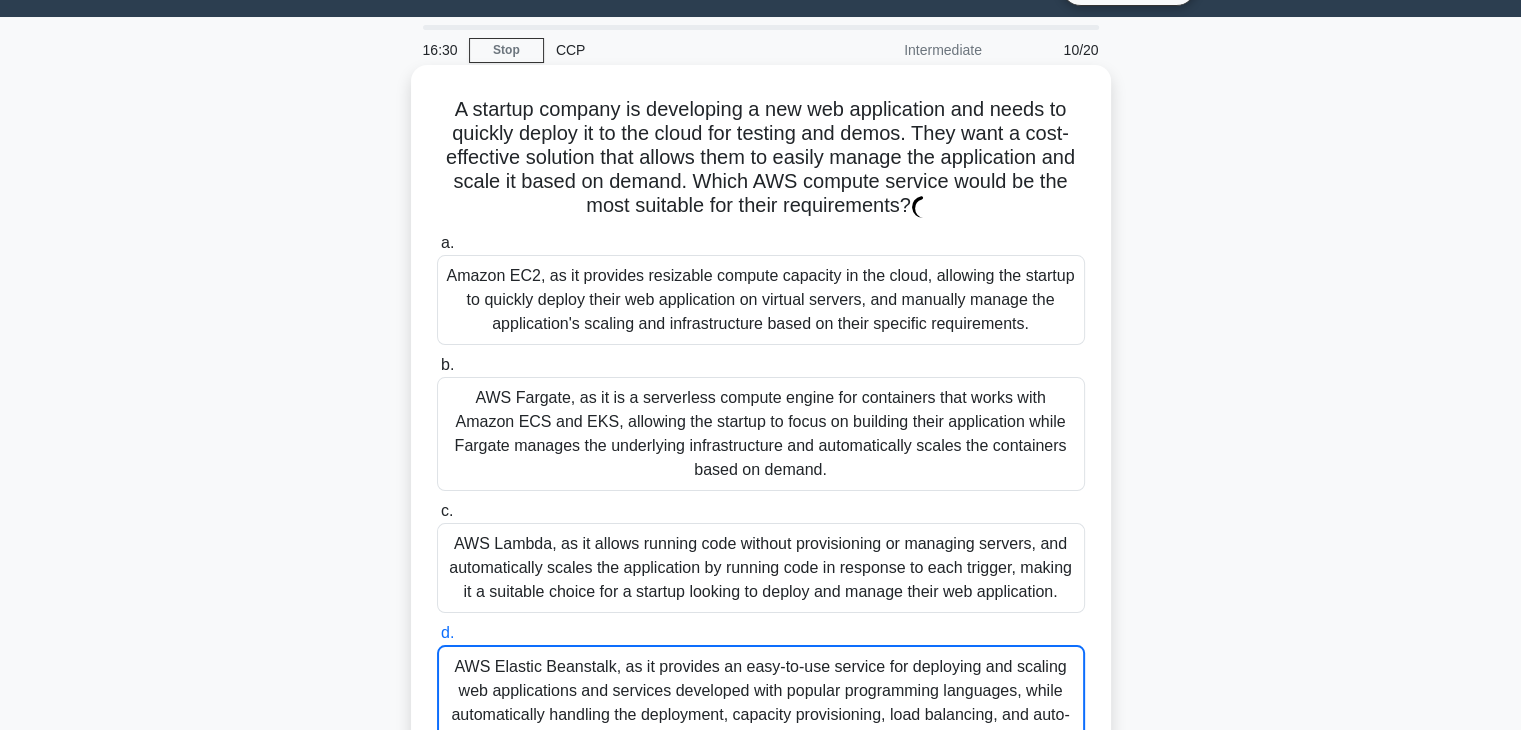 click on "d.
AWS Elastic Beanstalk, as it provides an easy-to-use service for deploying and scaling web applications and services developed with popular programming languages, while automatically handling the deployment, capacity provisioning, load balancing, and auto-scaling." at bounding box center (761, 691) 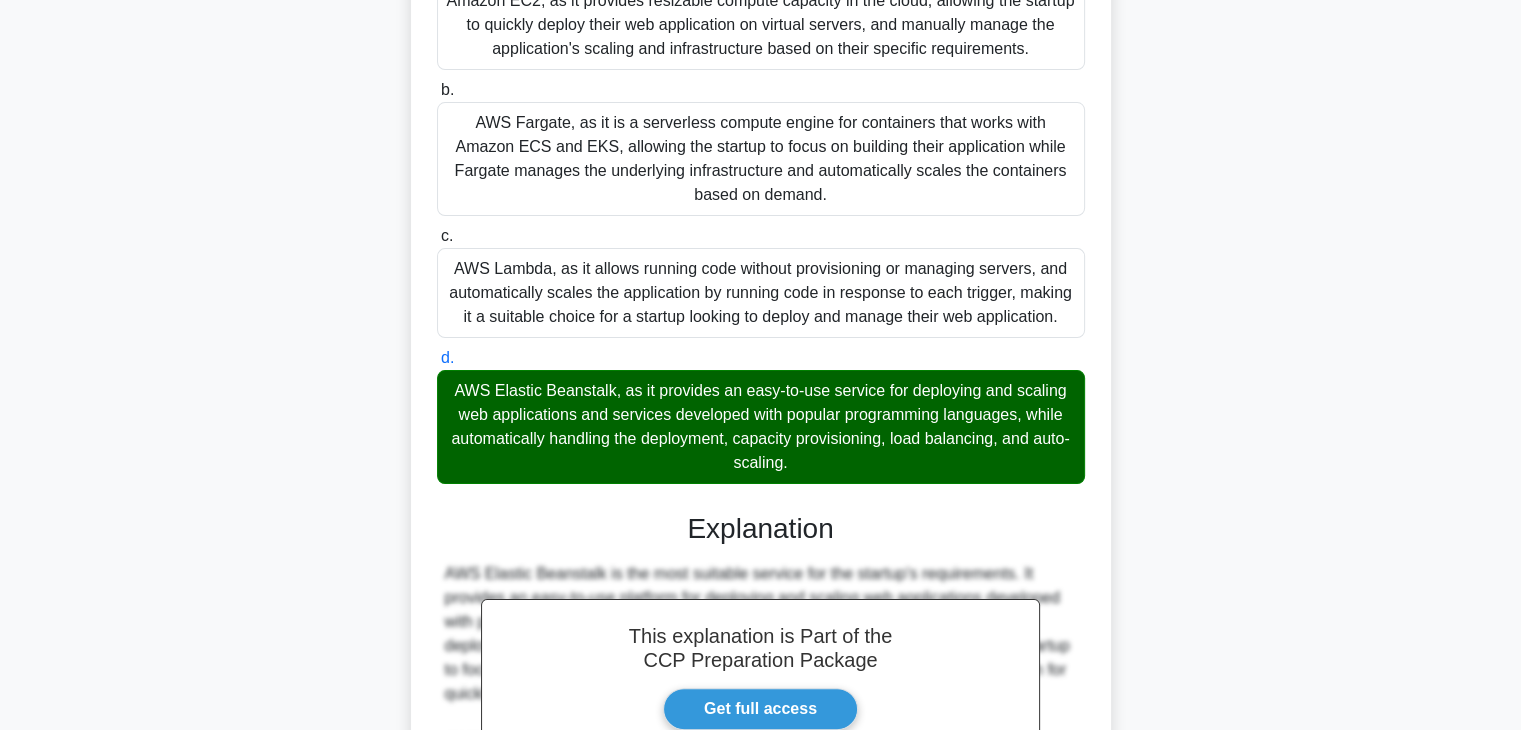 scroll, scrollTop: 313, scrollLeft: 0, axis: vertical 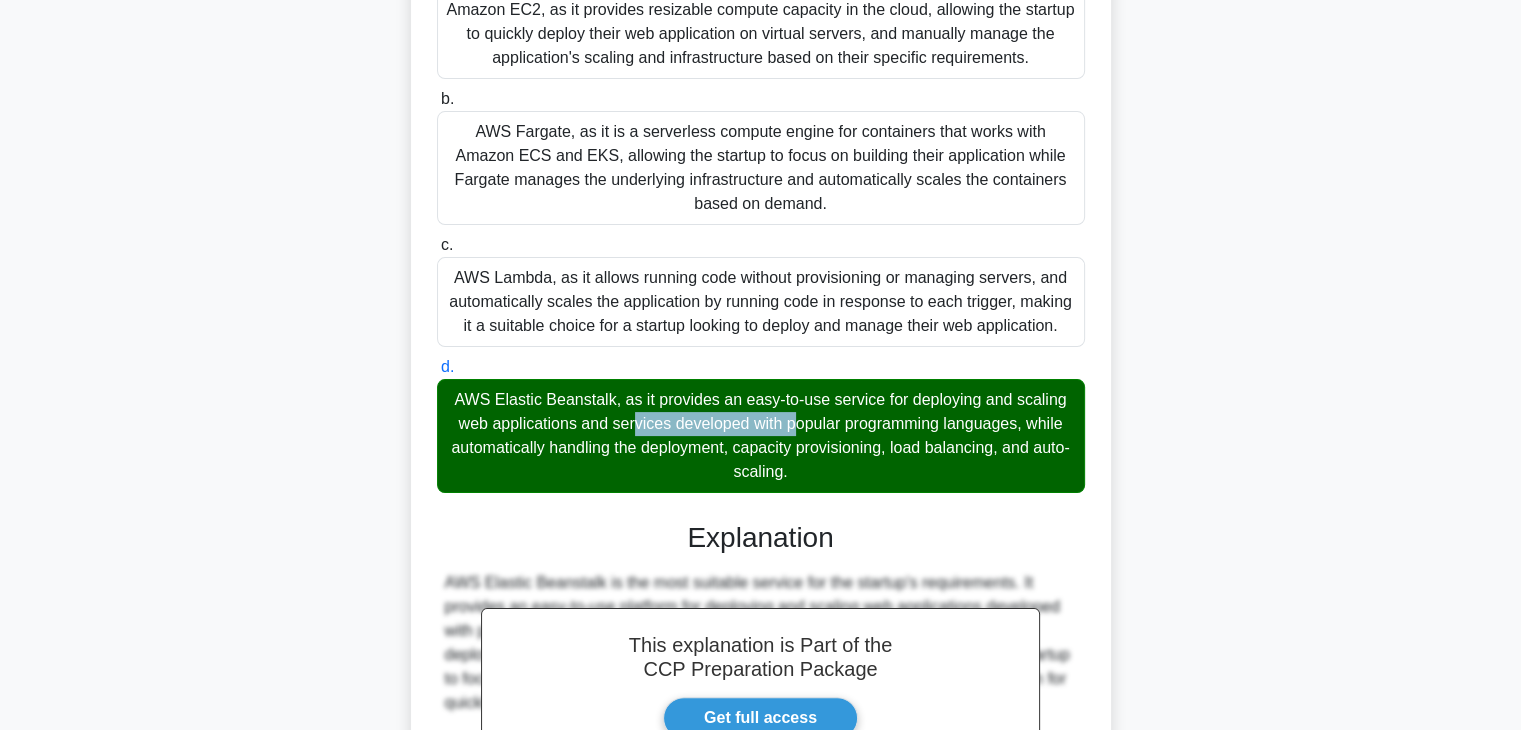 drag, startPoint x: 614, startPoint y: 396, endPoint x: 446, endPoint y: 383, distance: 168.50223 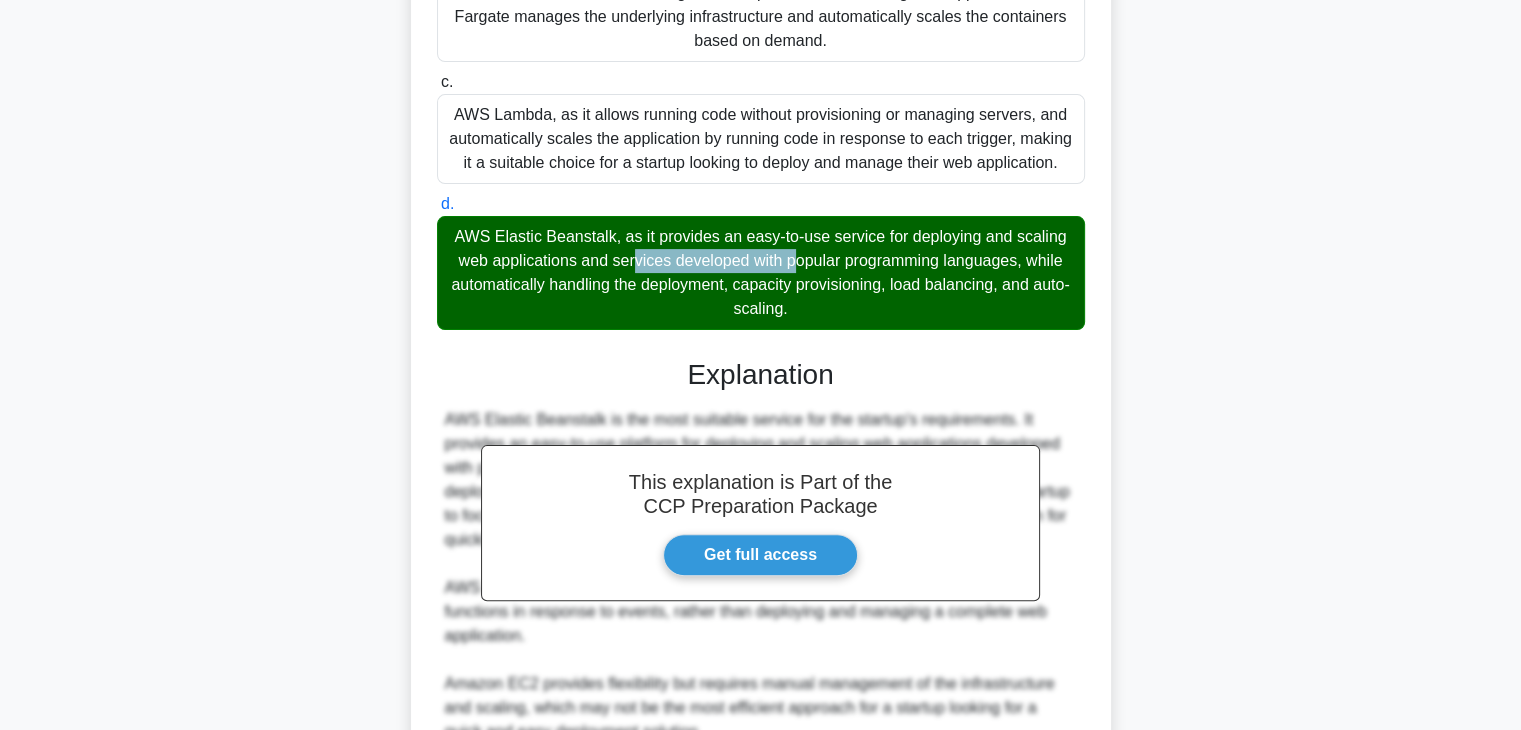 scroll, scrollTop: 766, scrollLeft: 0, axis: vertical 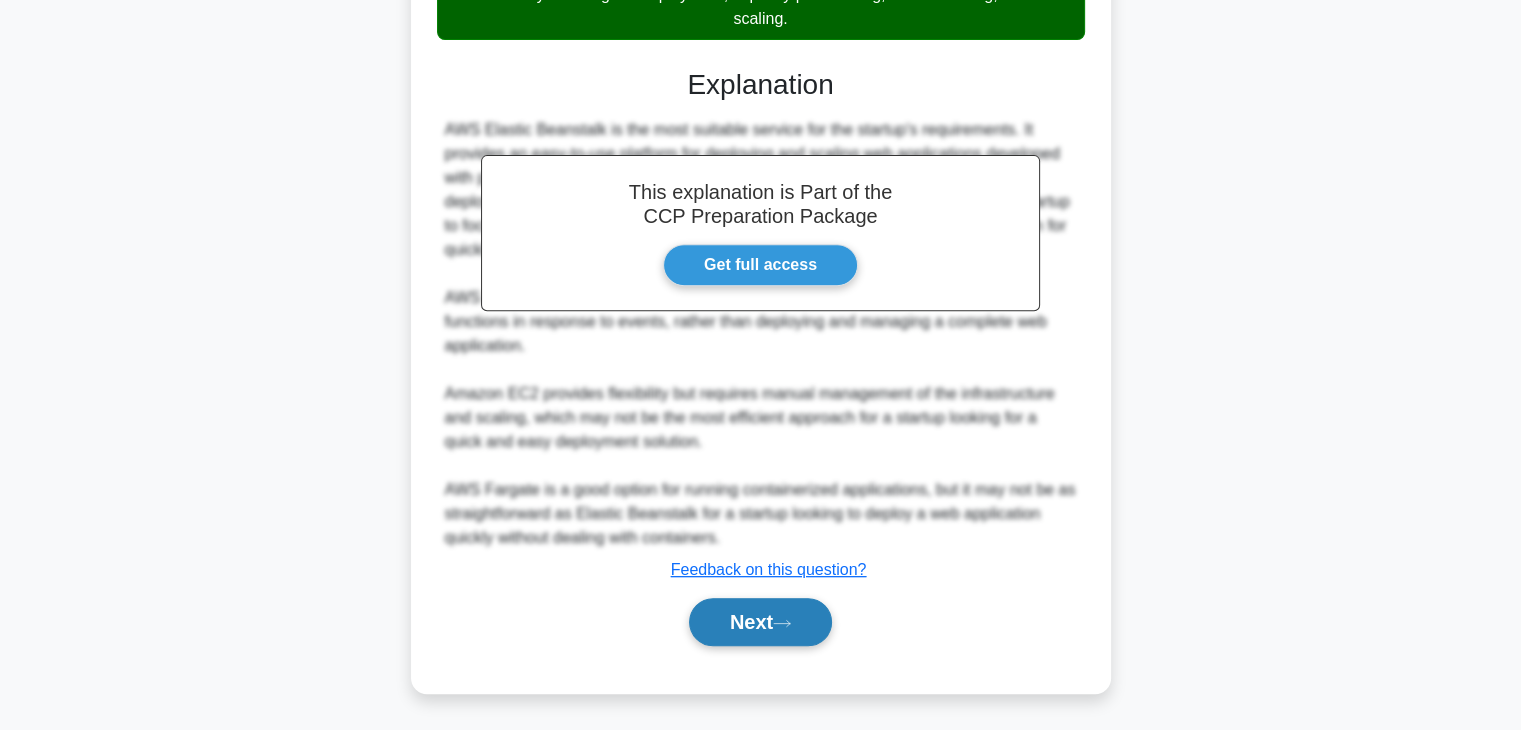 click on "Next" at bounding box center (760, 622) 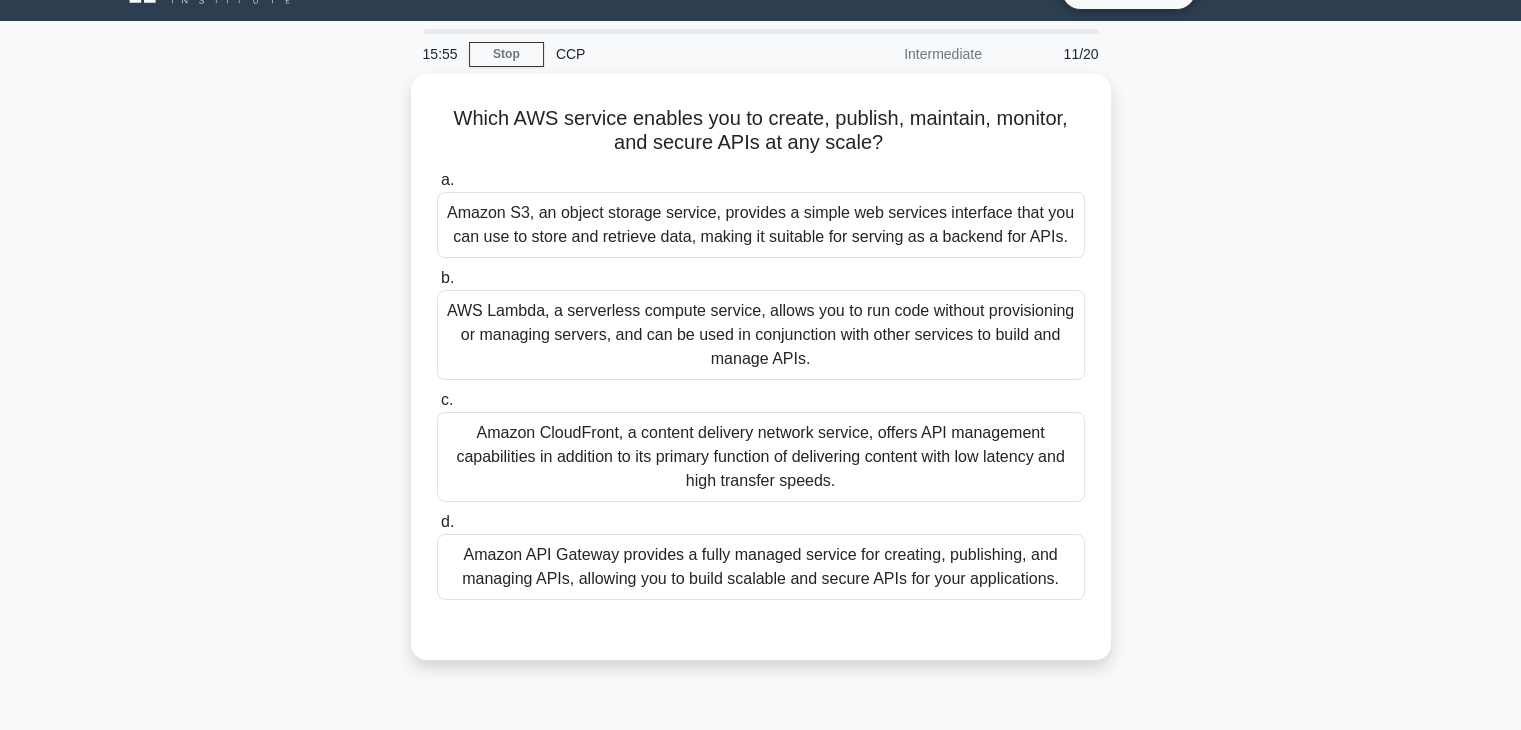 scroll, scrollTop: 0, scrollLeft: 0, axis: both 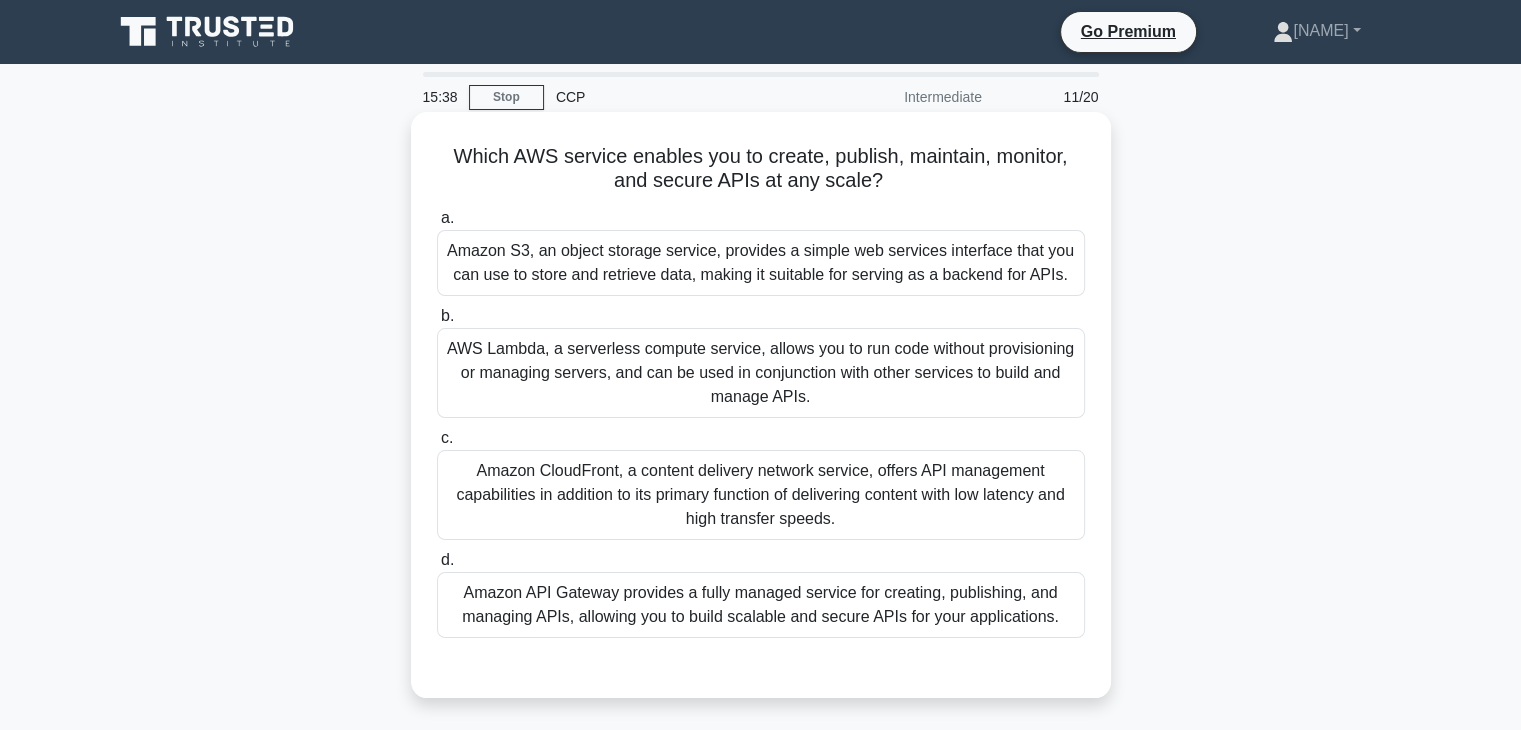 click on "Amazon API Gateway provides a fully managed service for creating, publishing, and managing APIs, allowing you to build scalable and secure APIs for your applications." at bounding box center [761, 605] 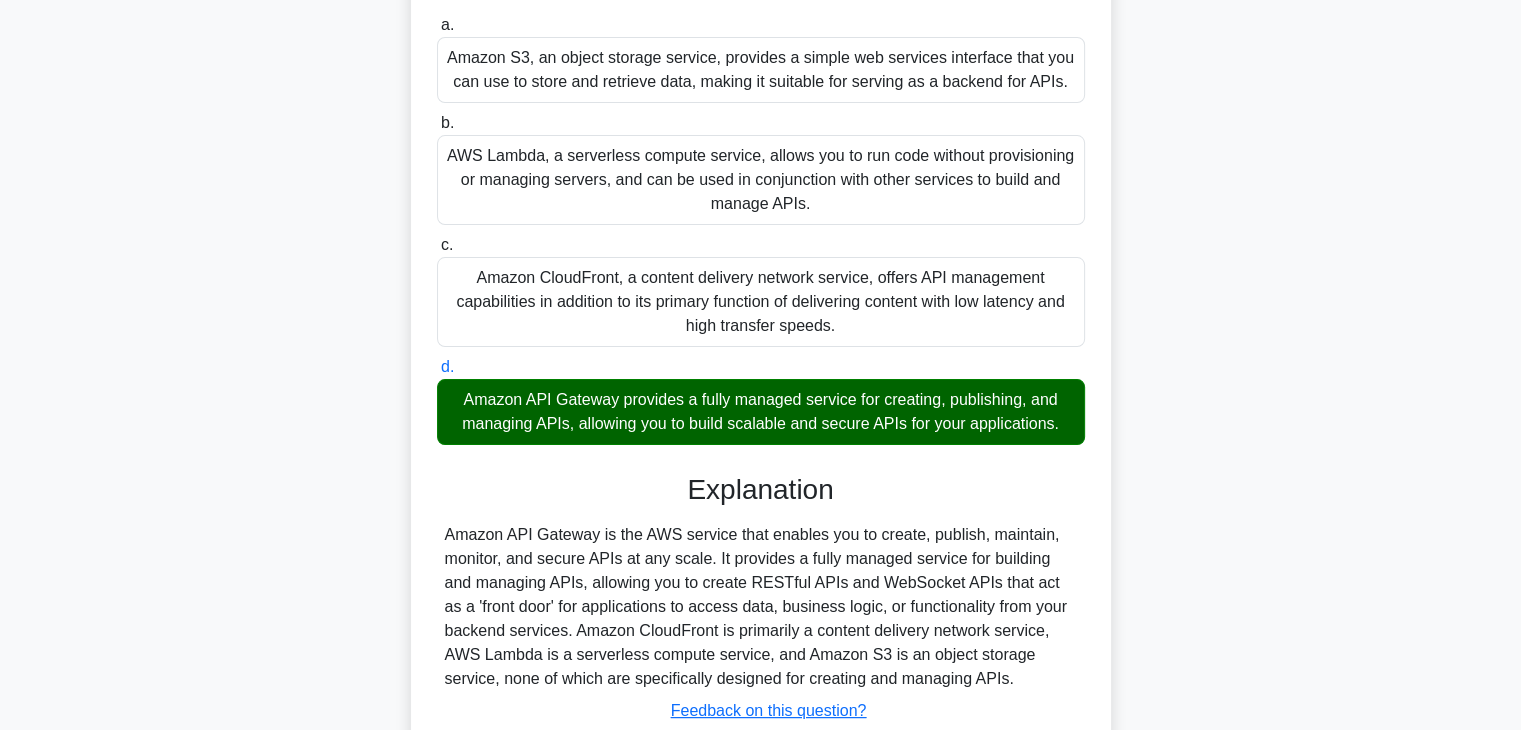scroll, scrollTop: 351, scrollLeft: 0, axis: vertical 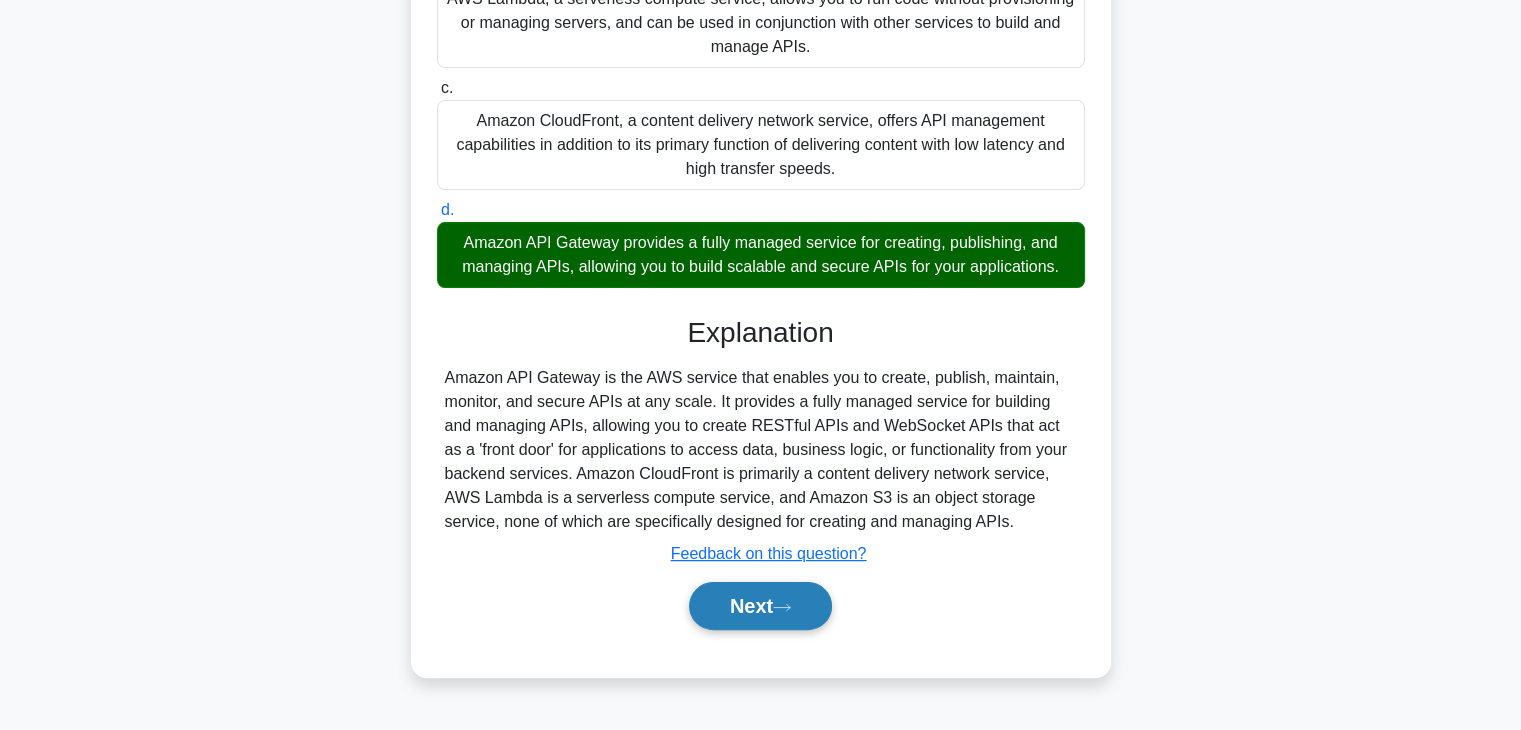 click on "Next" at bounding box center (760, 606) 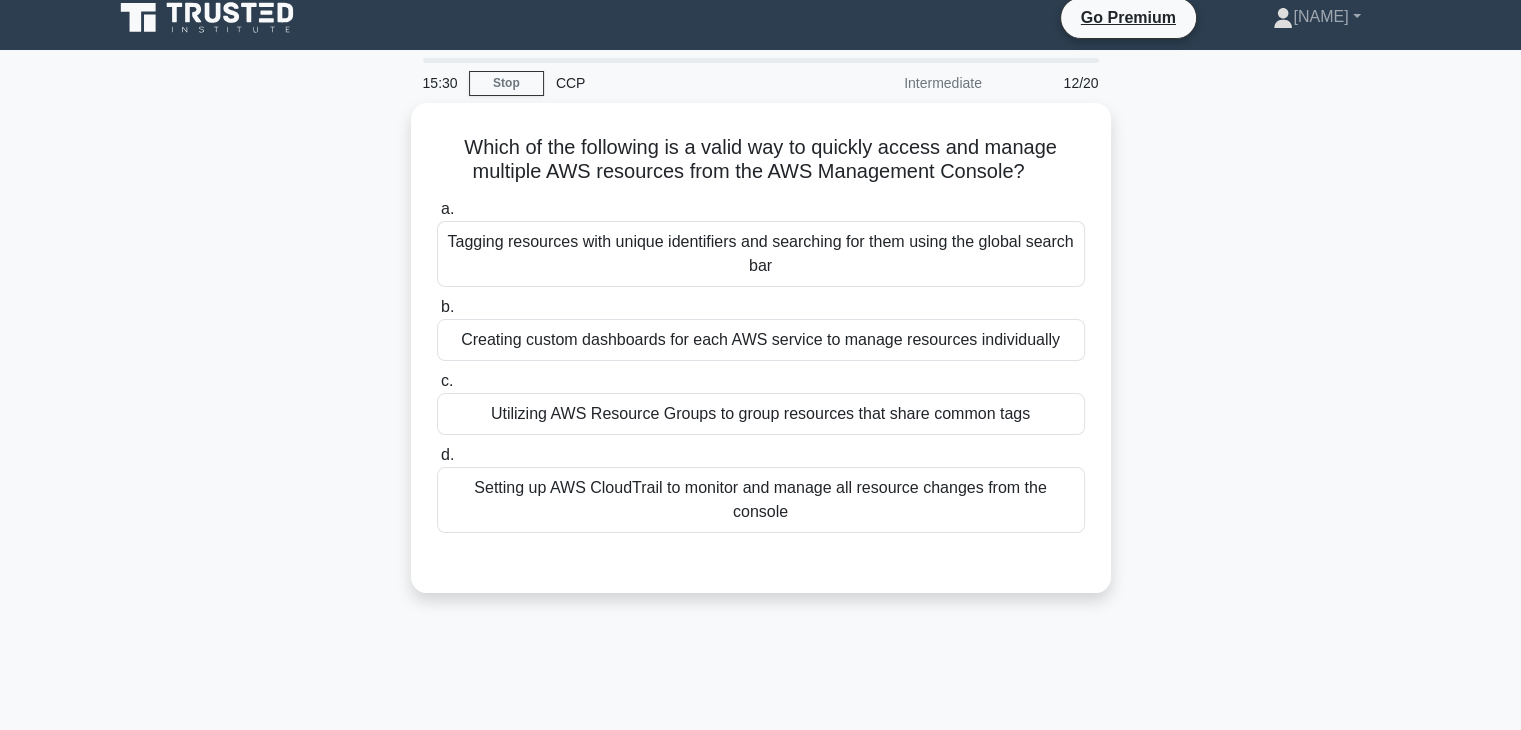 scroll, scrollTop: 0, scrollLeft: 0, axis: both 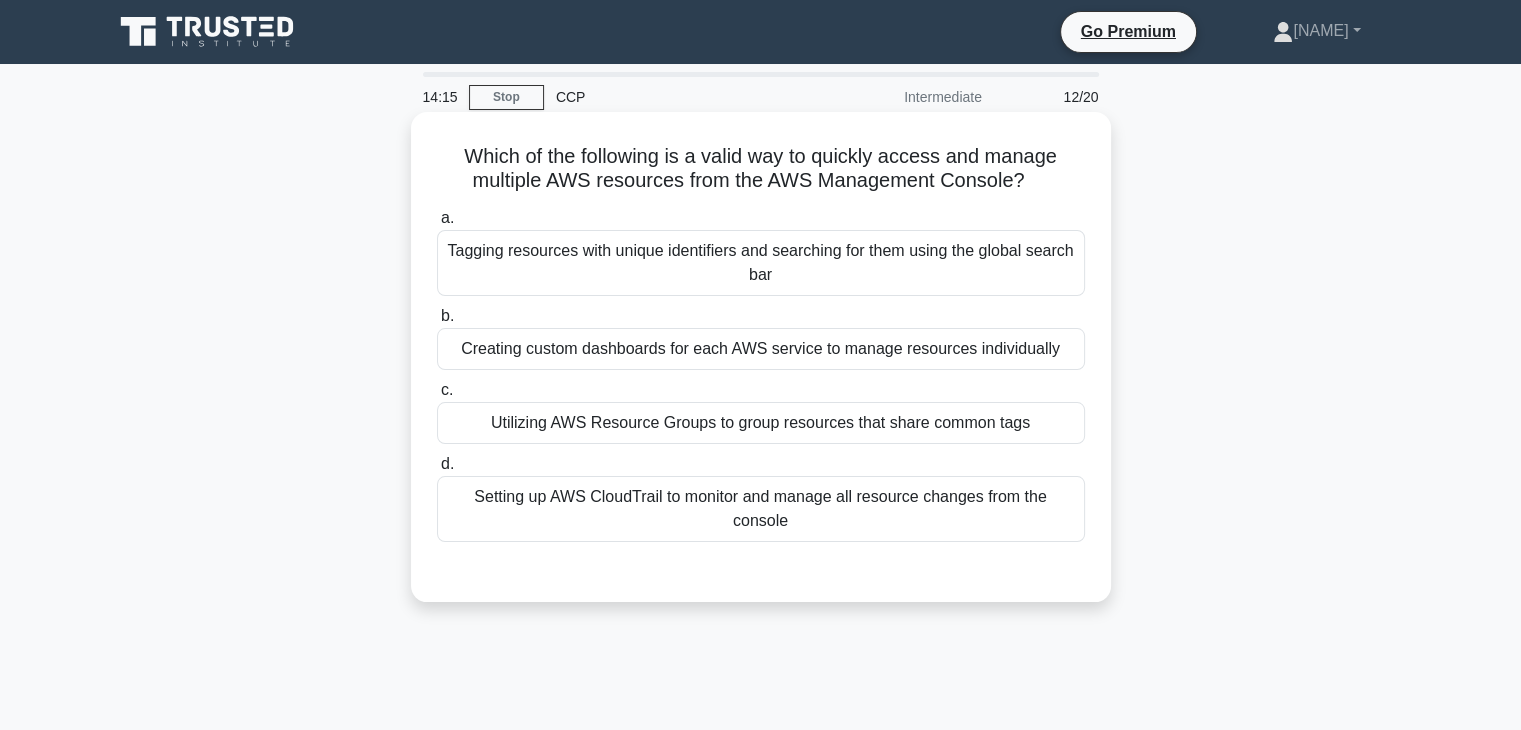click on "Utilizing AWS Resource Groups to group resources that share common tags" at bounding box center (761, 423) 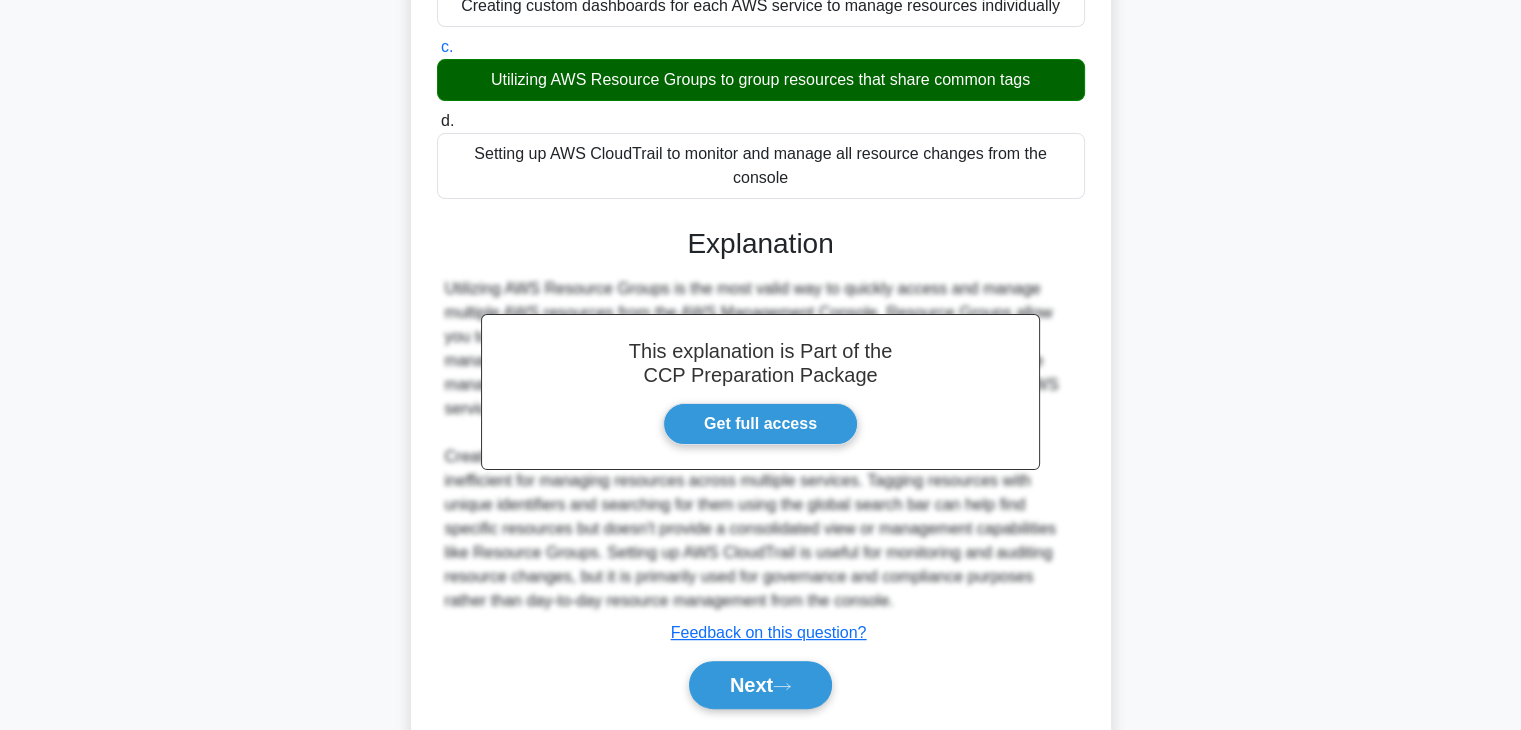 scroll, scrollTop: 358, scrollLeft: 0, axis: vertical 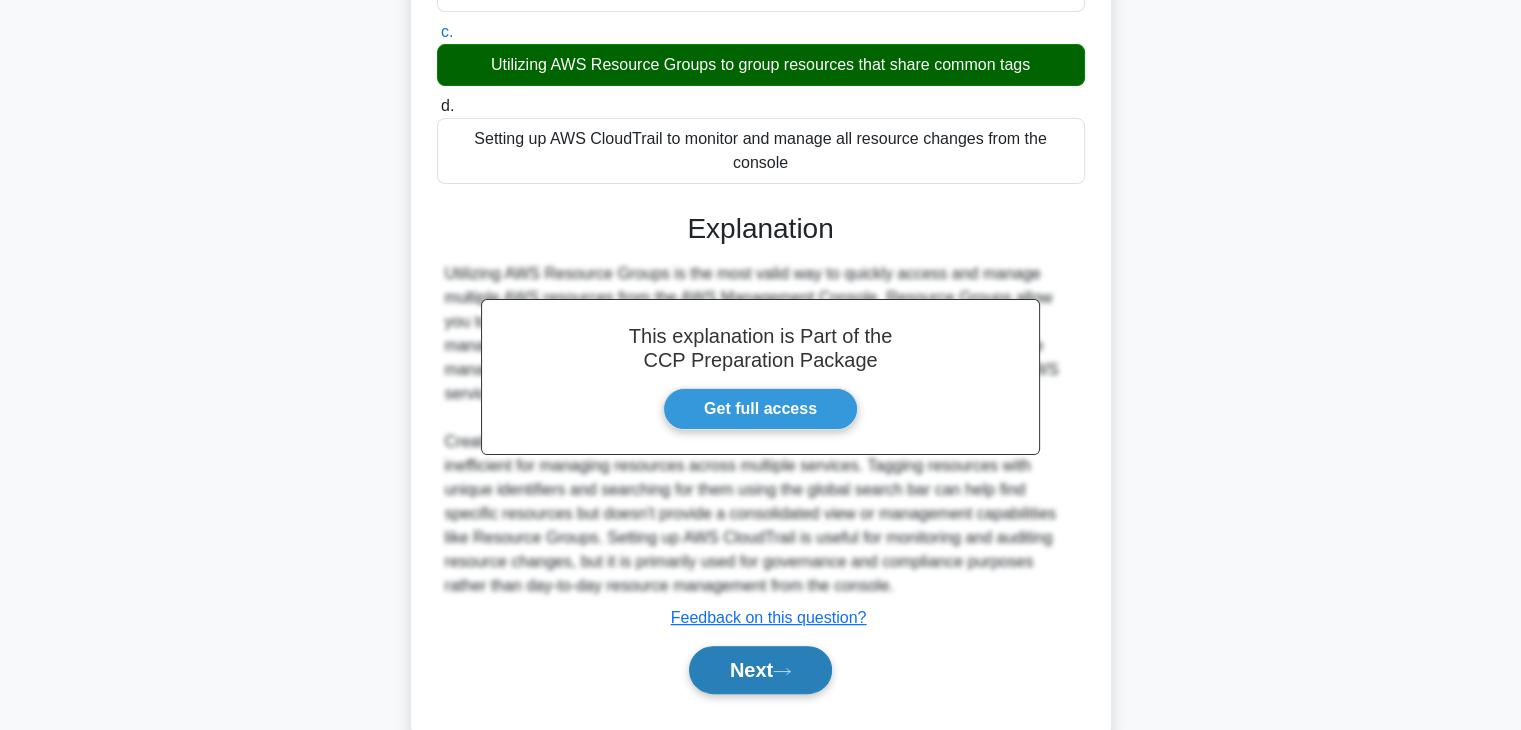 click on "Next" at bounding box center [760, 670] 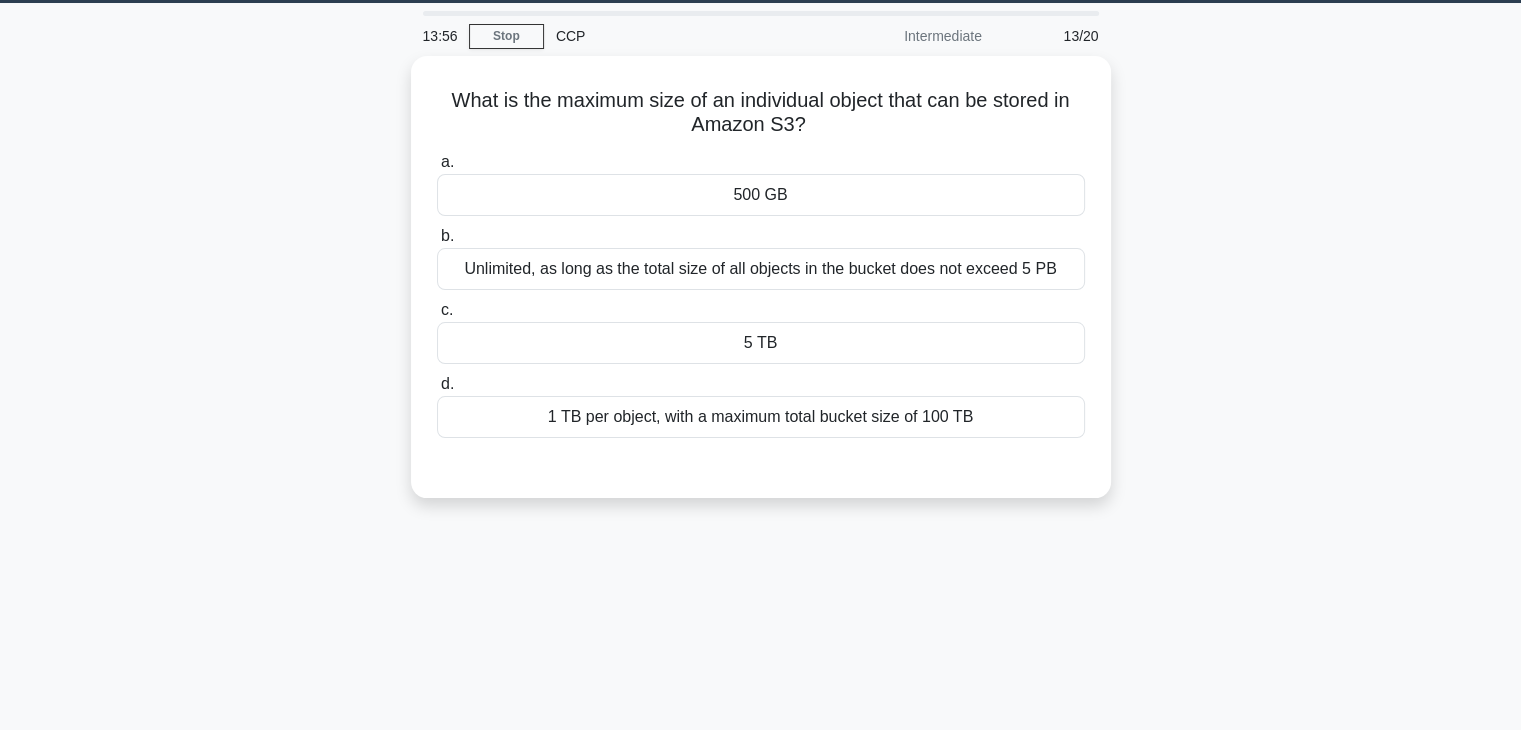 scroll, scrollTop: 0, scrollLeft: 0, axis: both 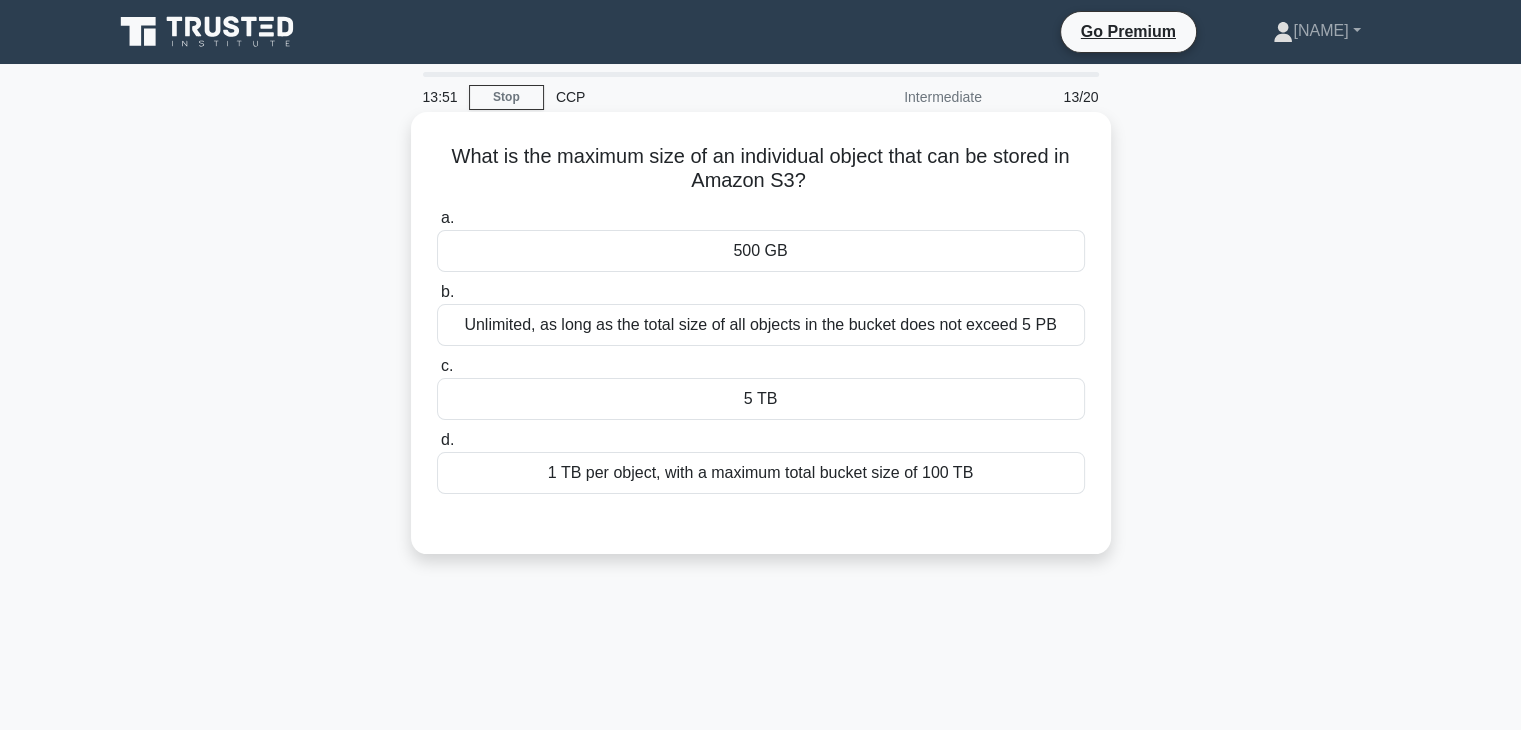 click on "5 TB" at bounding box center (761, 399) 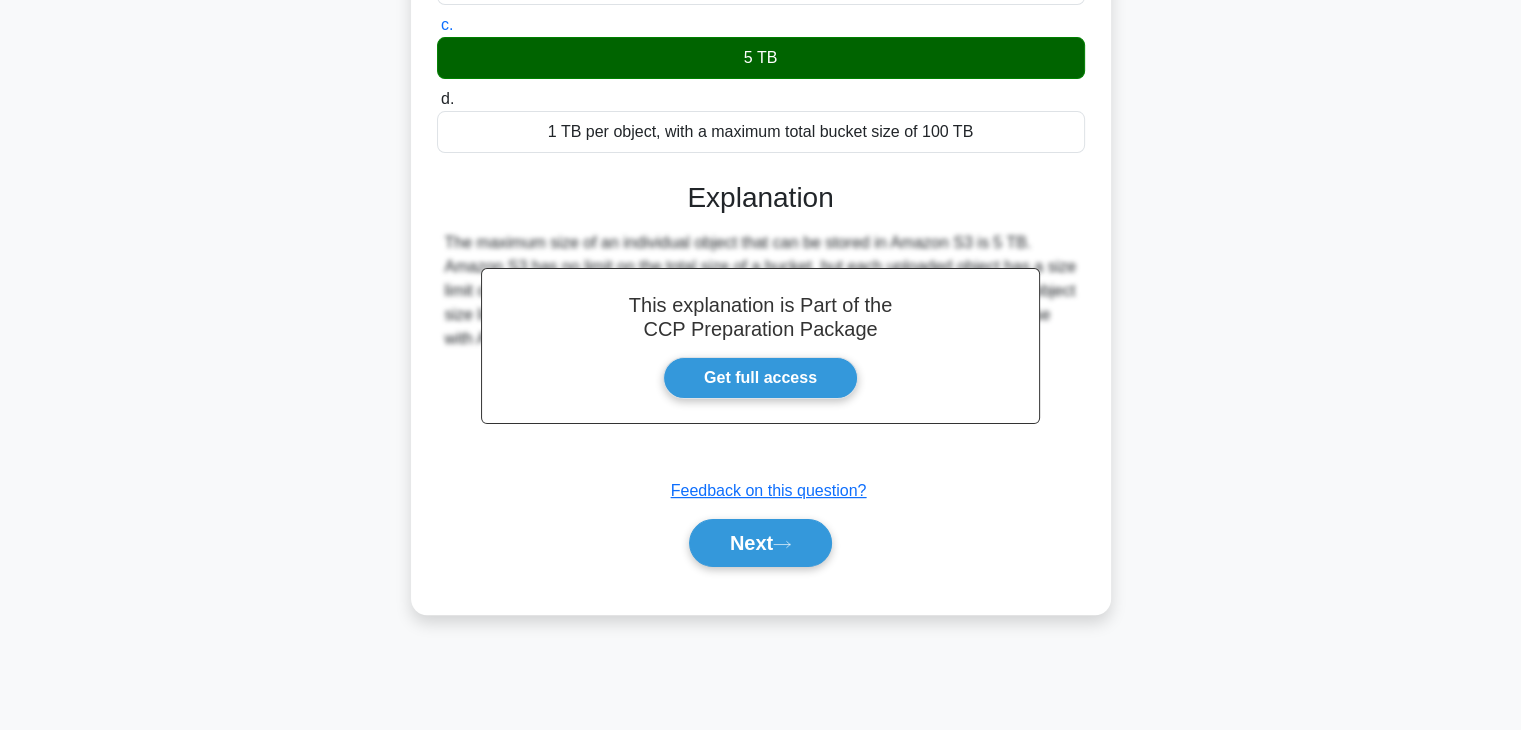scroll, scrollTop: 351, scrollLeft: 0, axis: vertical 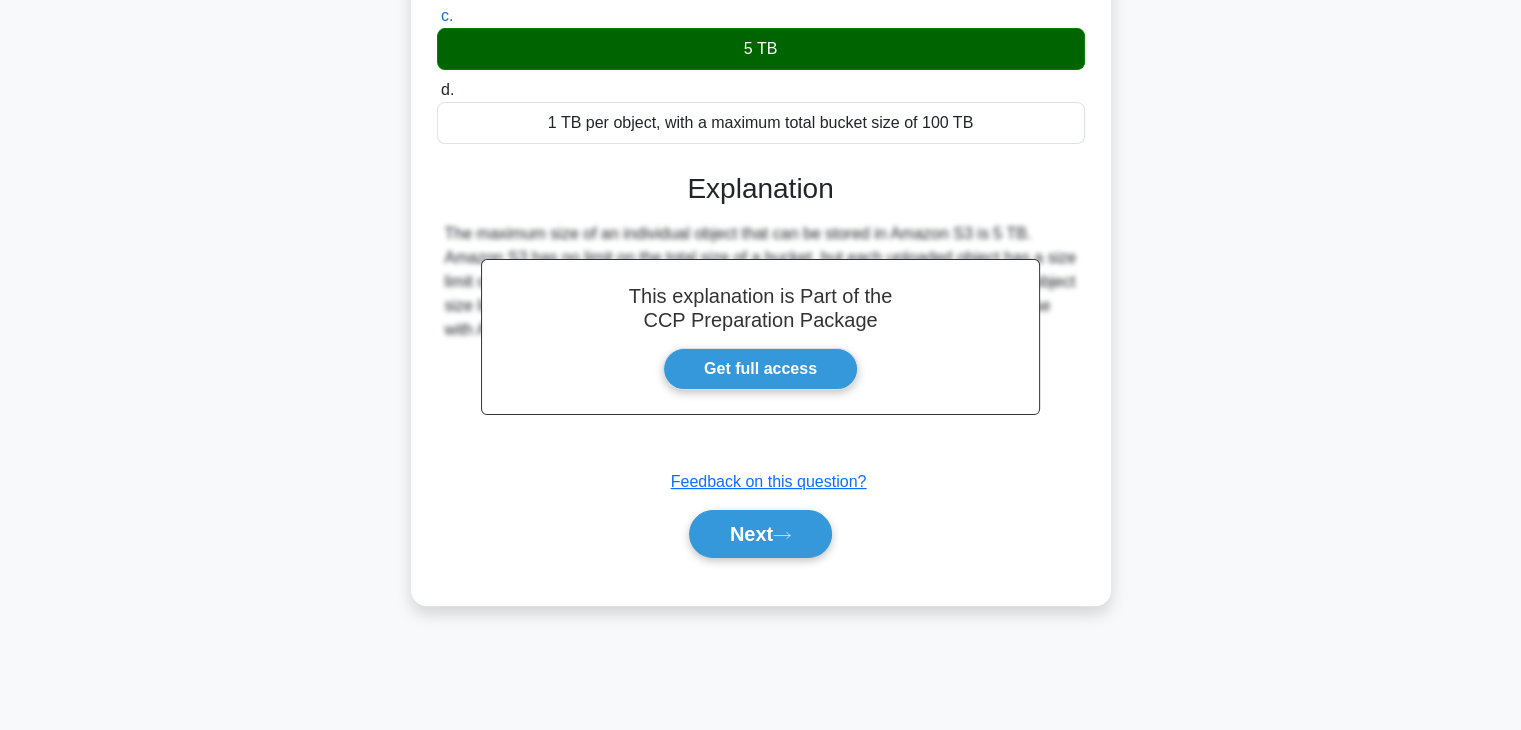click on "Next" at bounding box center (761, 534) 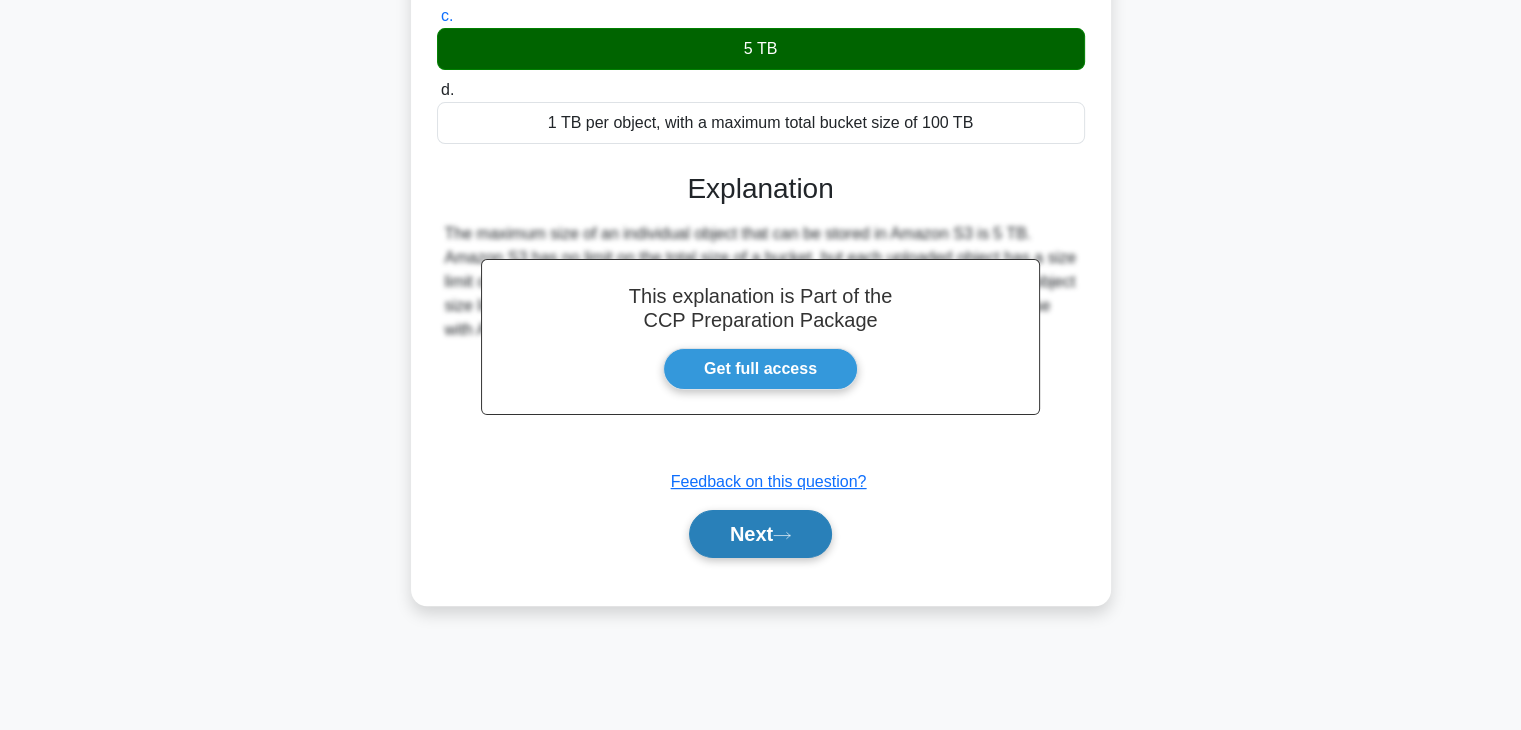click on "Next" at bounding box center [760, 534] 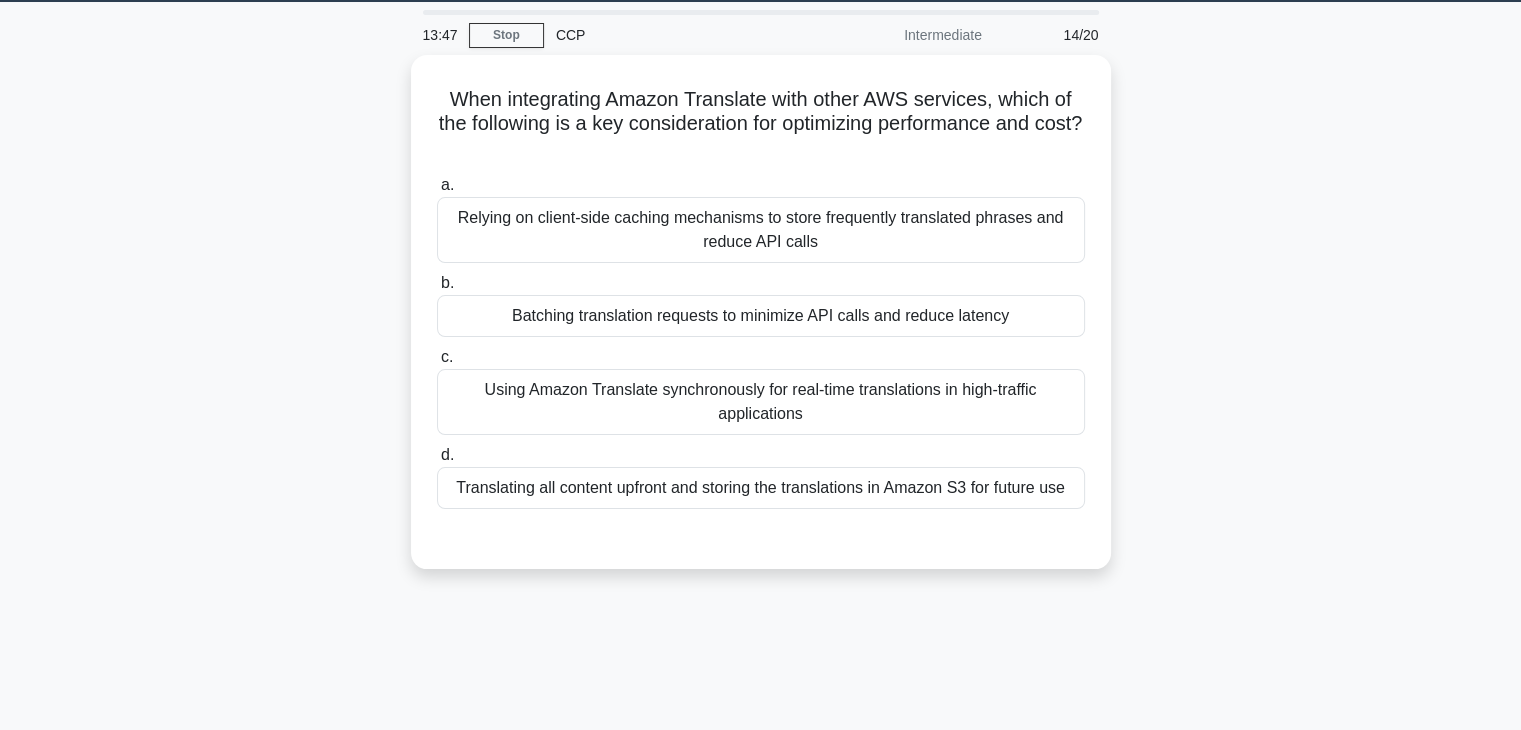 scroll, scrollTop: 0, scrollLeft: 0, axis: both 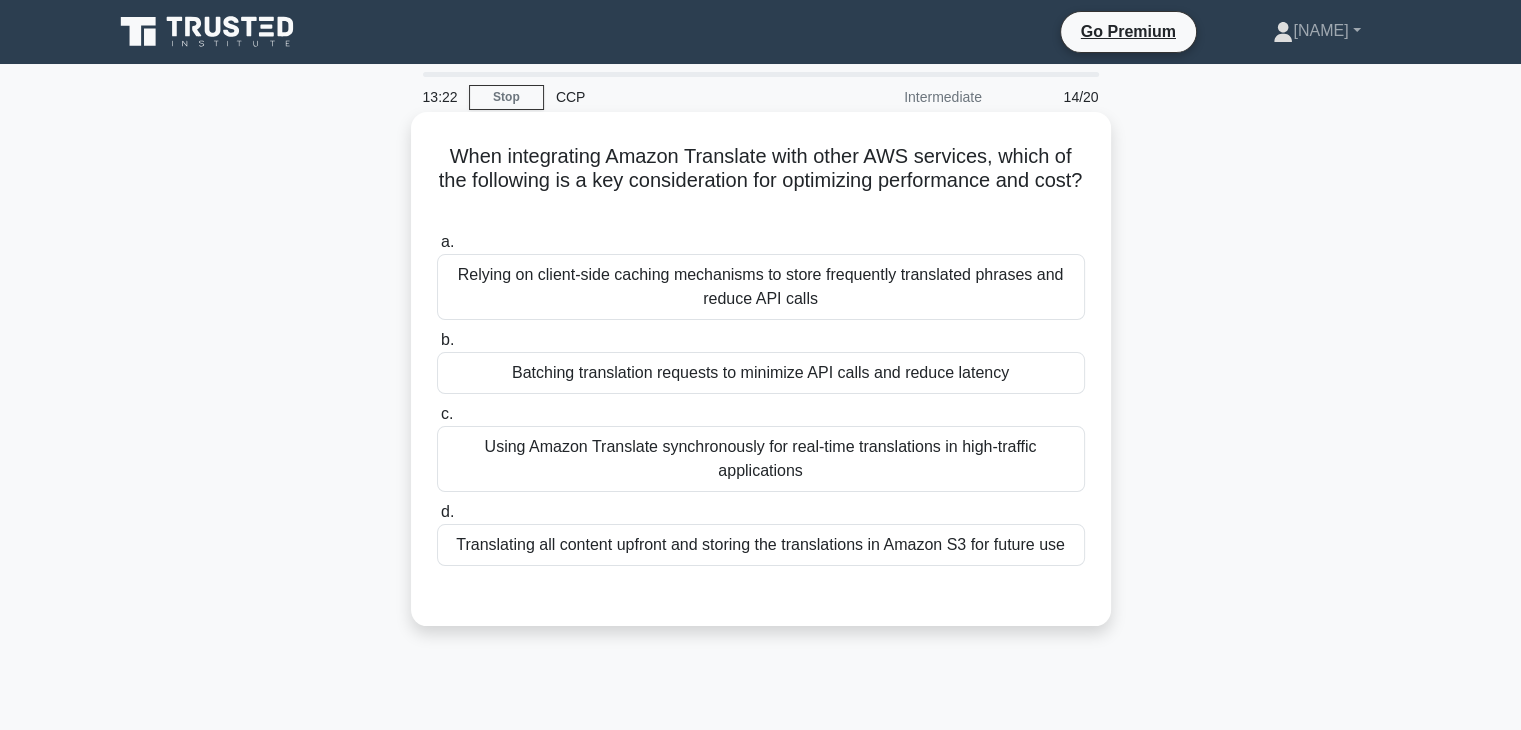 click on "Batching translation requests to minimize API calls and reduce latency" at bounding box center [761, 373] 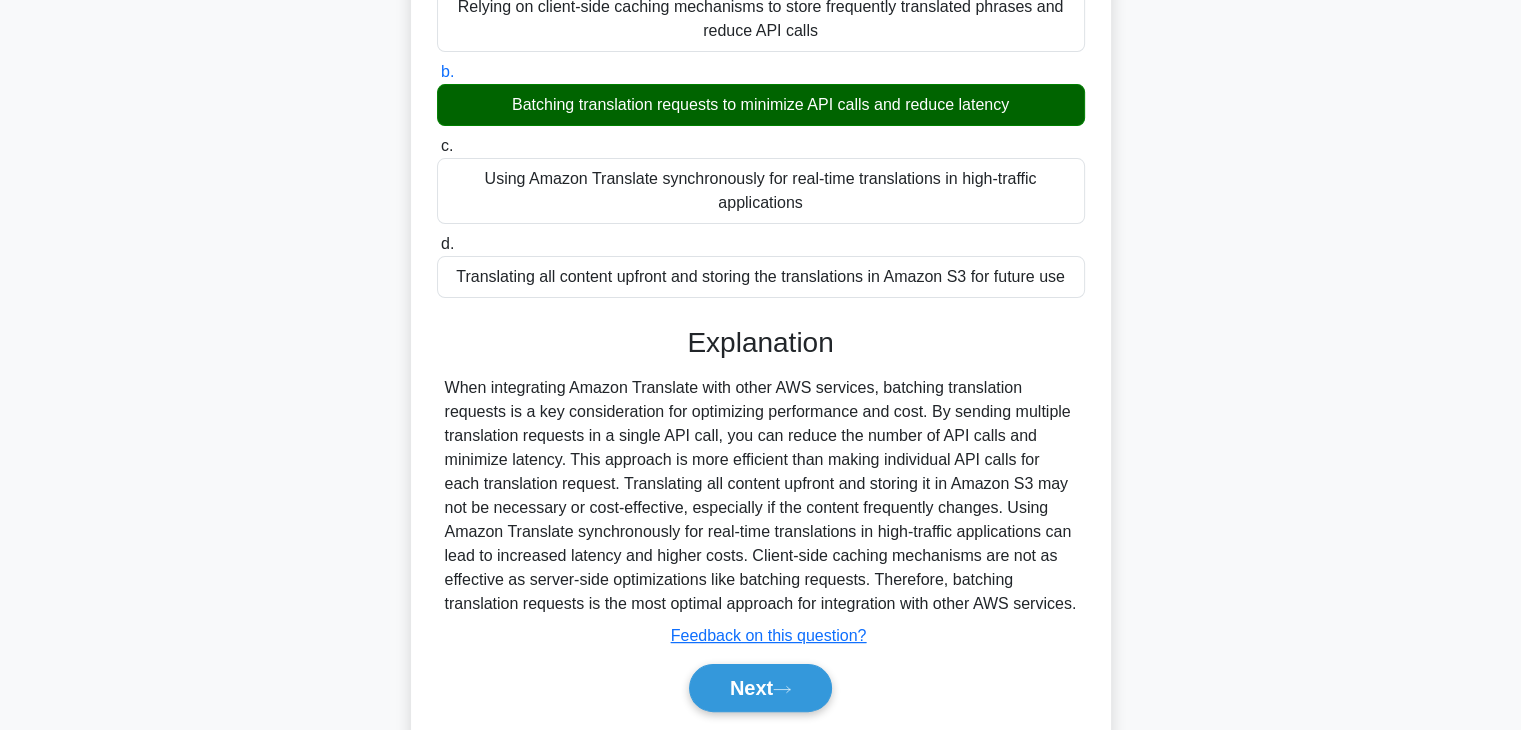 scroll, scrollTop: 271, scrollLeft: 0, axis: vertical 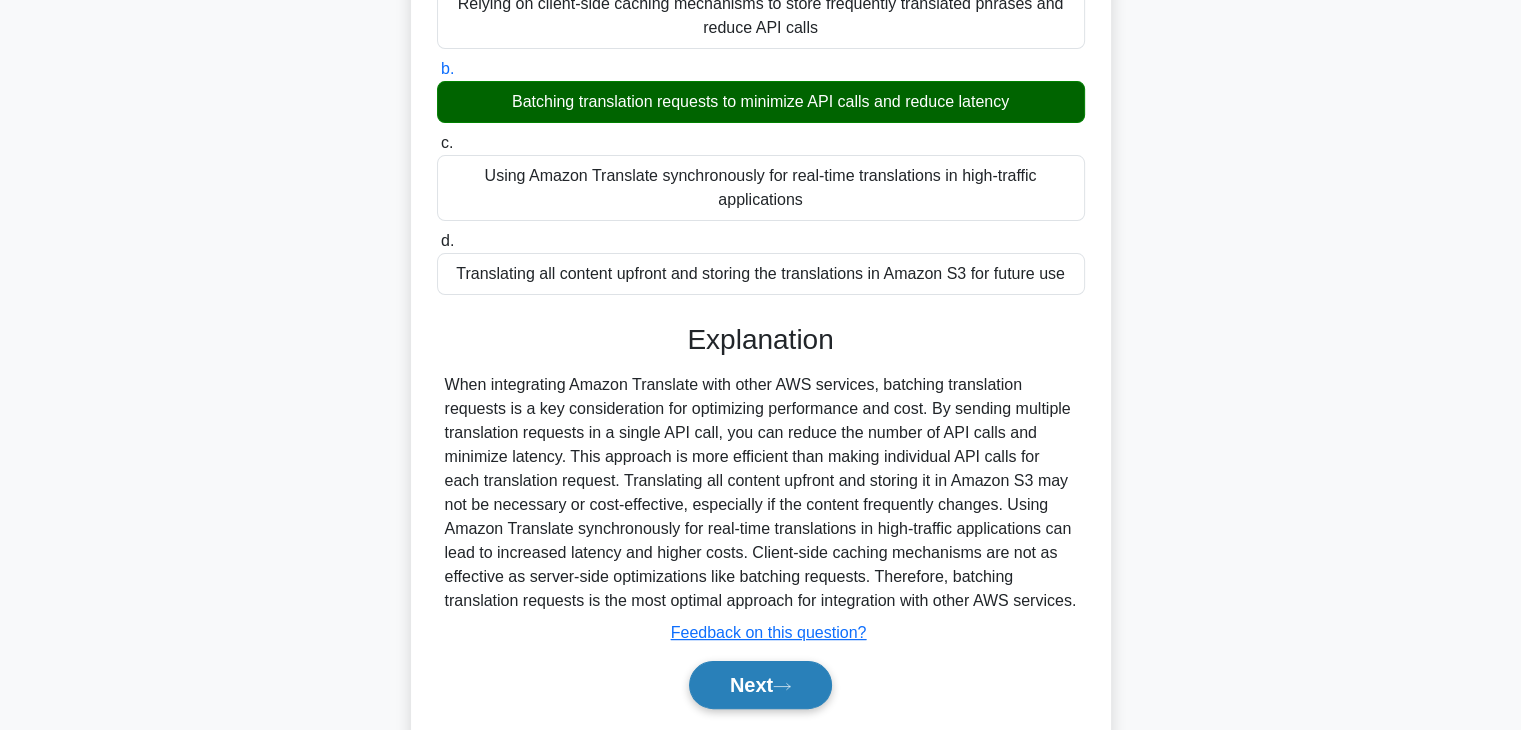click on "Next" at bounding box center [760, 685] 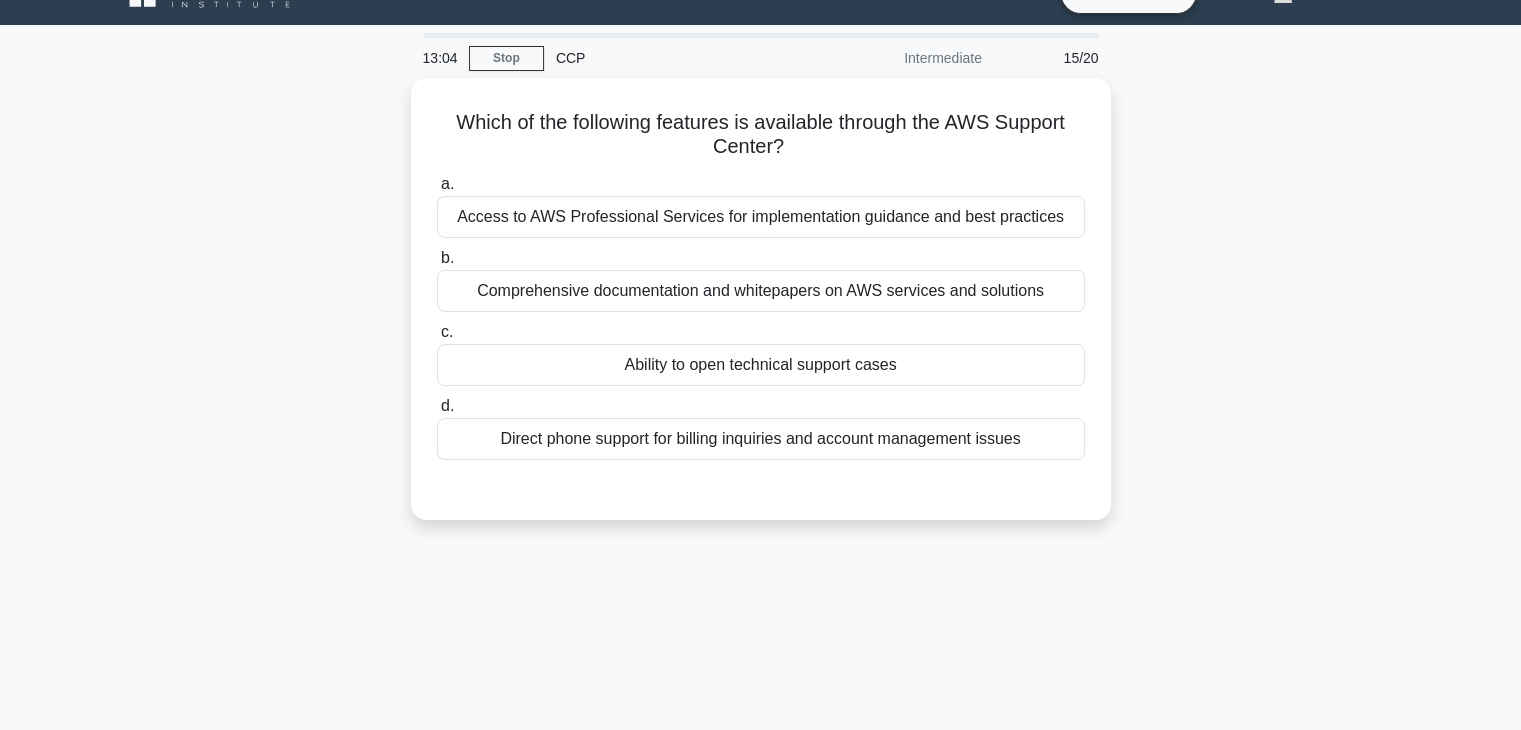 scroll, scrollTop: 0, scrollLeft: 0, axis: both 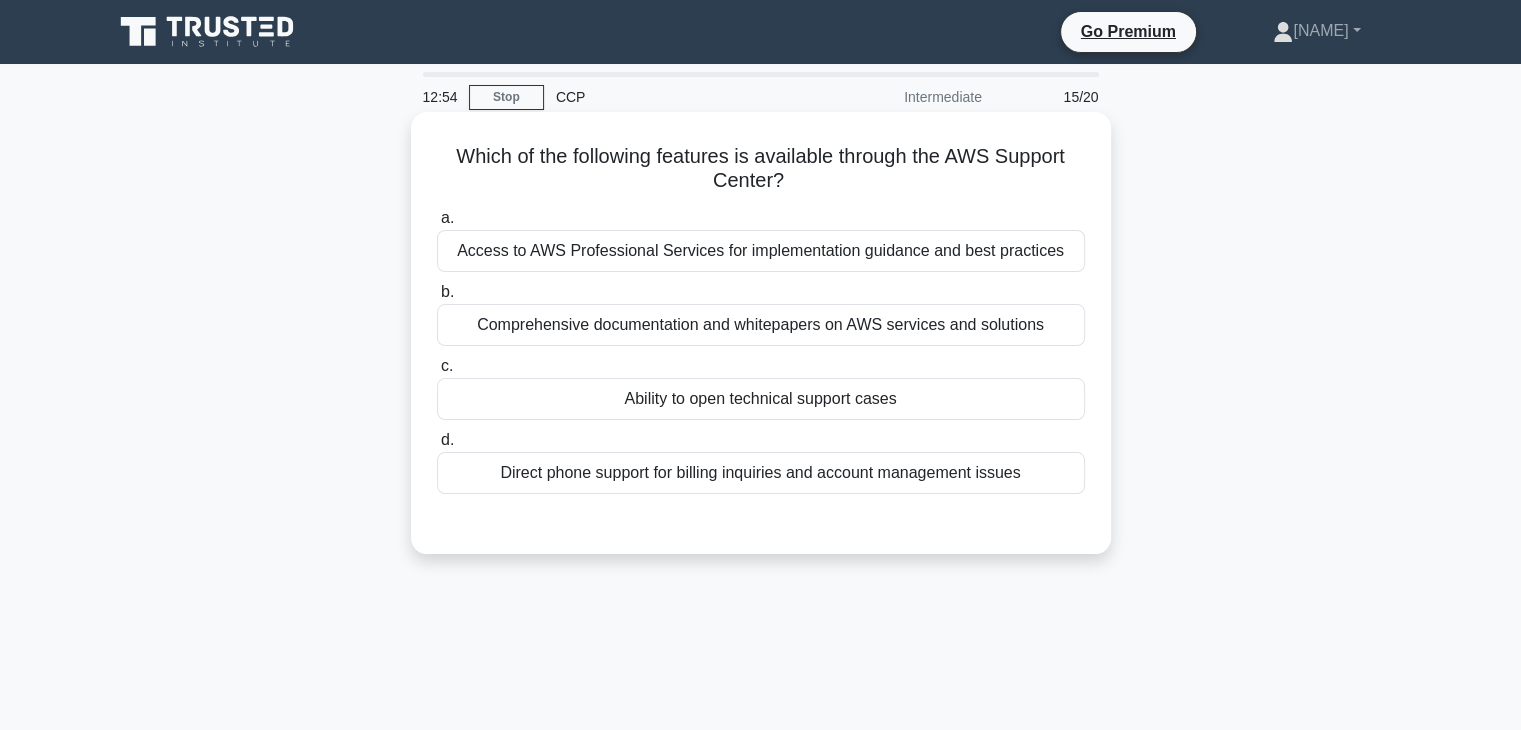 click on "Ability to open technical support cases" at bounding box center (761, 399) 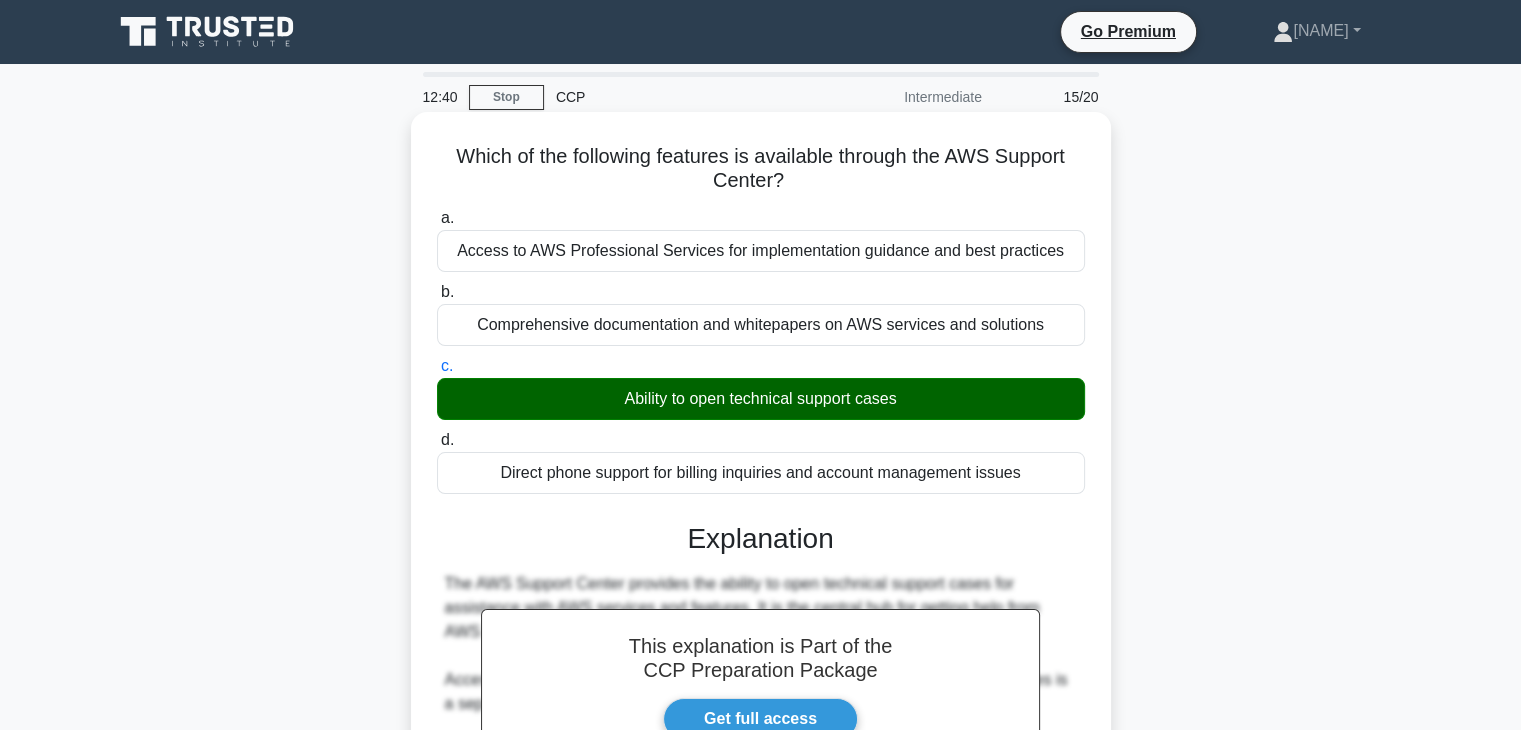 drag, startPoint x: 952, startPoint y: 166, endPoint x: 878, endPoint y: 187, distance: 76.922035 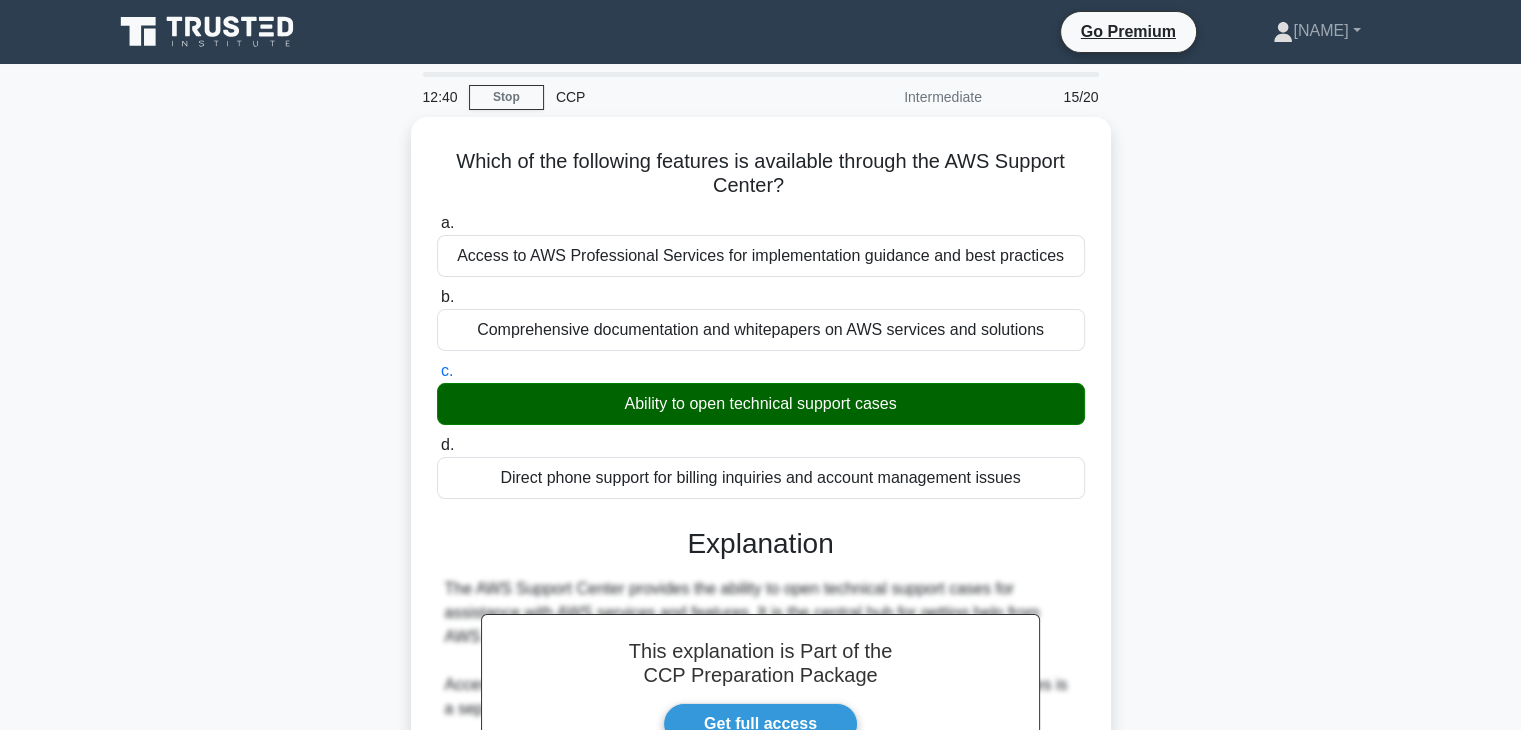 copy on "AWS Support Center?" 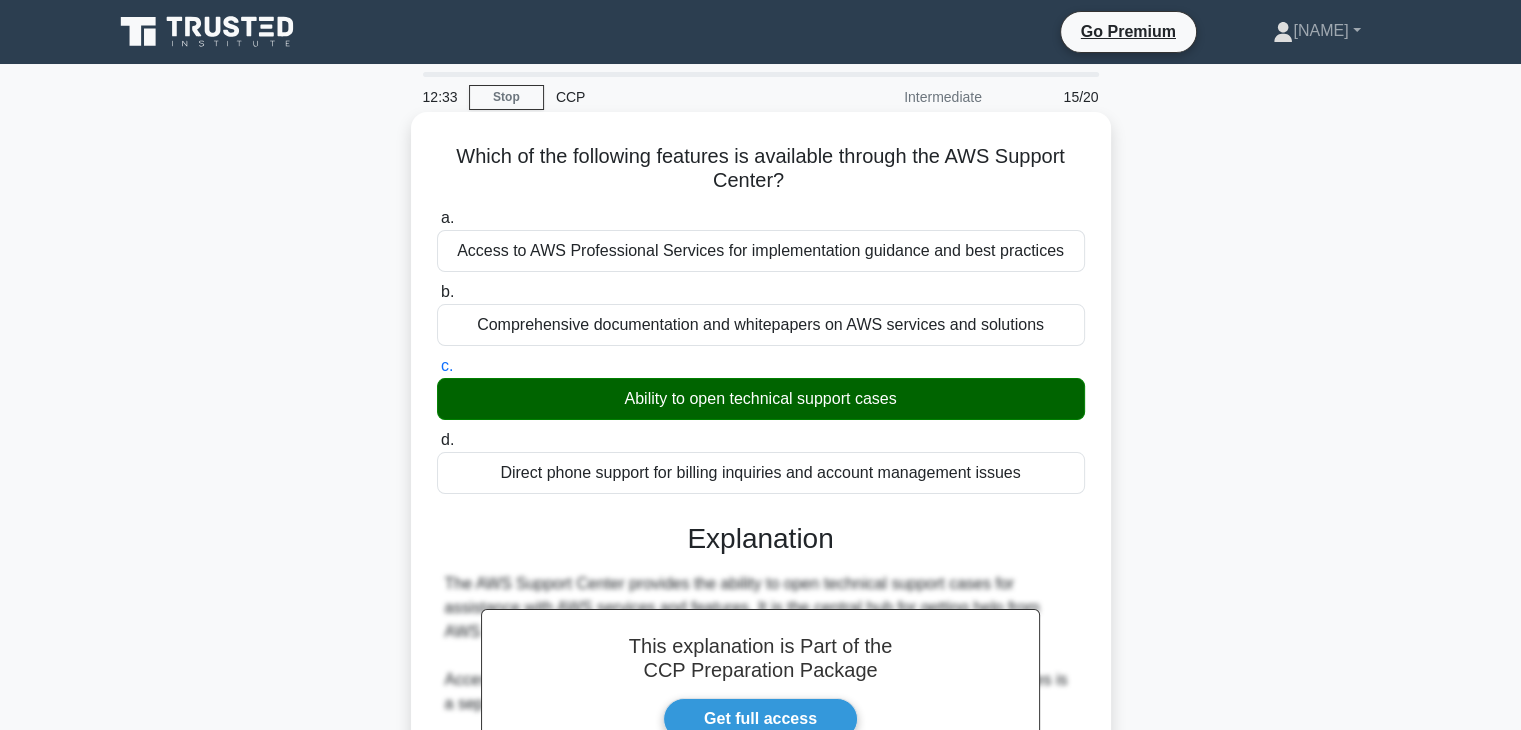 scroll, scrollTop: 358, scrollLeft: 0, axis: vertical 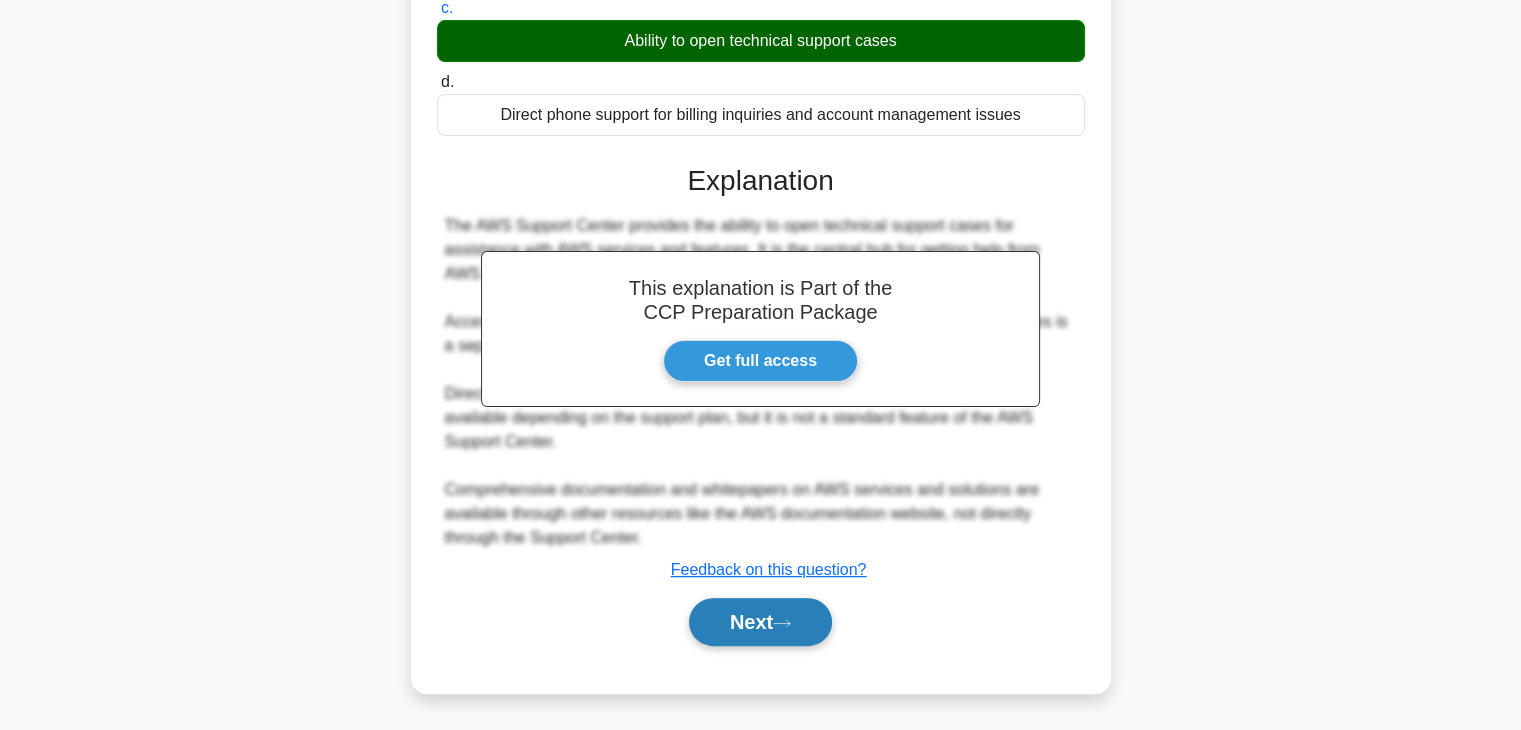 click on "Next" at bounding box center (760, 622) 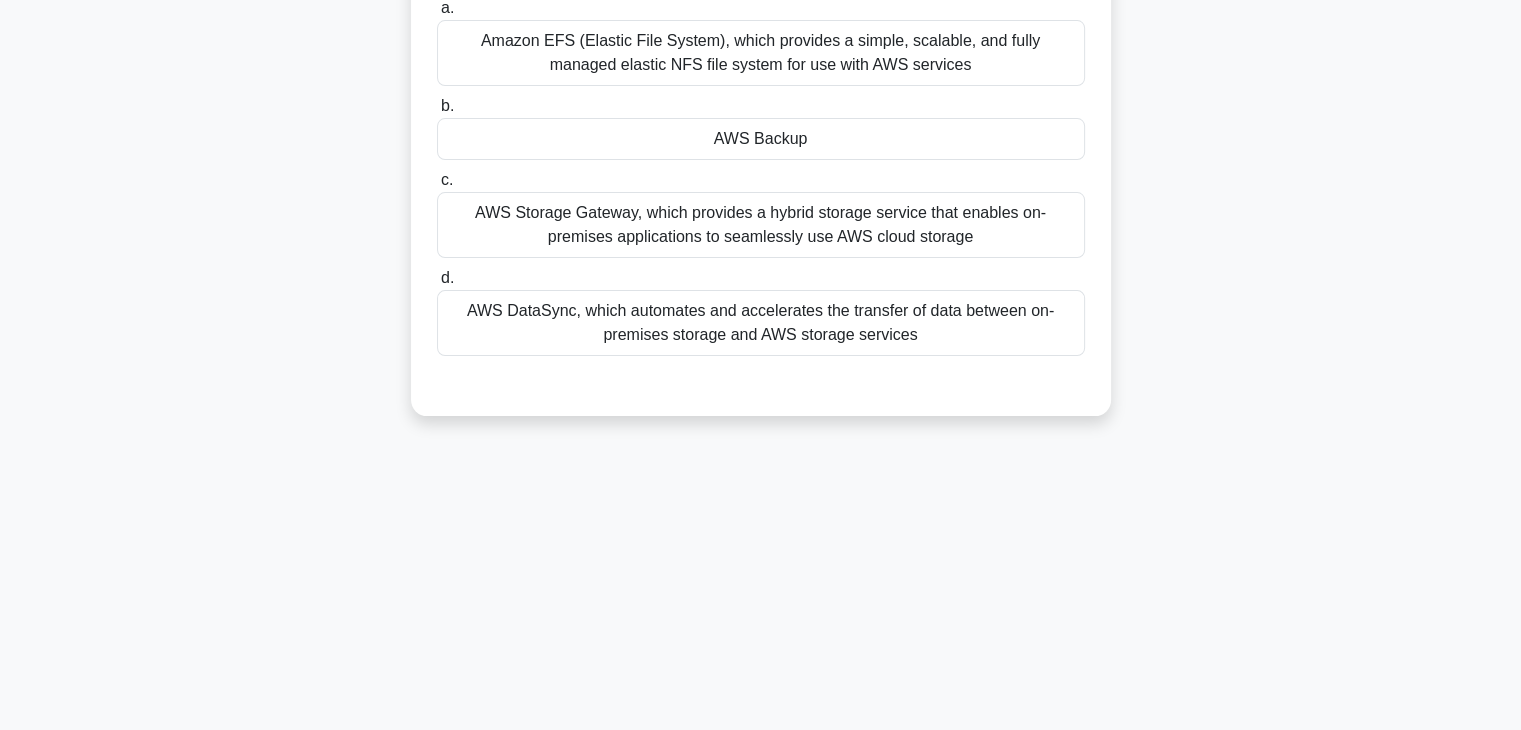 scroll, scrollTop: 84, scrollLeft: 0, axis: vertical 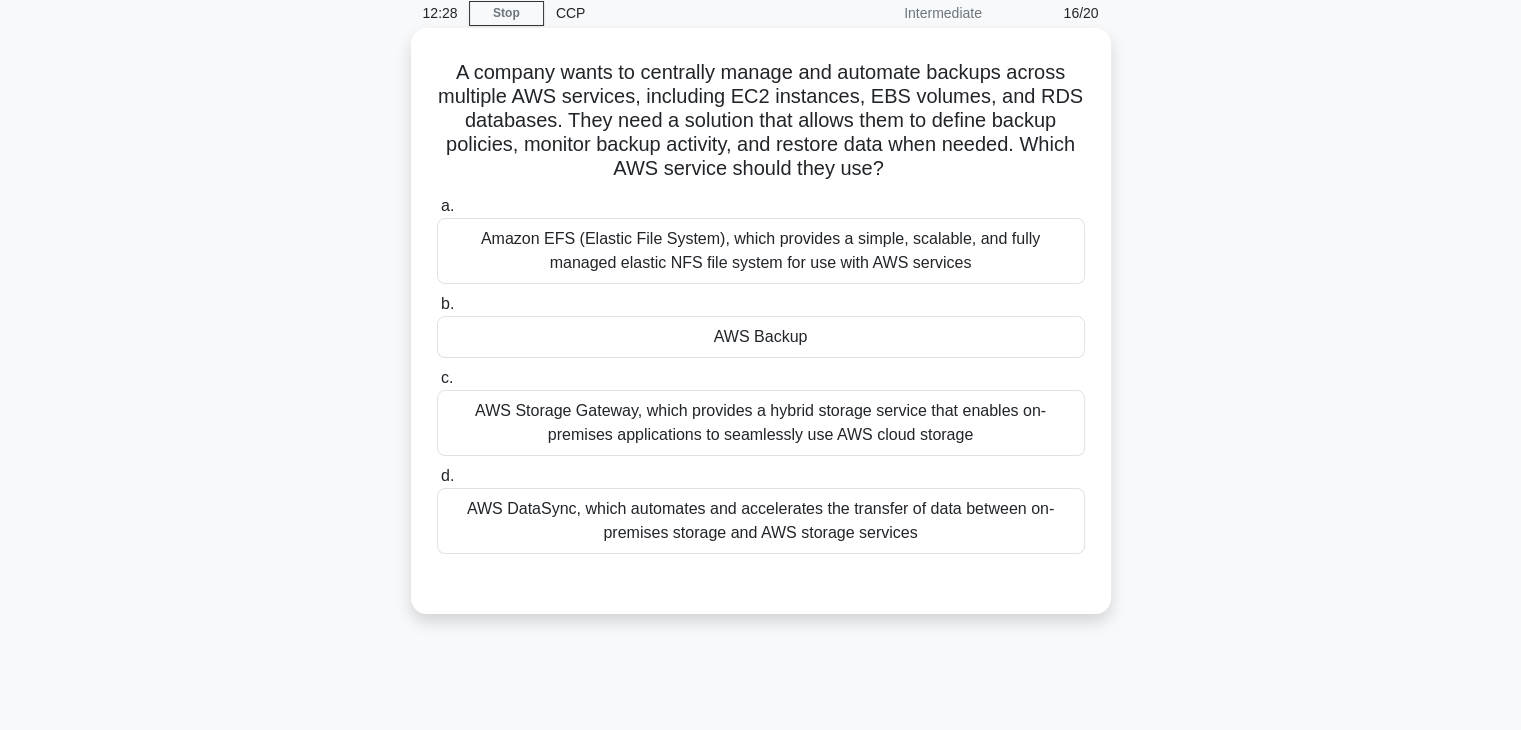 click on "AWS Backup" at bounding box center (761, 337) 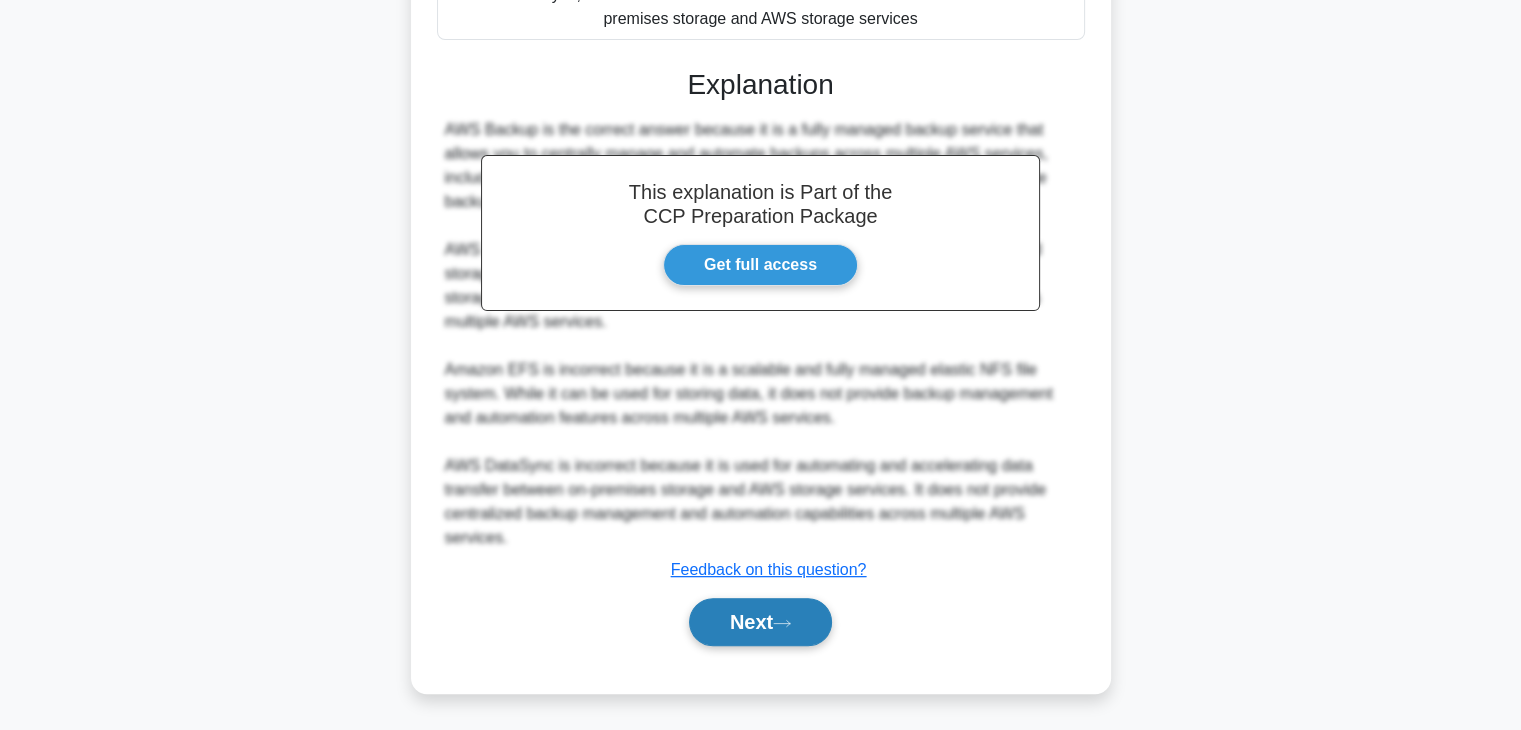 click on "Next" at bounding box center [760, 622] 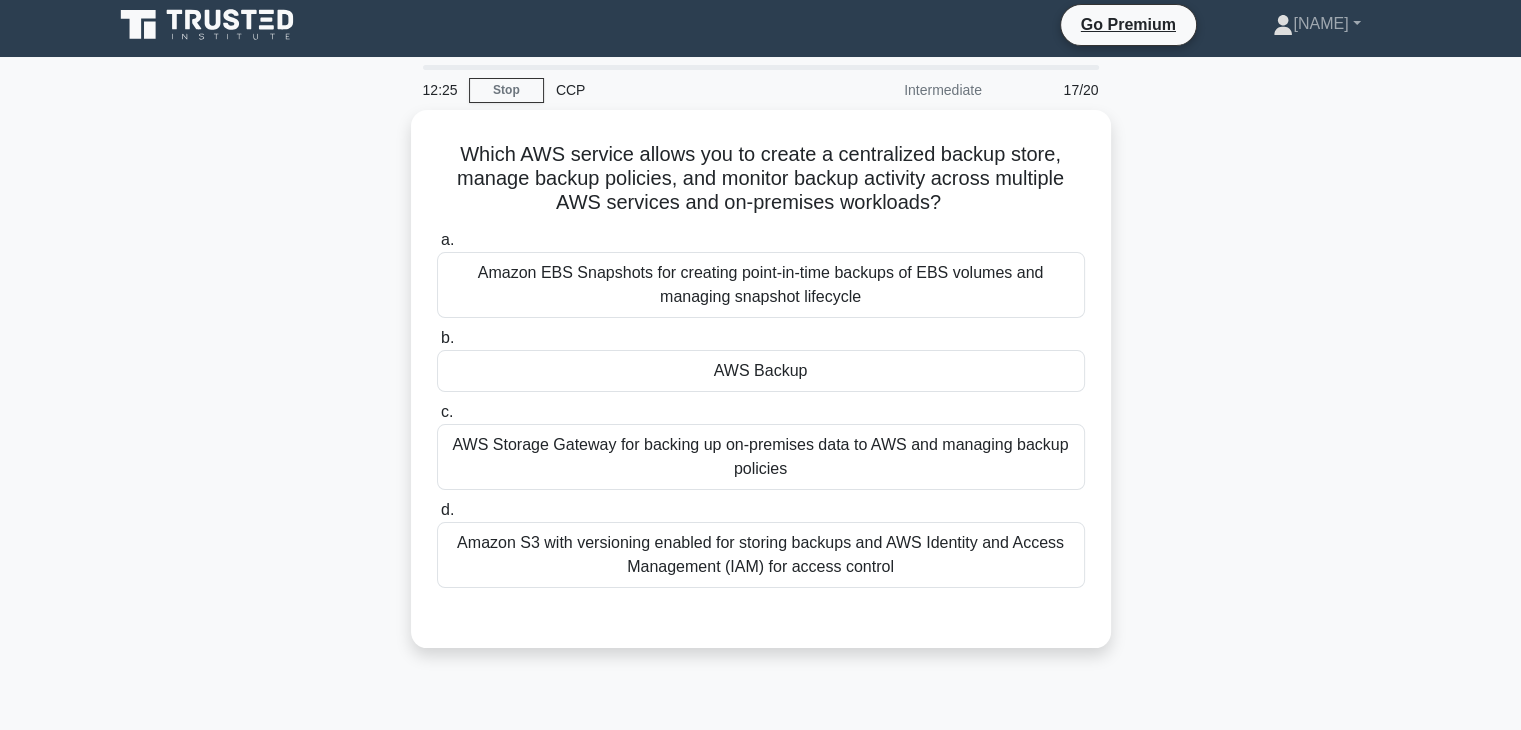scroll, scrollTop: 0, scrollLeft: 0, axis: both 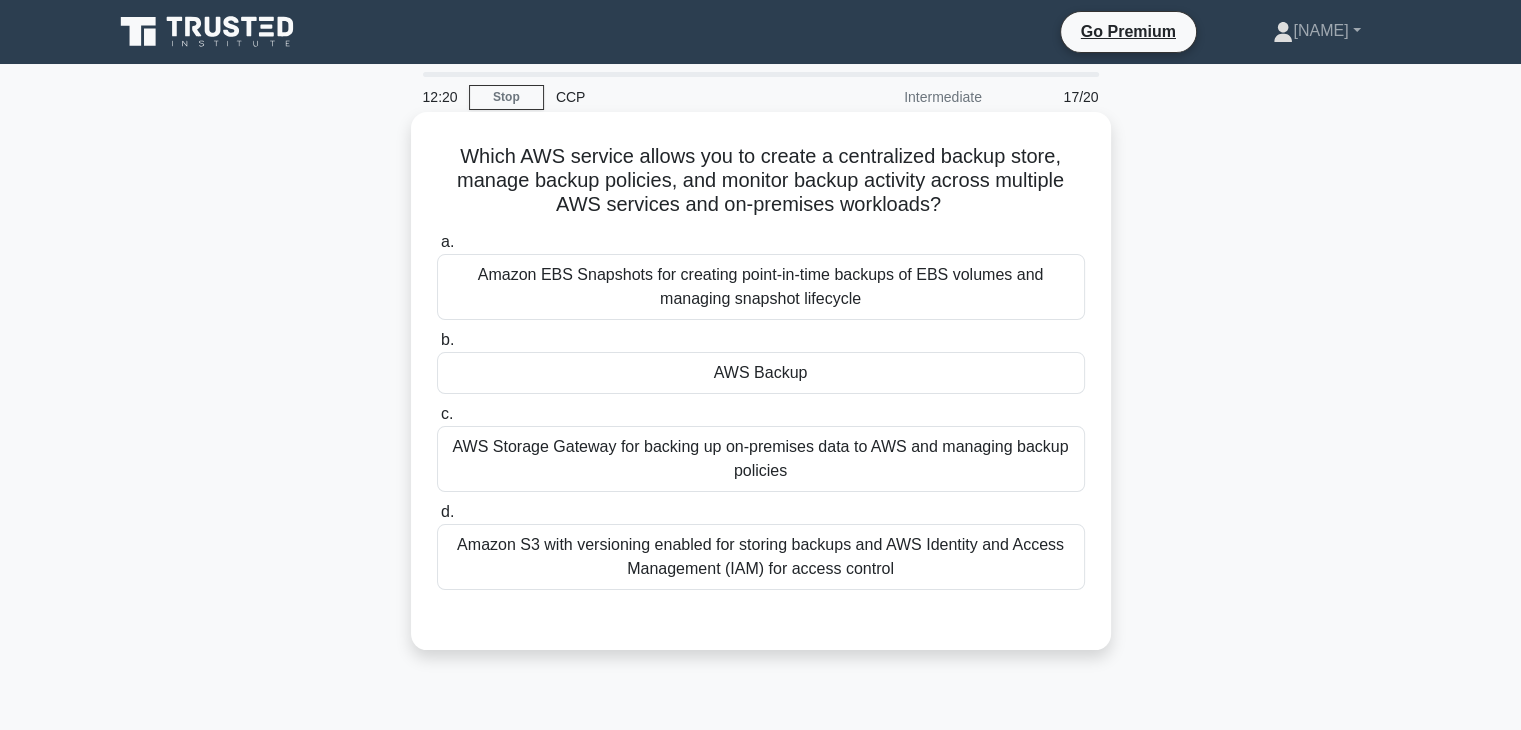 click on "AWS Backup" at bounding box center (761, 373) 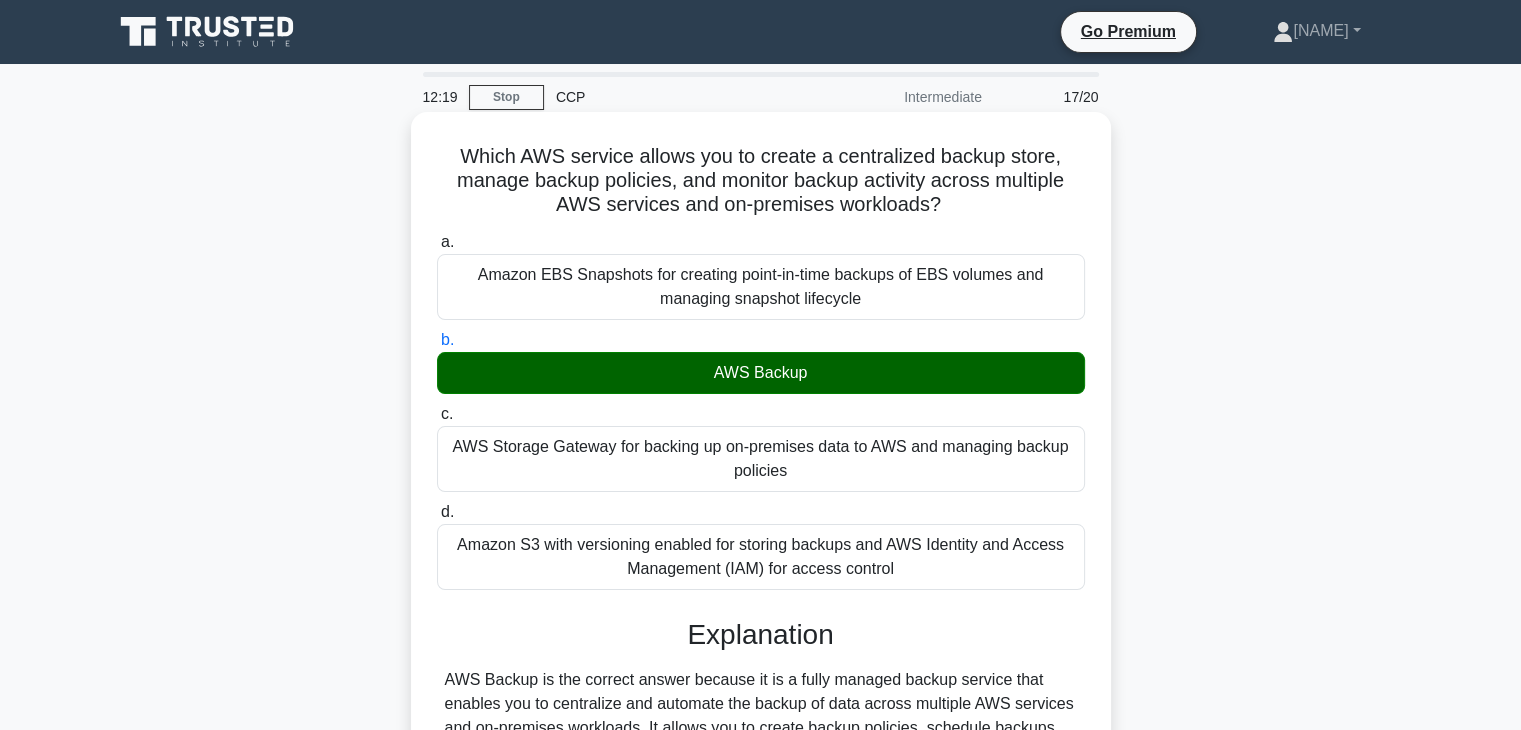 scroll, scrollTop: 358, scrollLeft: 0, axis: vertical 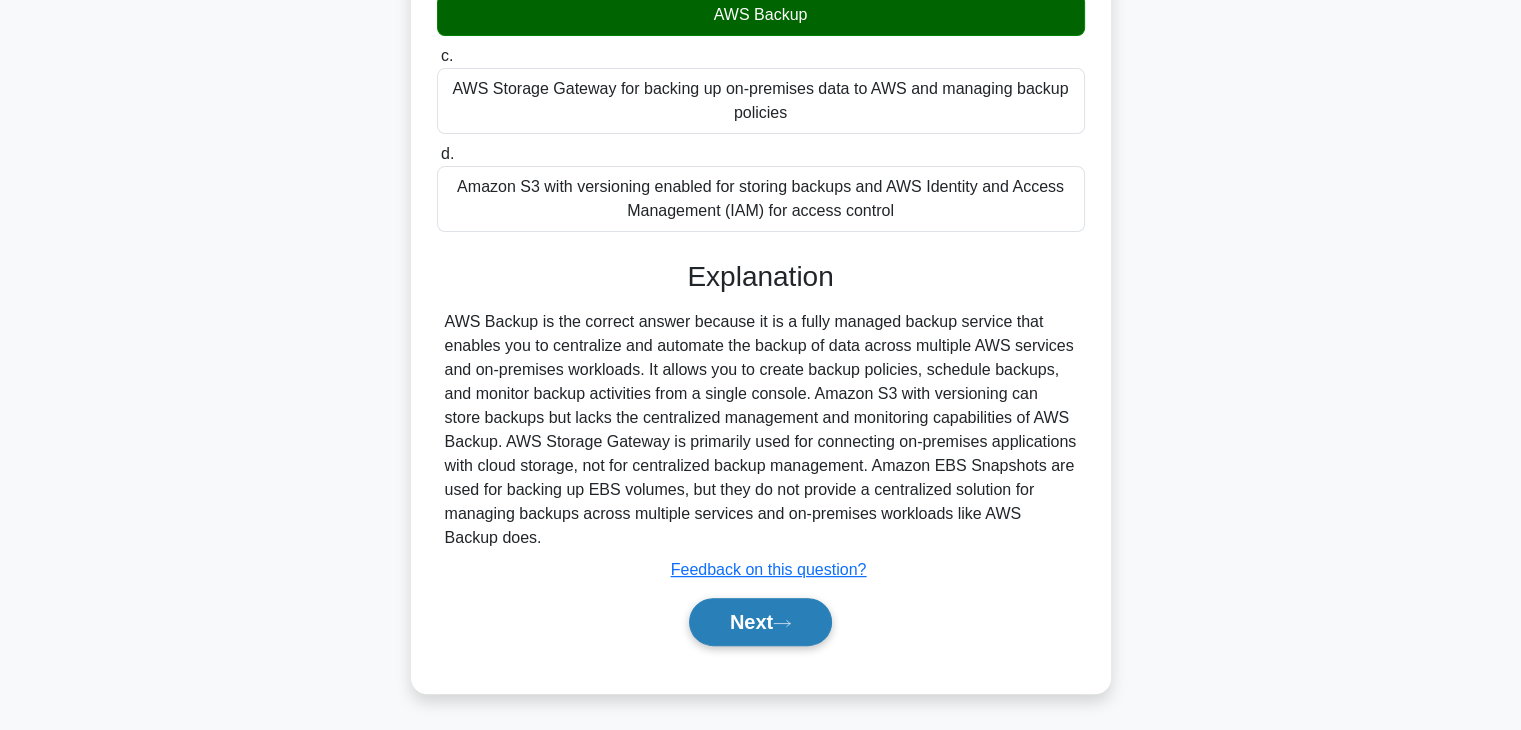click on "Next" at bounding box center (760, 622) 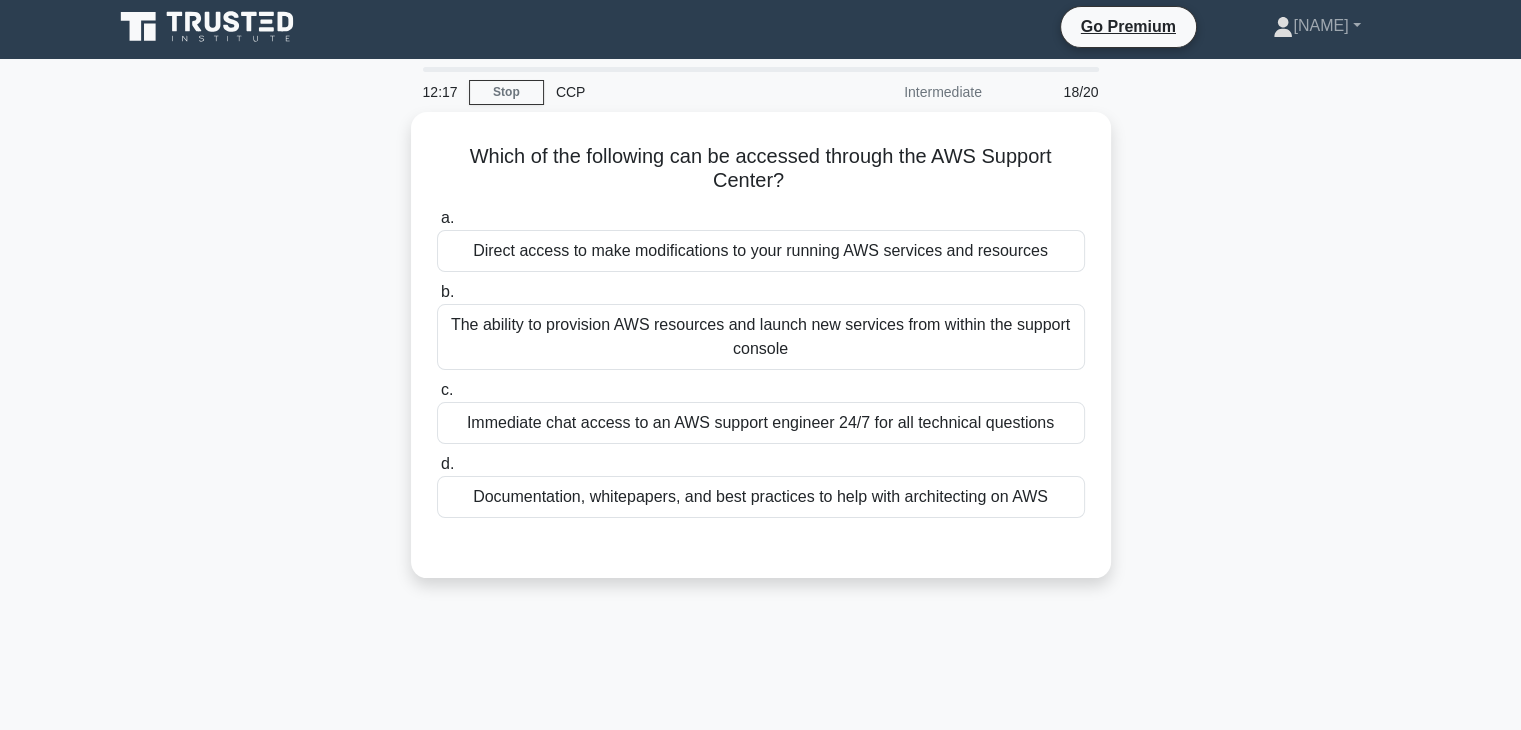 scroll, scrollTop: 0, scrollLeft: 0, axis: both 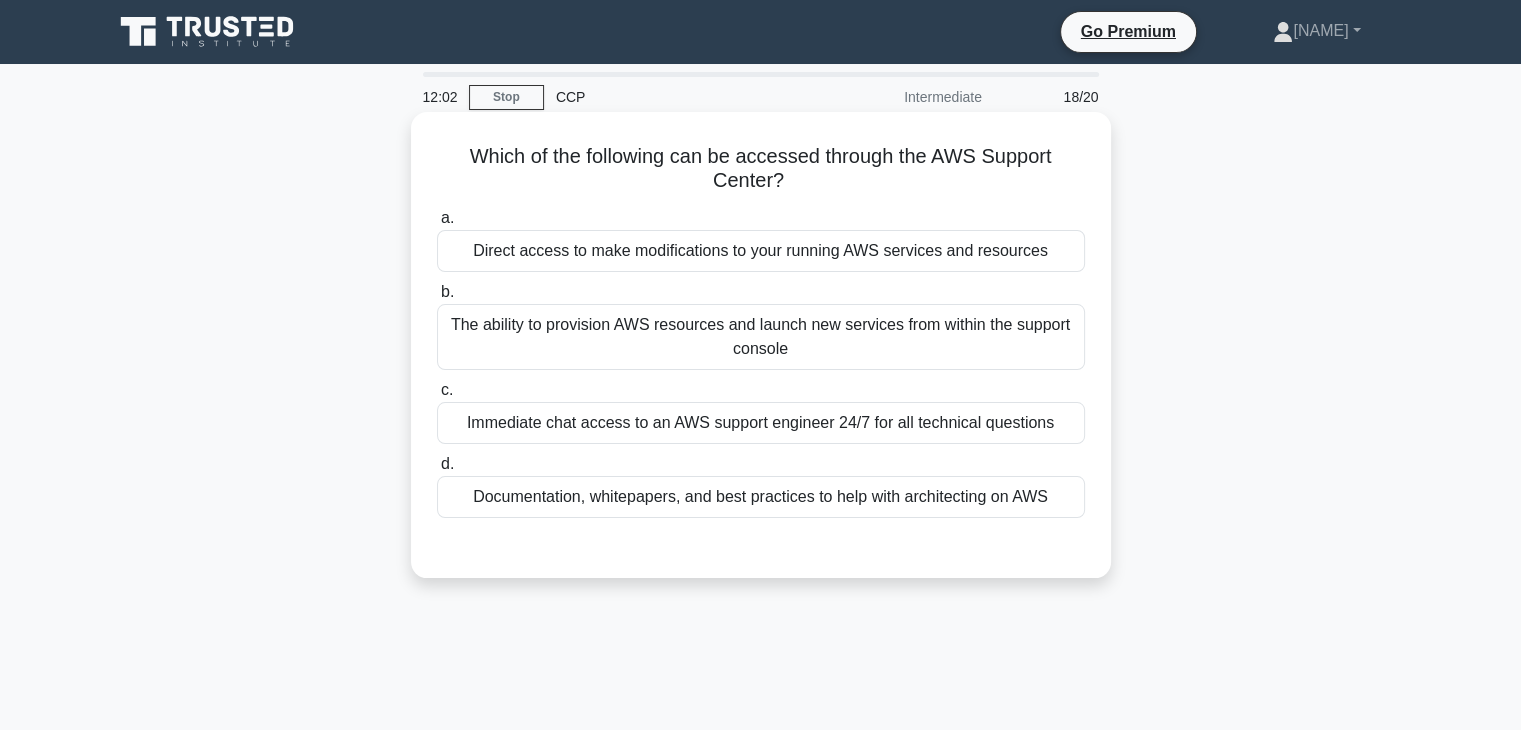 click on "The ability to provision AWS resources and launch new services from within the support console" at bounding box center [761, 337] 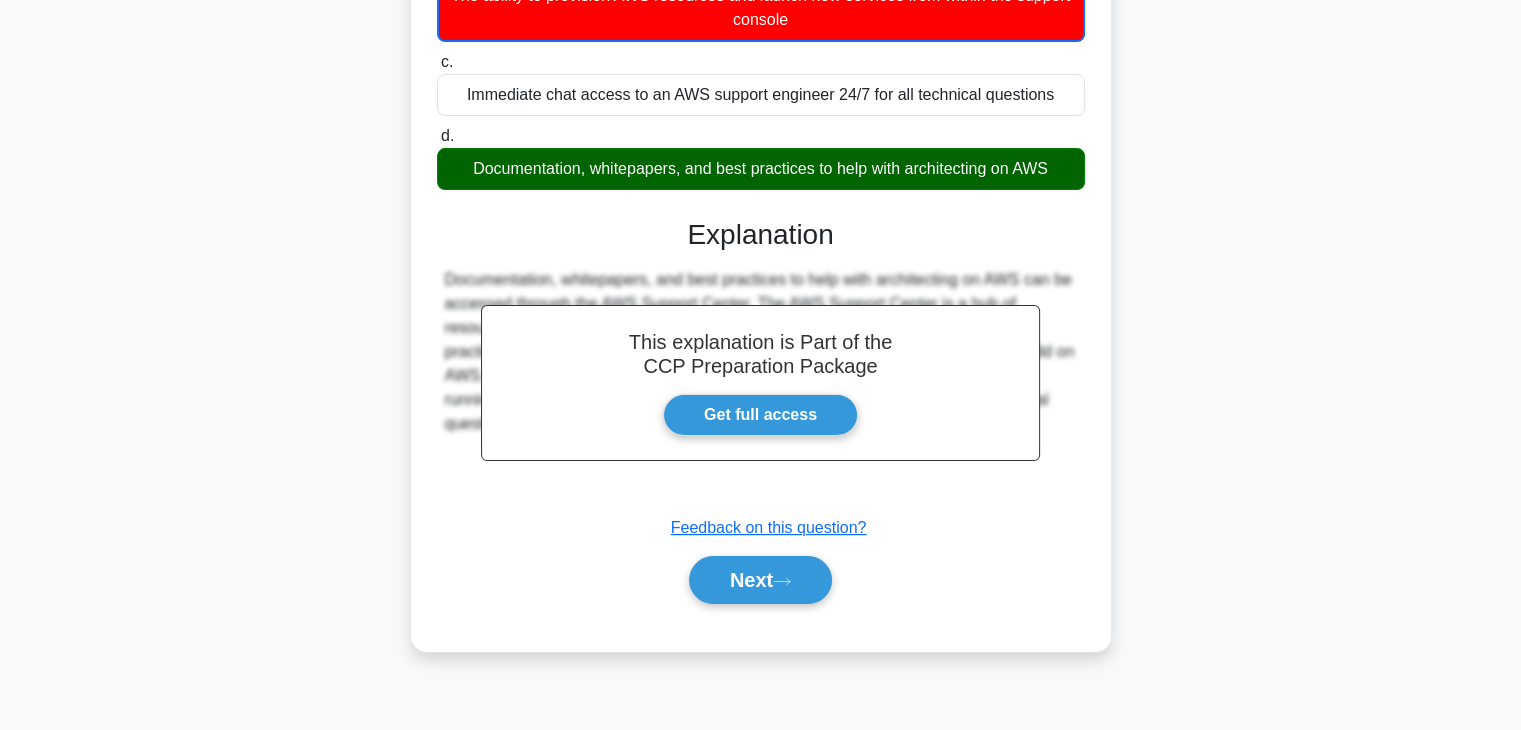 scroll, scrollTop: 351, scrollLeft: 0, axis: vertical 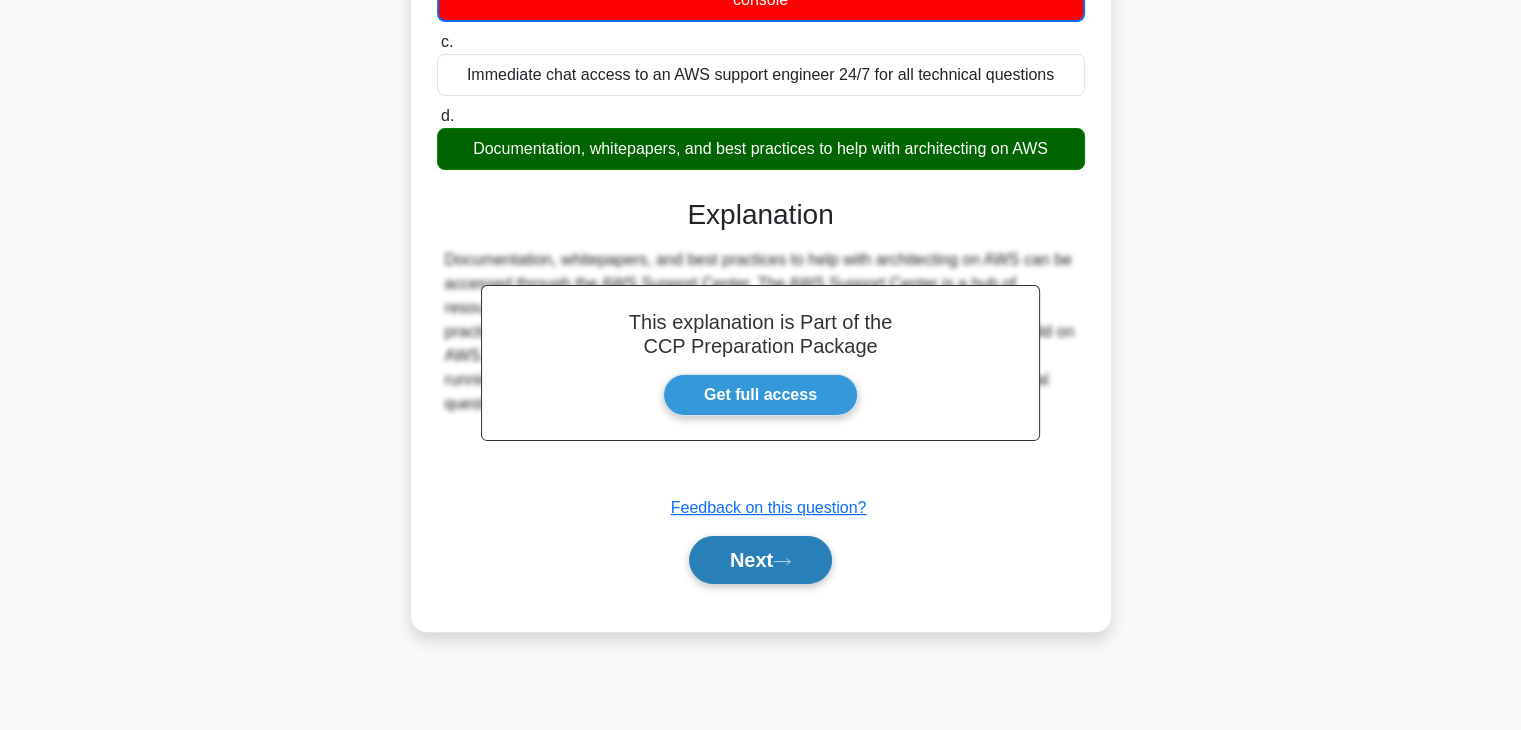 click on "Next" at bounding box center (760, 560) 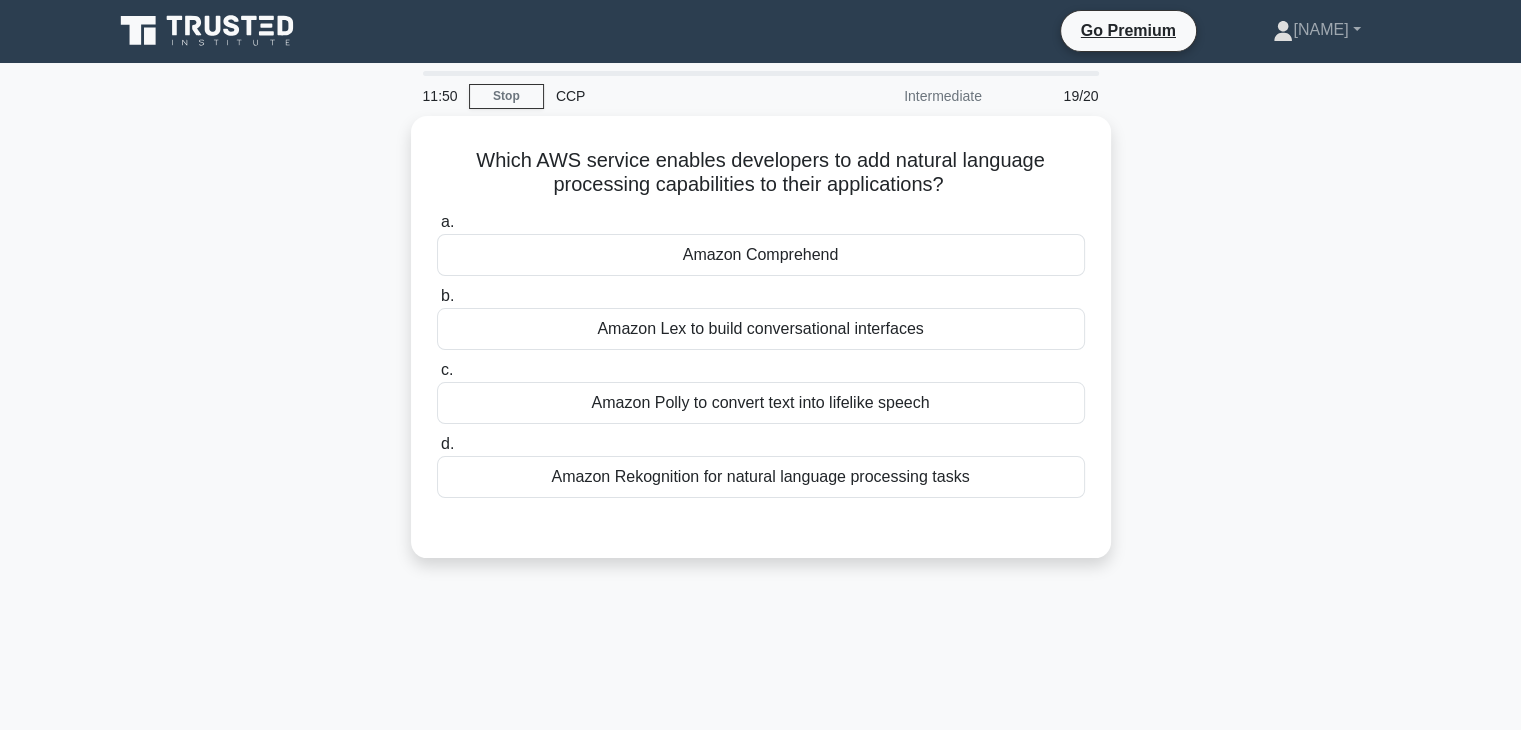 scroll, scrollTop: 0, scrollLeft: 0, axis: both 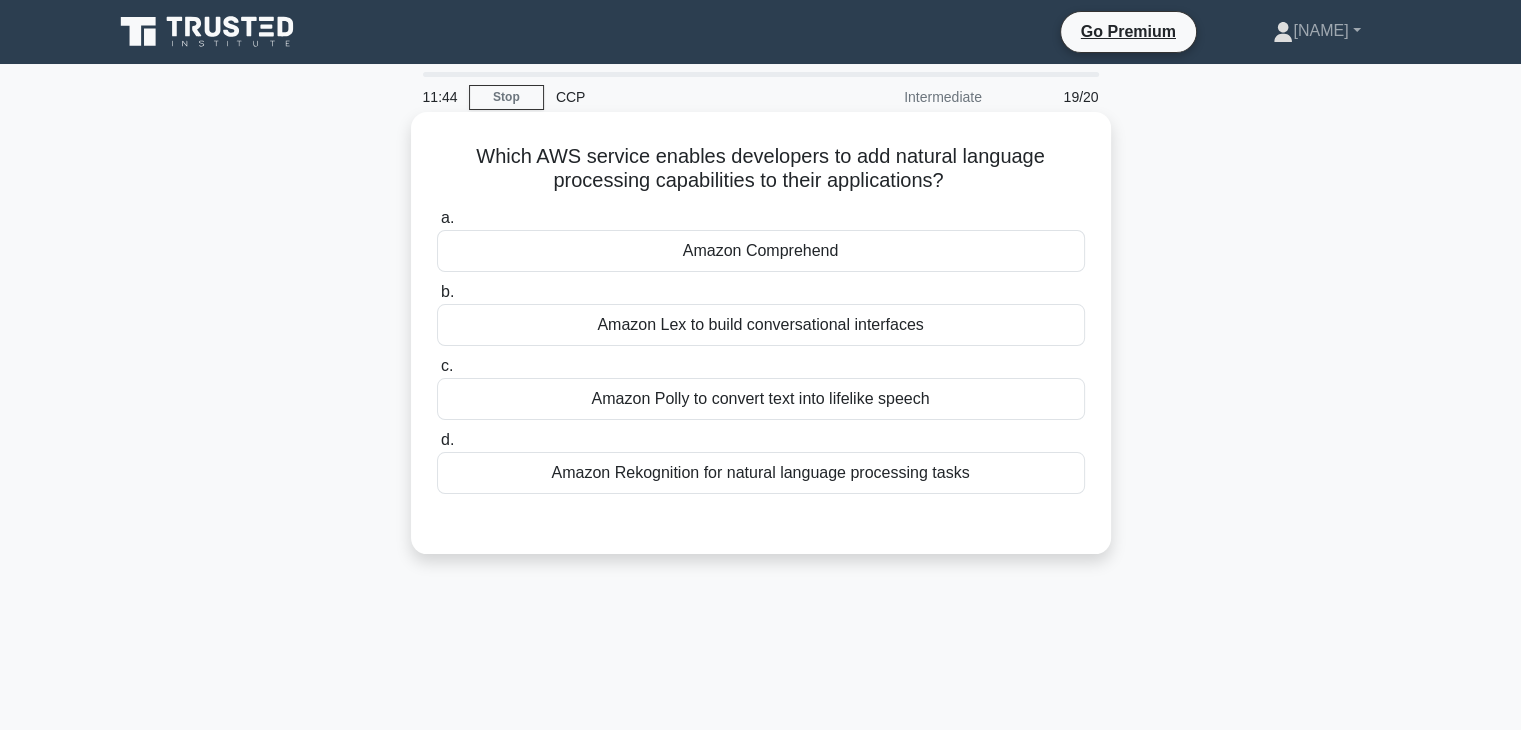 click on "Amazon Lex to build conversational interfaces" at bounding box center (761, 325) 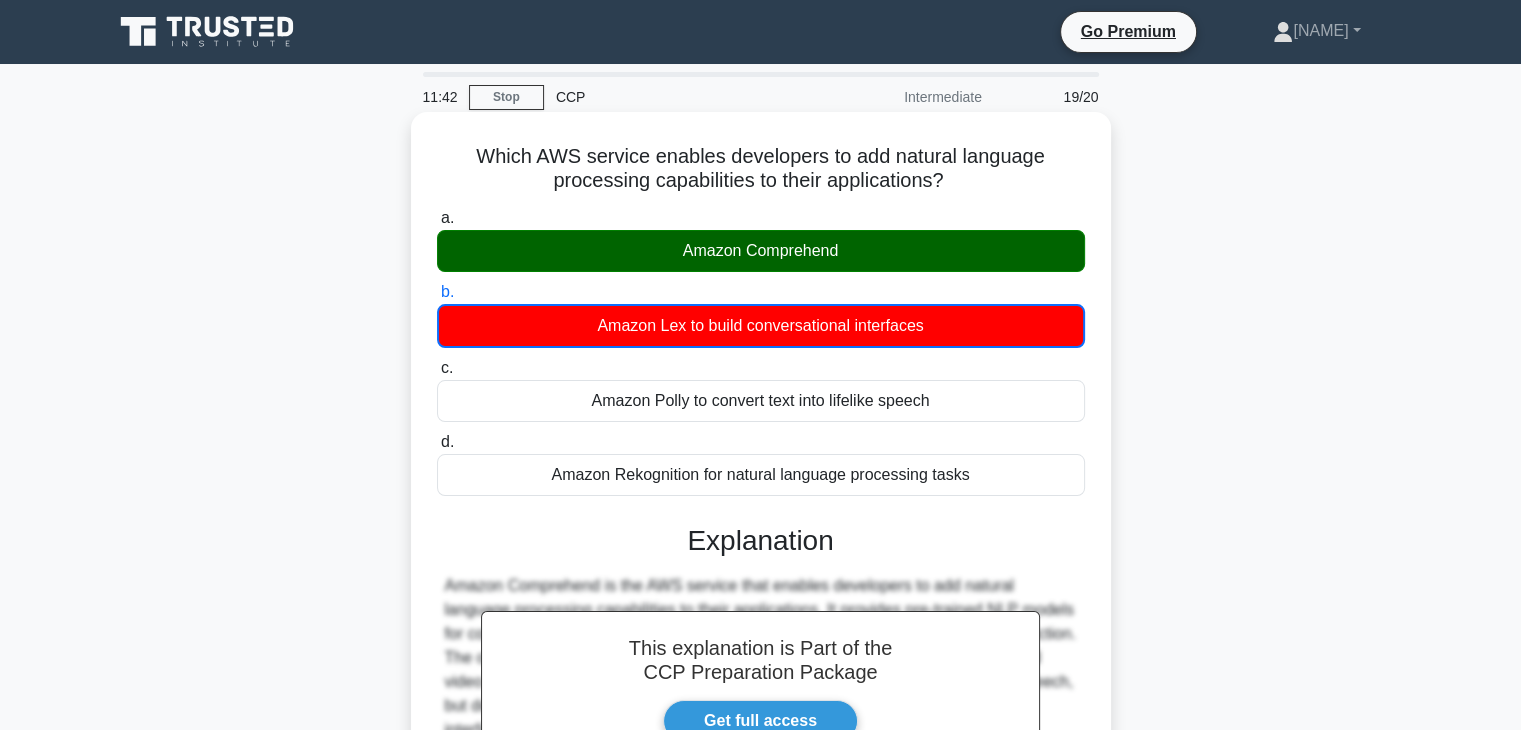 click on "Amazon Comprehend" at bounding box center [761, 251] 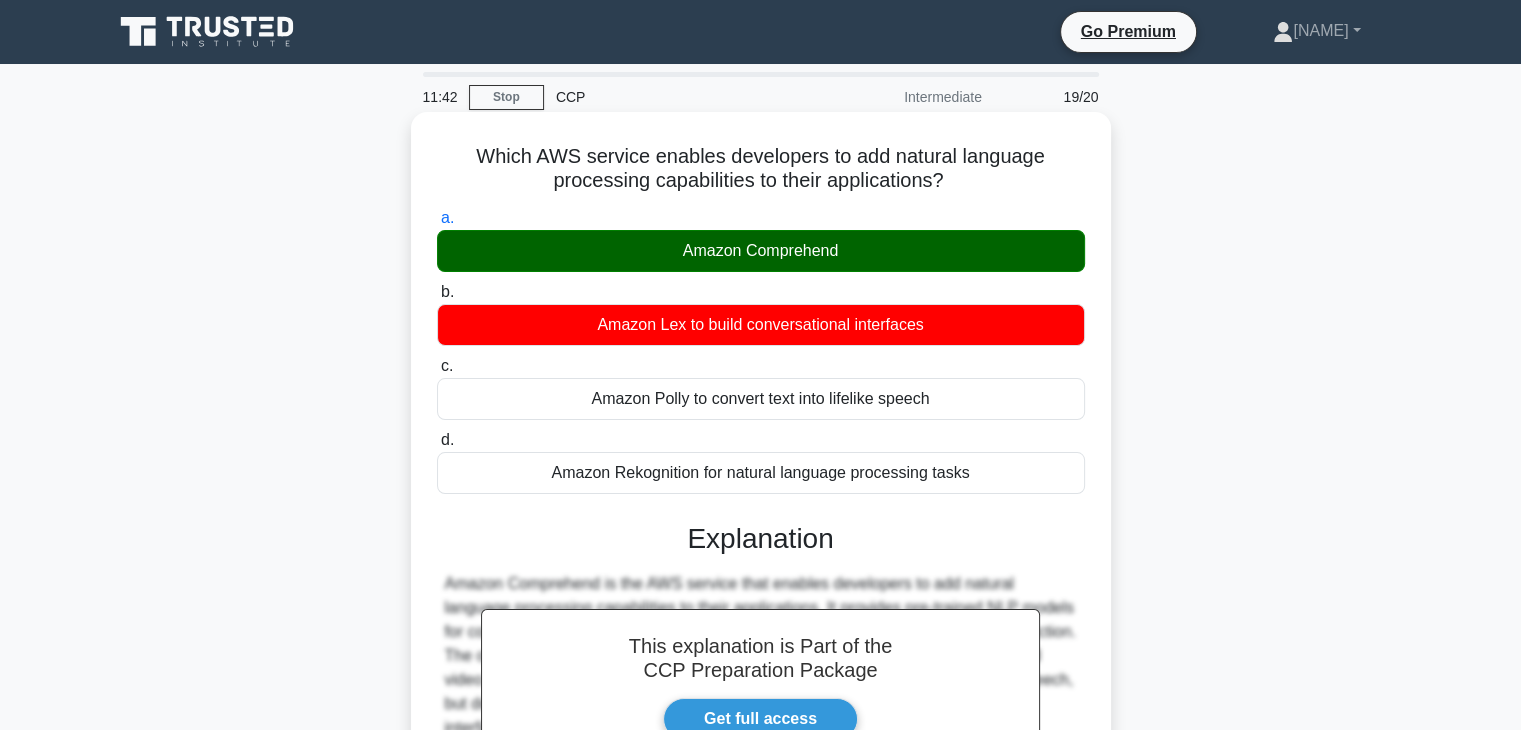 click on "Amazon Comprehend" at bounding box center (761, 251) 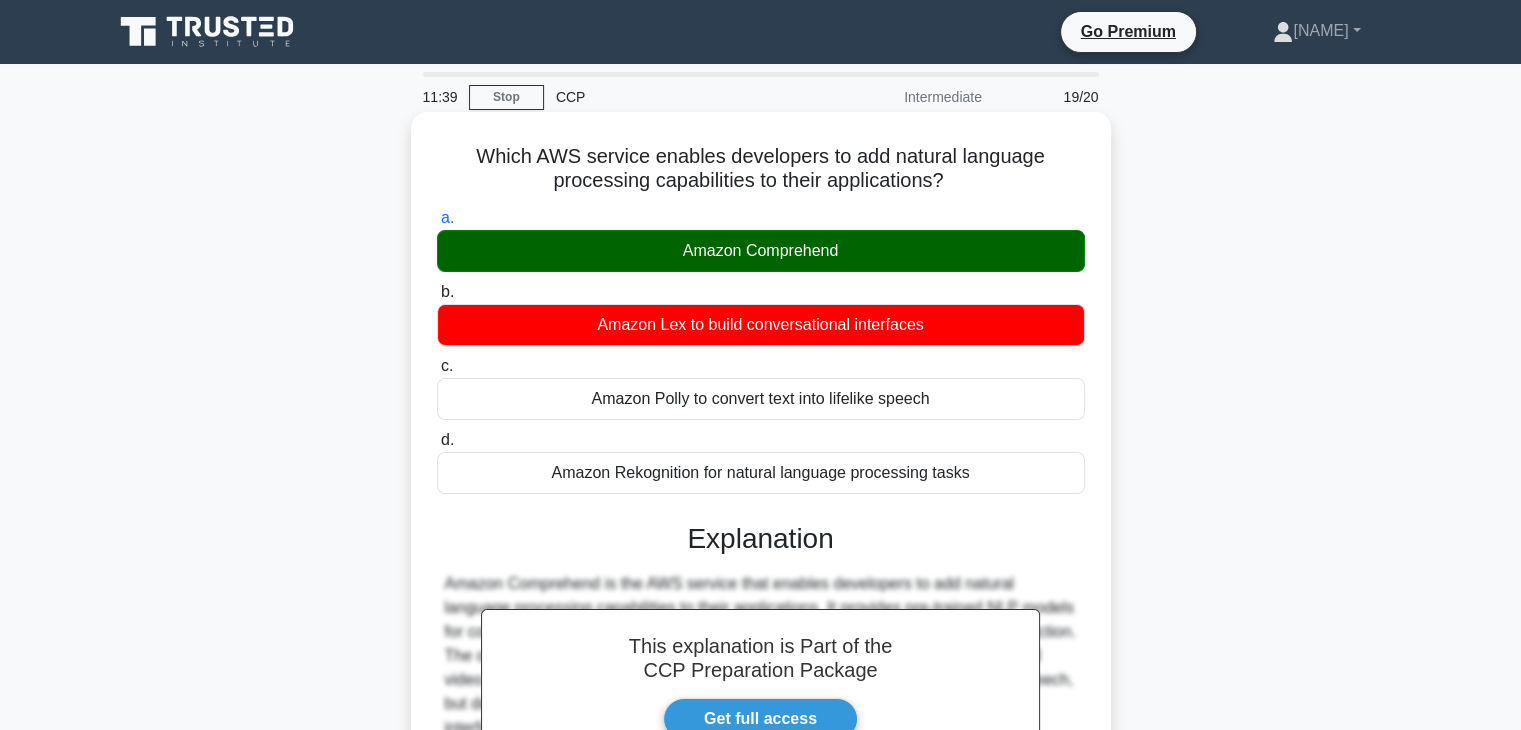 copy on "Amazon Comprehend" 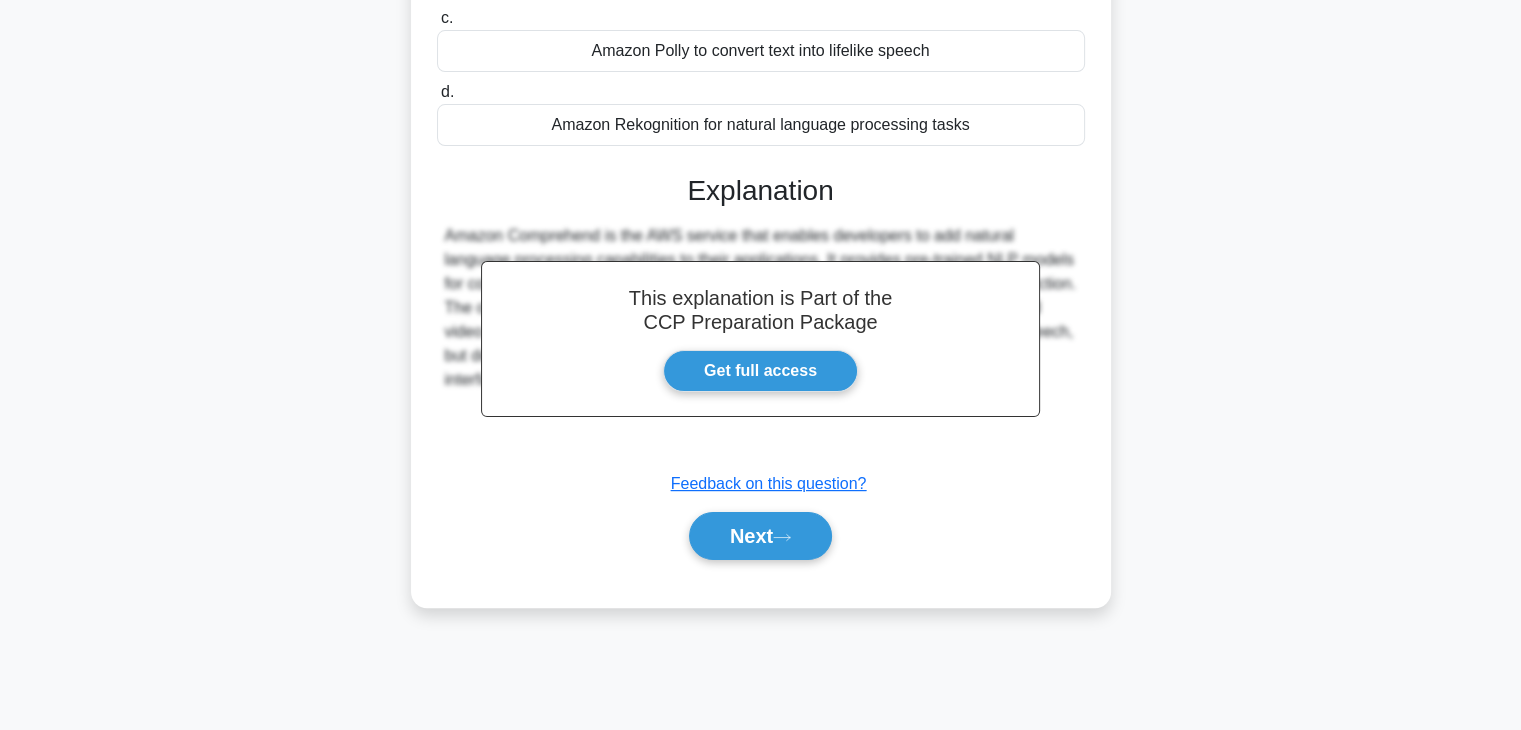 scroll, scrollTop: 351, scrollLeft: 0, axis: vertical 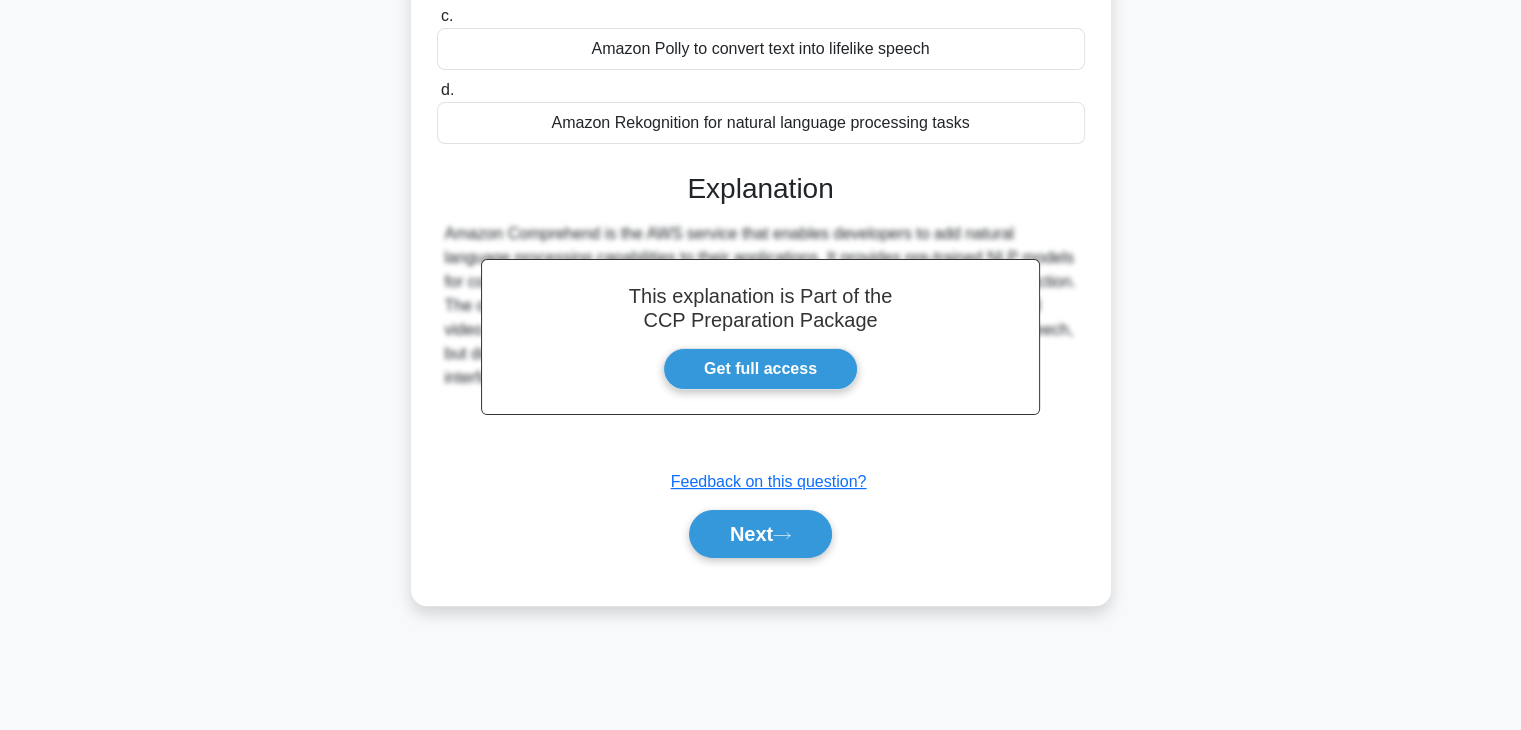 click on "Next" at bounding box center [761, 534] 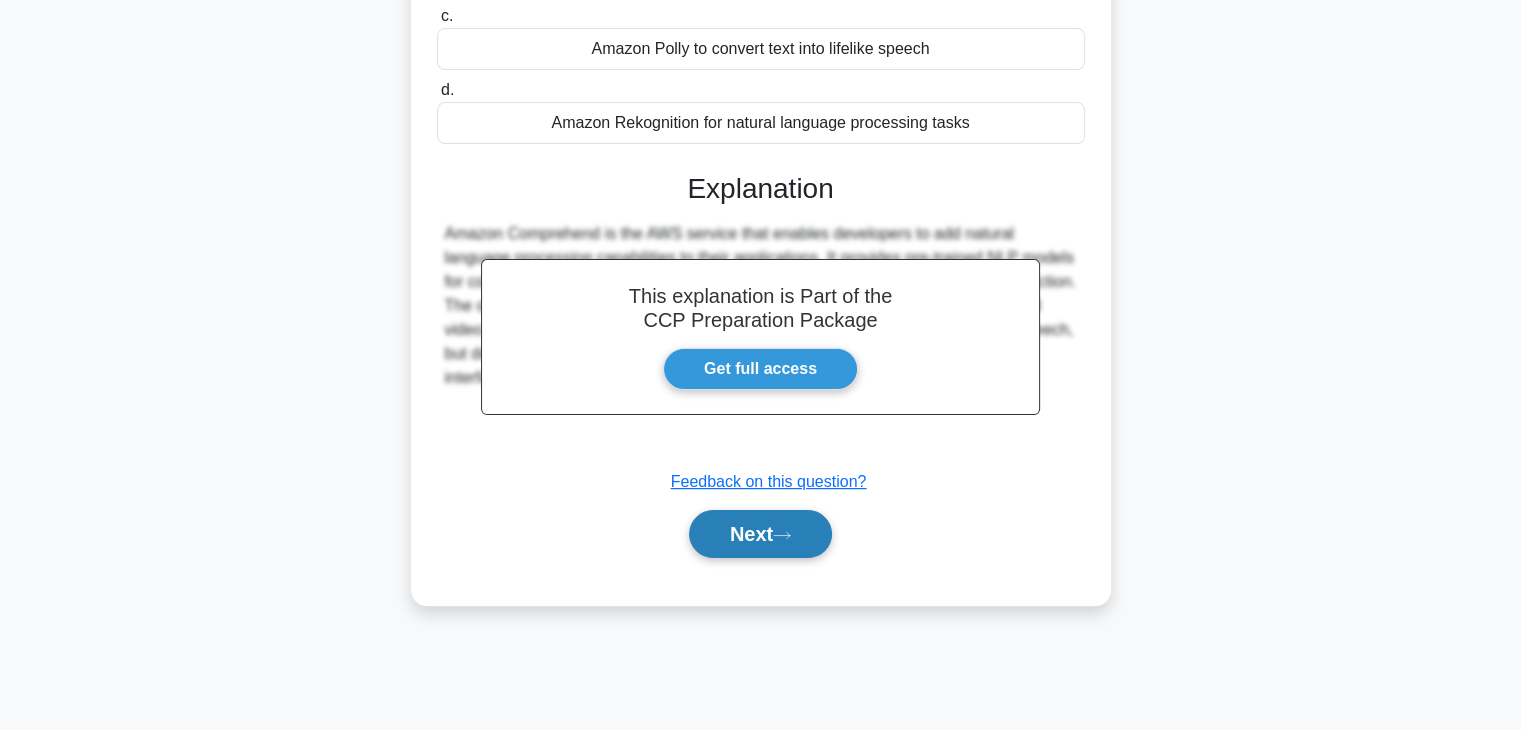 click on "Next" at bounding box center [760, 534] 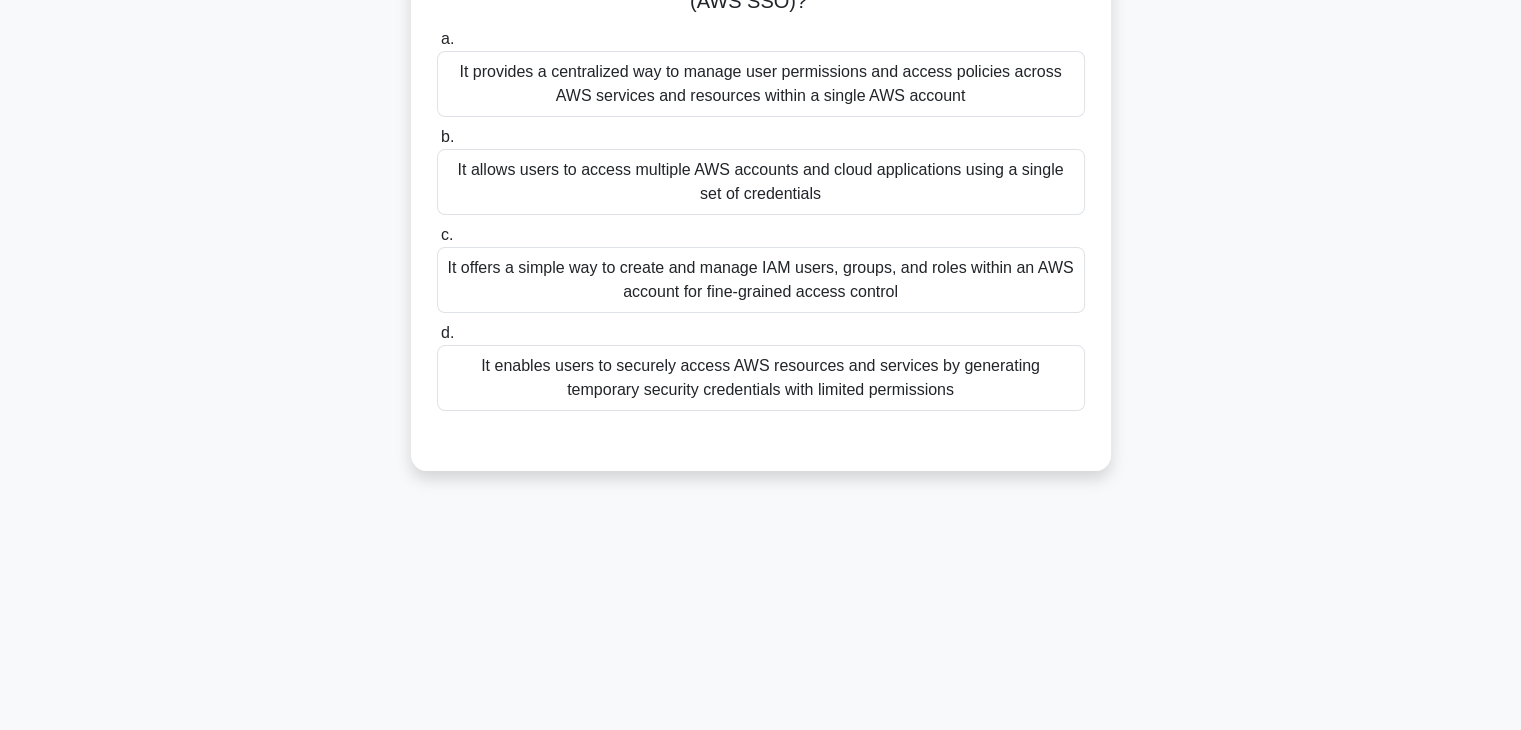 scroll, scrollTop: 0, scrollLeft: 0, axis: both 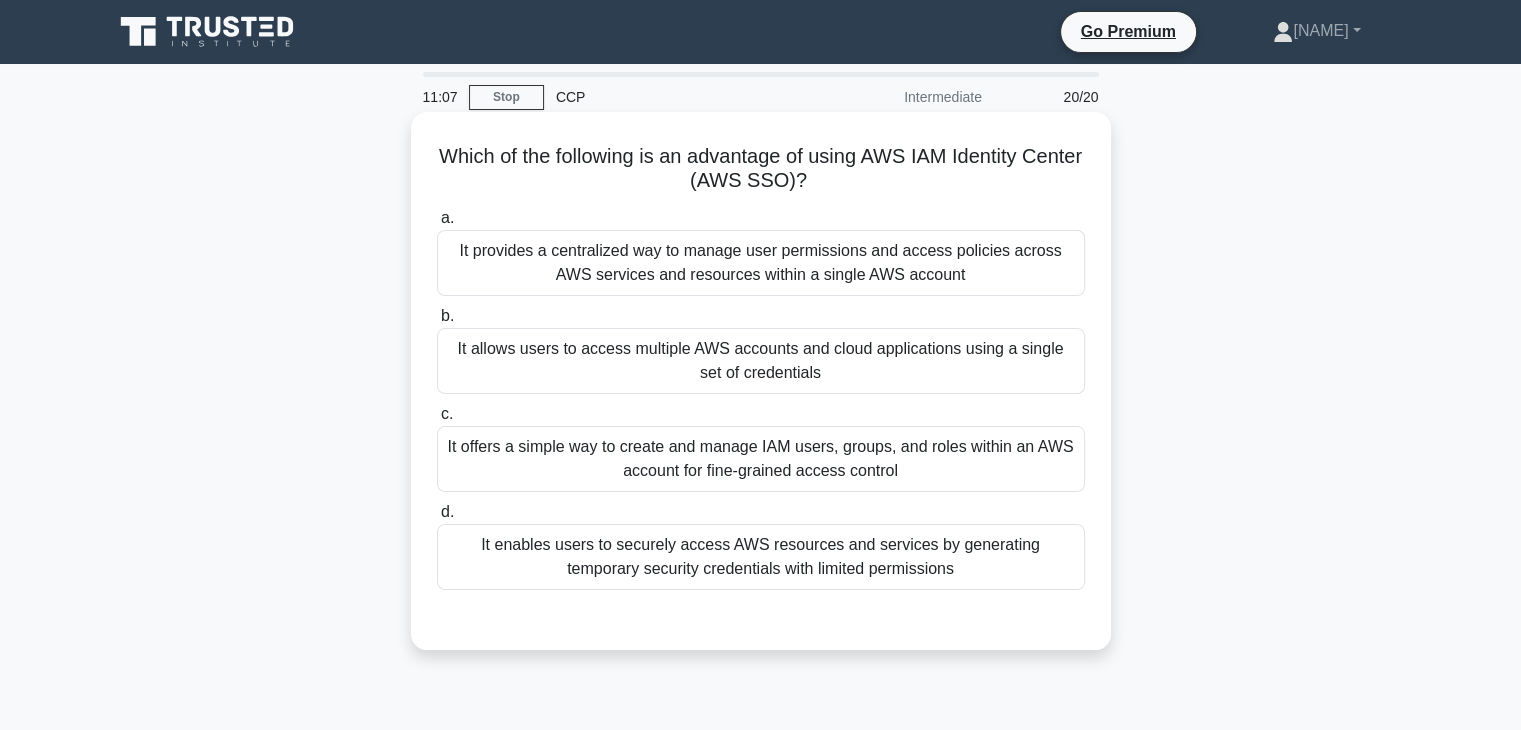 click on "It allows users to access multiple AWS accounts and cloud applications using a single set of credentials" at bounding box center (761, 361) 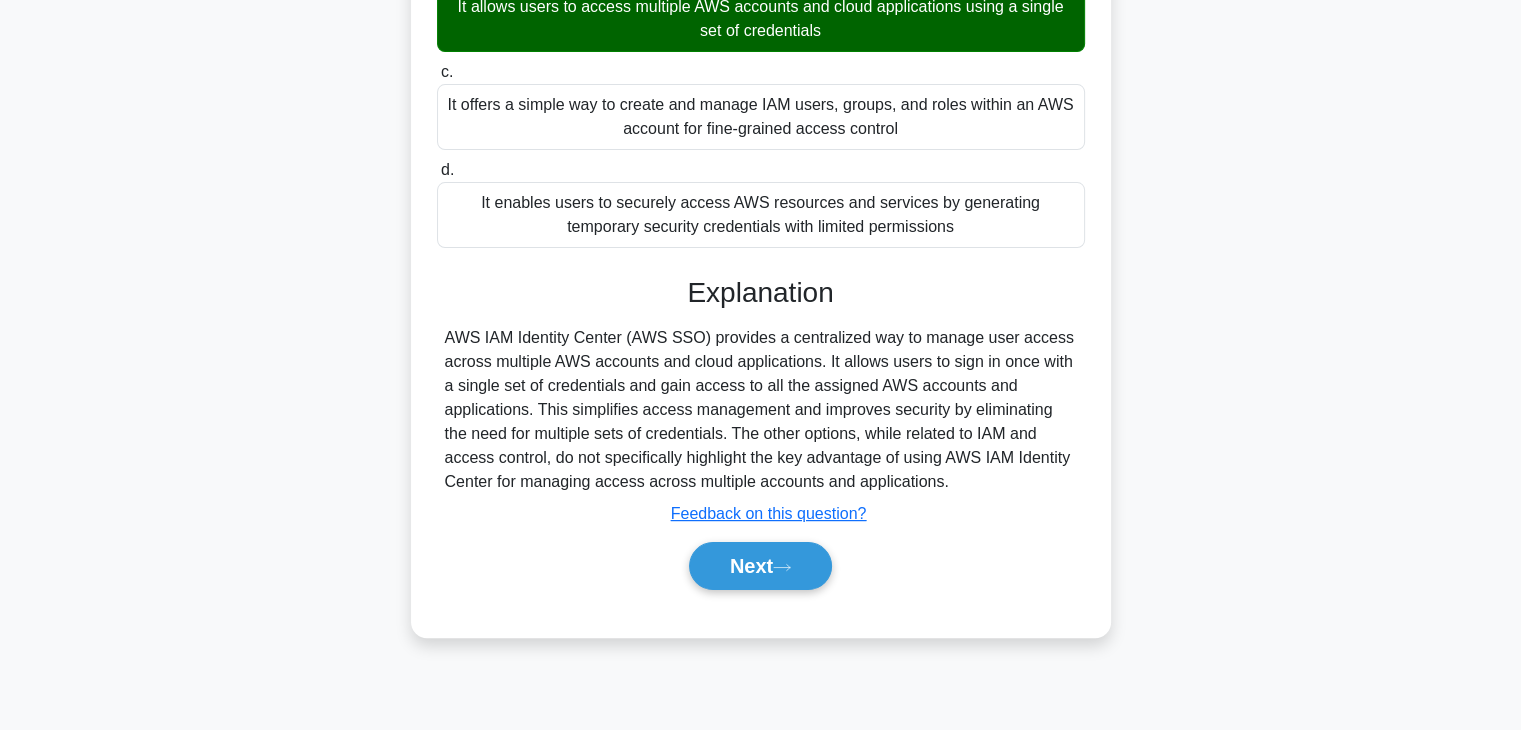 scroll, scrollTop: 351, scrollLeft: 0, axis: vertical 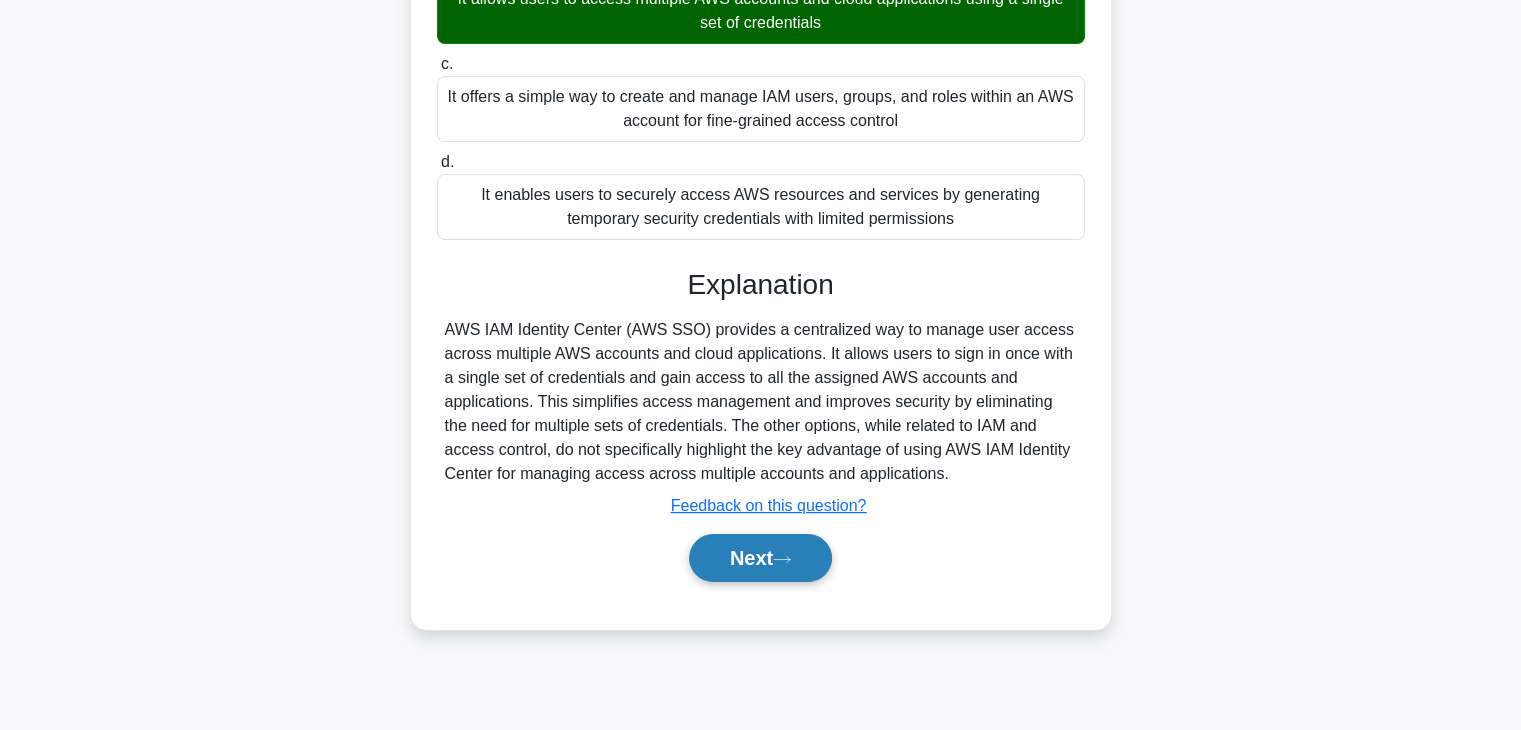 click 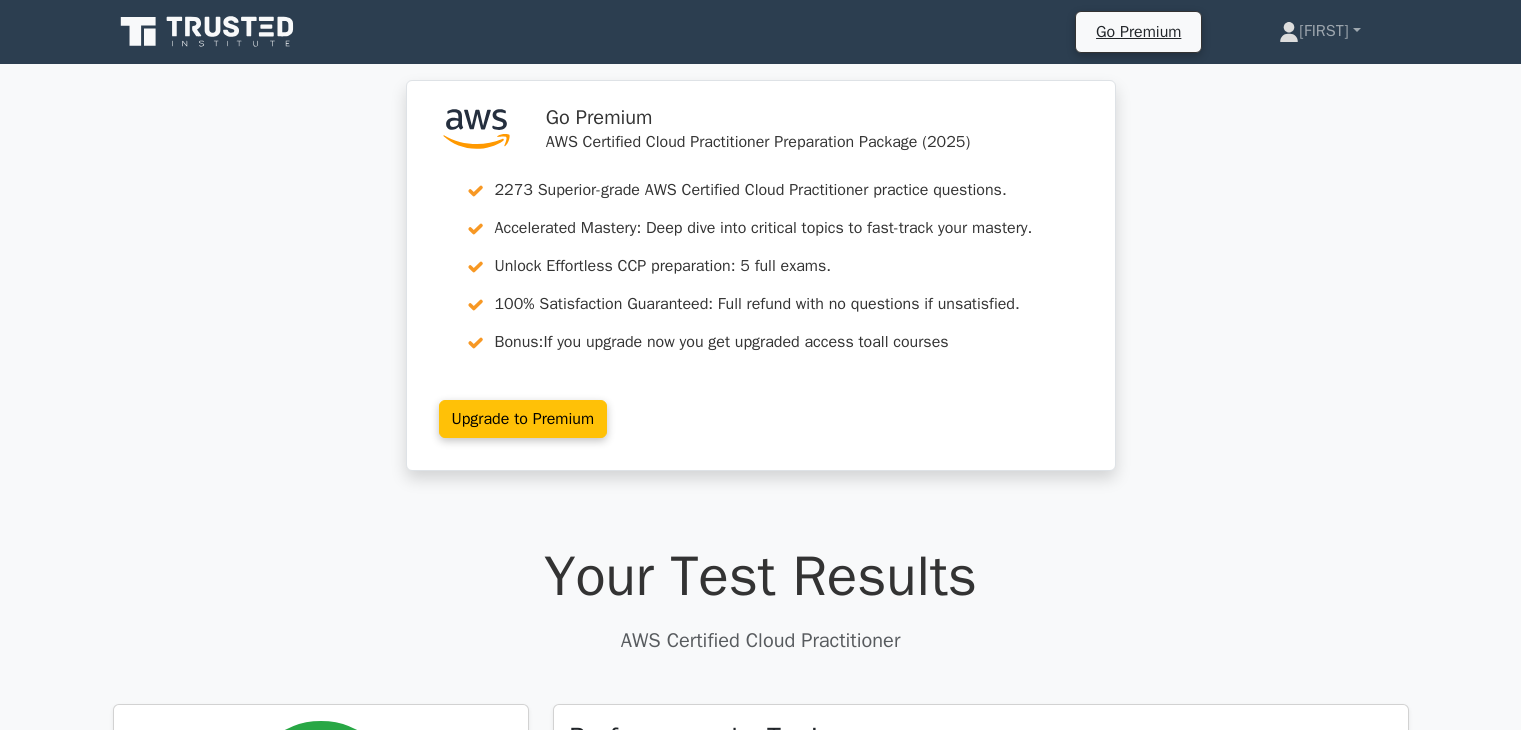 scroll, scrollTop: 0, scrollLeft: 0, axis: both 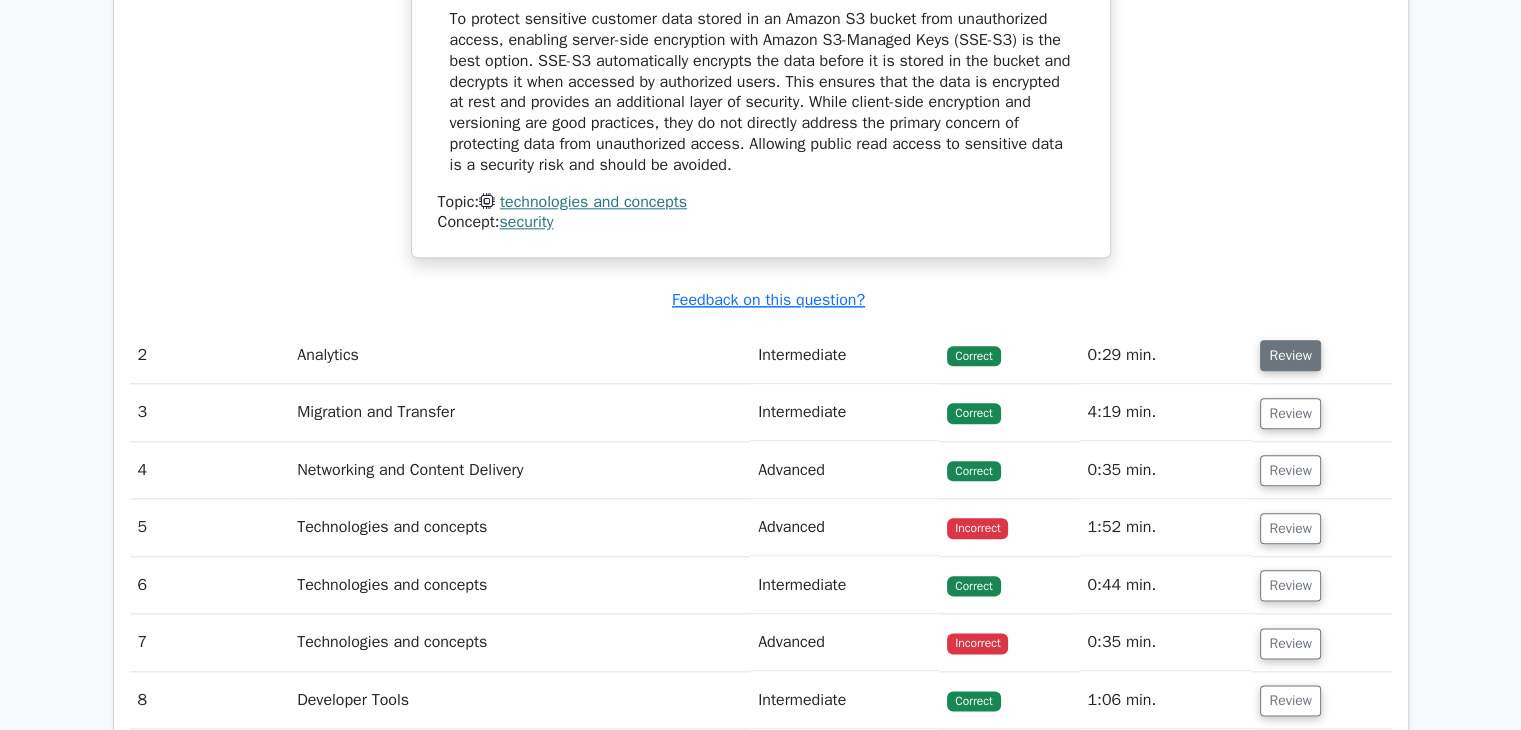 click on "Review" at bounding box center (1290, 355) 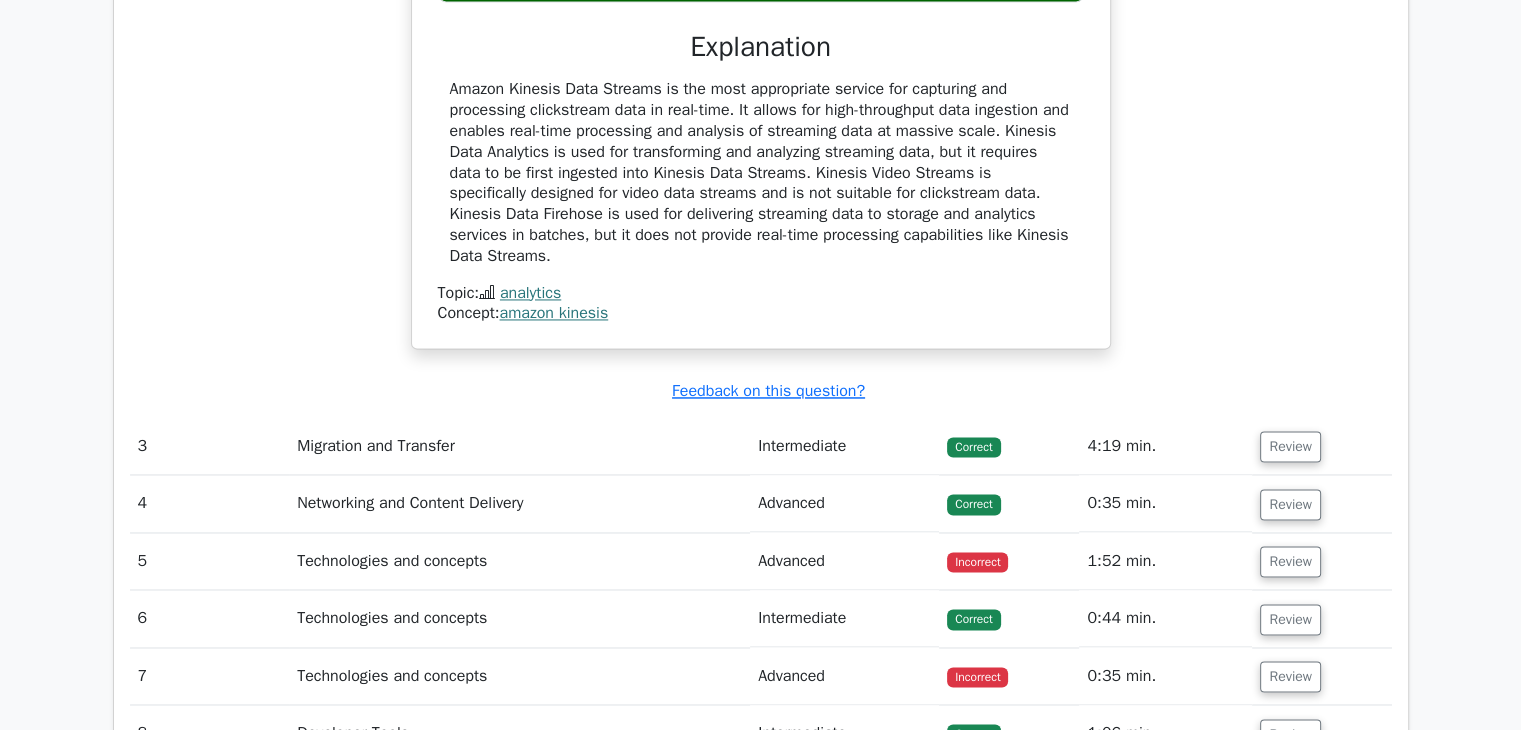 scroll, scrollTop: 3066, scrollLeft: 0, axis: vertical 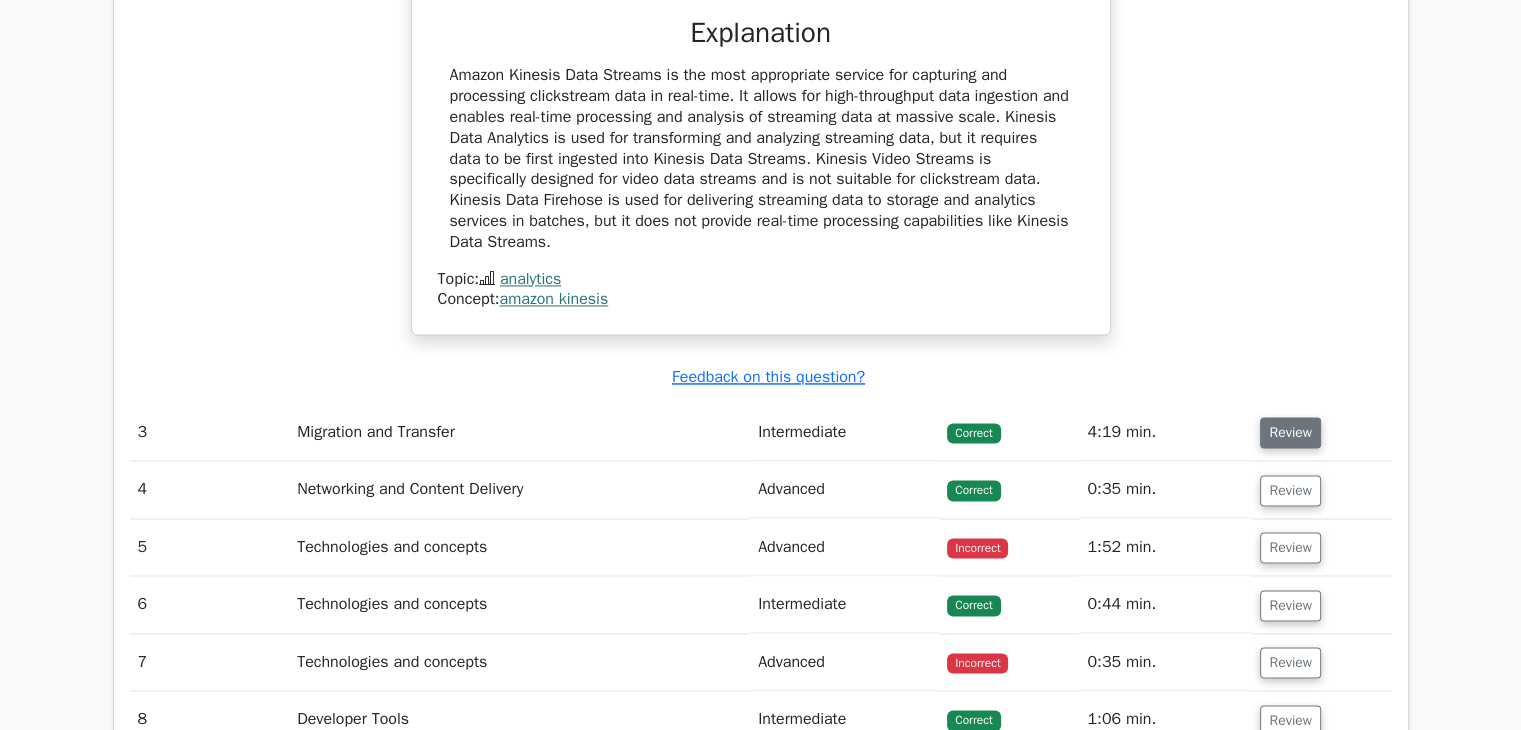 click on "Review" at bounding box center [1290, 432] 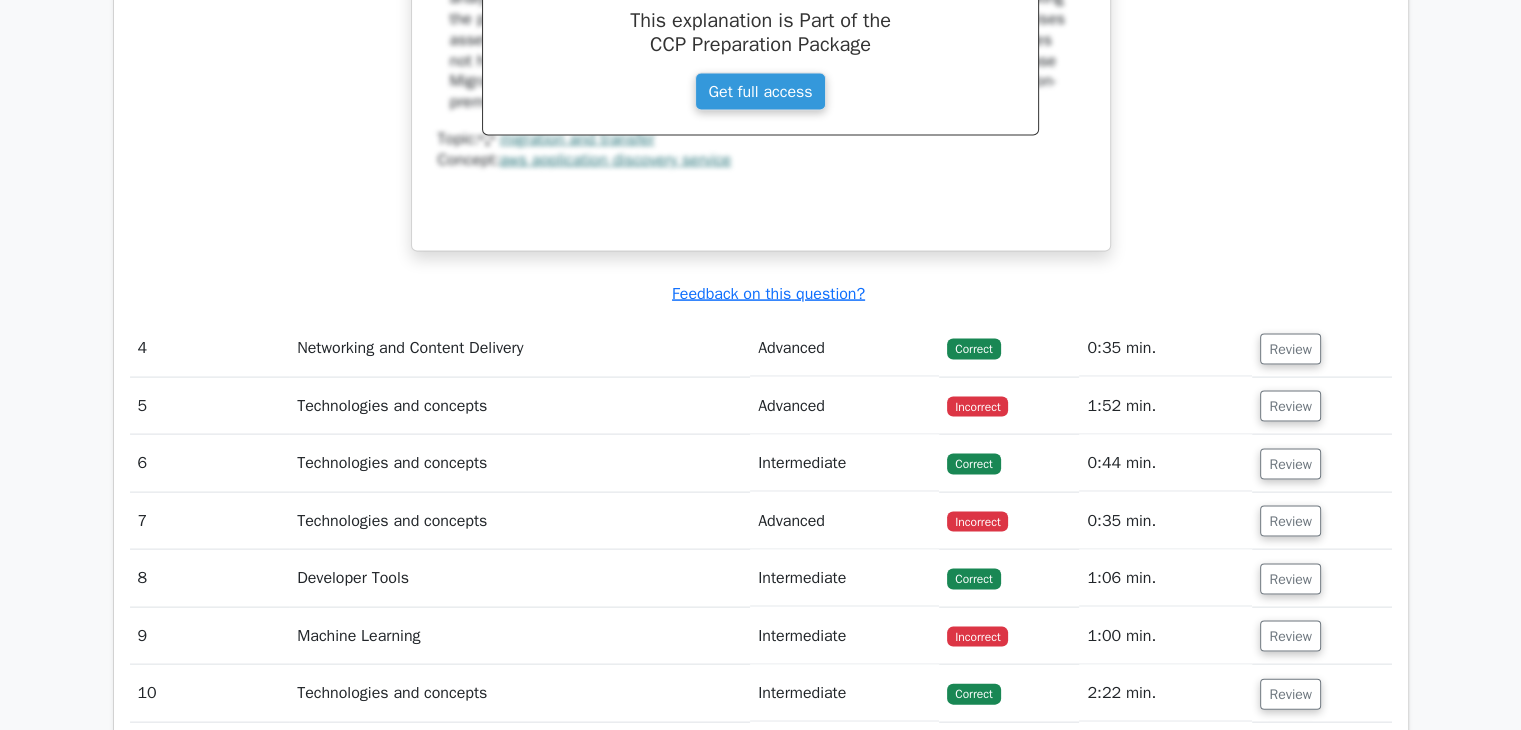 scroll, scrollTop: 4133, scrollLeft: 0, axis: vertical 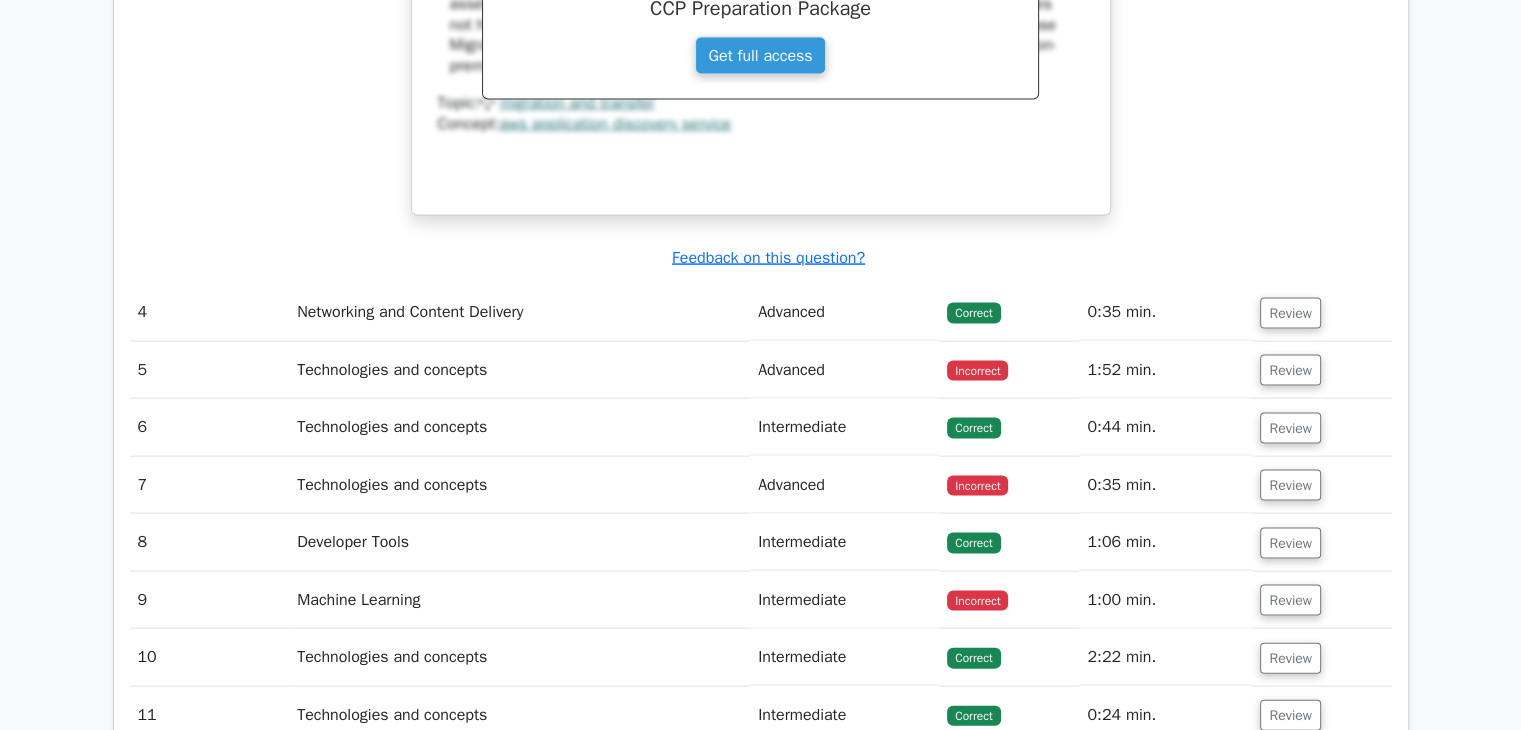 click on "Review" at bounding box center [1321, 312] 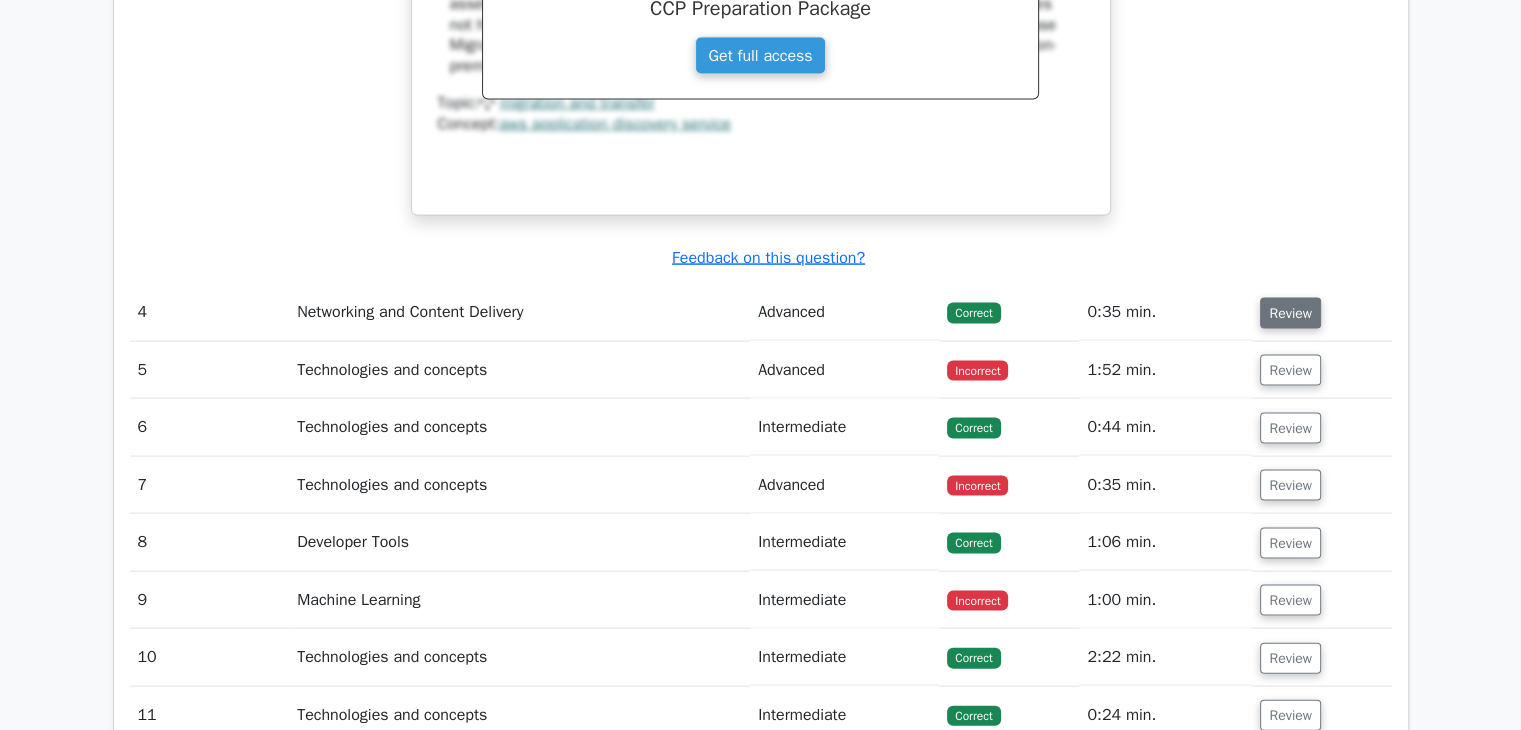 click on "Review" at bounding box center [1290, 313] 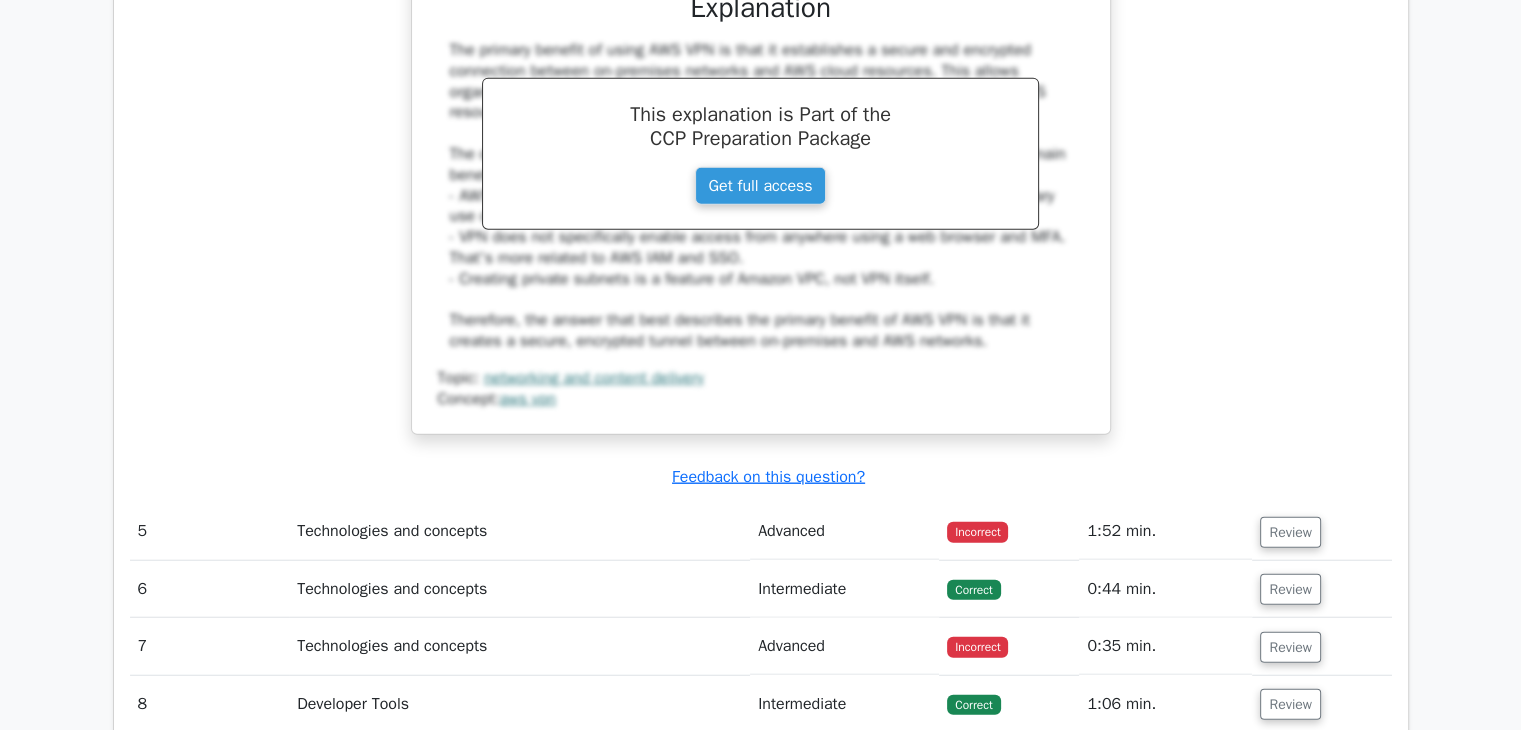 scroll, scrollTop: 4933, scrollLeft: 0, axis: vertical 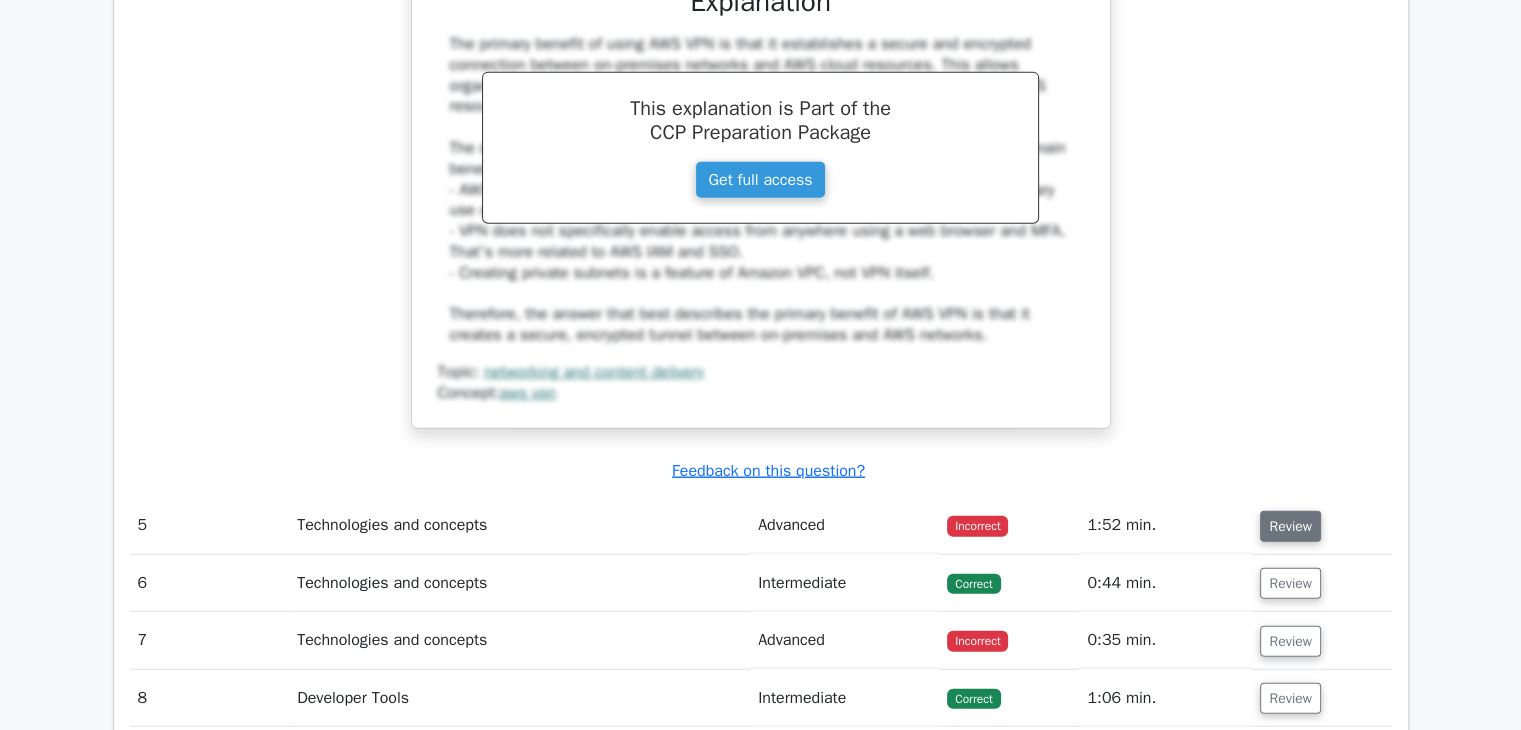 click on "Review" at bounding box center (1290, 526) 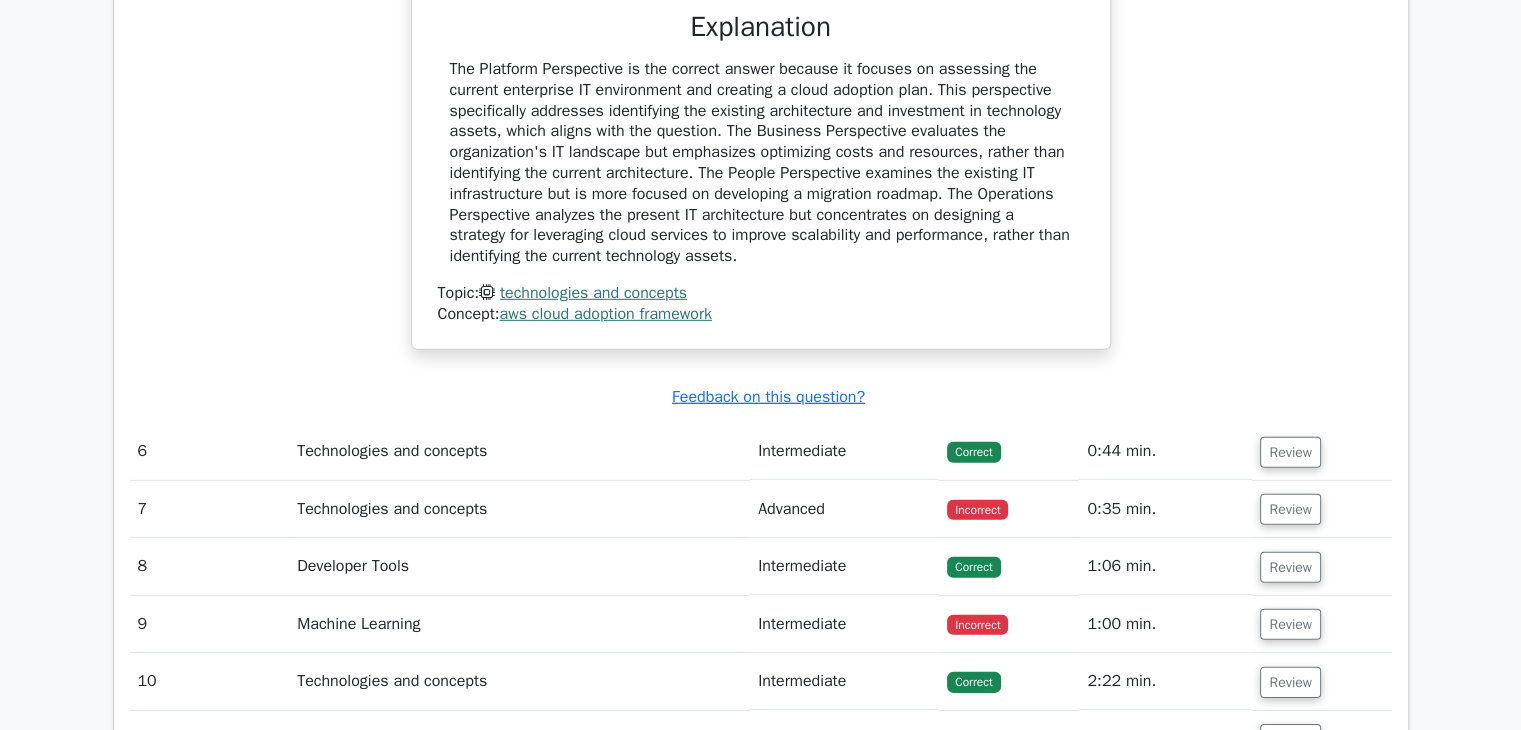 scroll, scrollTop: 6000, scrollLeft: 0, axis: vertical 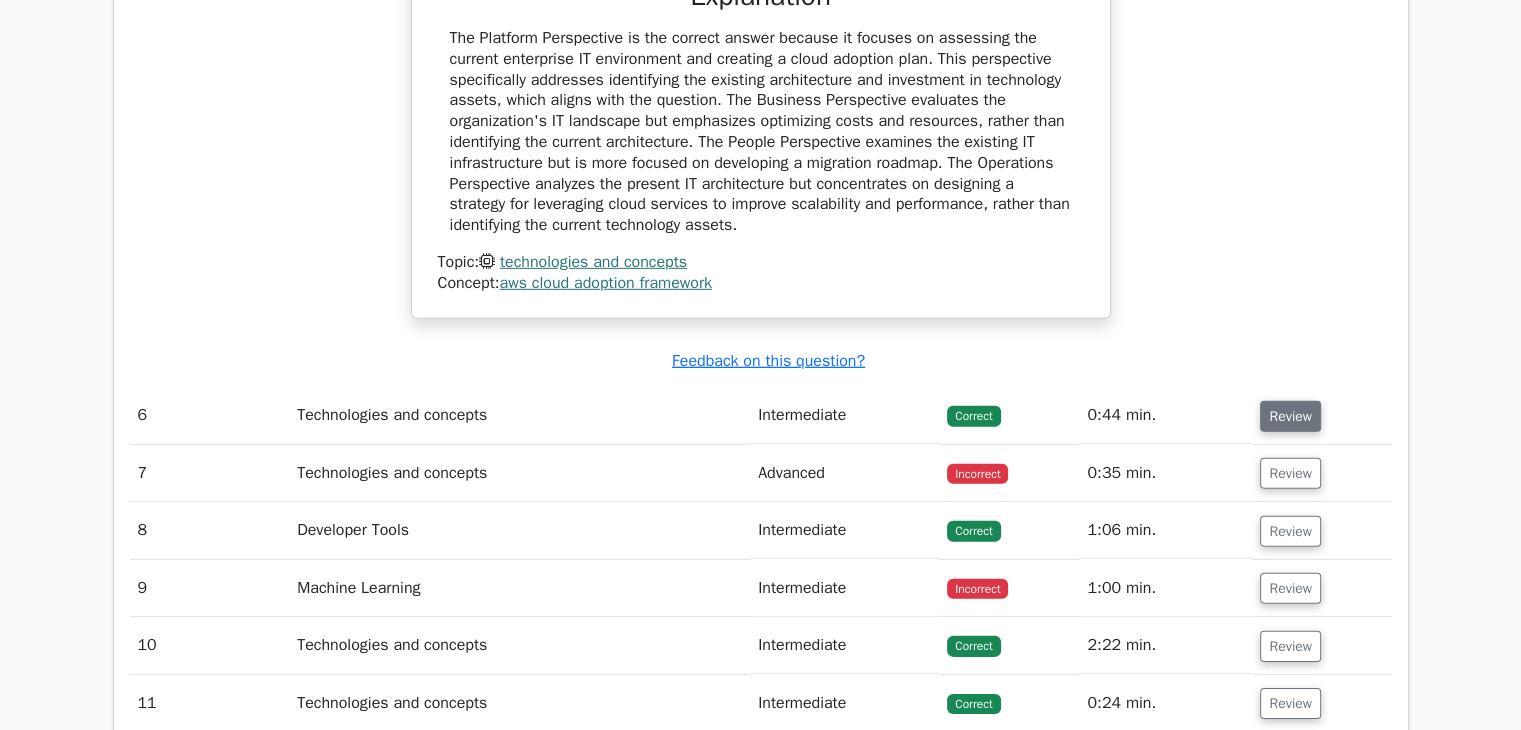 click on "Review" at bounding box center (1290, 416) 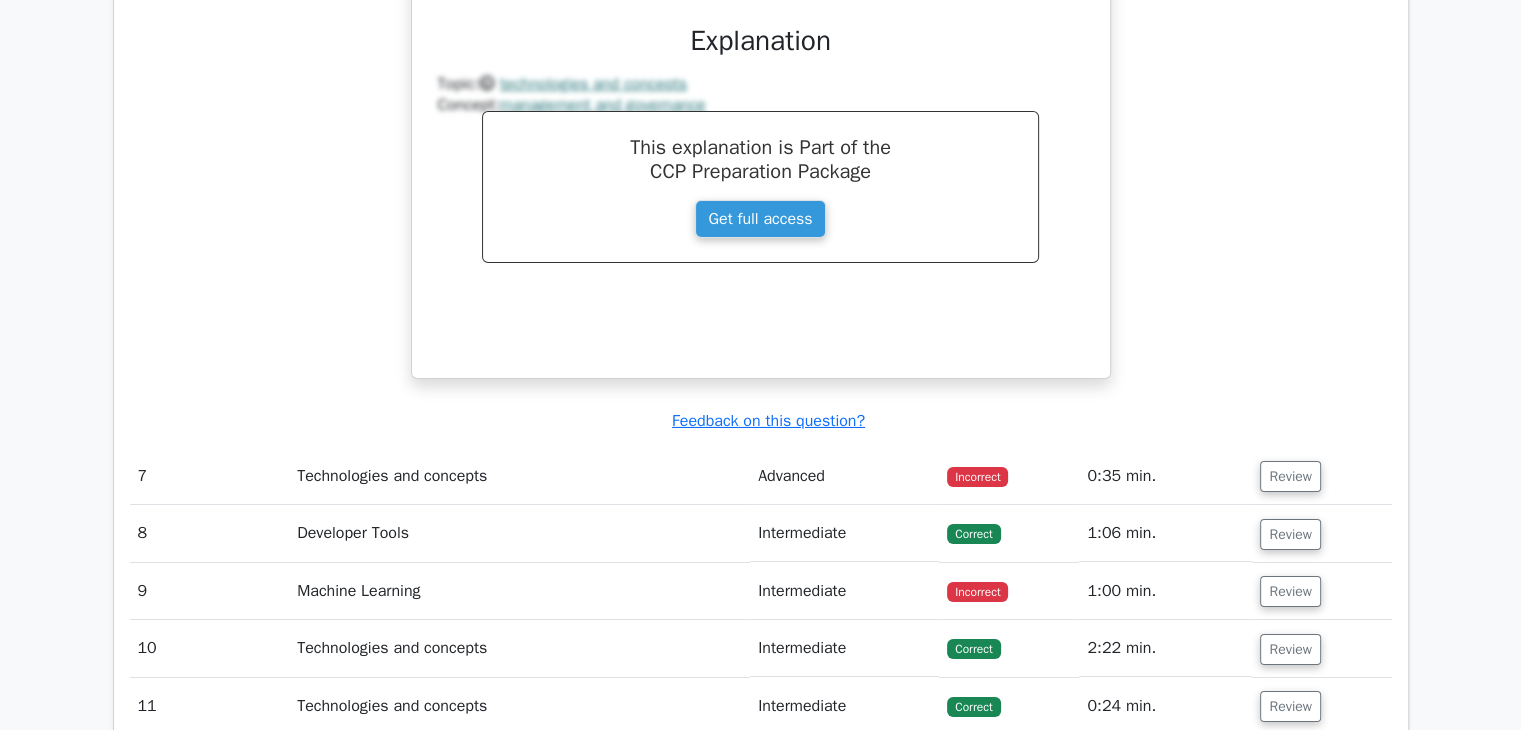scroll, scrollTop: 7066, scrollLeft: 0, axis: vertical 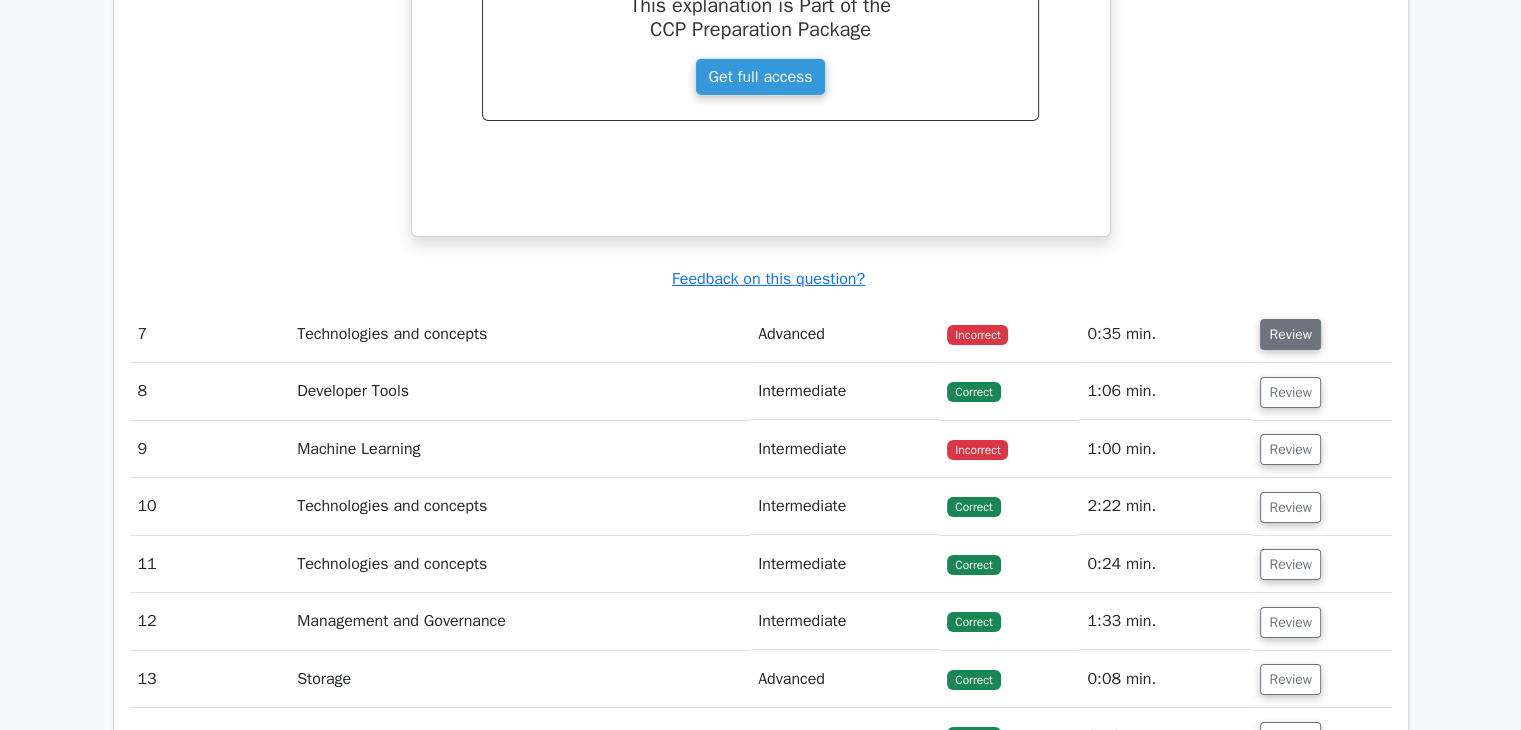 click on "Review" at bounding box center [1290, 334] 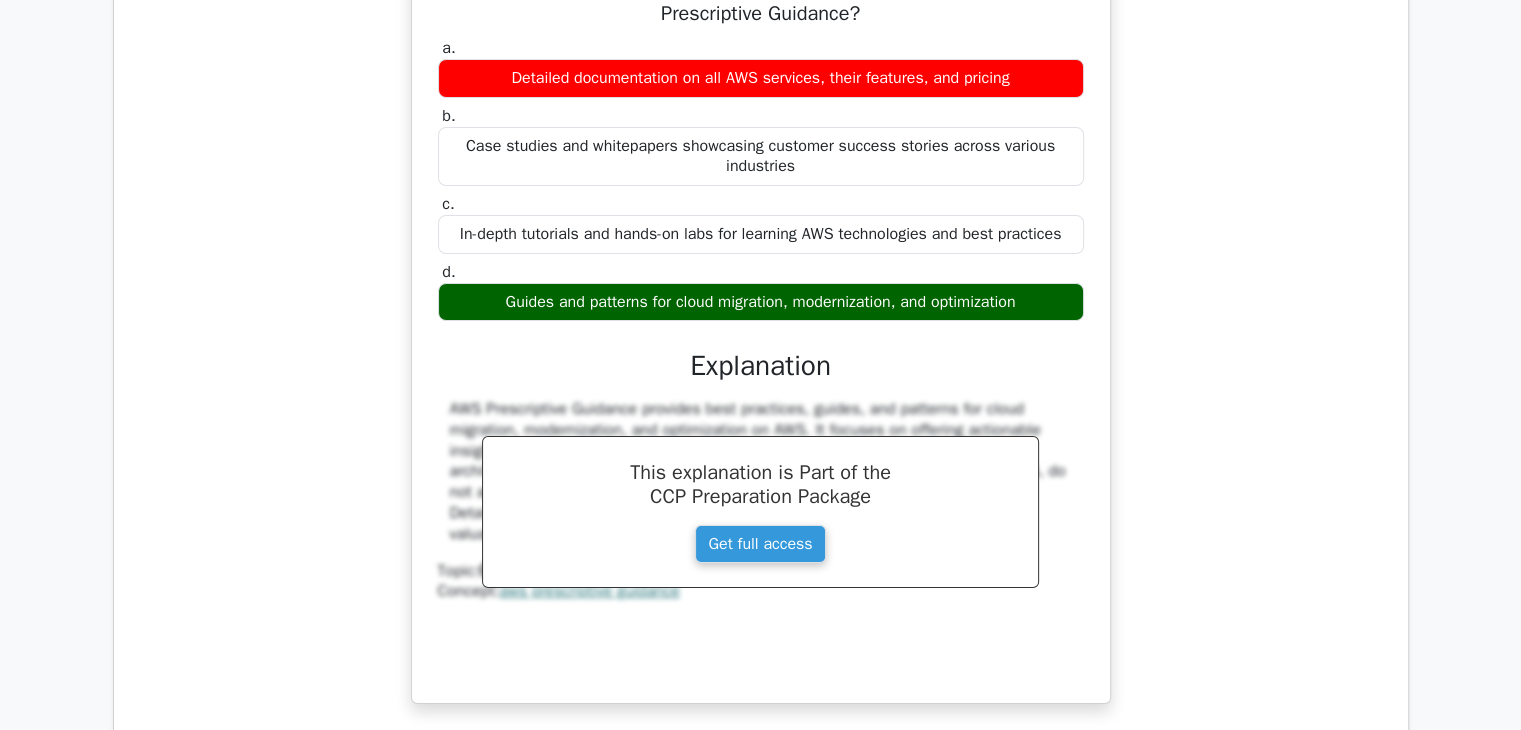 scroll, scrollTop: 7866, scrollLeft: 0, axis: vertical 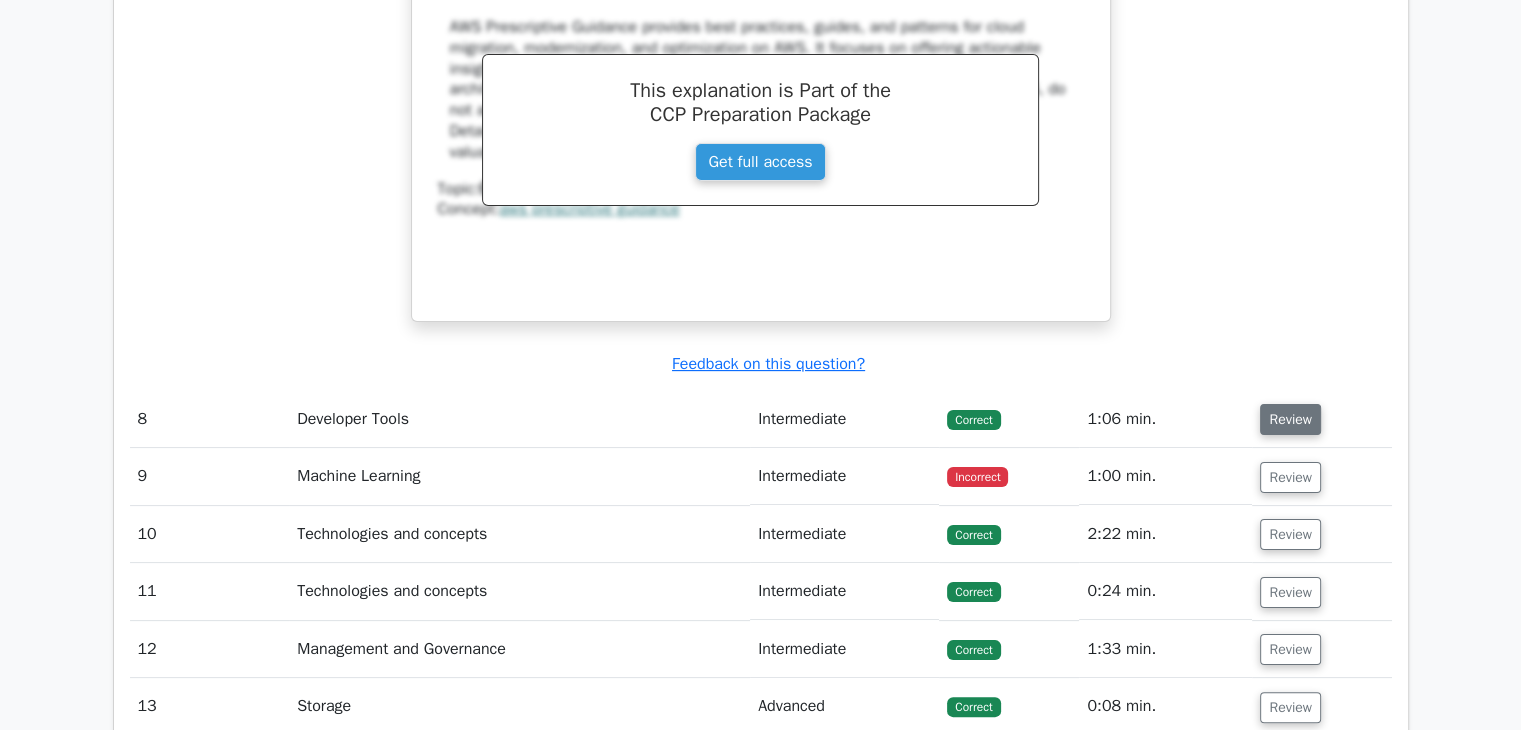 click on "Review" at bounding box center [1290, 419] 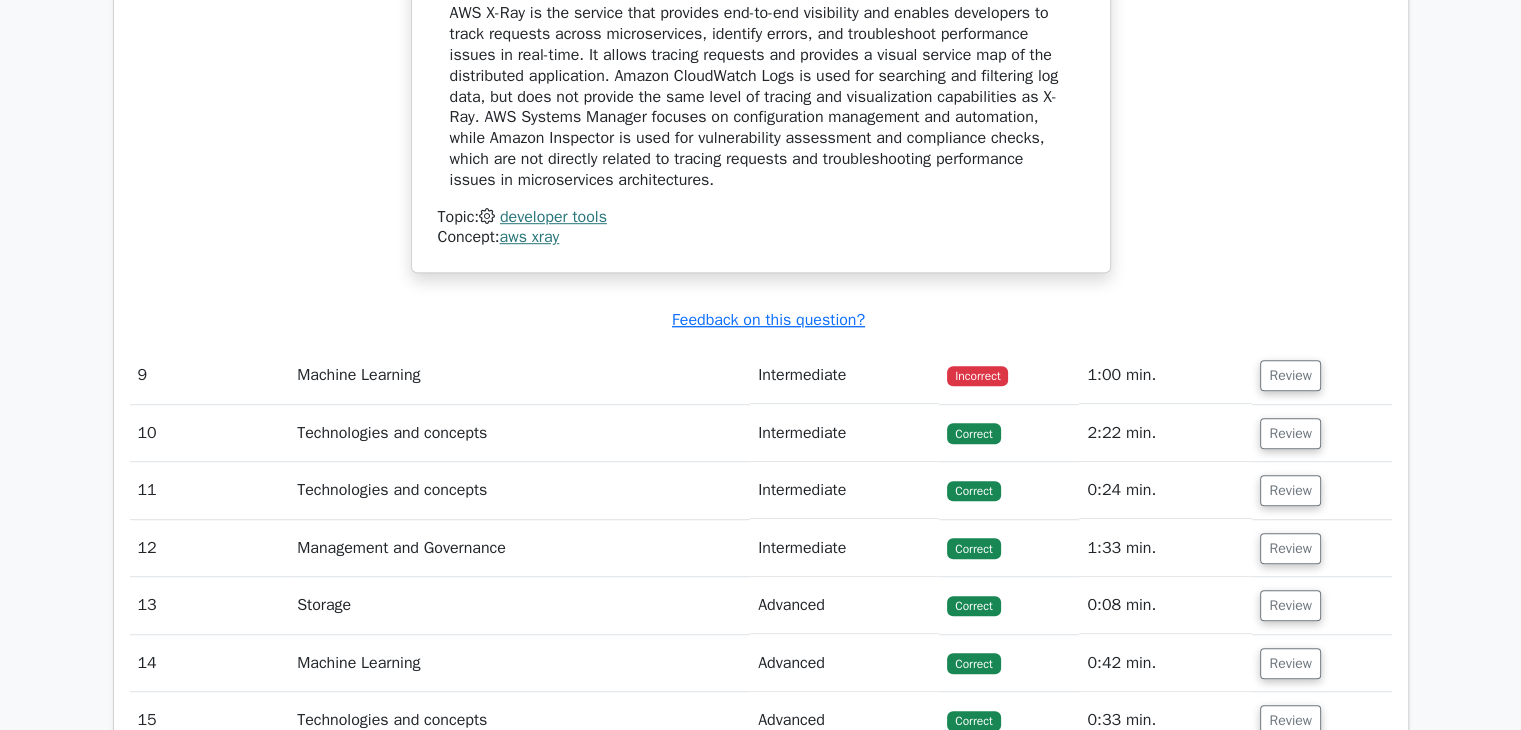 scroll, scrollTop: 8933, scrollLeft: 0, axis: vertical 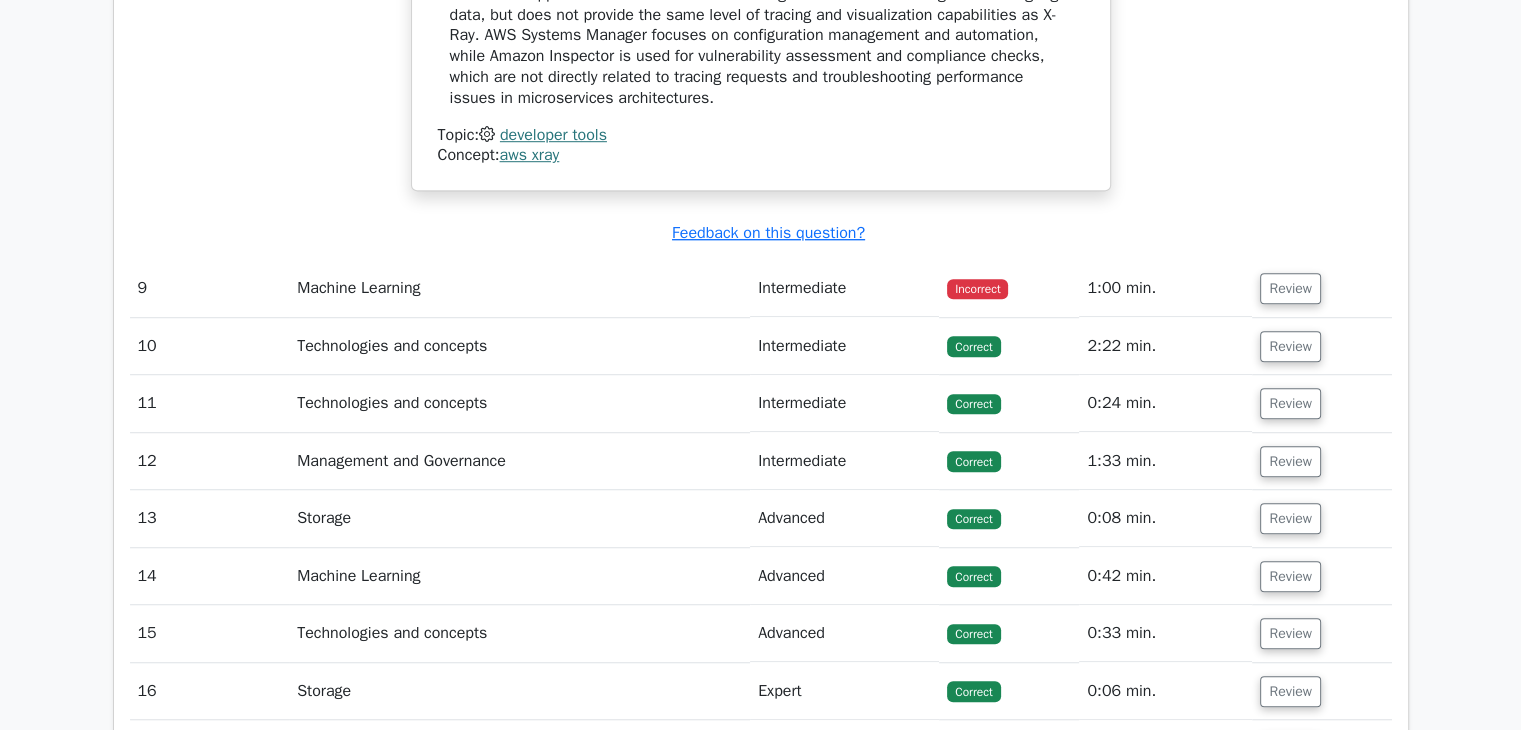 click on "Review" at bounding box center [1321, 288] 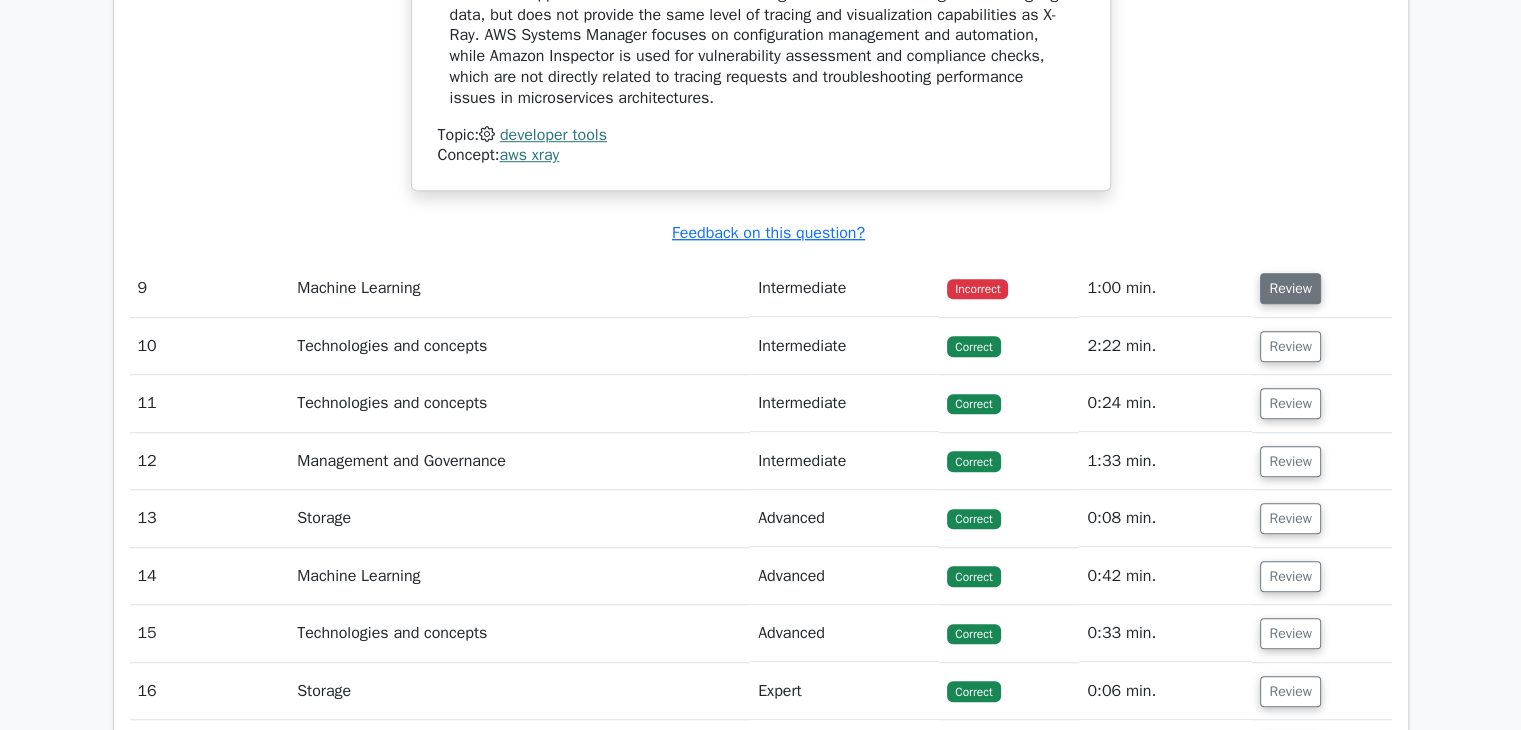 click on "Review" at bounding box center [1290, 288] 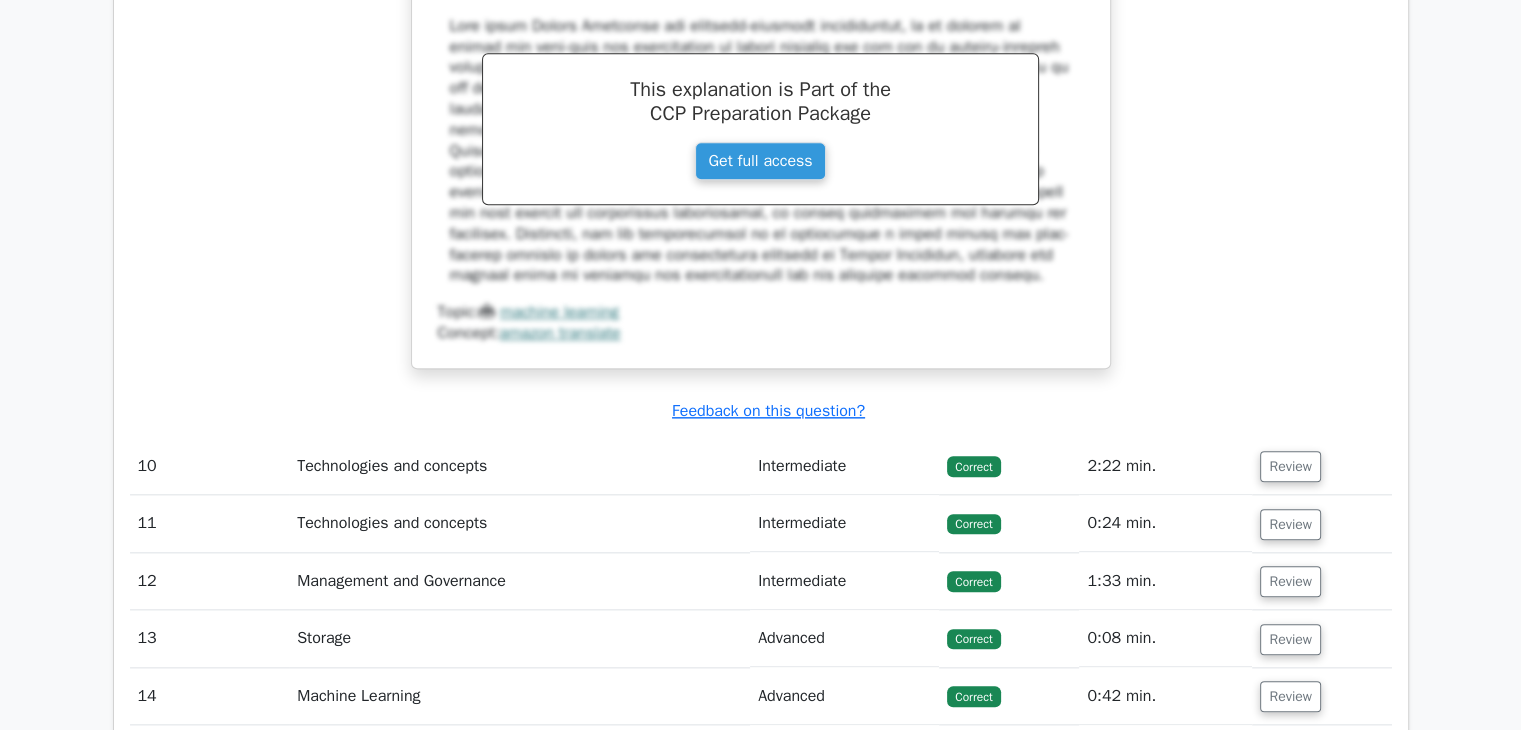 scroll, scrollTop: 9733, scrollLeft: 0, axis: vertical 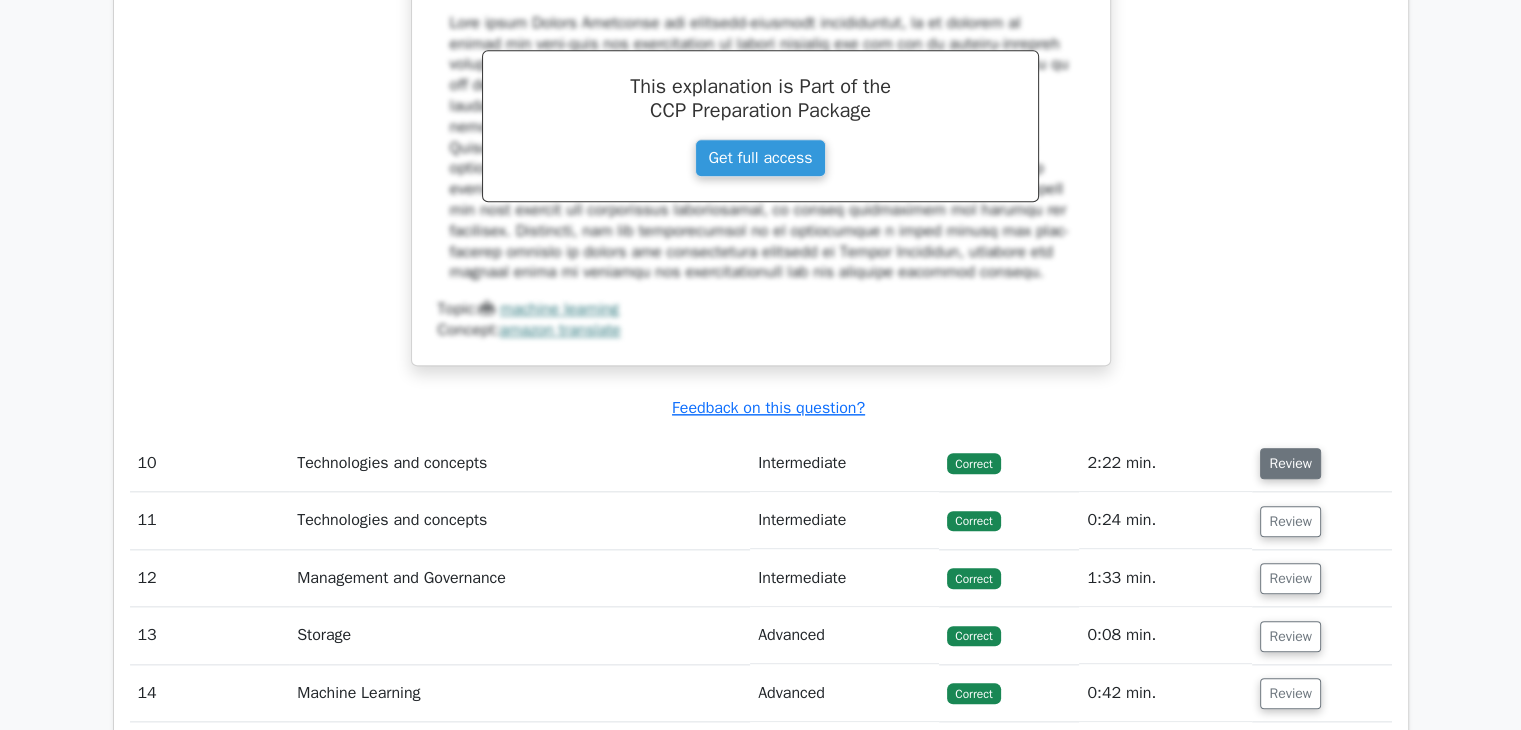 click on "Review" at bounding box center [1290, 463] 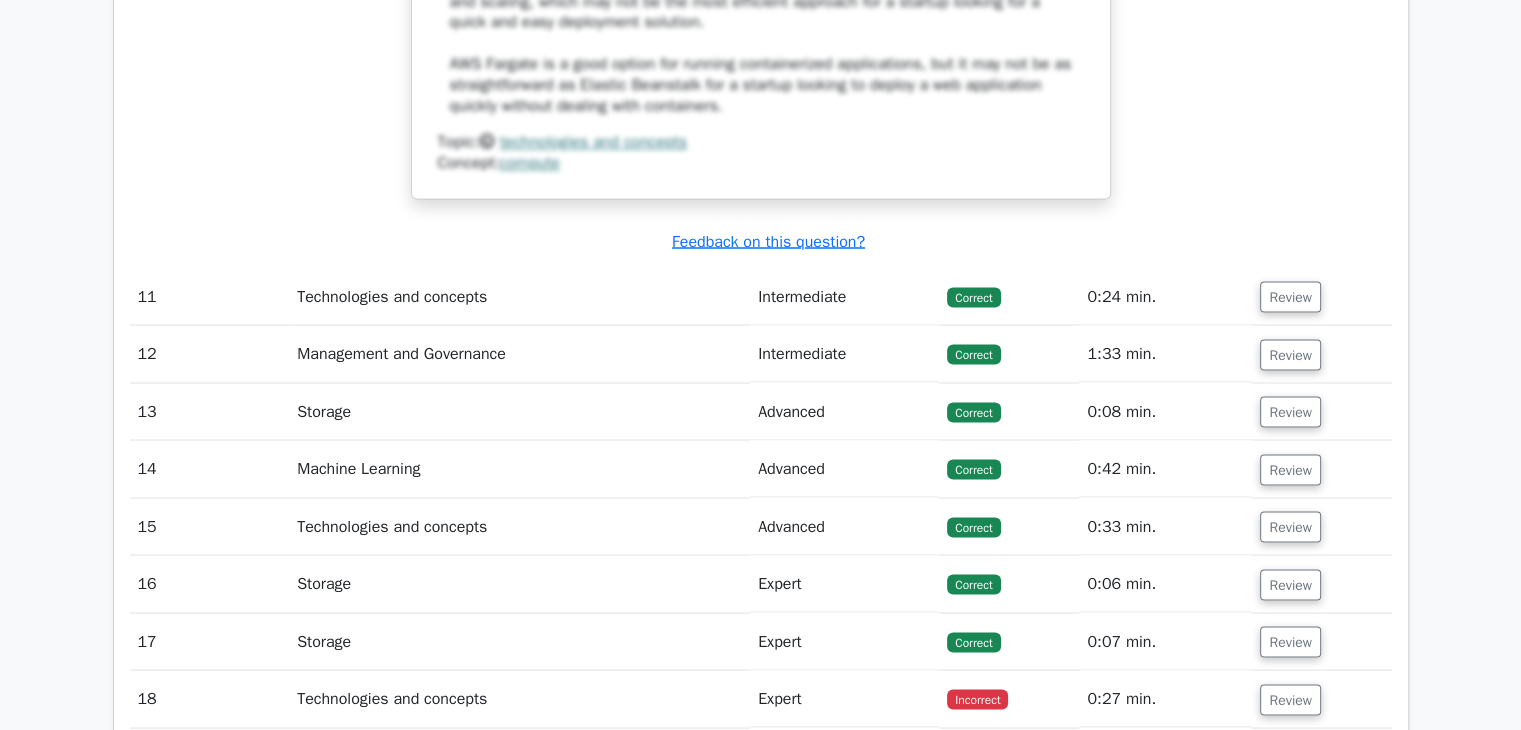 scroll, scrollTop: 11200, scrollLeft: 0, axis: vertical 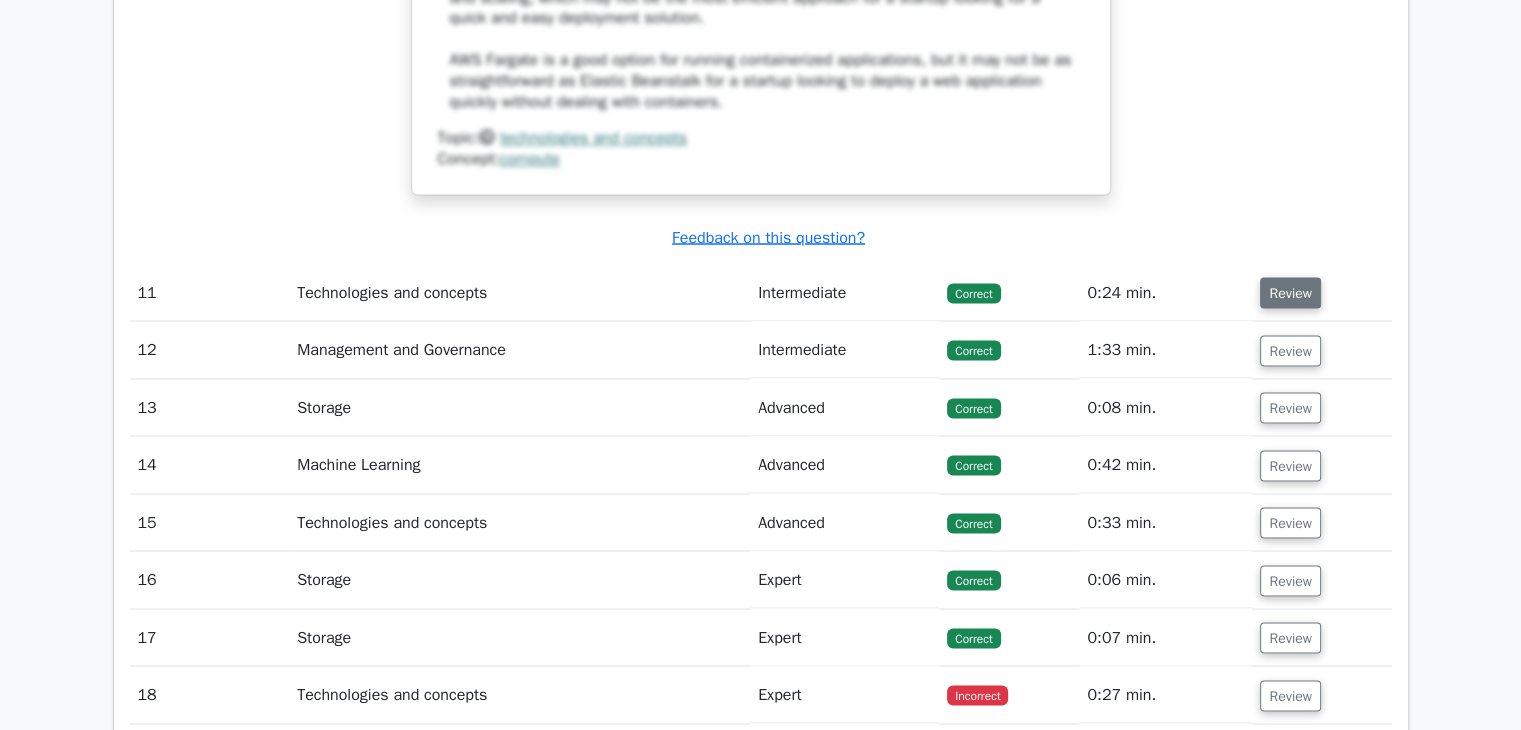 click on "Review" at bounding box center [1290, 292] 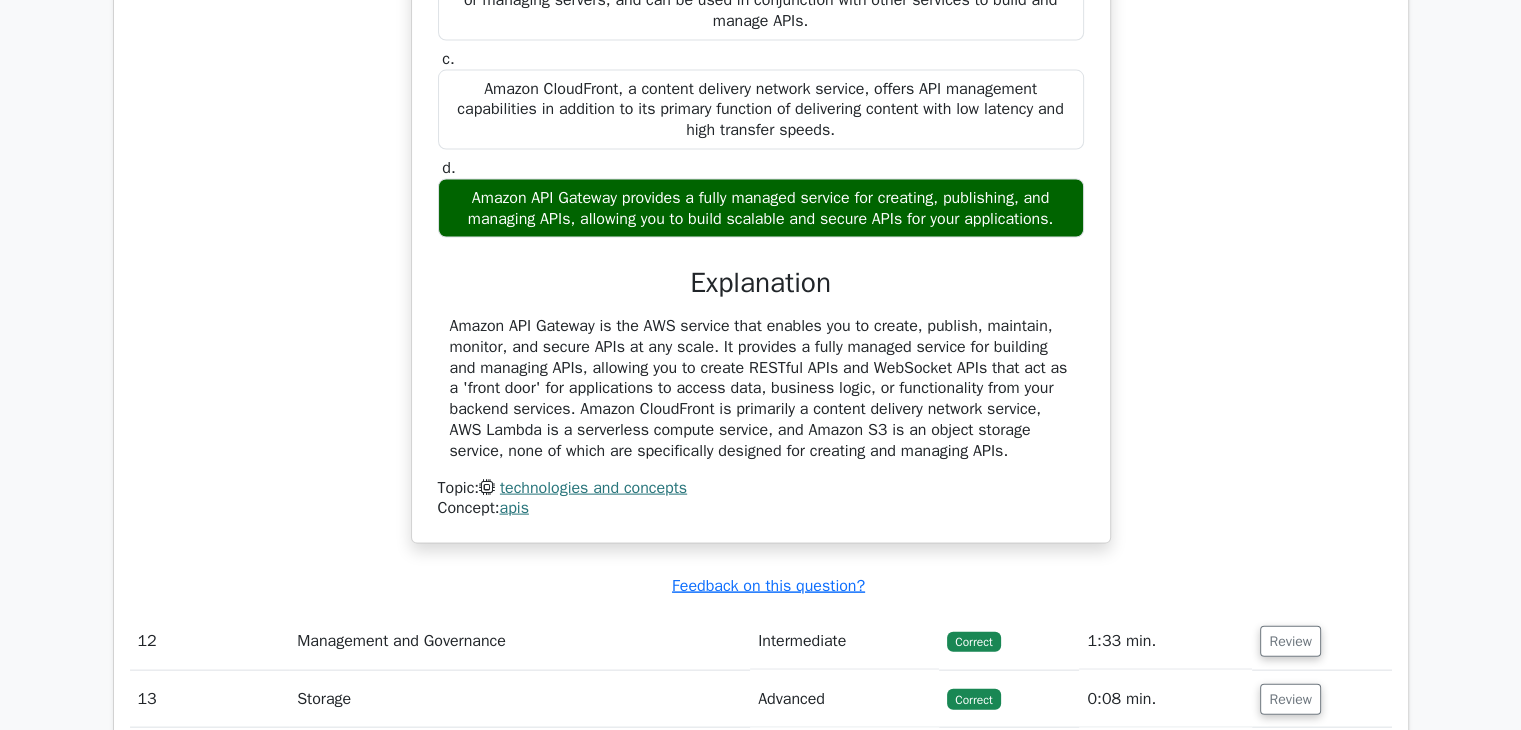 scroll, scrollTop: 11866, scrollLeft: 0, axis: vertical 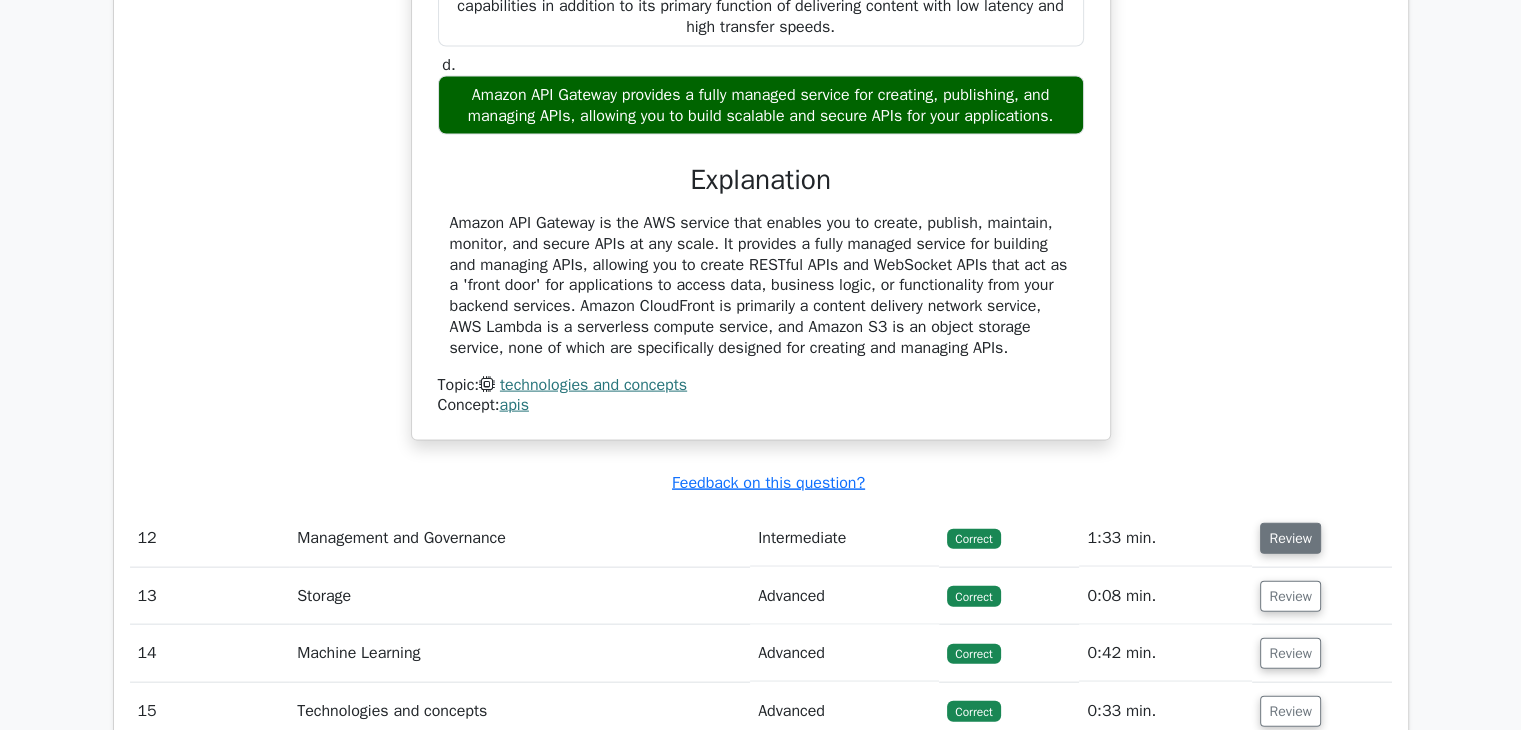 click on "Review" at bounding box center (1290, 538) 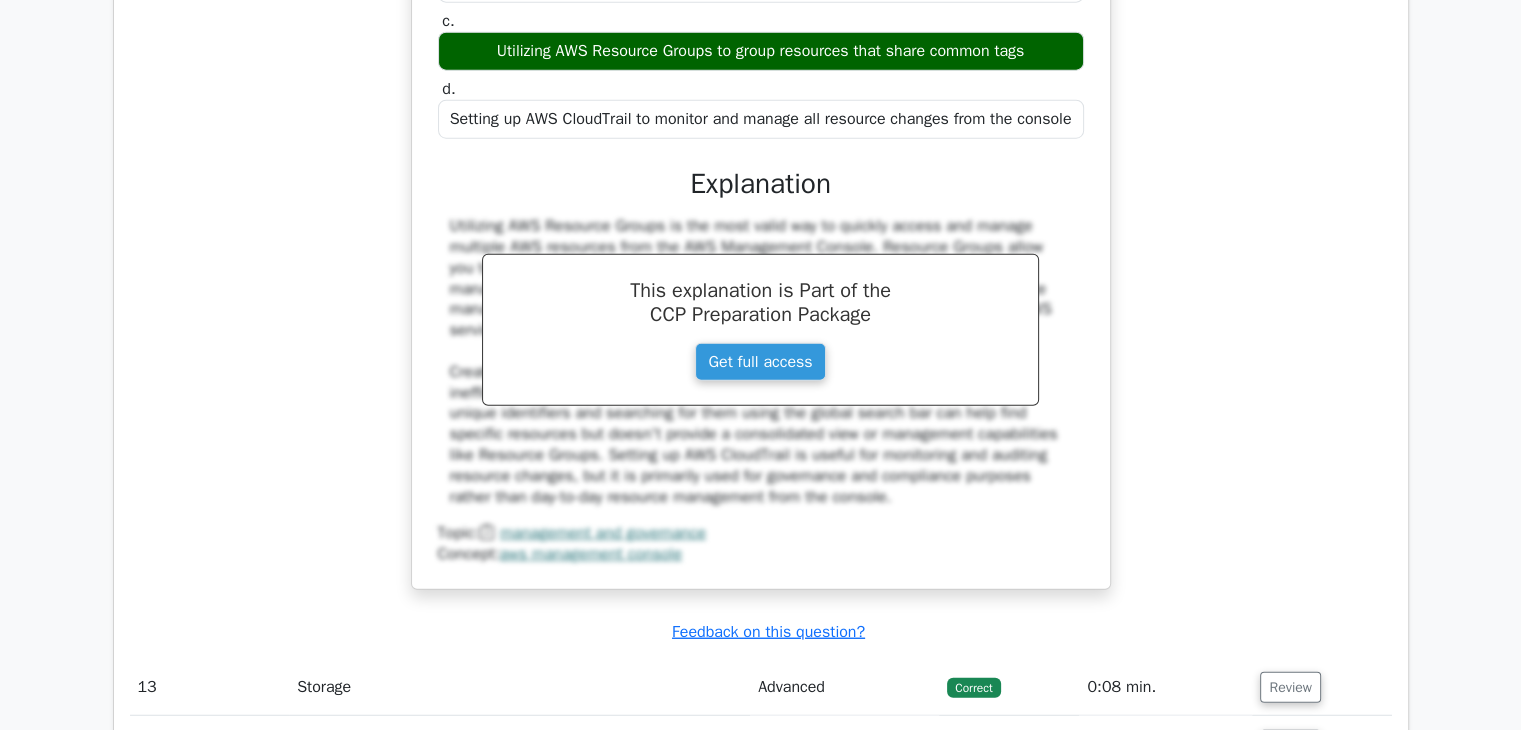 scroll, scrollTop: 12800, scrollLeft: 0, axis: vertical 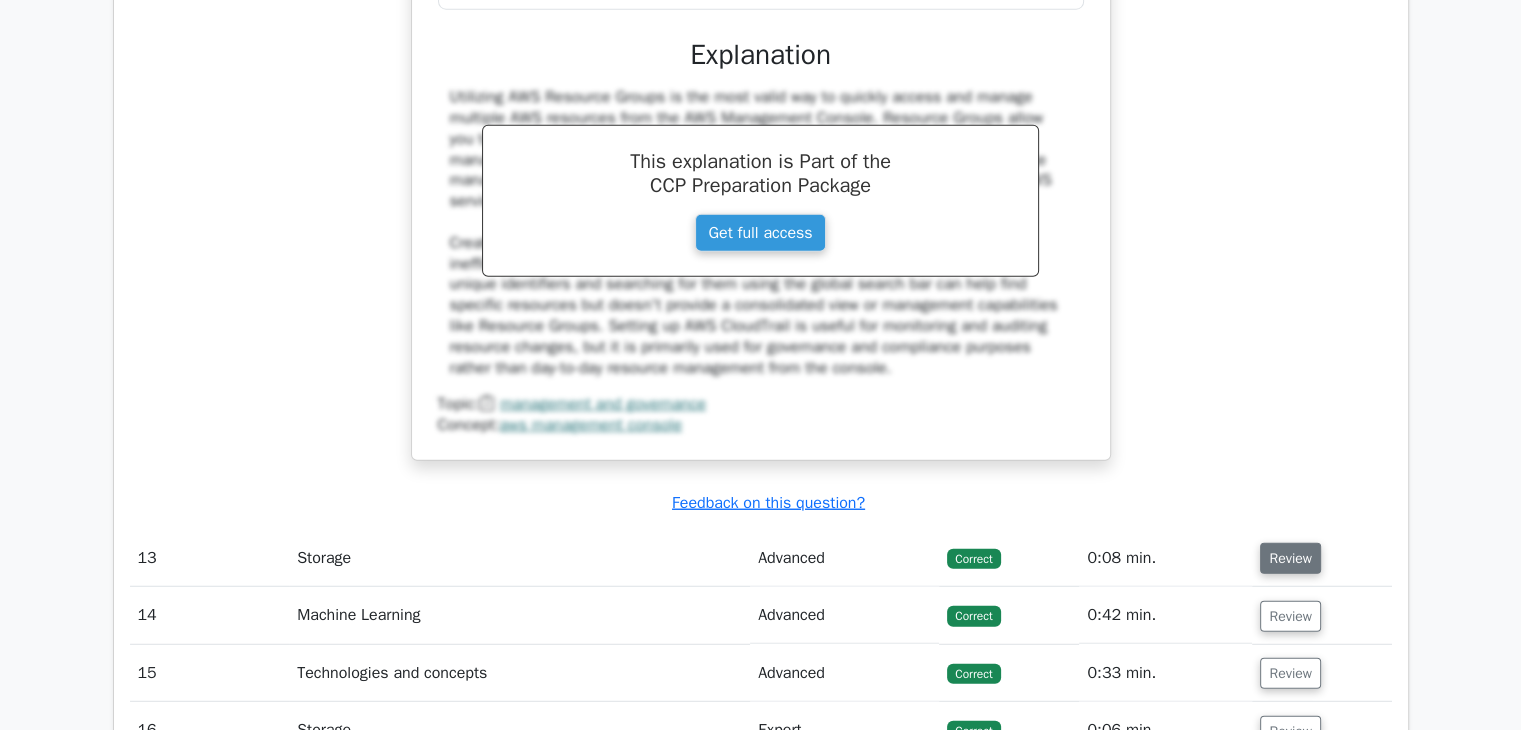 click on "Review" at bounding box center (1290, 558) 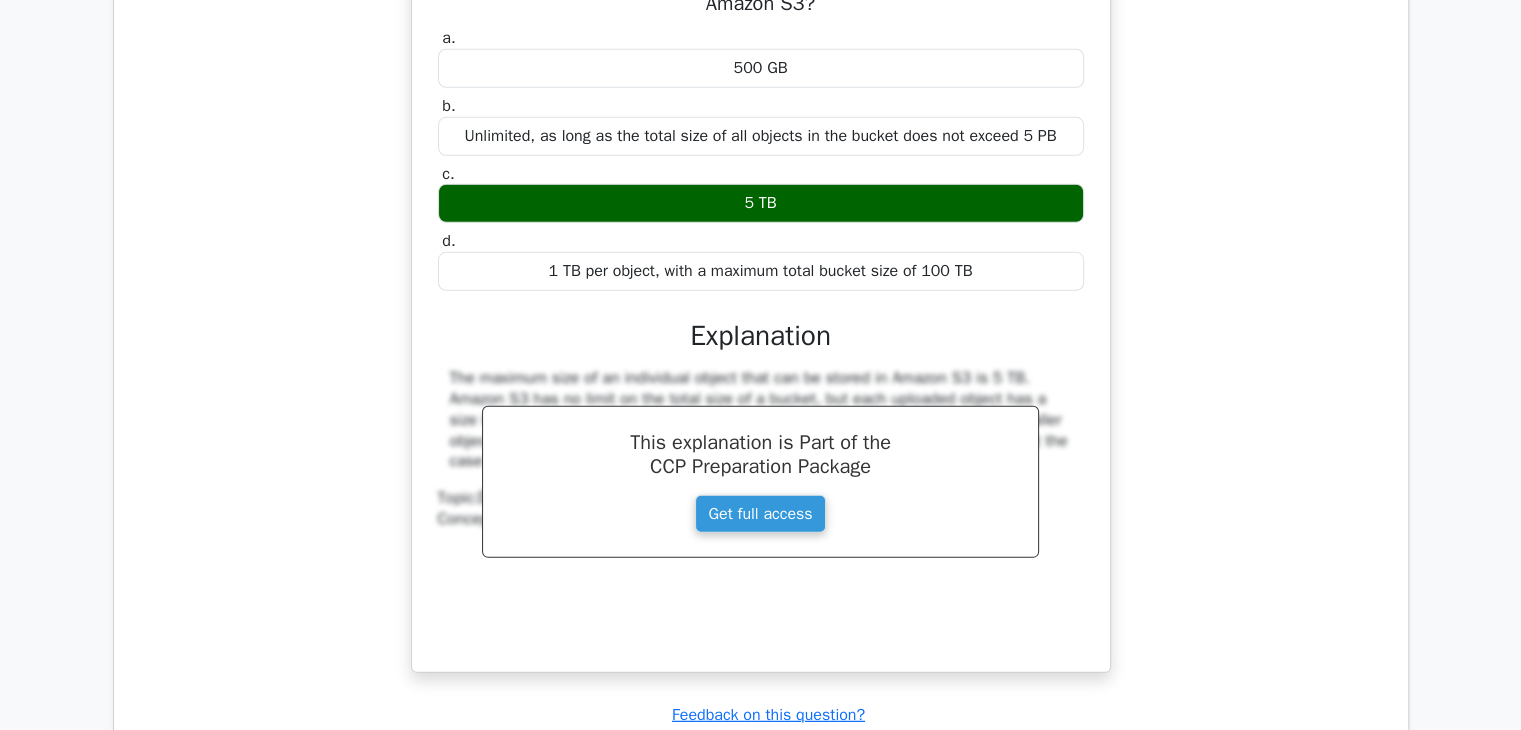 scroll, scrollTop: 13866, scrollLeft: 0, axis: vertical 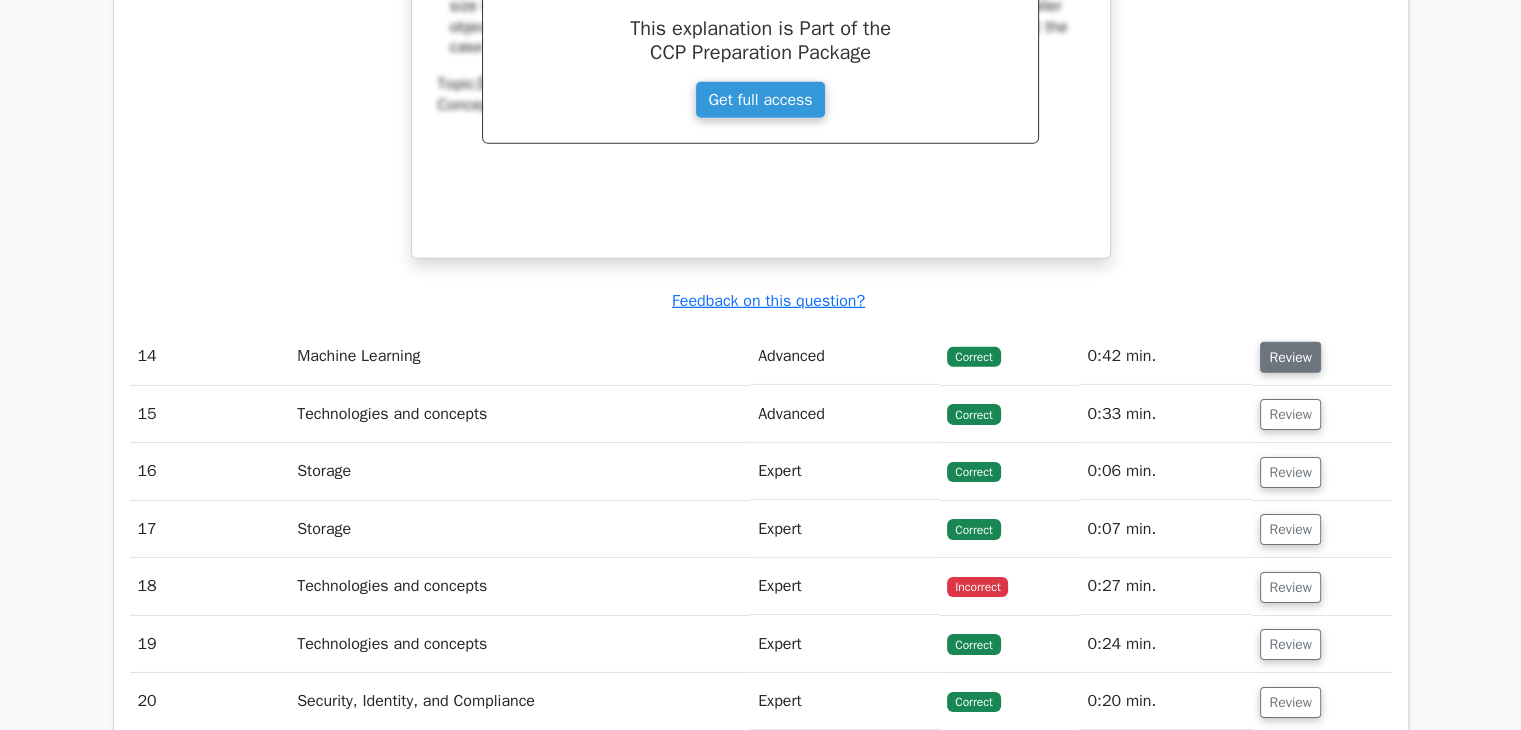 click on "Review" at bounding box center [1290, 357] 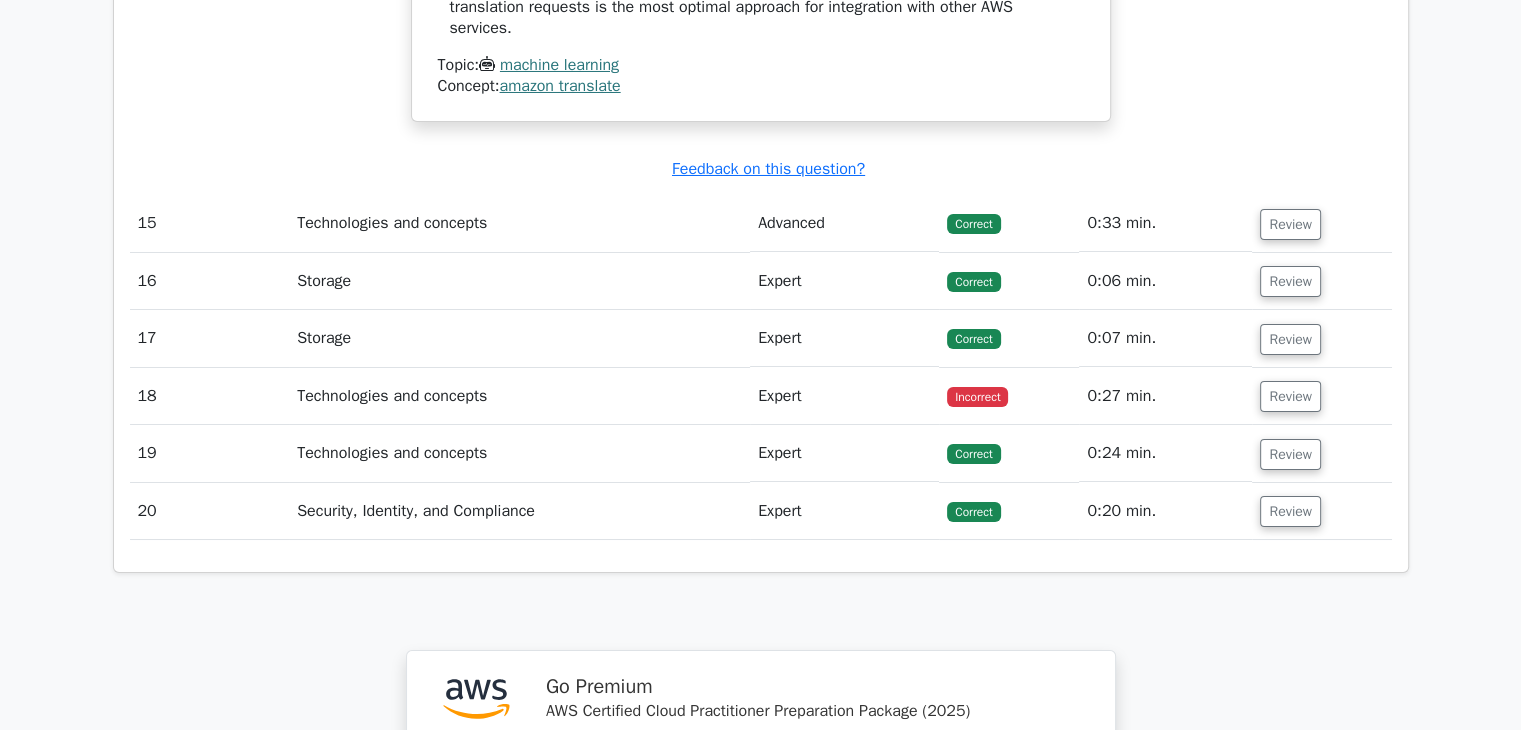 scroll, scrollTop: 14933, scrollLeft: 0, axis: vertical 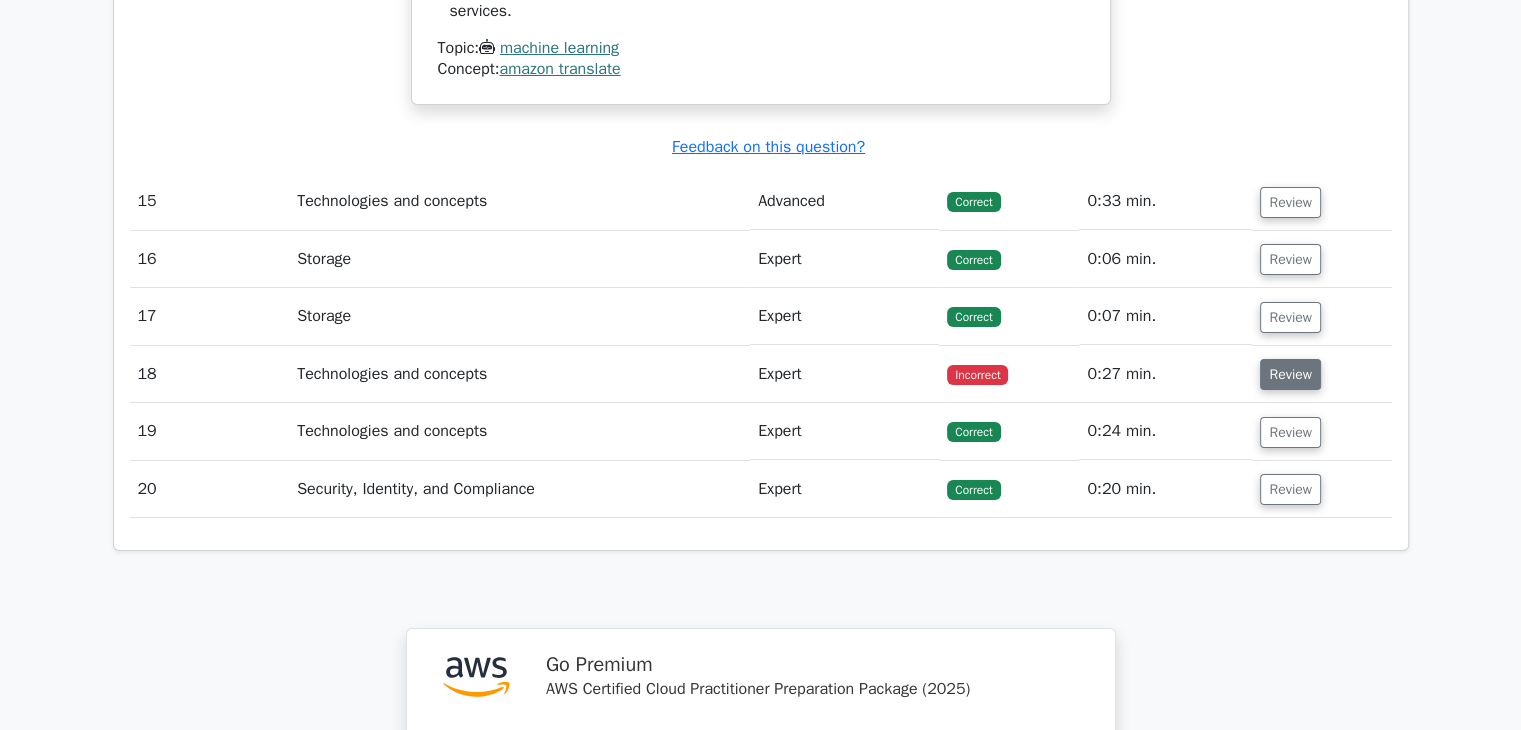 click on "Review" at bounding box center [1290, 374] 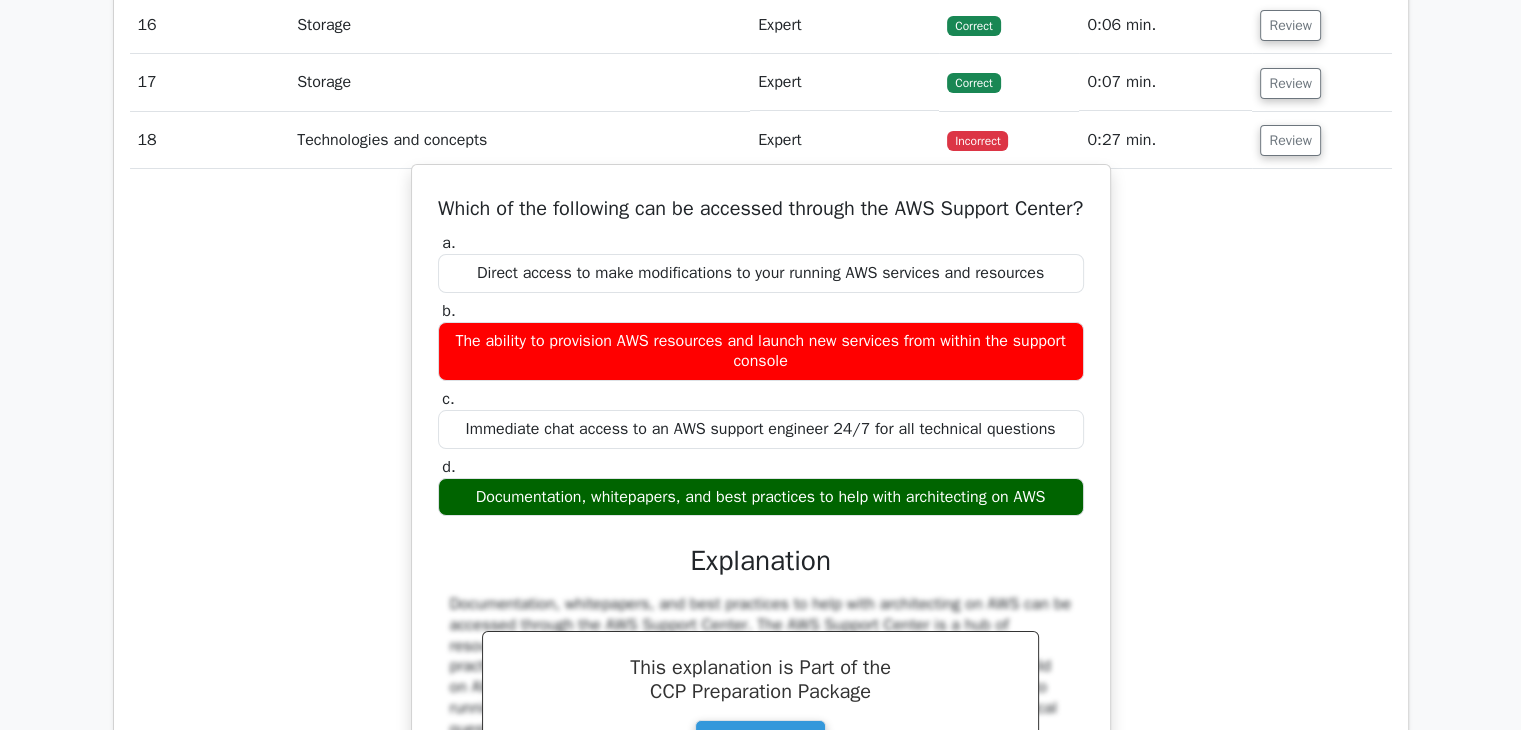 scroll, scrollTop: 15200, scrollLeft: 0, axis: vertical 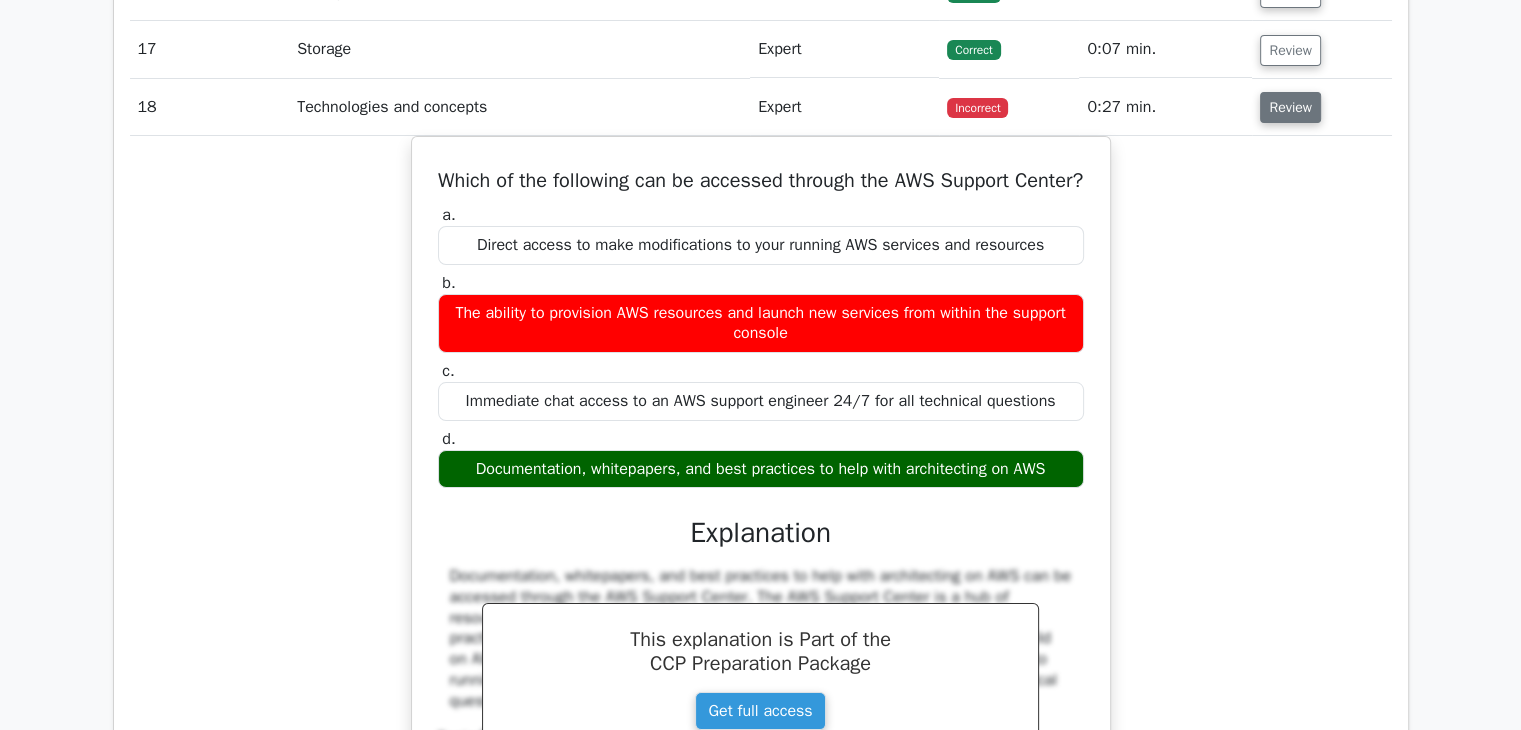 click on "Review" at bounding box center (1290, 107) 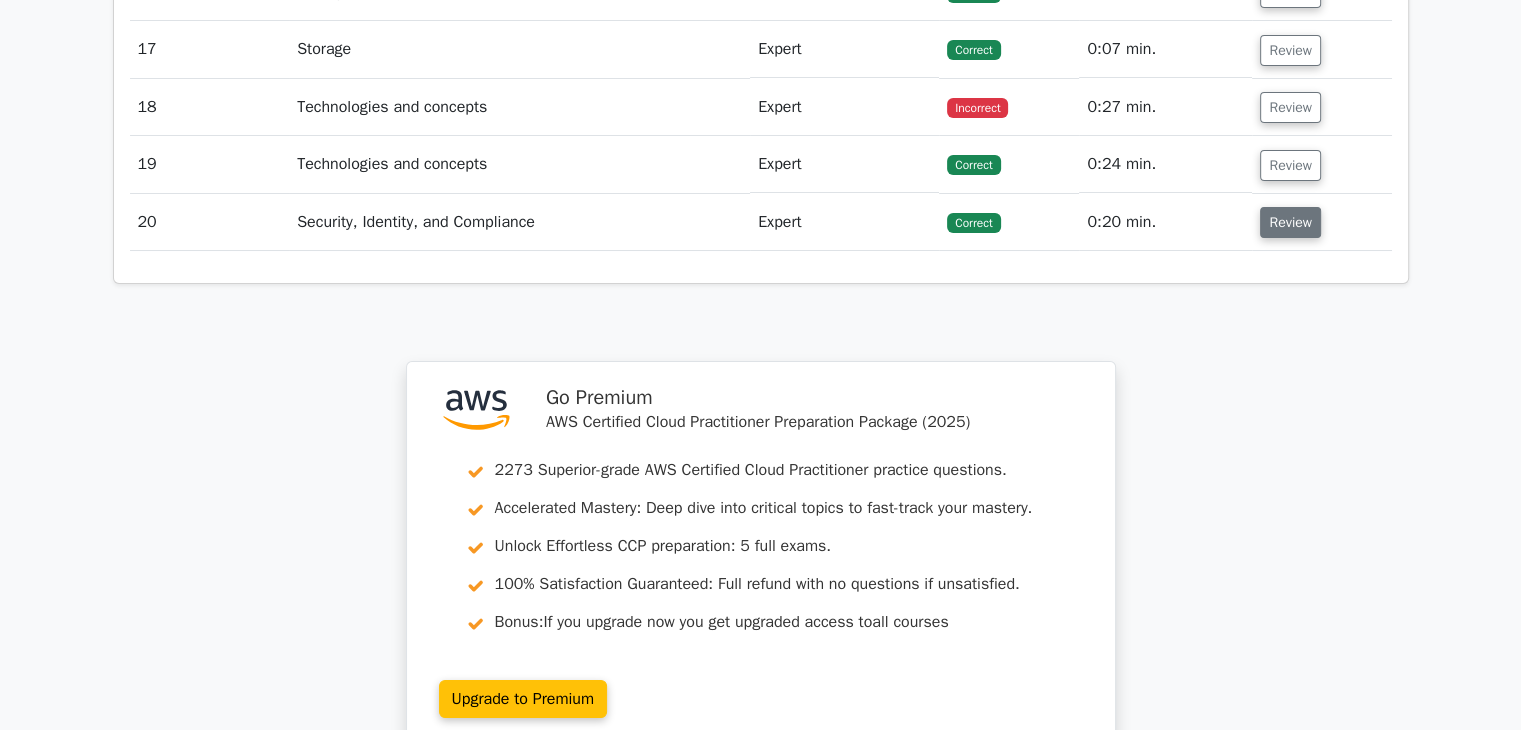 click on "Review" at bounding box center (1290, 222) 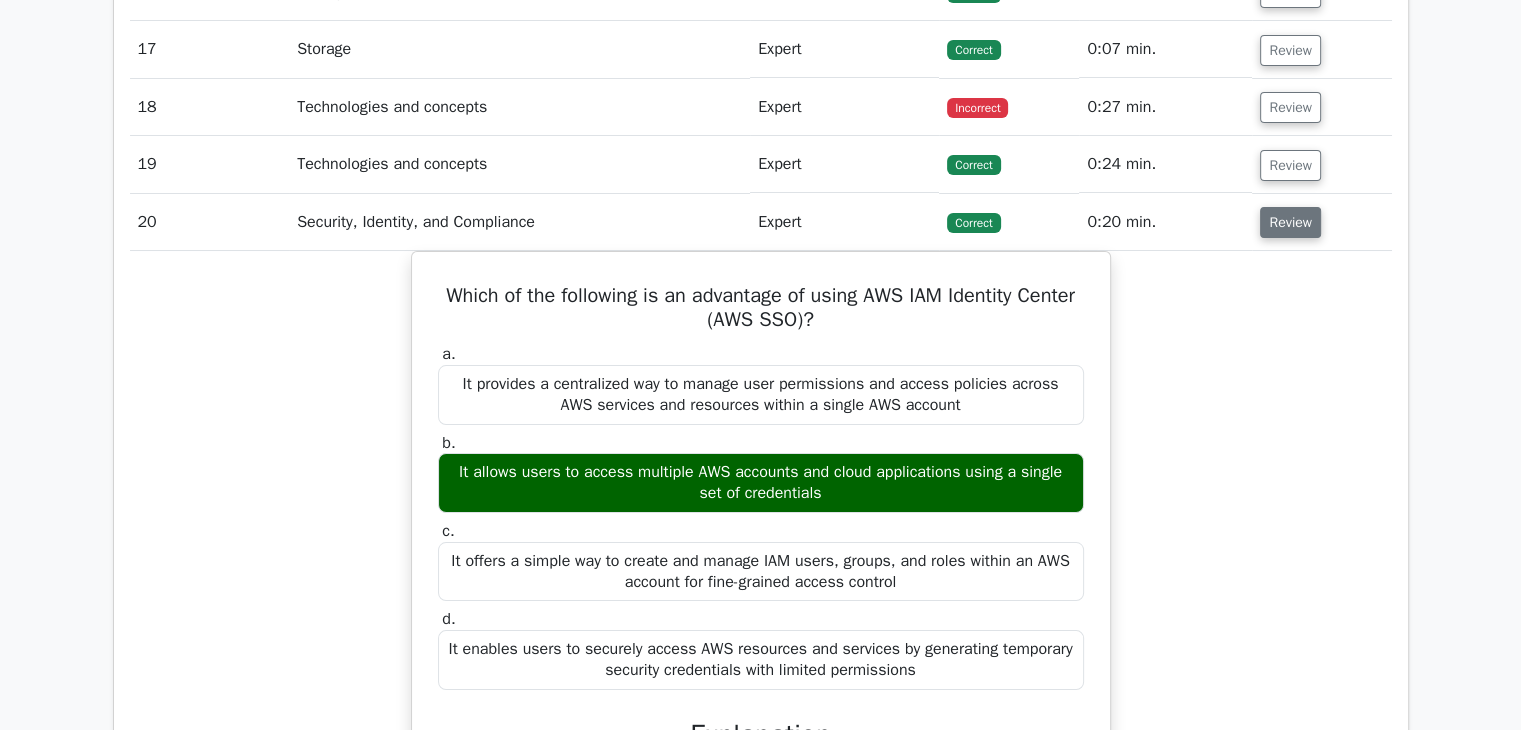 click on "Review" at bounding box center (1290, 222) 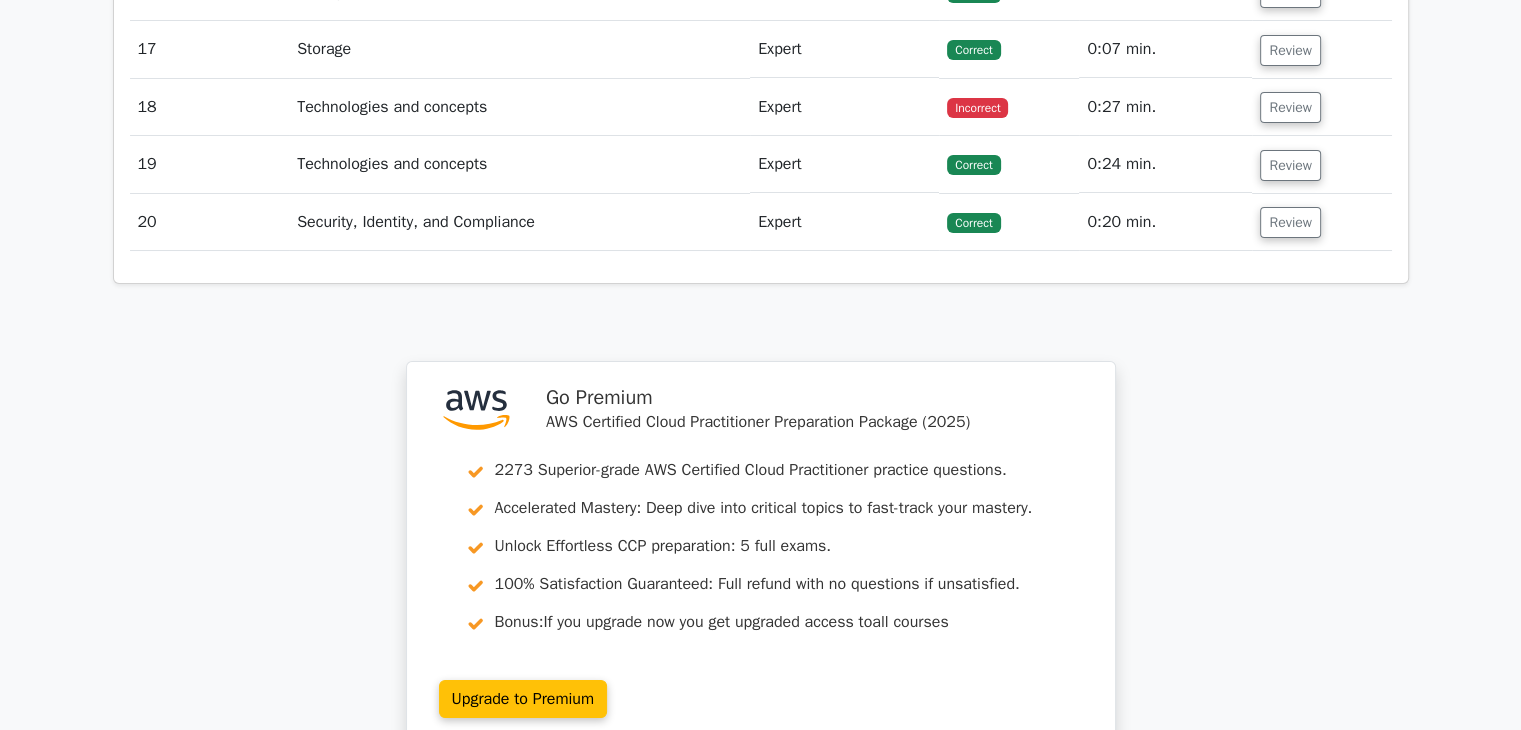 click on "Review" at bounding box center [1321, 164] 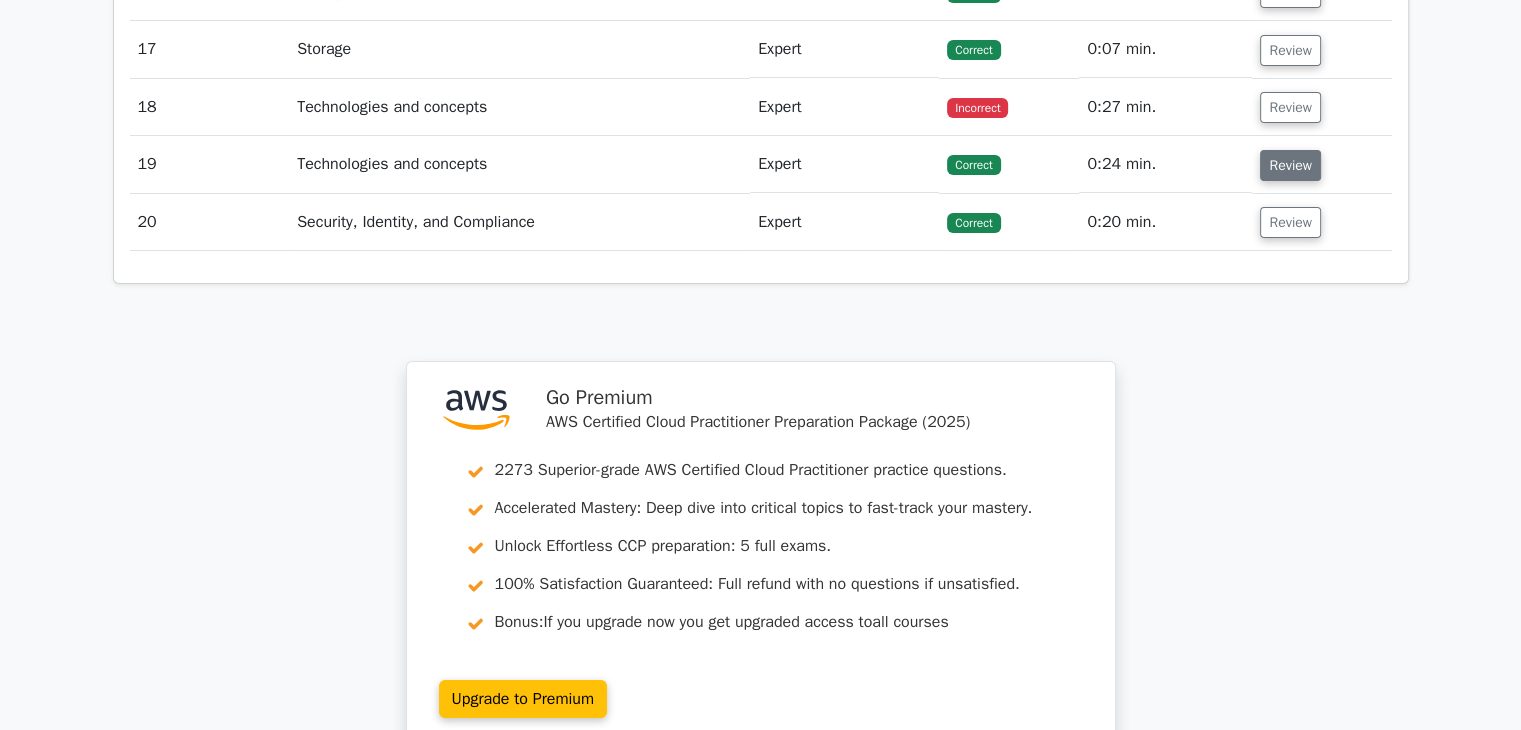 click on "Review" at bounding box center [1290, 165] 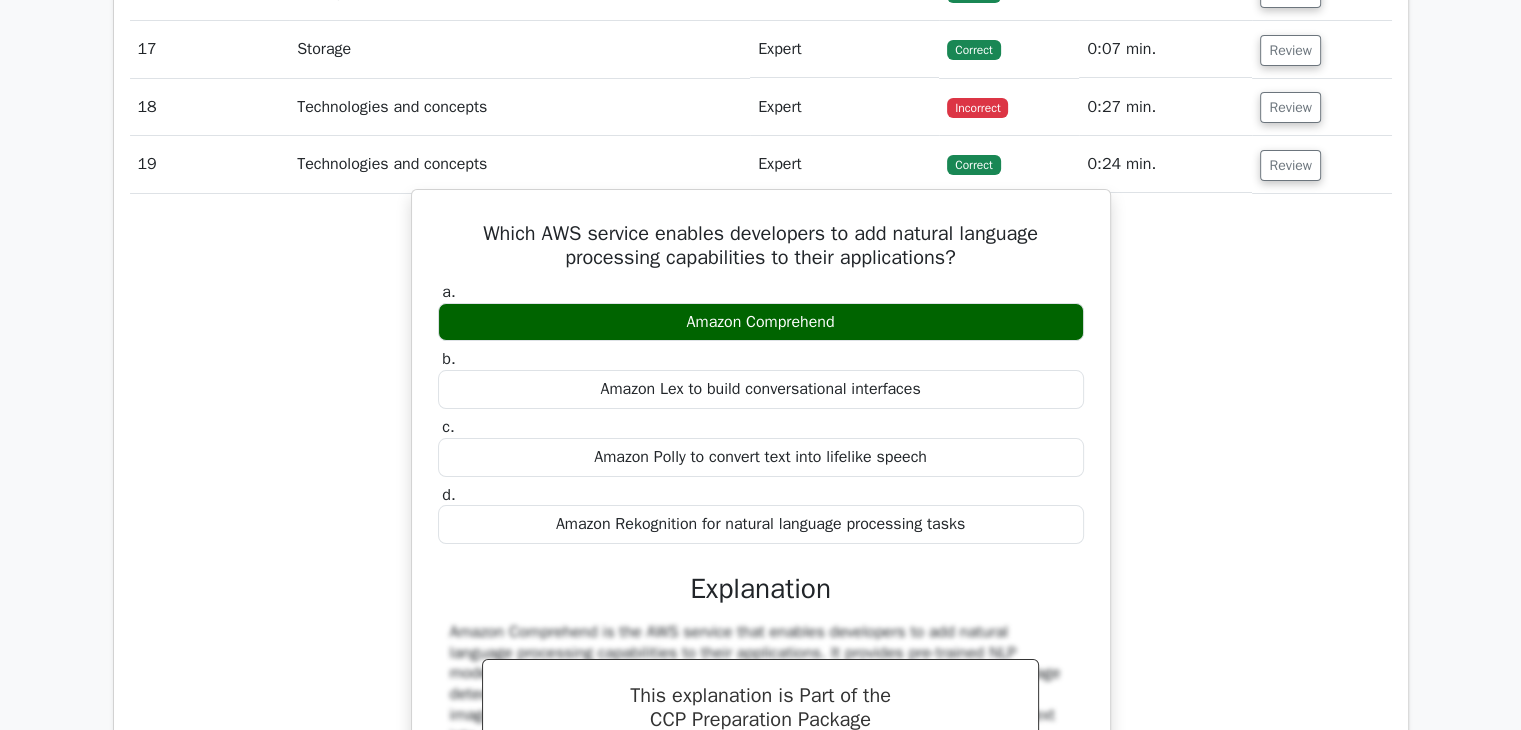 click on "Amazon Lex to build conversational interfaces" at bounding box center (761, 389) 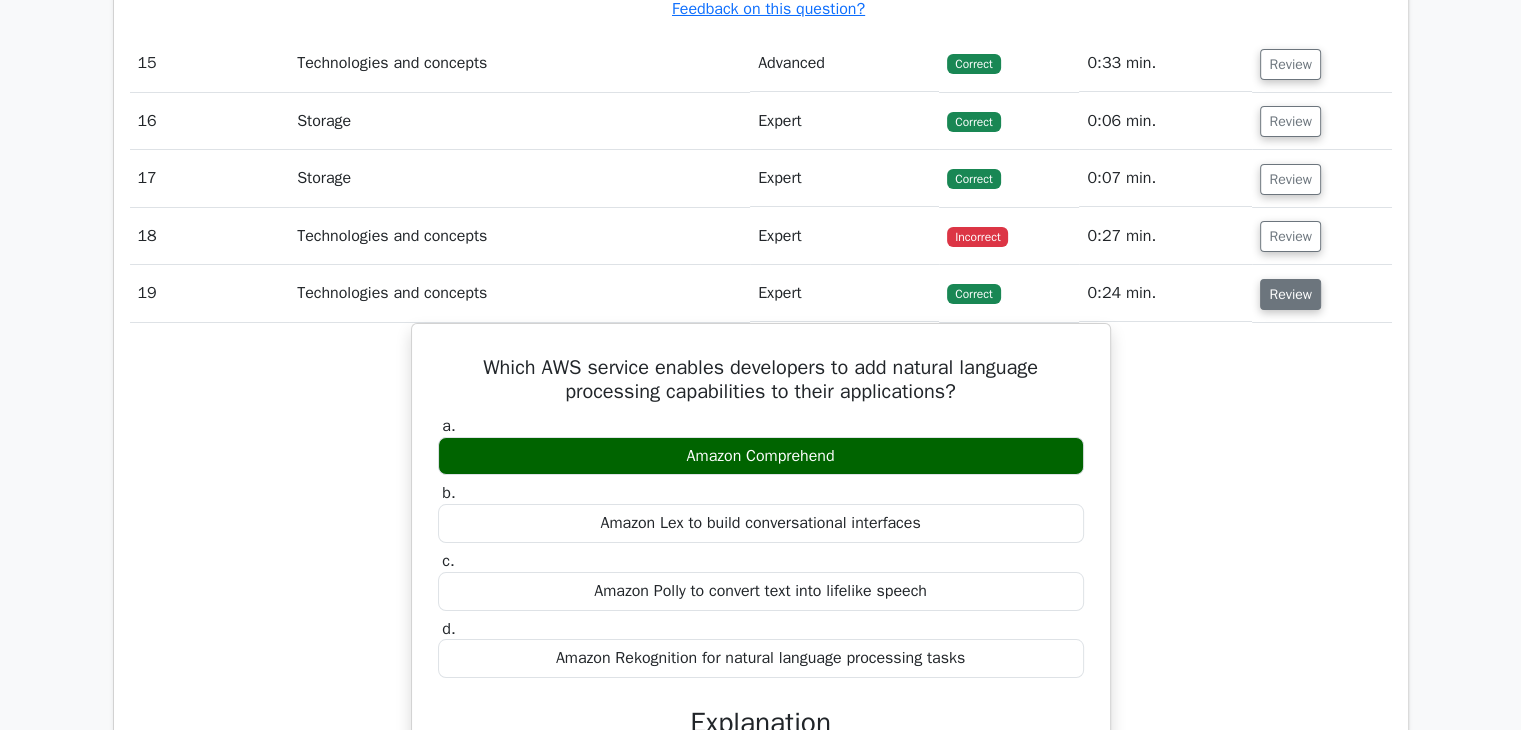 scroll, scrollTop: 15066, scrollLeft: 0, axis: vertical 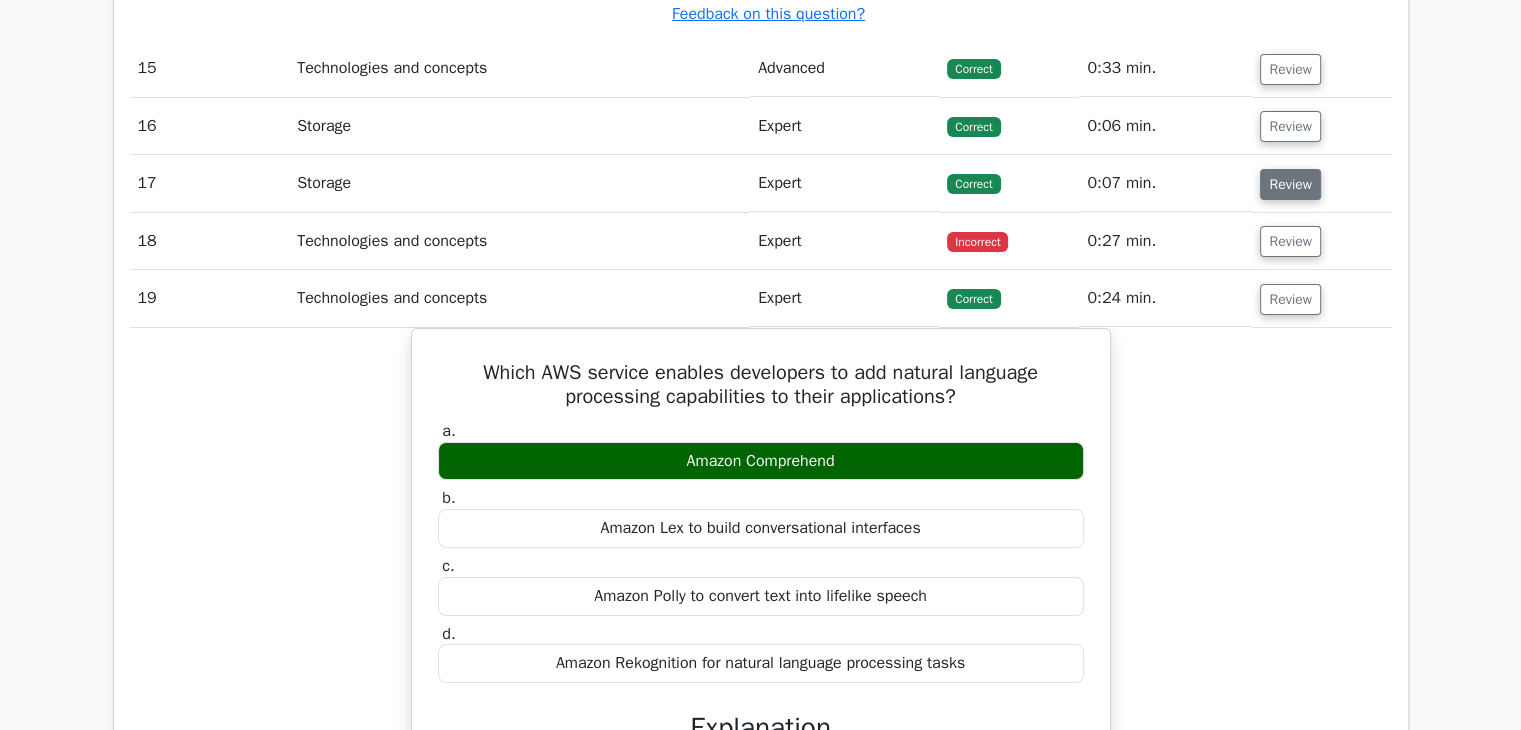 click on "Review" at bounding box center (1290, 184) 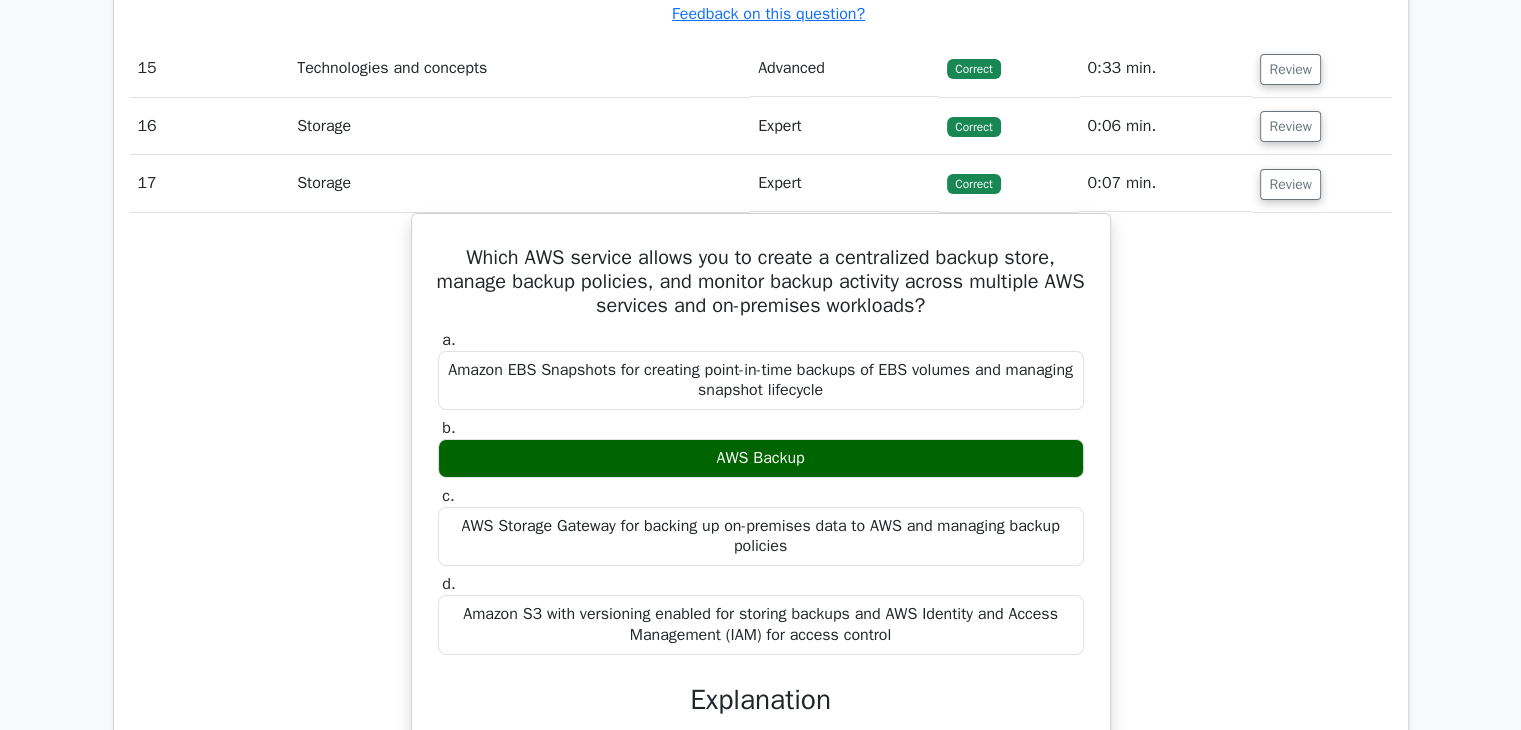 click on "Review" at bounding box center (1321, 126) 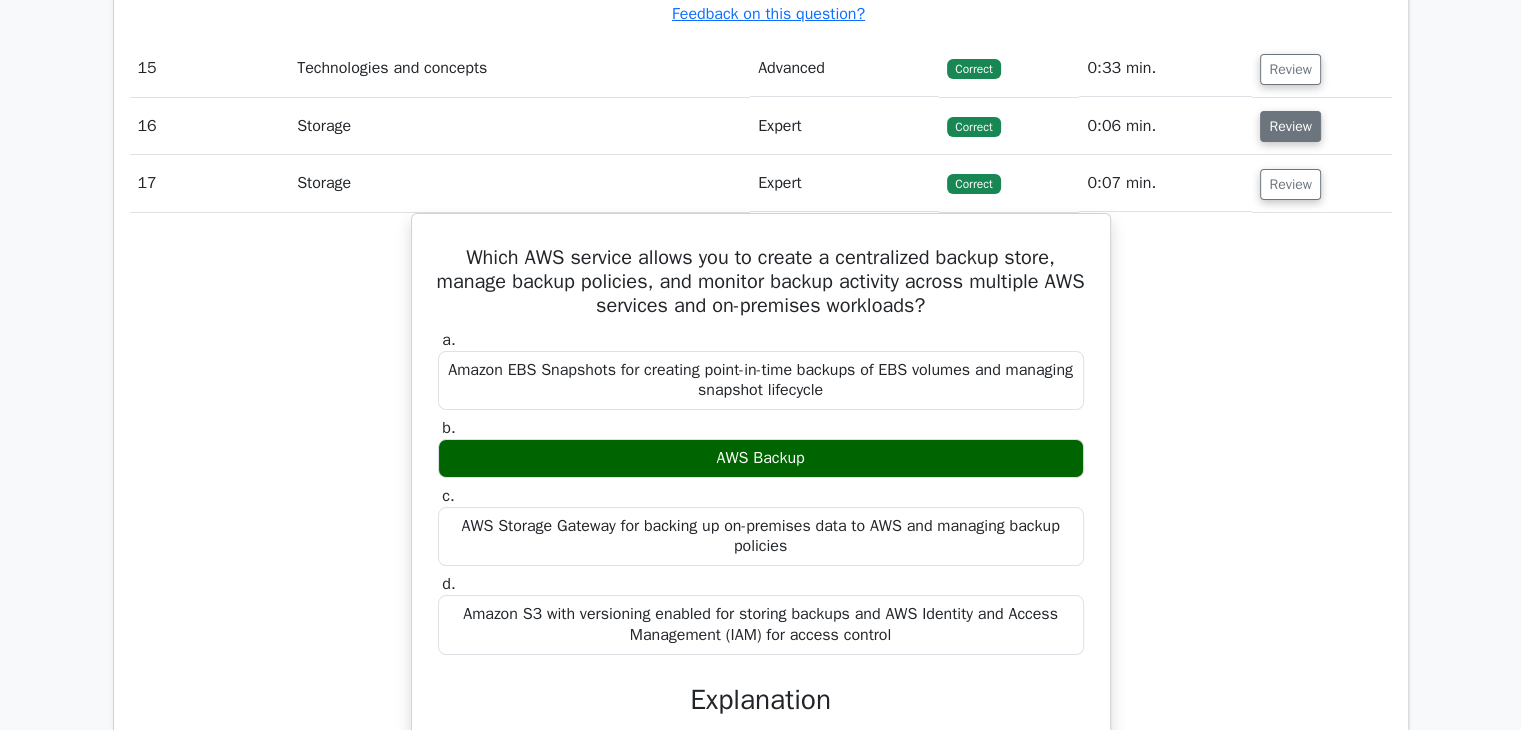 click on "Review" at bounding box center [1290, 126] 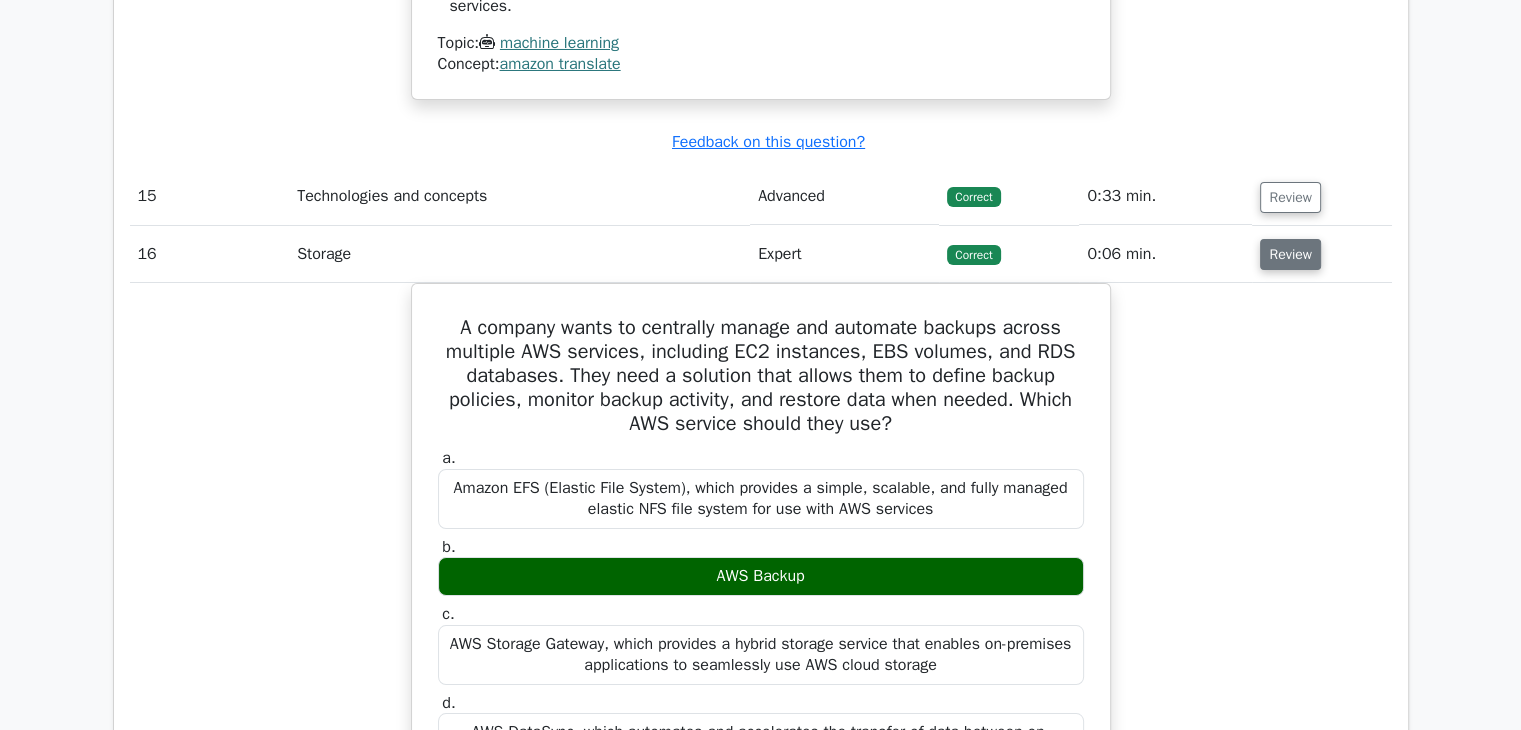 scroll, scrollTop: 14933, scrollLeft: 0, axis: vertical 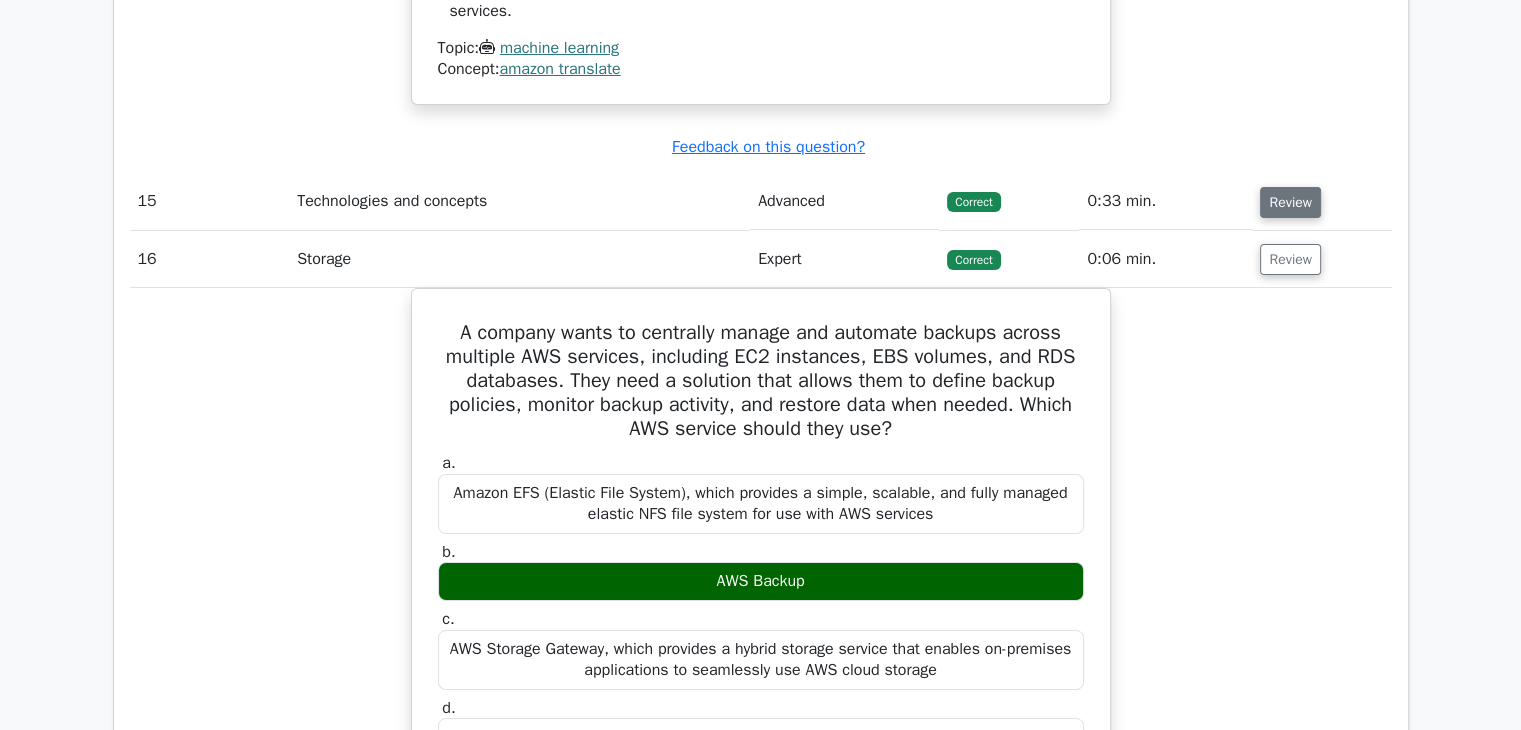 click on "Review" at bounding box center (1290, 202) 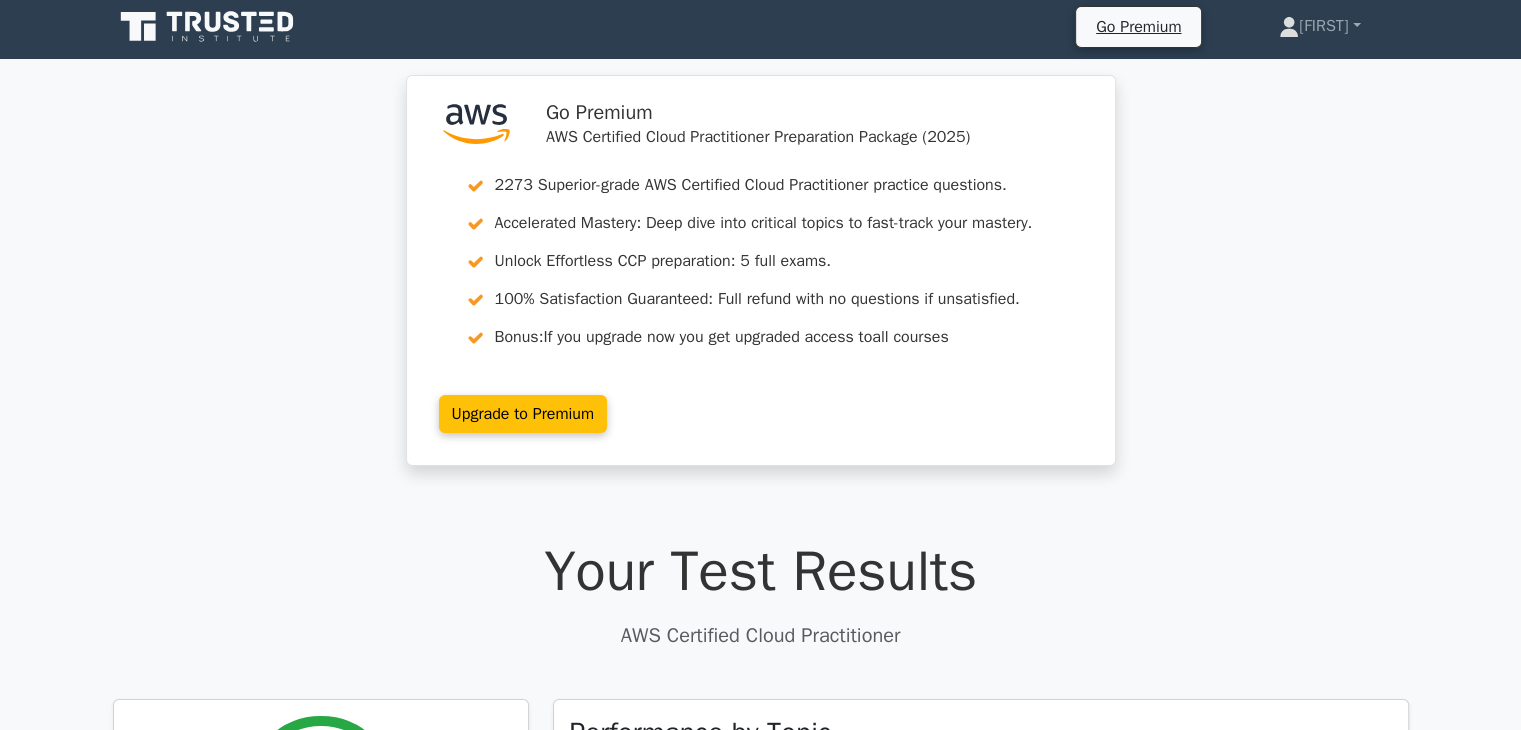 scroll, scrollTop: 0, scrollLeft: 0, axis: both 